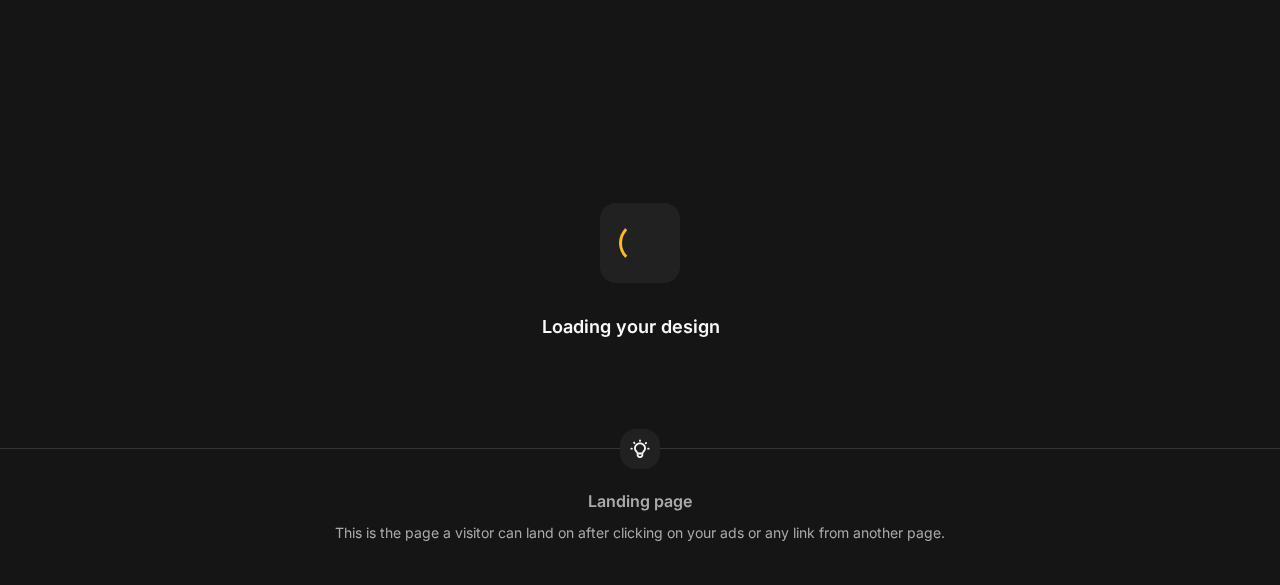 scroll, scrollTop: 0, scrollLeft: 0, axis: both 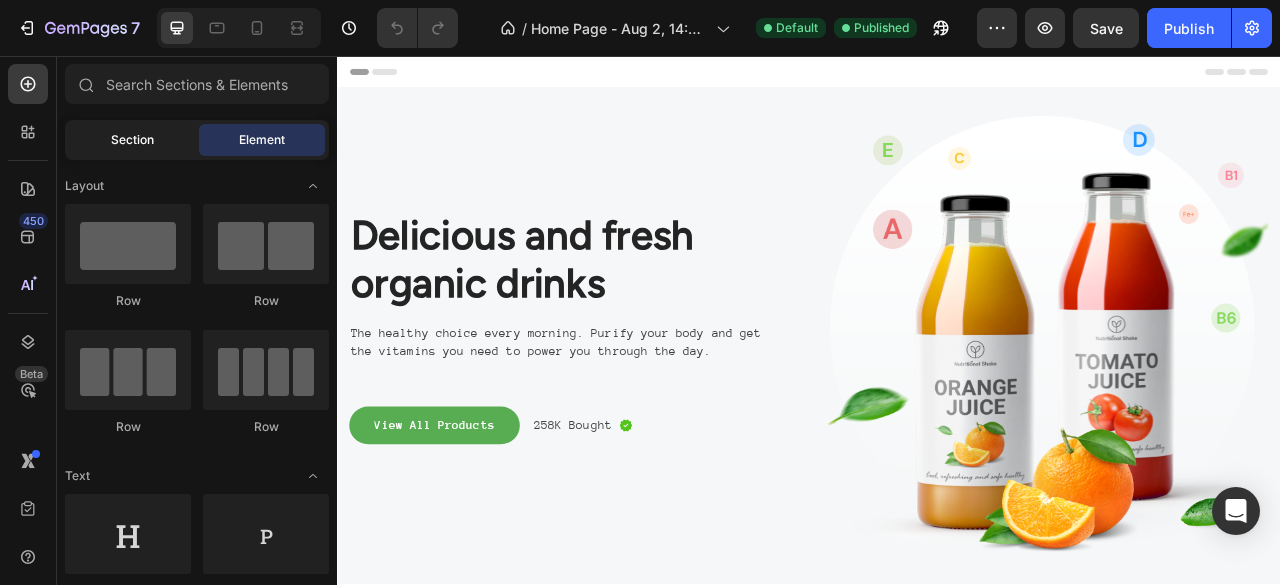 click on "Section" at bounding box center (132, 140) 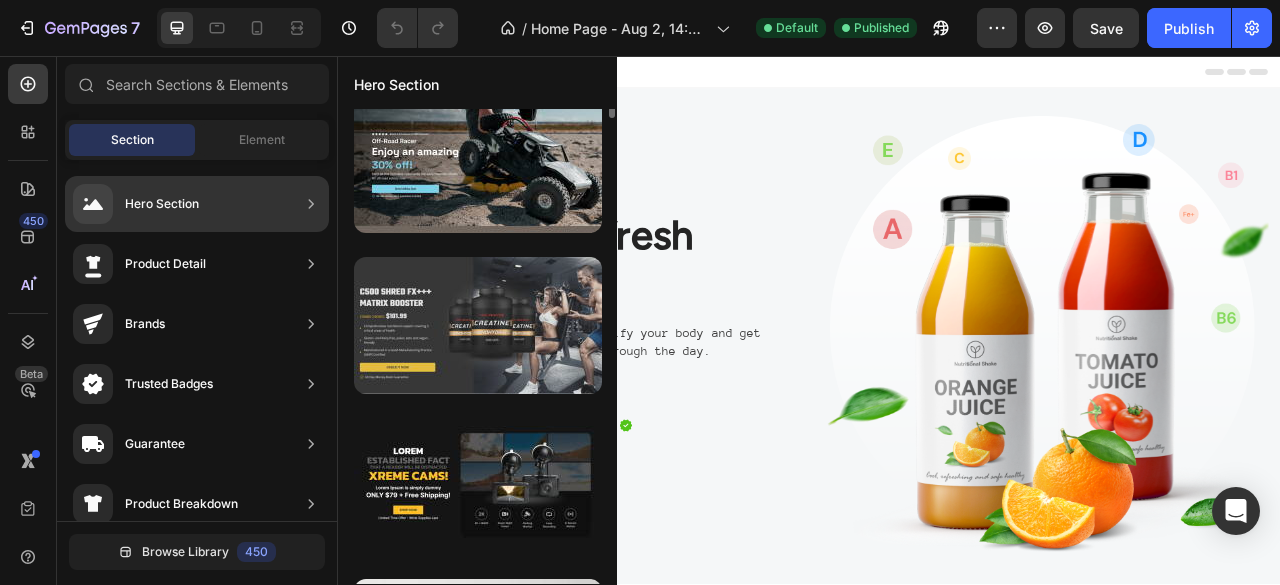 scroll, scrollTop: 0, scrollLeft: 0, axis: both 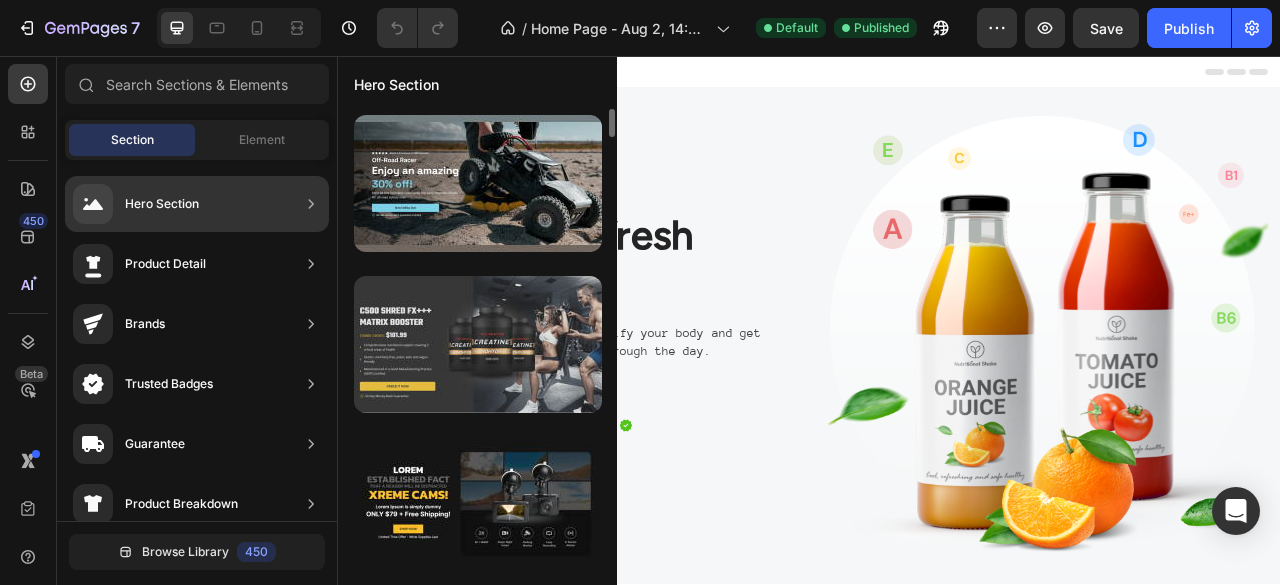 click at bounding box center (478, 344) 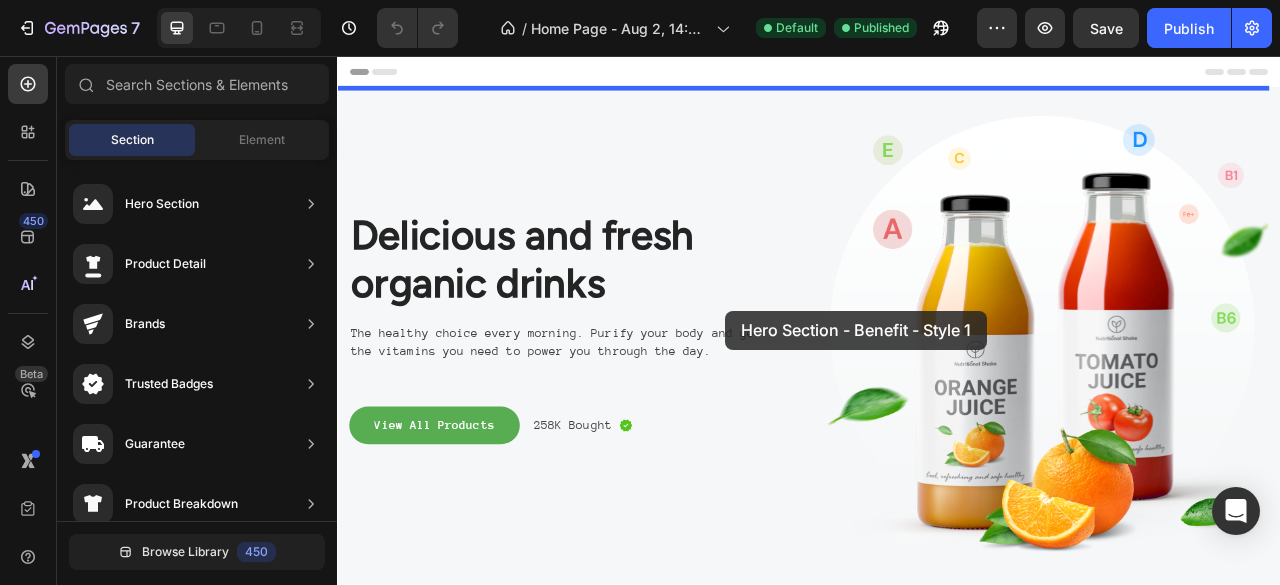 drag, startPoint x: 803, startPoint y: 385, endPoint x: 831, endPoint y: 380, distance: 28.442924 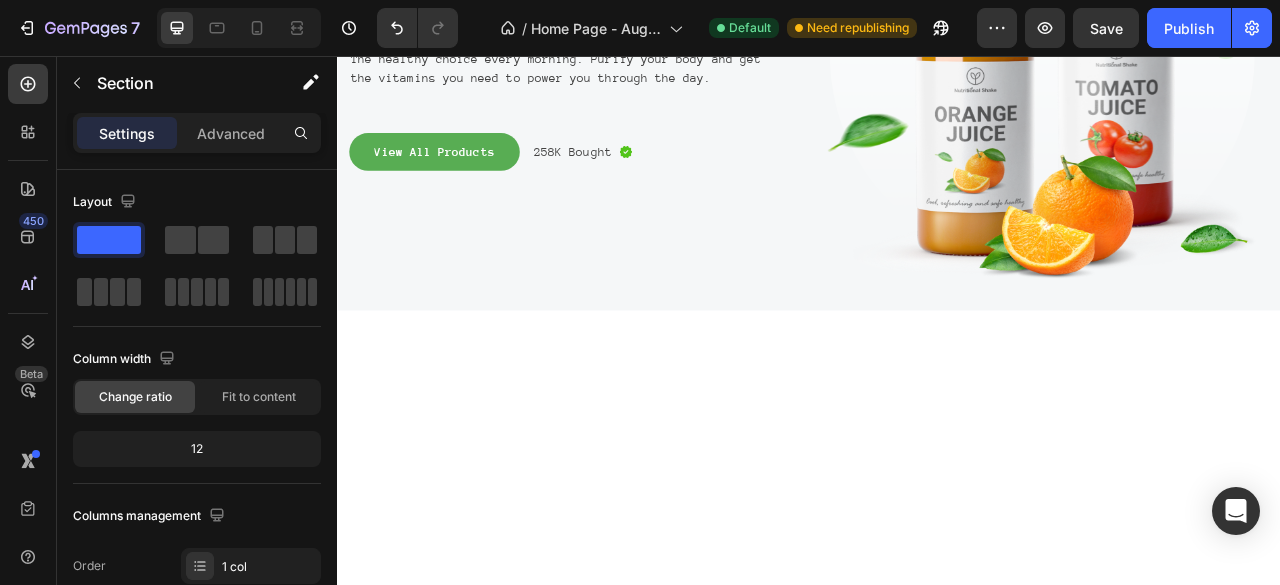 scroll, scrollTop: 0, scrollLeft: 0, axis: both 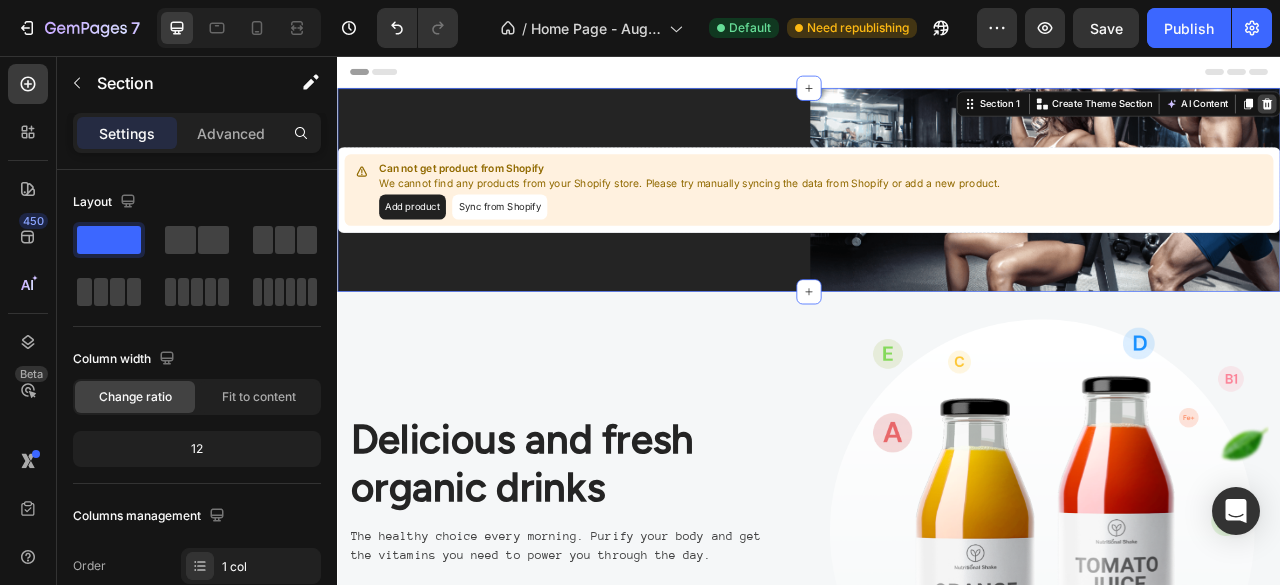 click 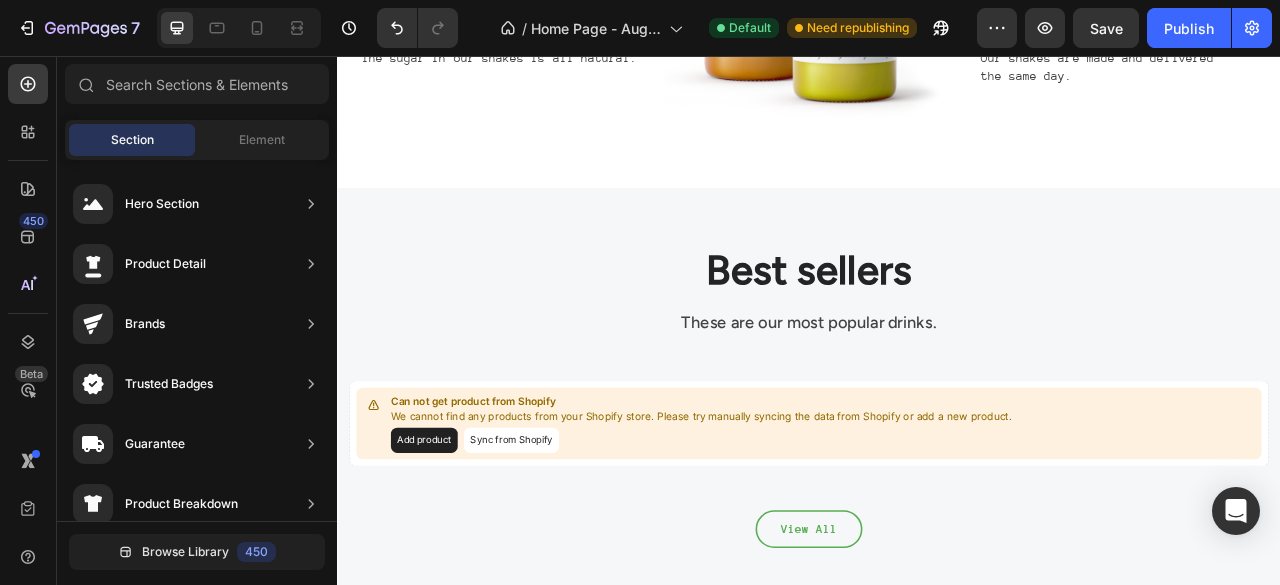 scroll, scrollTop: 1371, scrollLeft: 0, axis: vertical 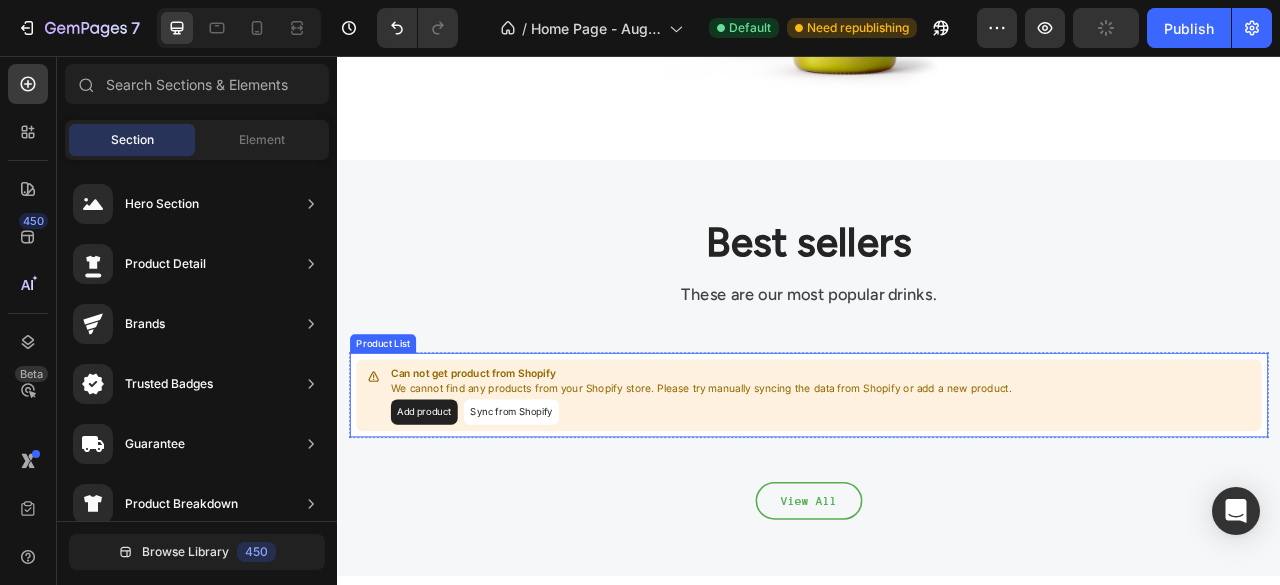 click on "Sync from Shopify" at bounding box center [558, 509] 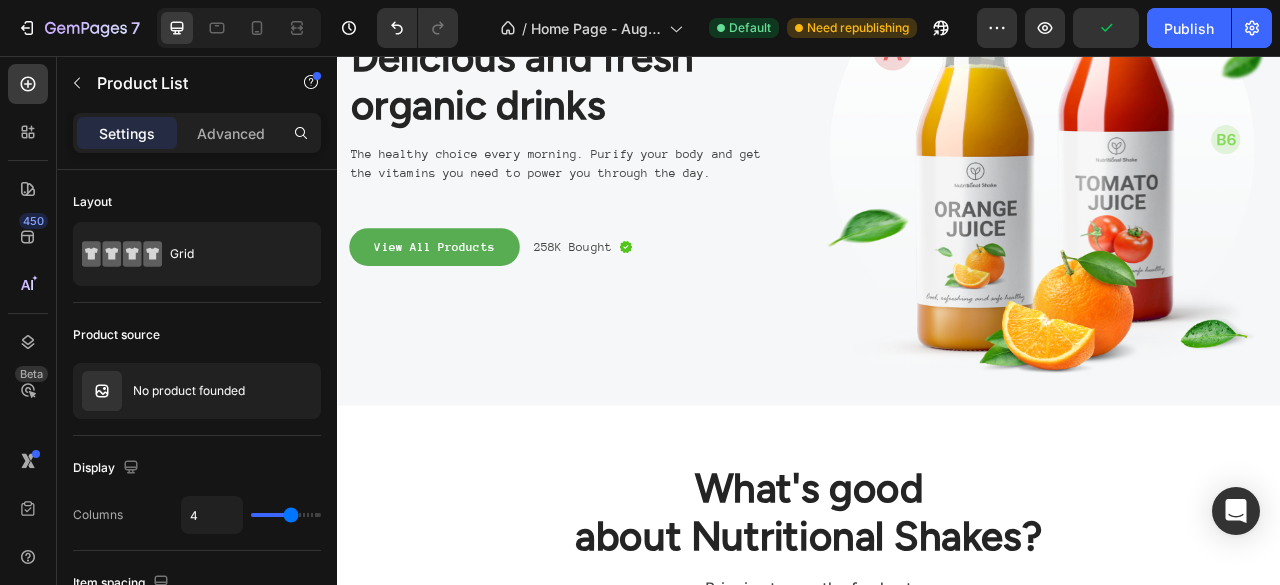scroll, scrollTop: 0, scrollLeft: 0, axis: both 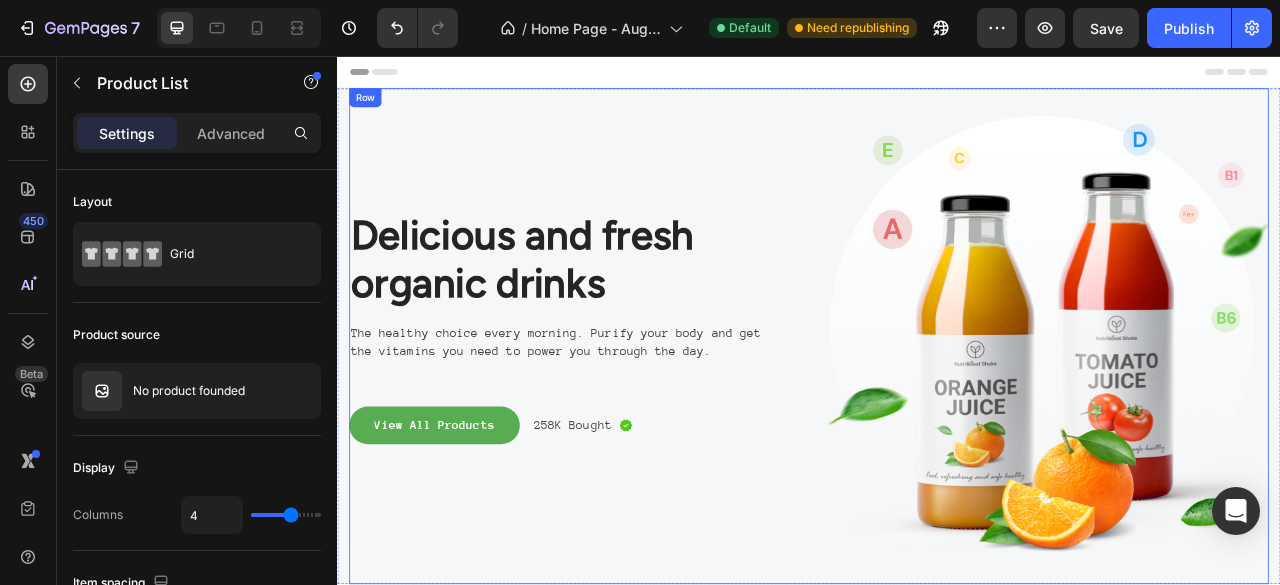 click on "Delicious and fresh organic drinks Heading The healthy choice every morning. Purify your body and get the vitamins you need to power you through the day. Text block View All Products  Button 258K Bought Text block Image Row" at bounding box center (632, 412) 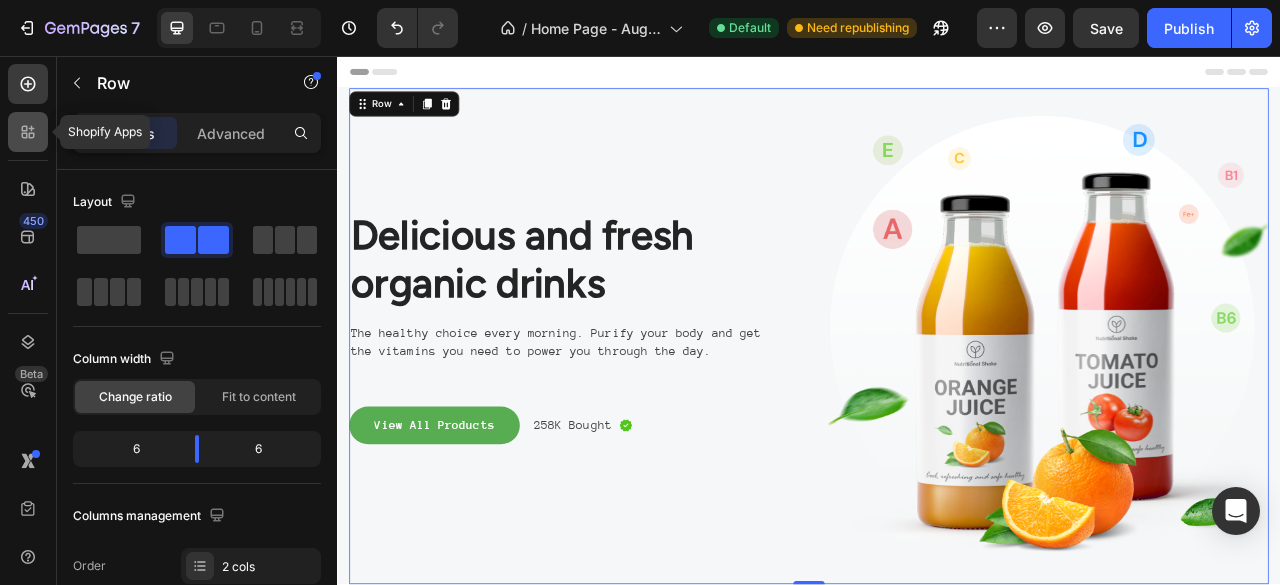 click 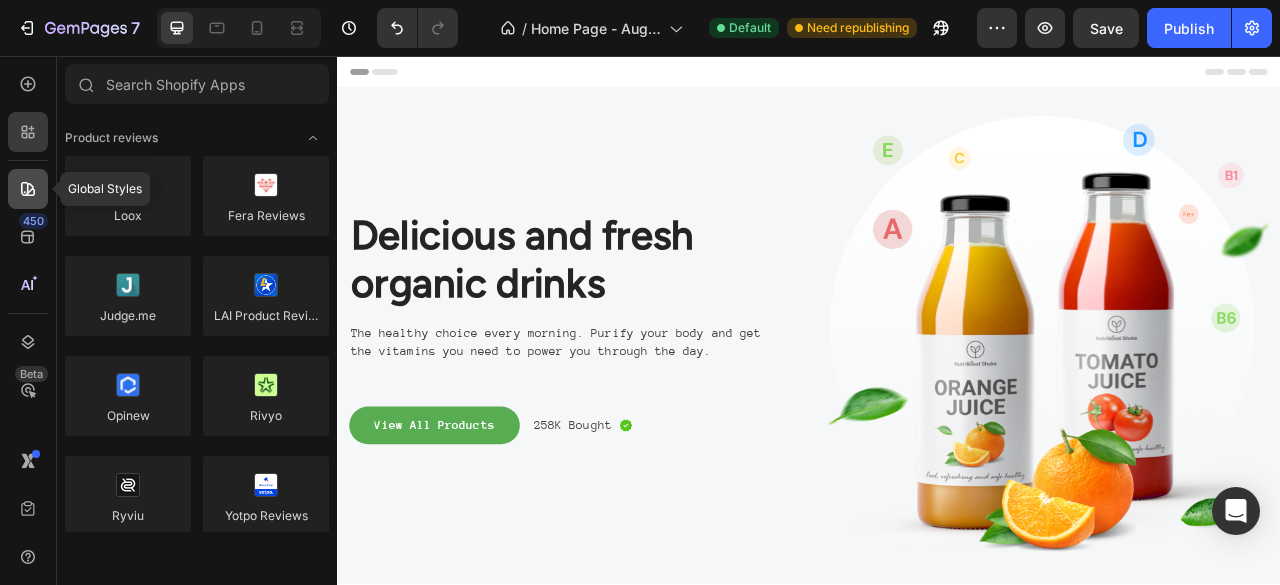 click 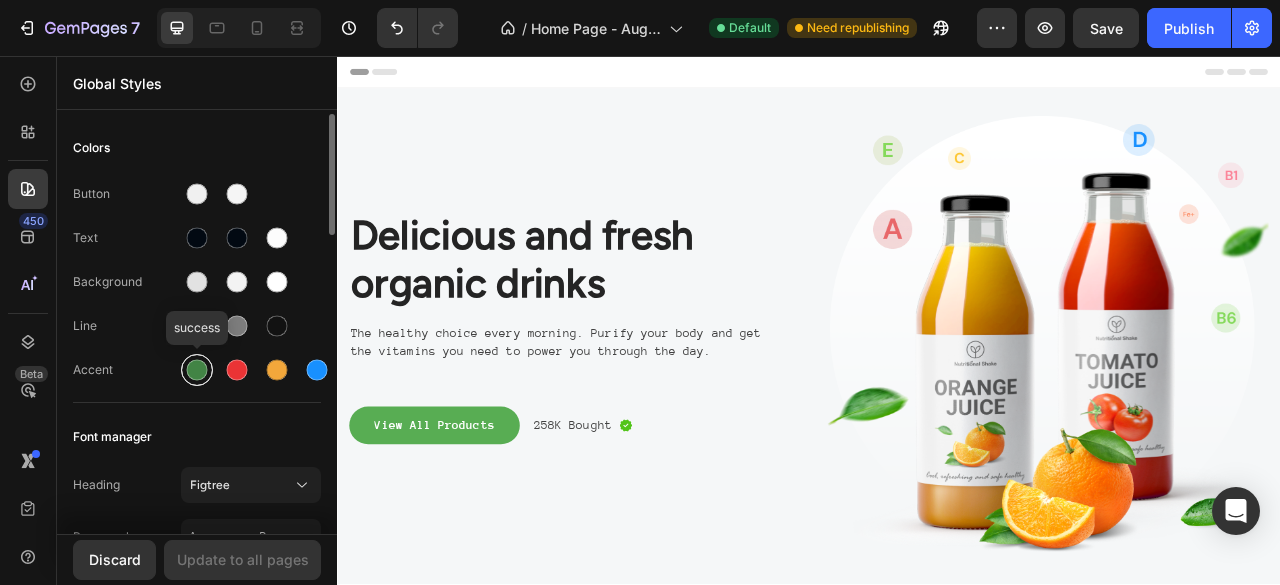 click at bounding box center [197, 370] 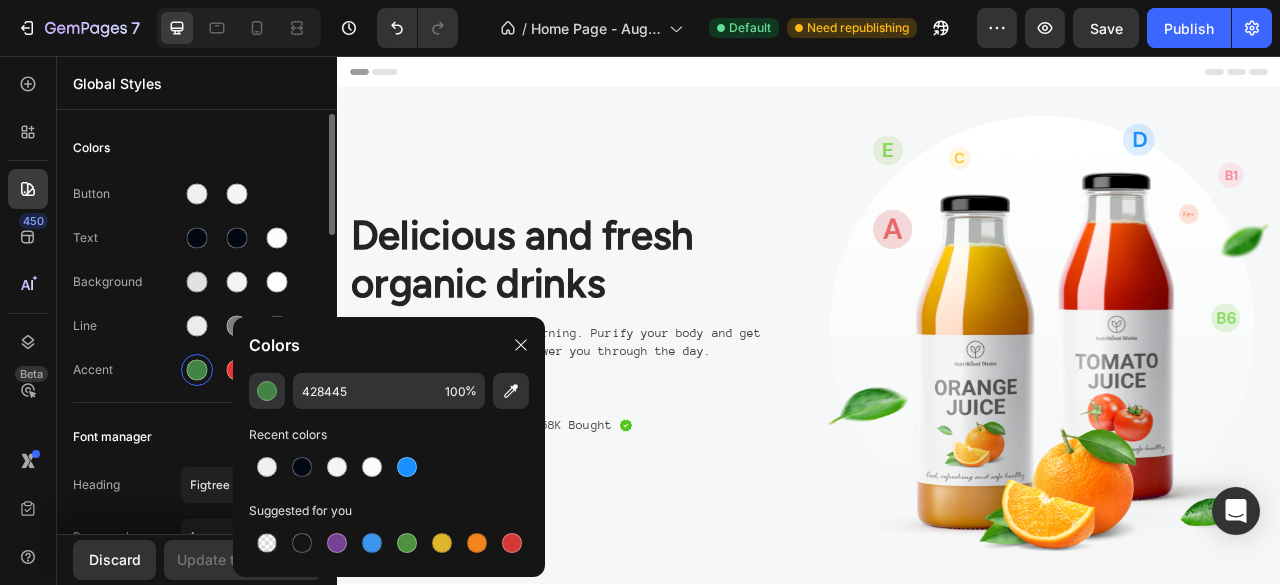 click on "Colors" at bounding box center (197, 148) 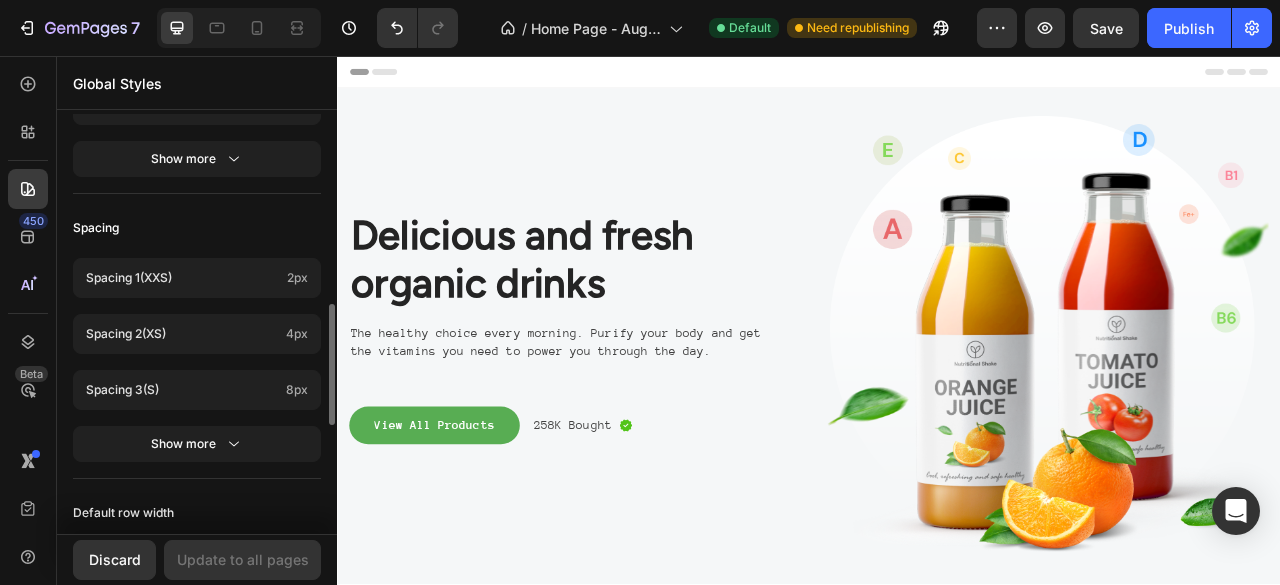 scroll, scrollTop: 681, scrollLeft: 0, axis: vertical 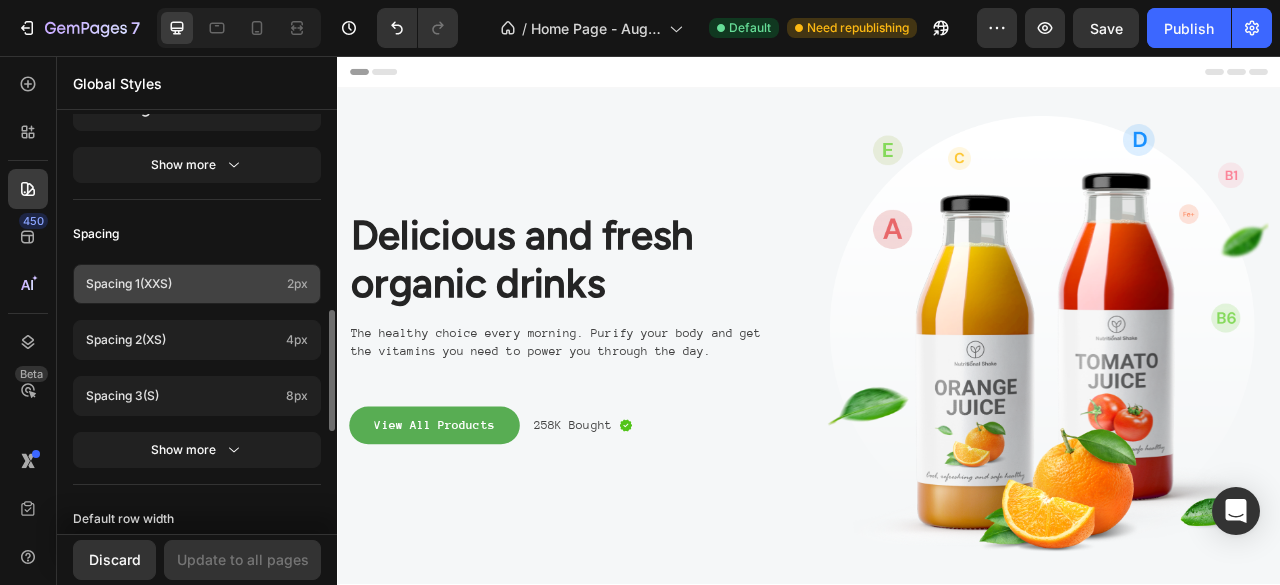 click on "Spacing 1  (xxs)" at bounding box center (182, 284) 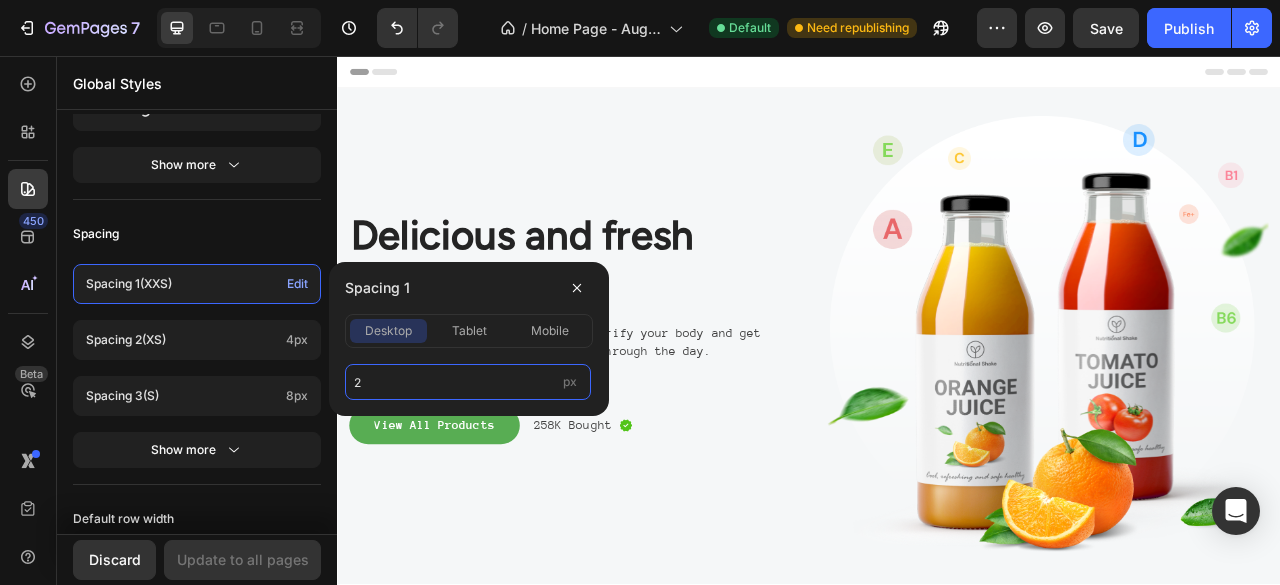 click on "2" at bounding box center (468, 382) 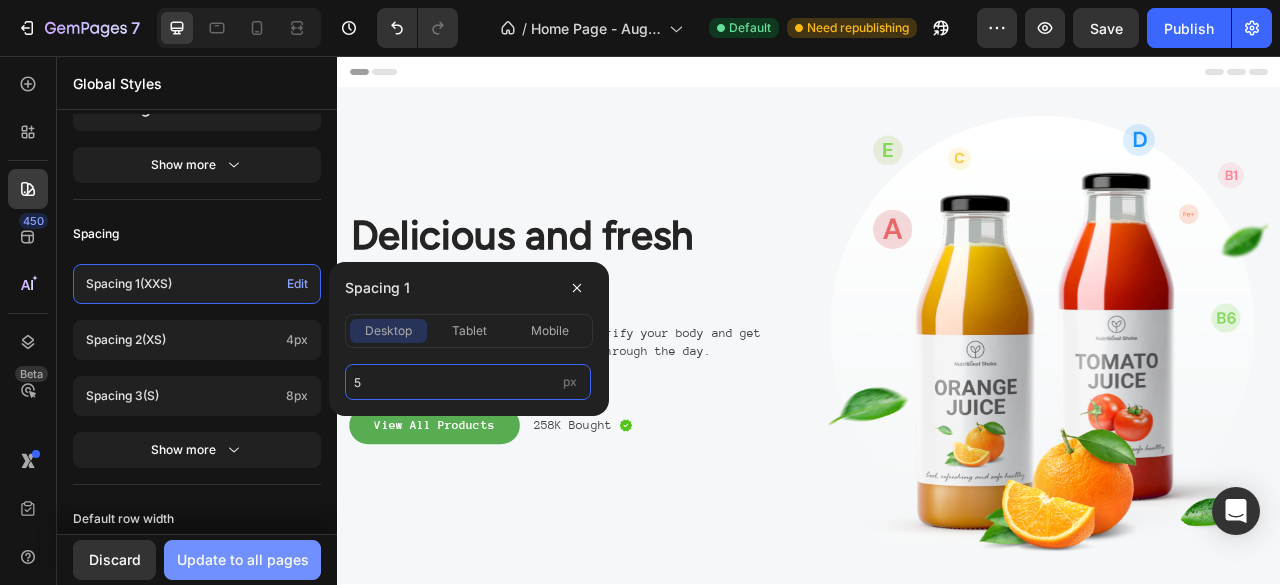 type on "5" 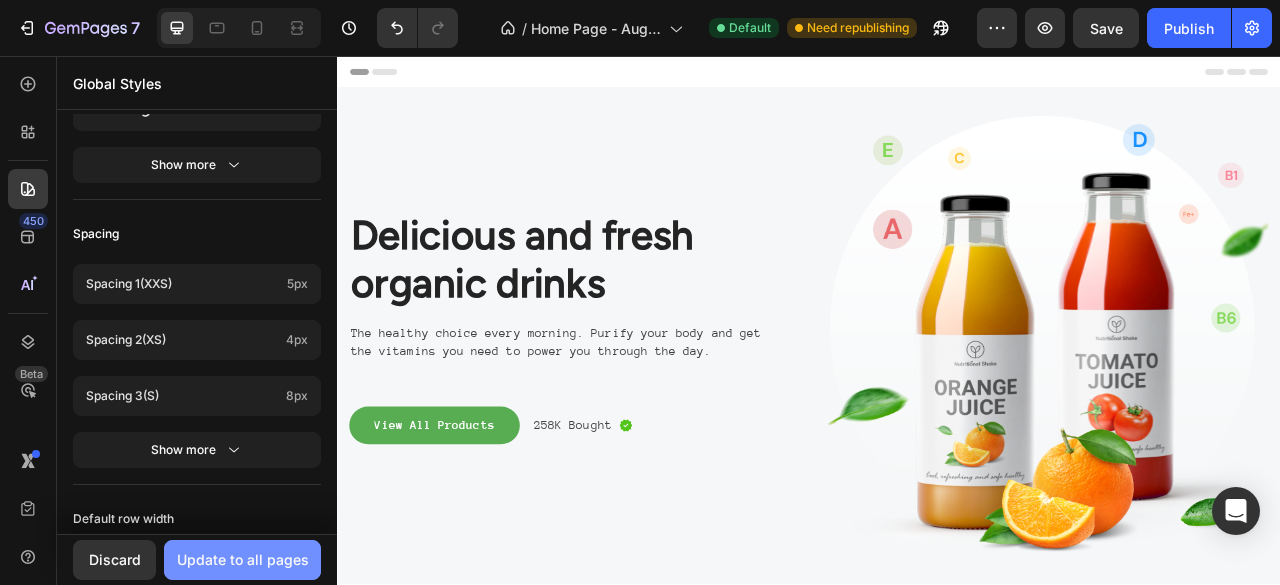 click on "Update to all pages" at bounding box center [243, 559] 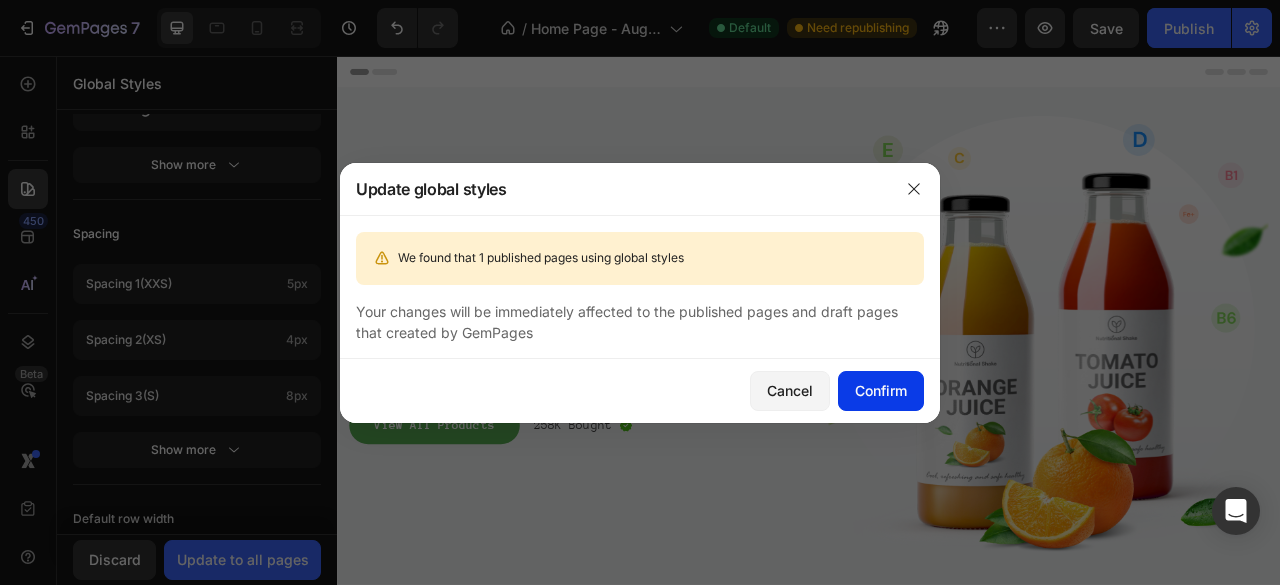 click on "Confirm" at bounding box center (881, 390) 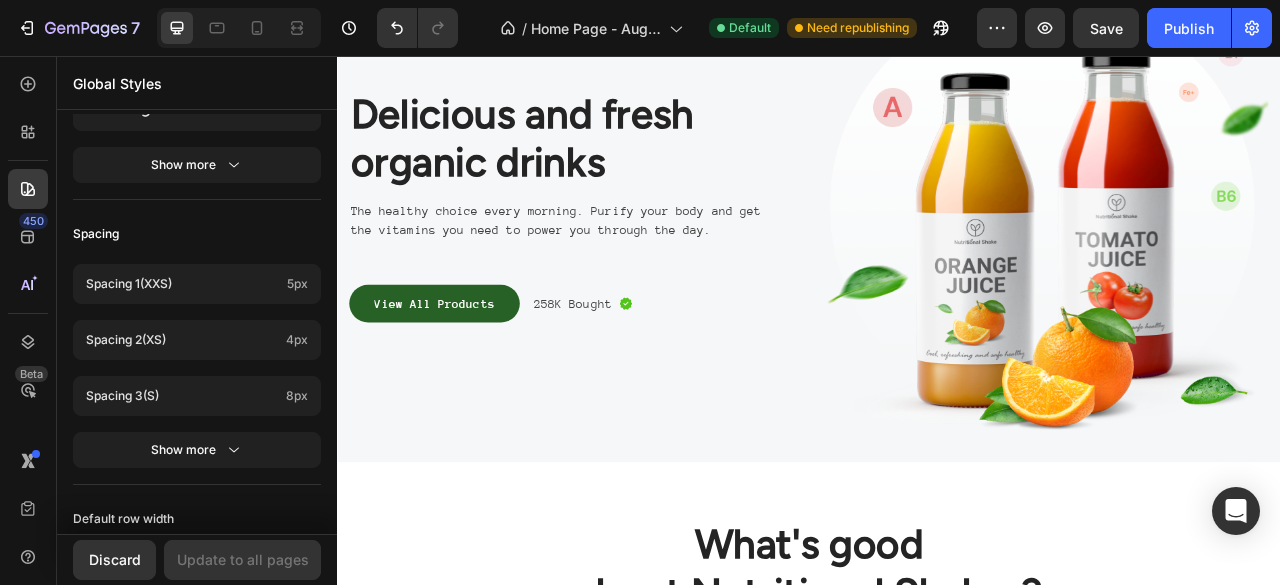 scroll, scrollTop: 137, scrollLeft: 0, axis: vertical 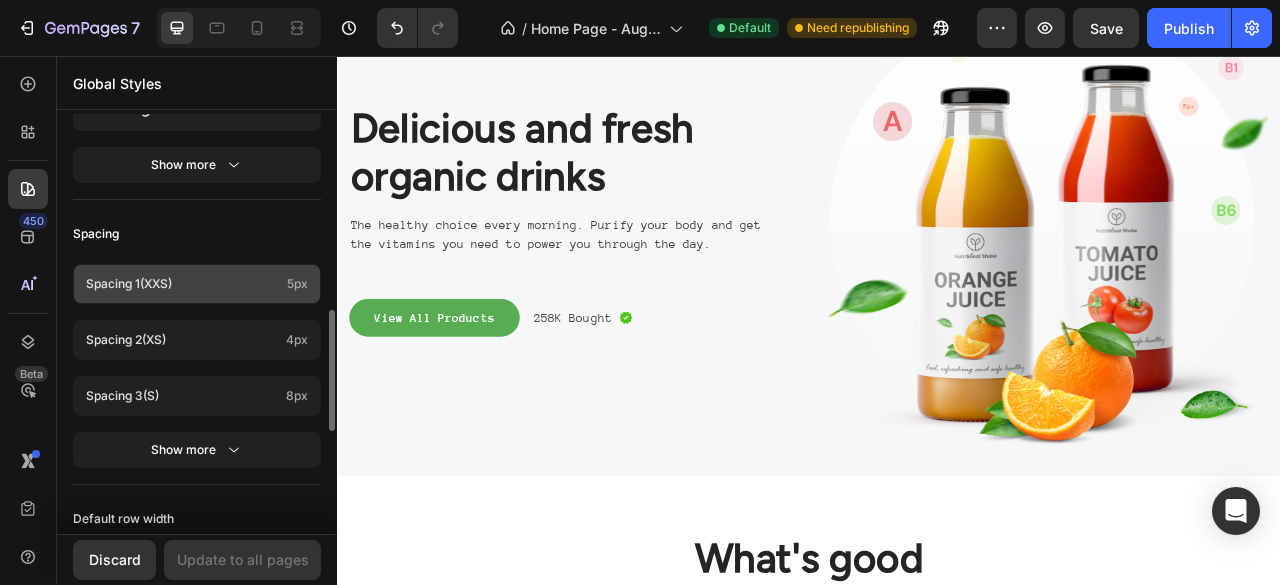 click on "Spacing 1  (xxs) 5px" 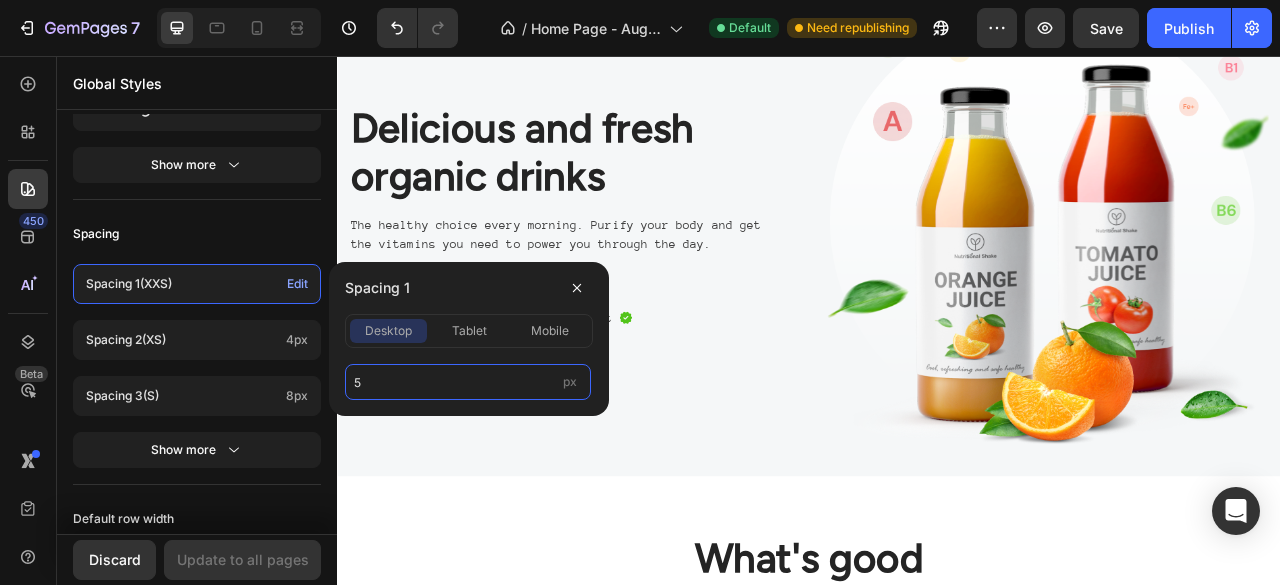 click on "5" at bounding box center [468, 382] 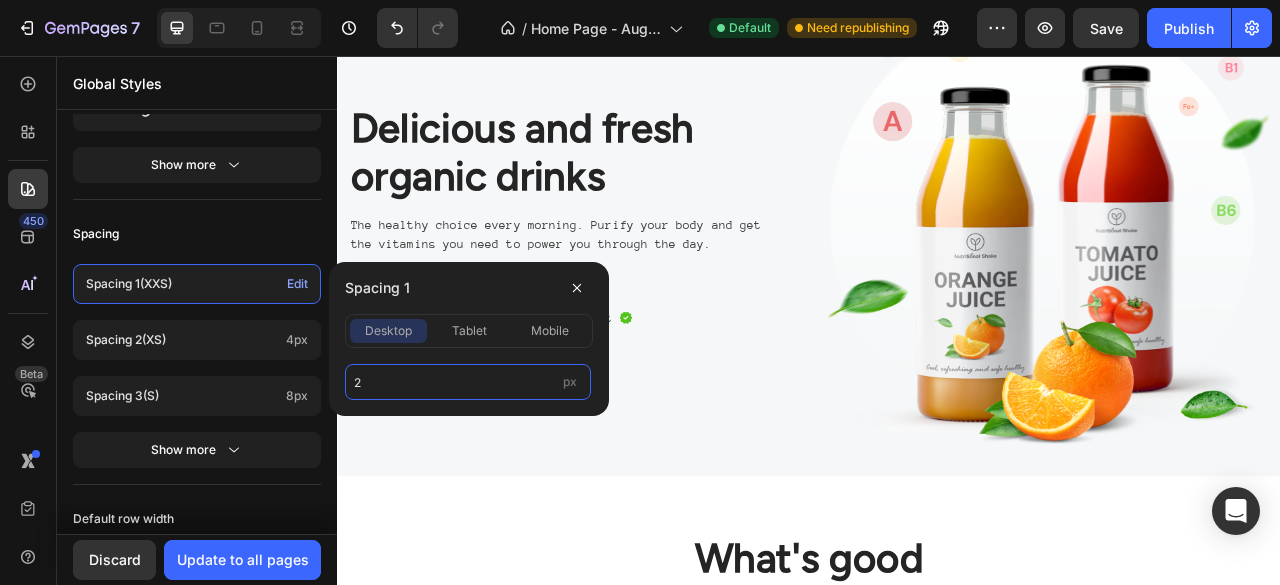 type on "2" 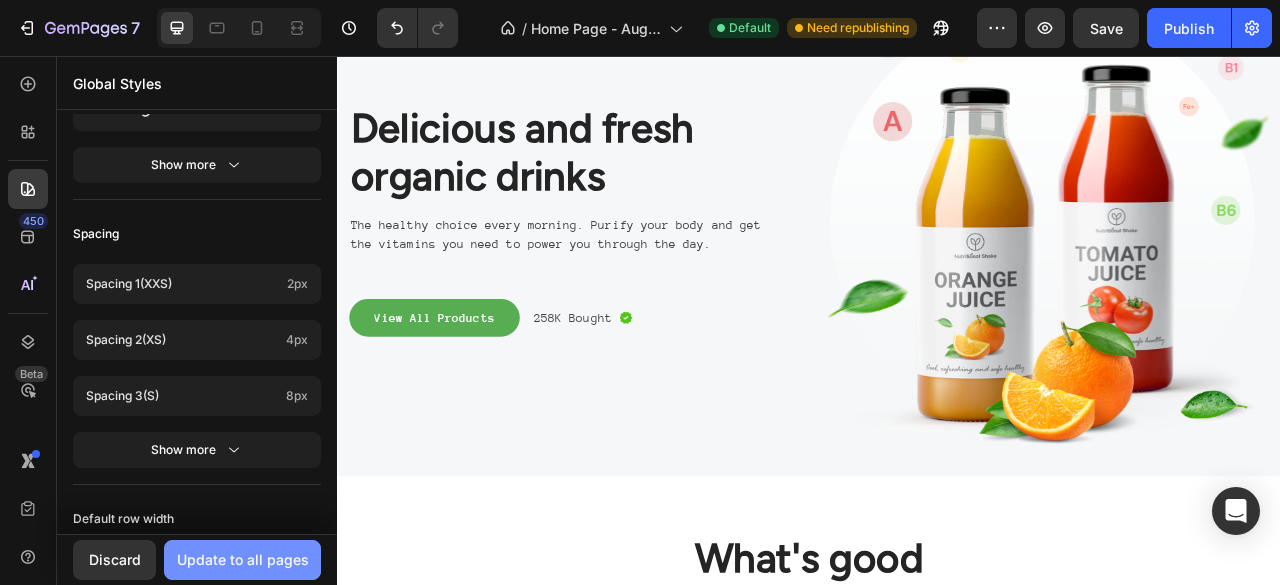click on "Update to all pages" at bounding box center (243, 559) 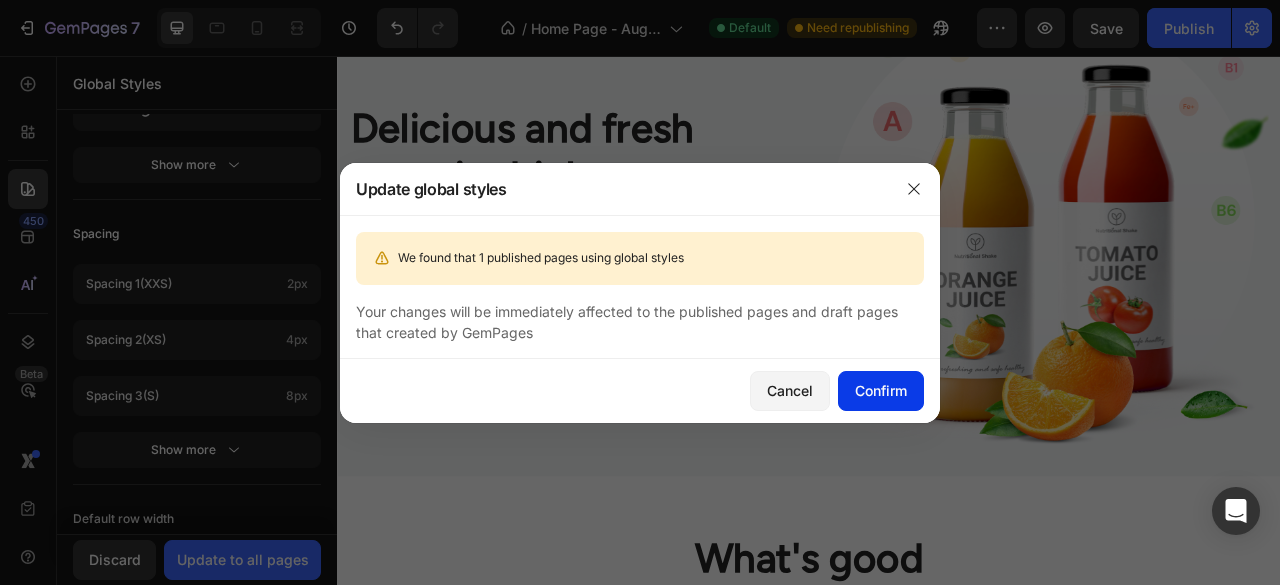 click on "Confirm" at bounding box center (881, 390) 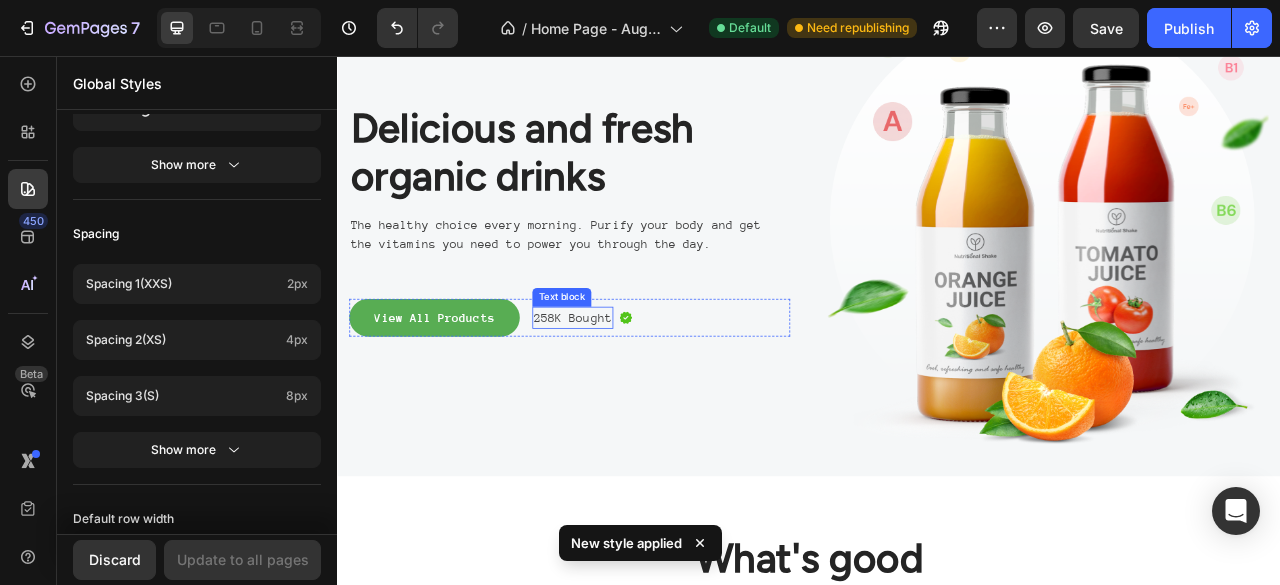 click on "258K Bought" at bounding box center (636, 389) 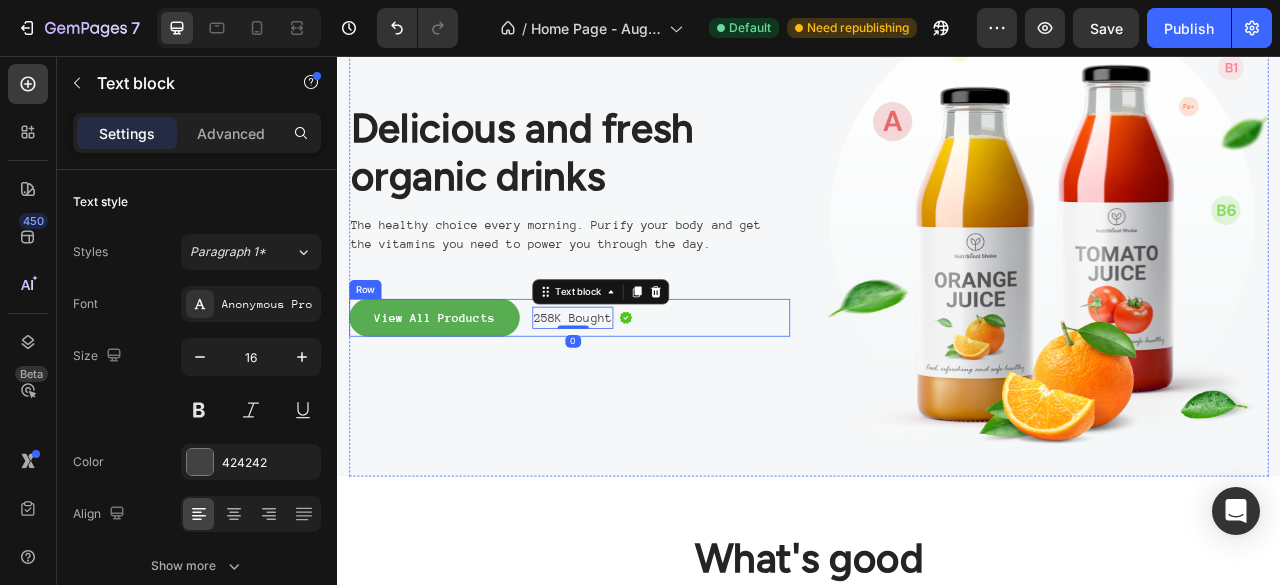 click on "View All Products  Button 258K Bought Text block   0 Image Row" at bounding box center (632, 389) 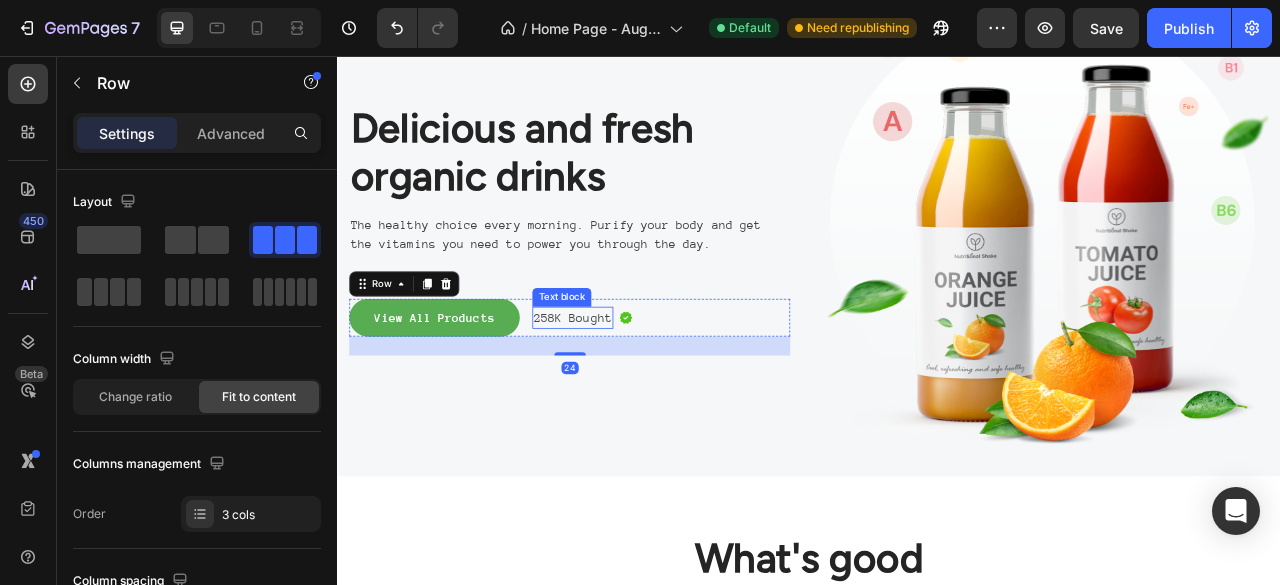 click on "258K Bought" at bounding box center (636, 389) 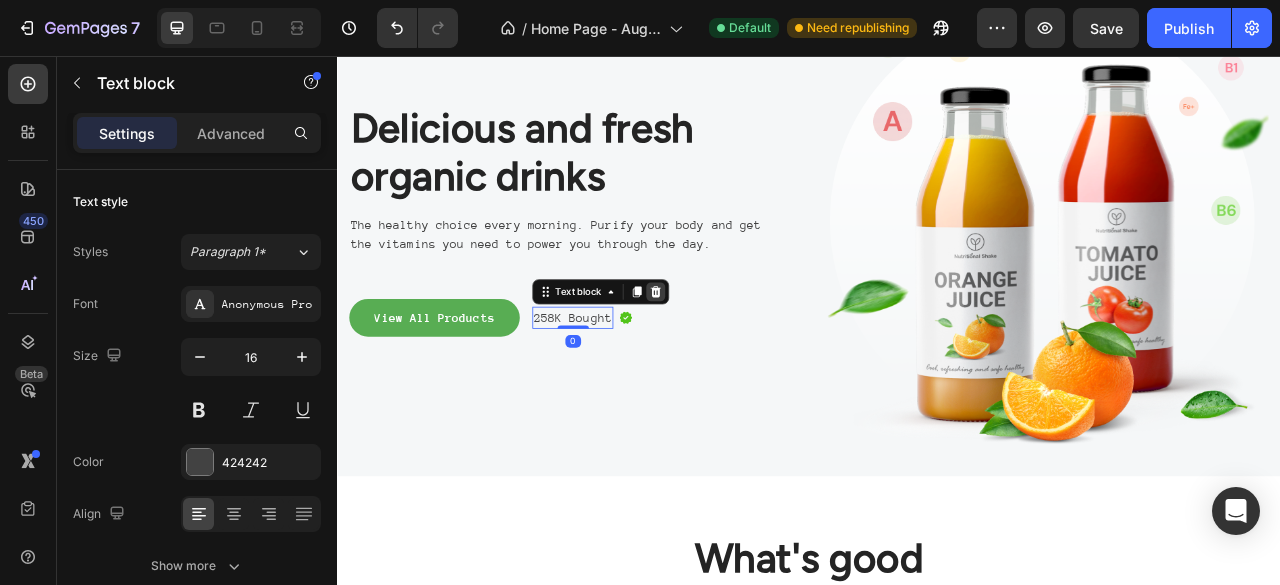 click 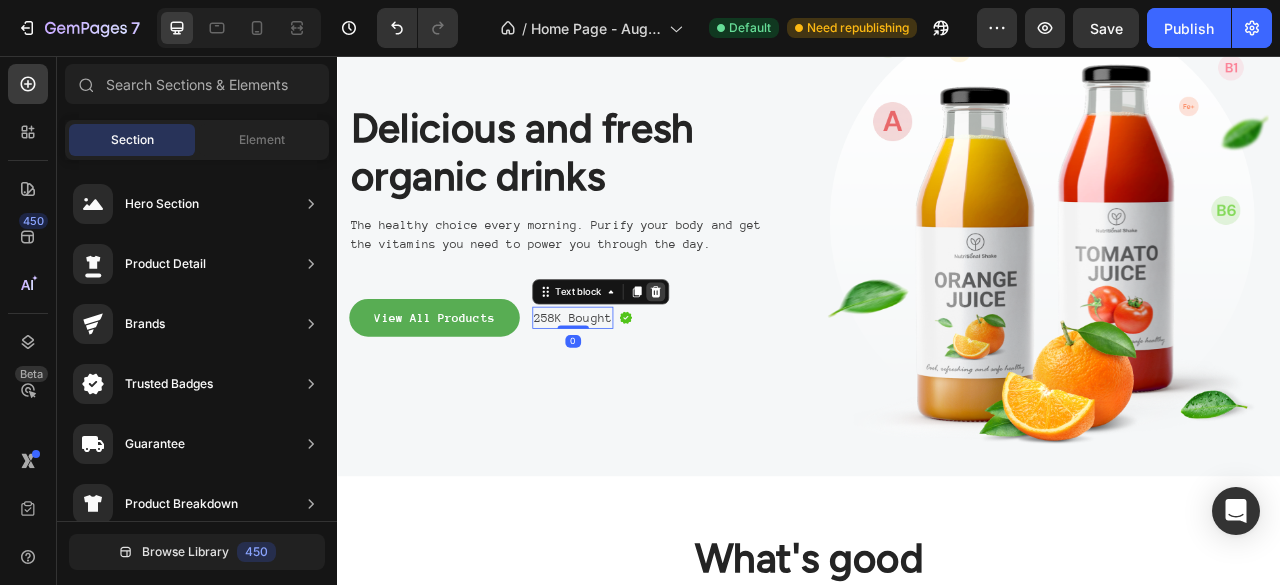 scroll, scrollTop: 131, scrollLeft: 0, axis: vertical 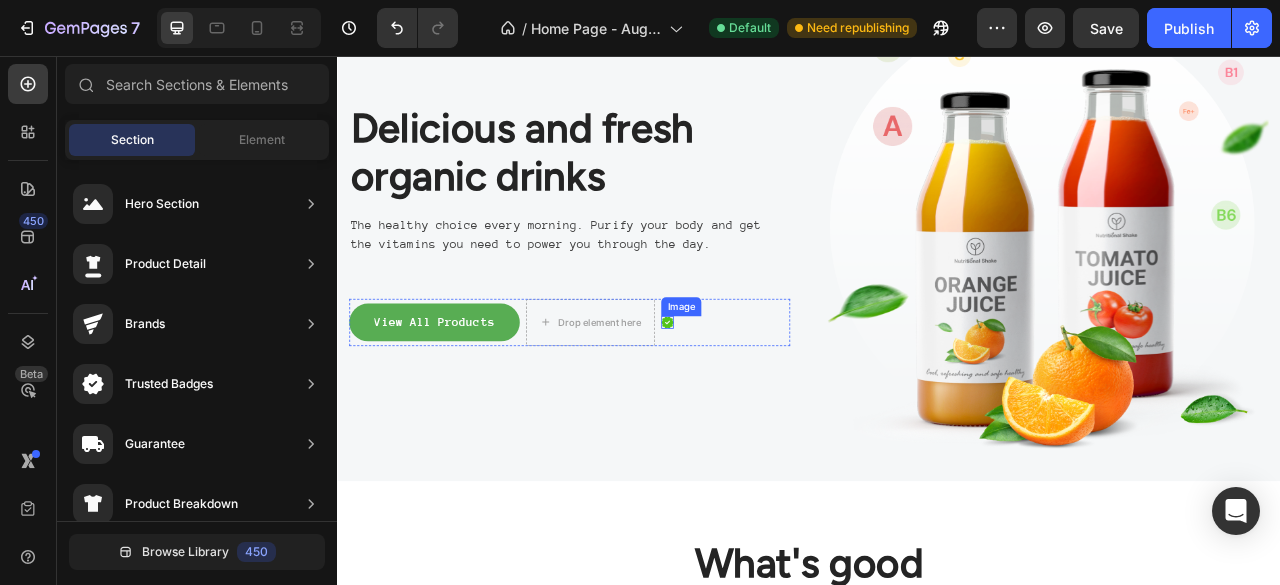 click at bounding box center (757, 395) 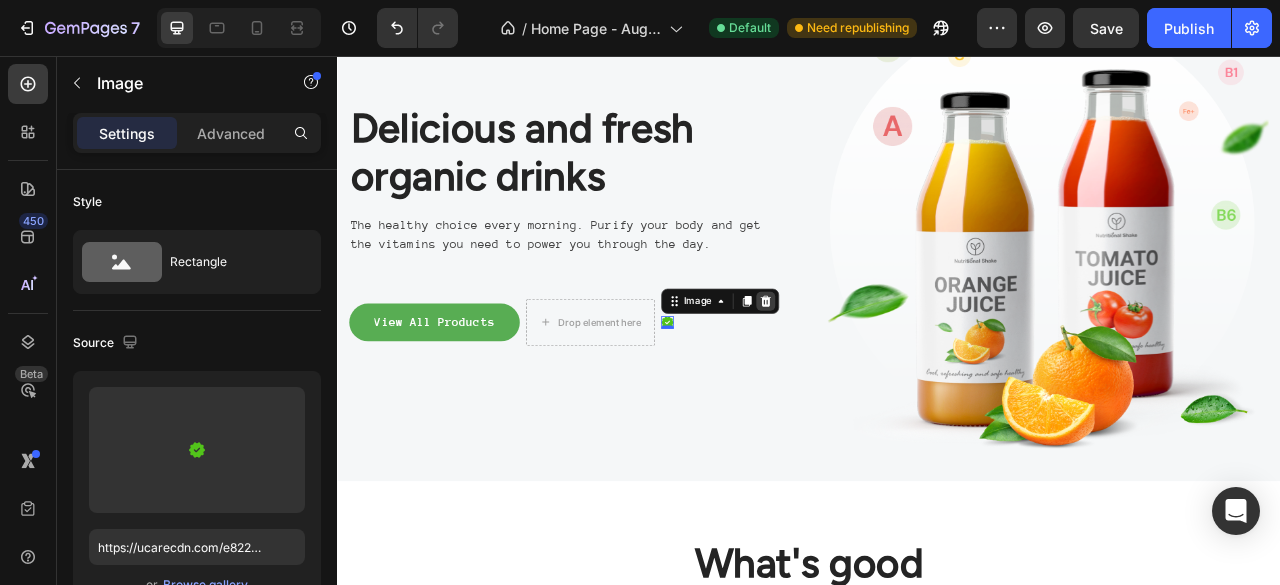 click 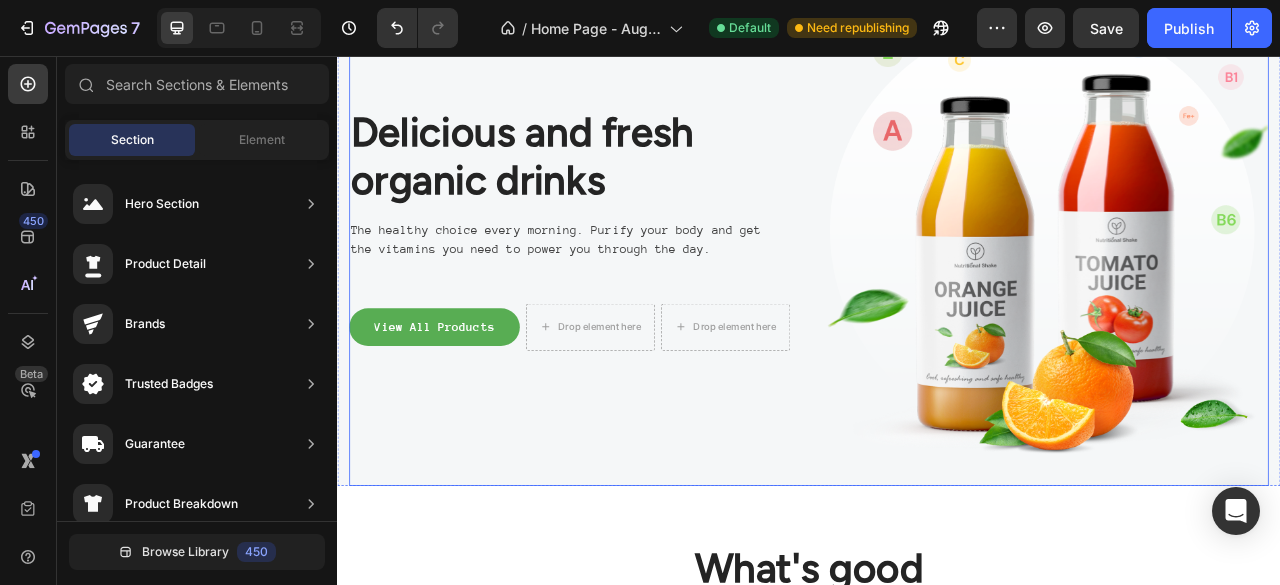 click on "Delicious and fresh organic drinks Heading The healthy choice every morning. Purify your body and get the vitamins you need to power you through the day. Text block View All Products  Button
Drop element here
Drop element here Row" at bounding box center [632, 287] 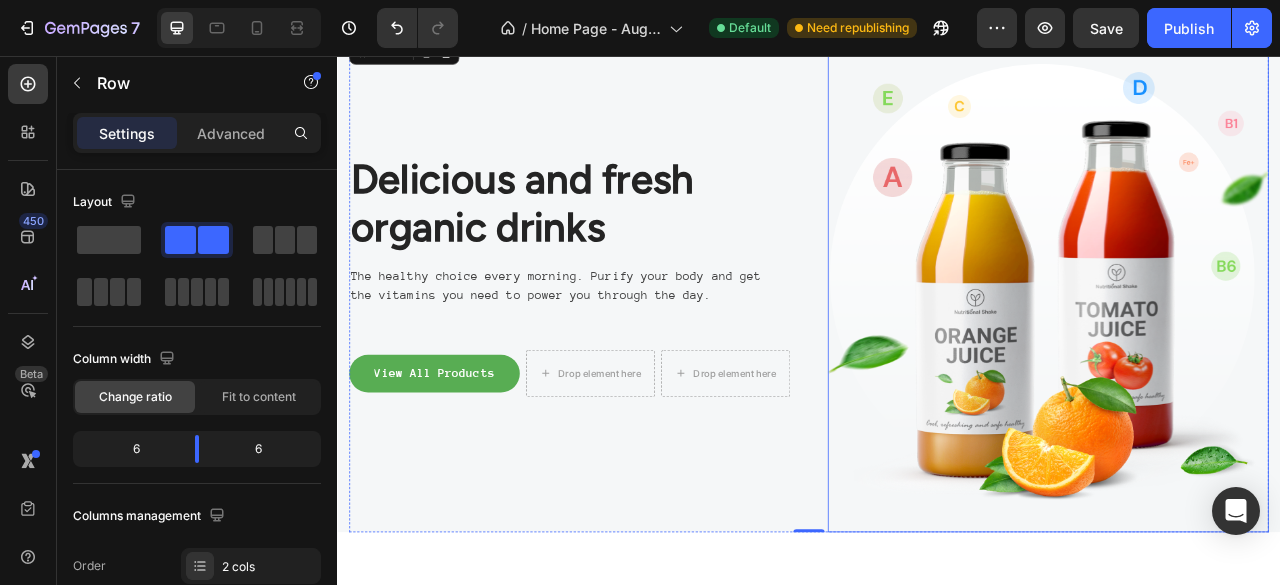 scroll, scrollTop: 0, scrollLeft: 0, axis: both 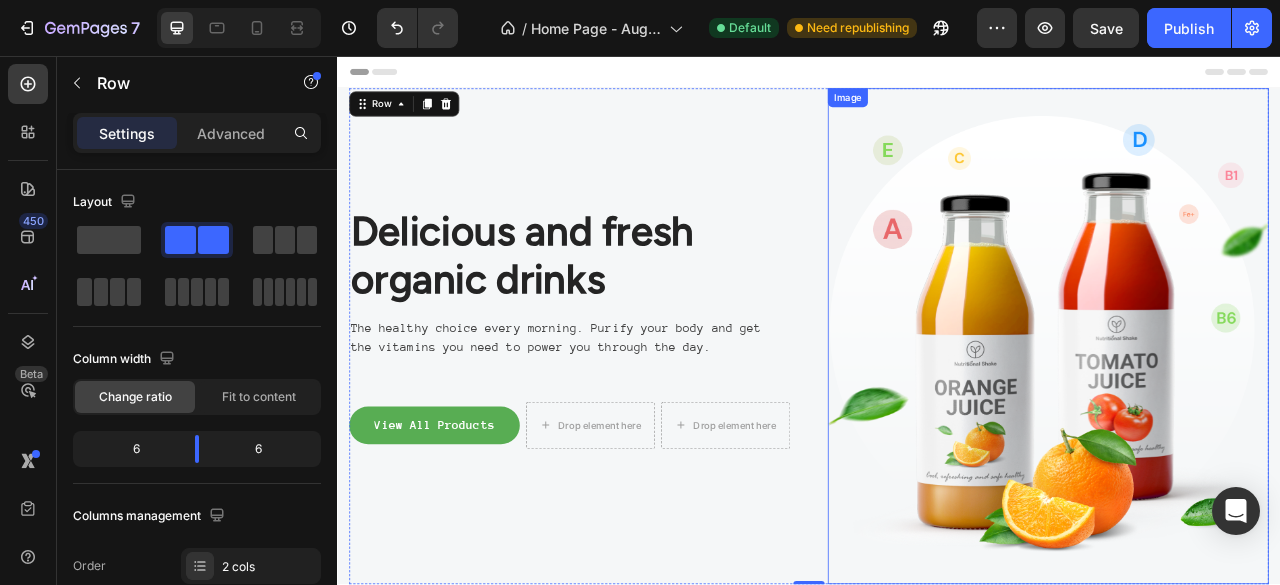 click at bounding box center [1241, 412] 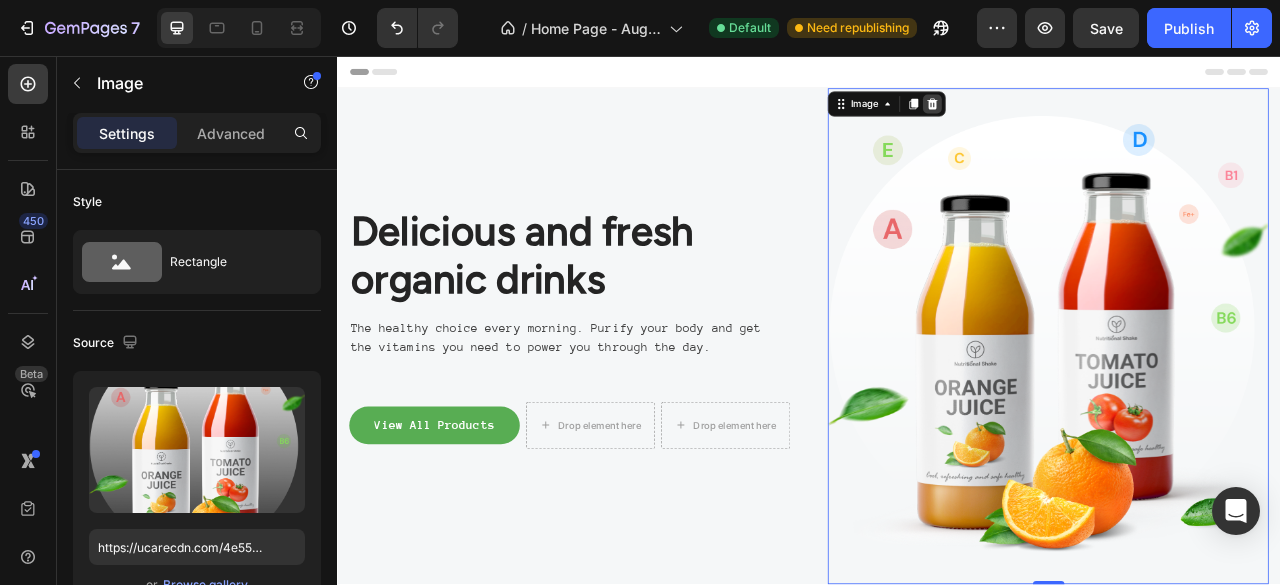 click 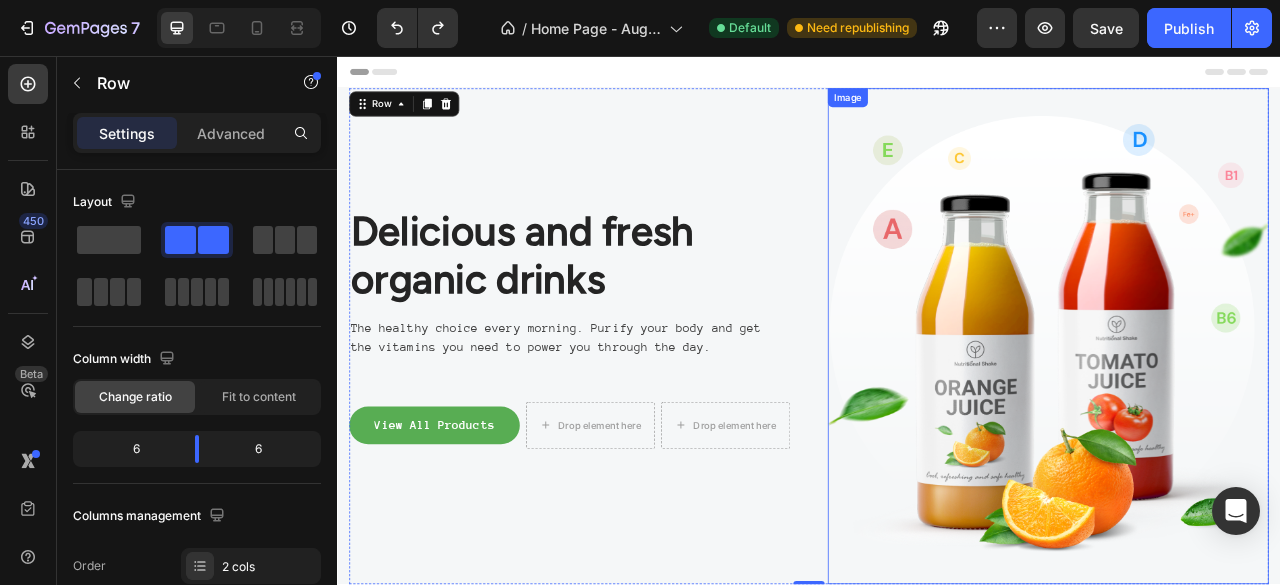 click on "Image" at bounding box center (986, 109) 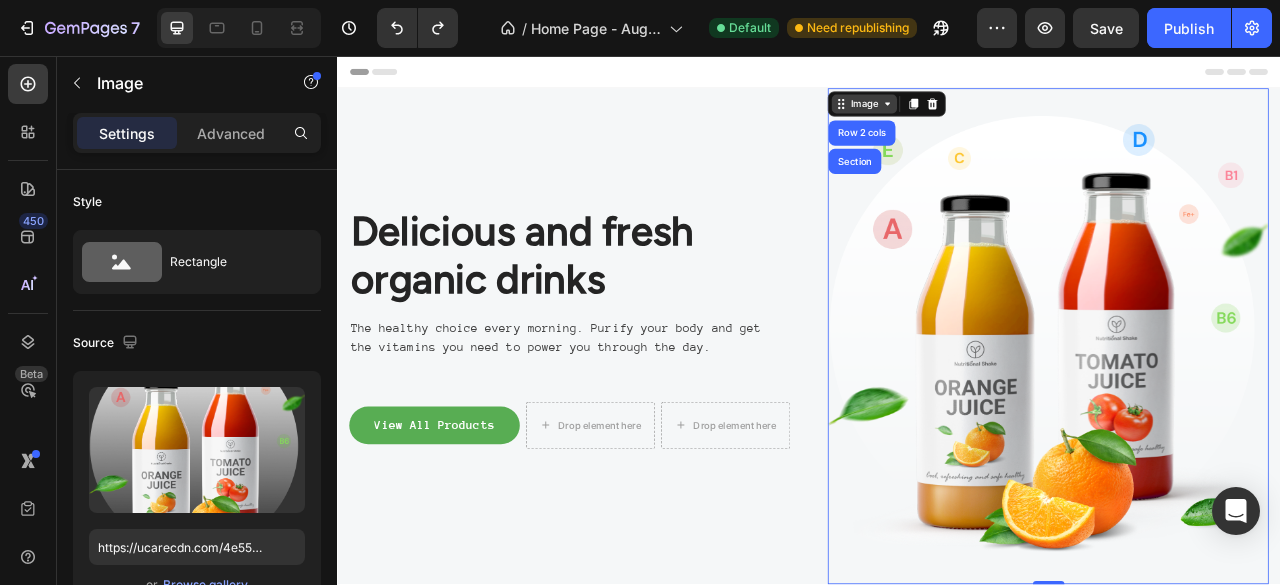 click on "Image" at bounding box center [1007, 117] 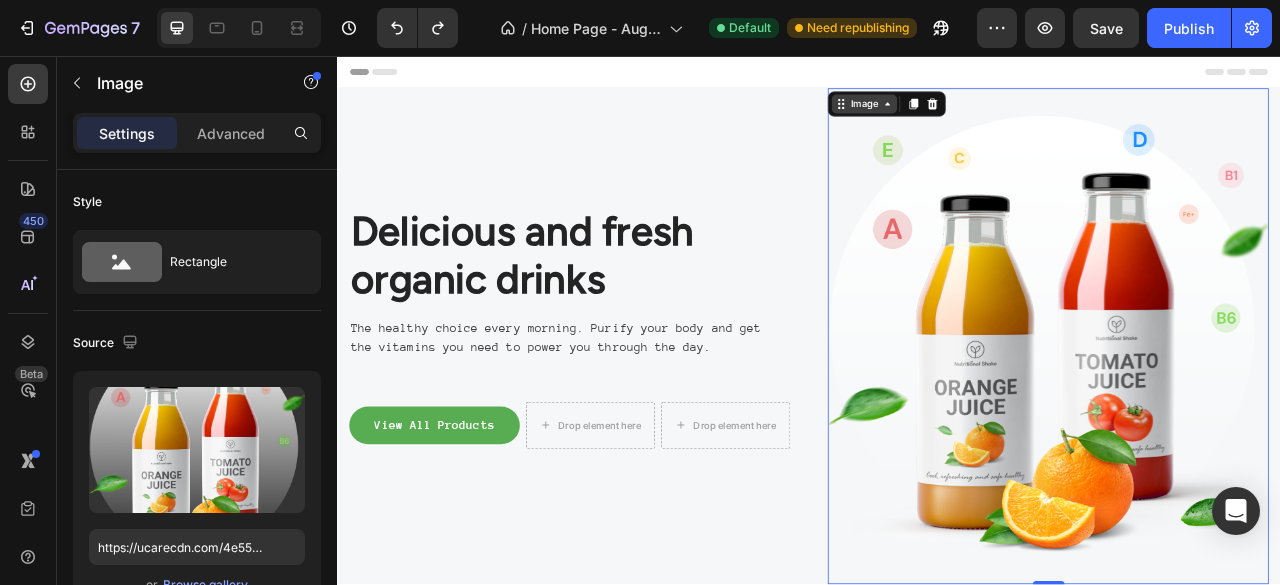 click on "Image" at bounding box center (1007, 117) 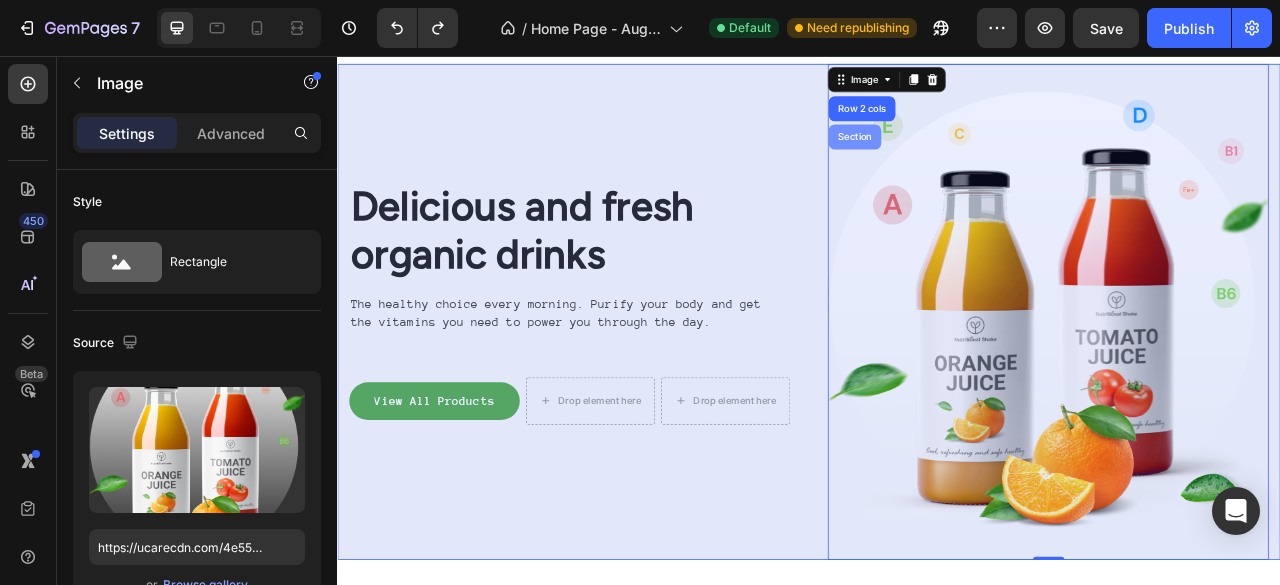 scroll, scrollTop: 0, scrollLeft: 0, axis: both 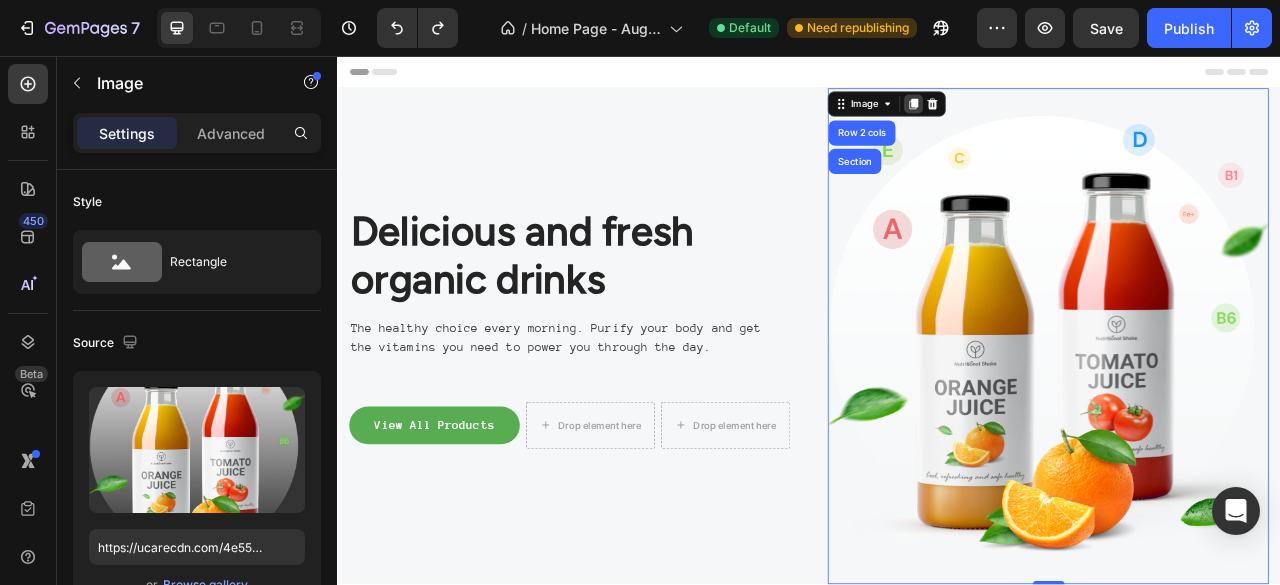 click 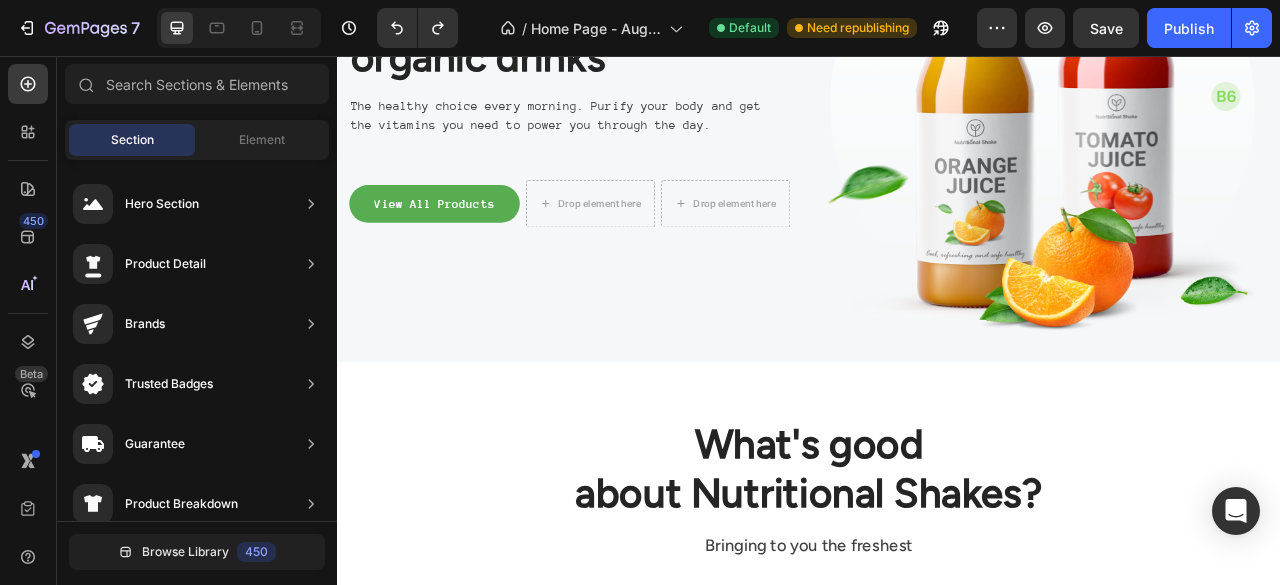 scroll, scrollTop: 0, scrollLeft: 0, axis: both 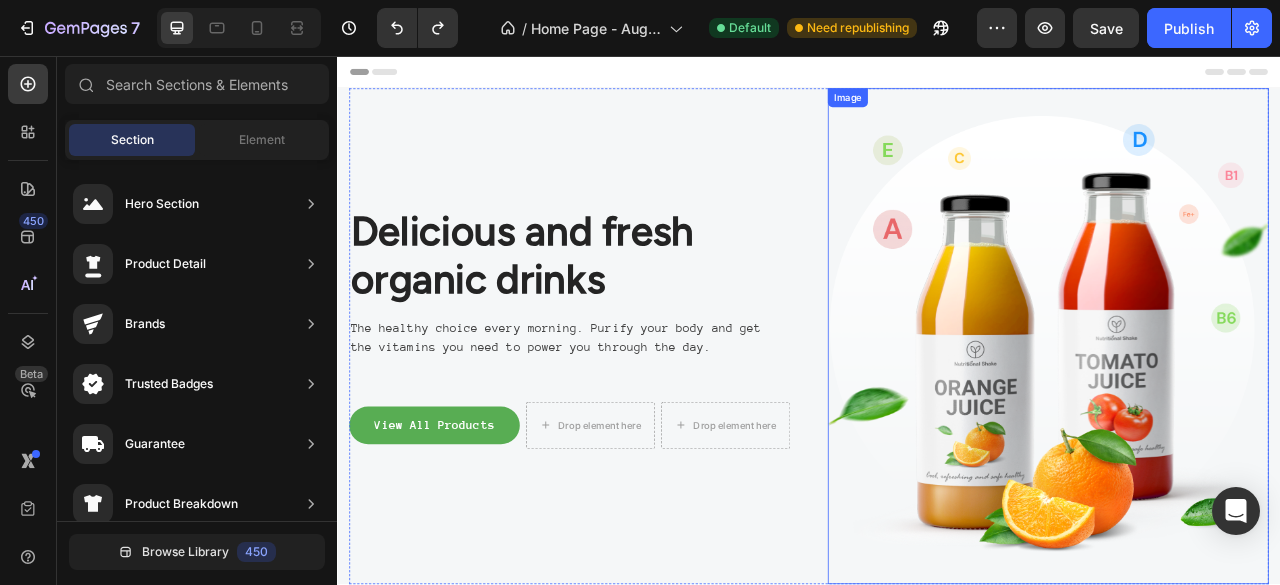 click at bounding box center (1241, 412) 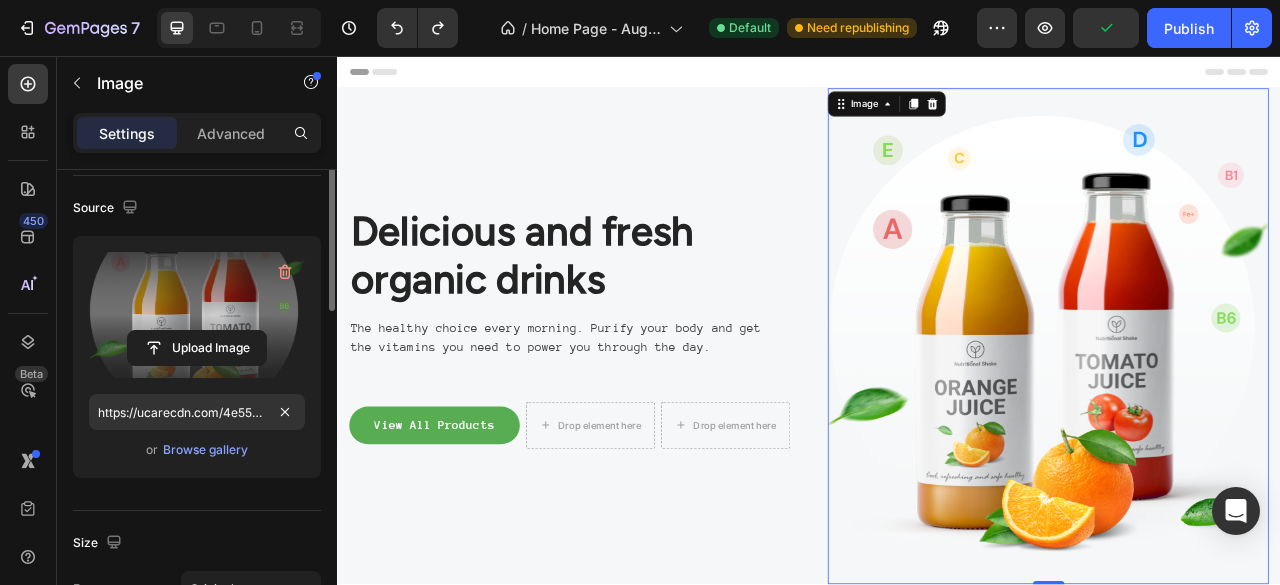 scroll, scrollTop: 95, scrollLeft: 0, axis: vertical 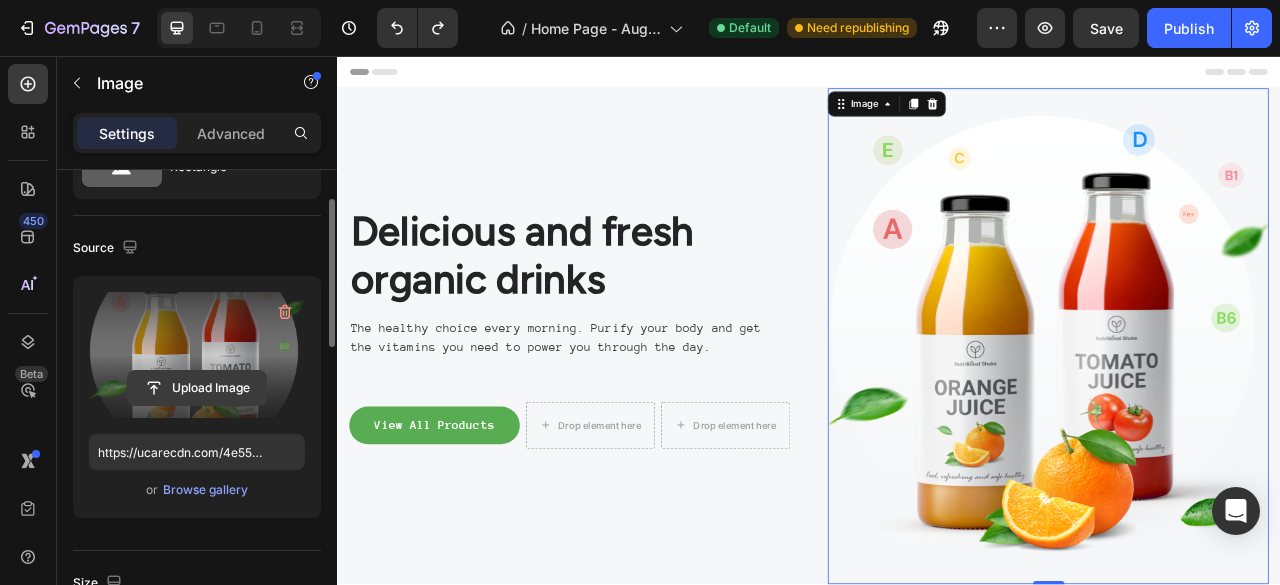 click 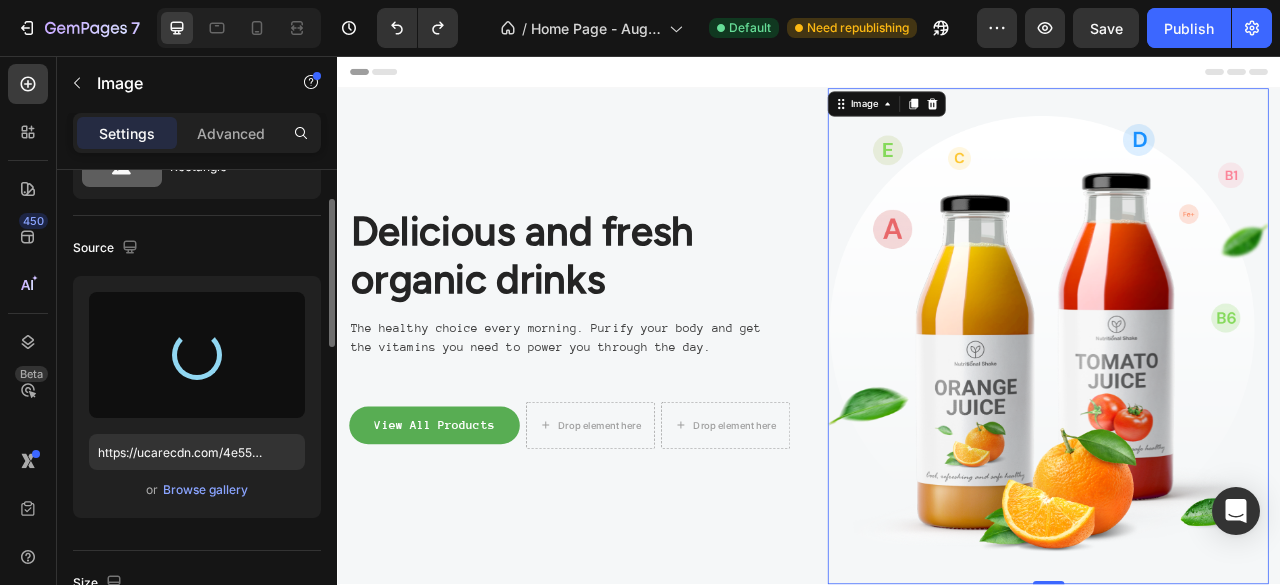 type on "https://cdn.shopify.com/s/files/1/0946/4591/1827/files/gempages_578134981256151740-5be6f196-e557-468e-9a20-7d58d863e28f.png" 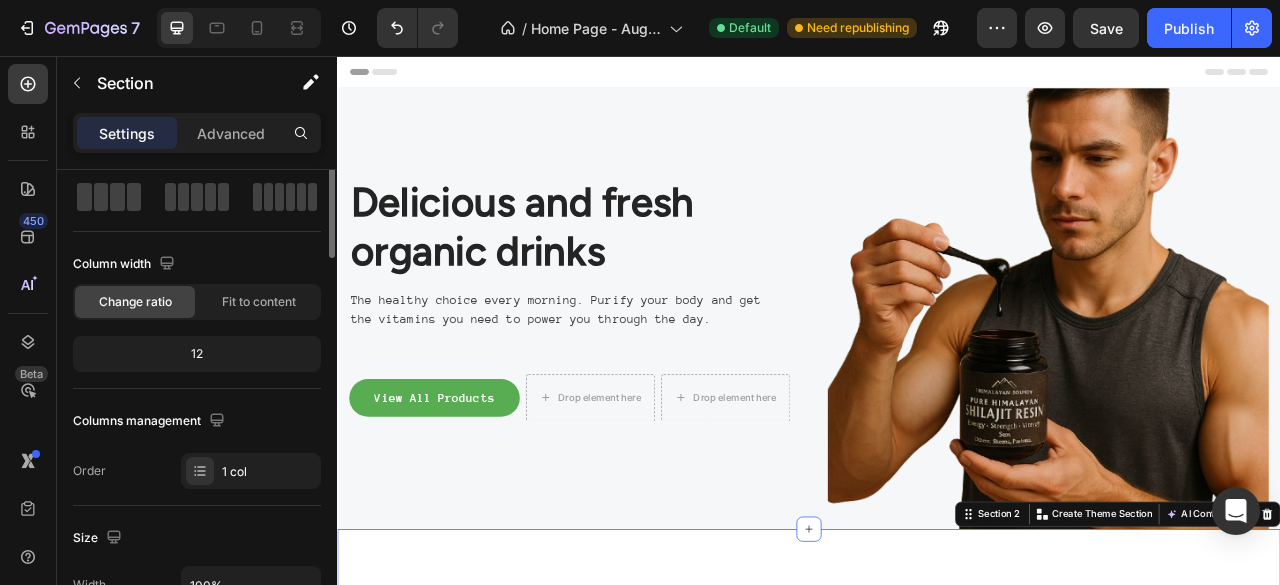 scroll, scrollTop: 0, scrollLeft: 0, axis: both 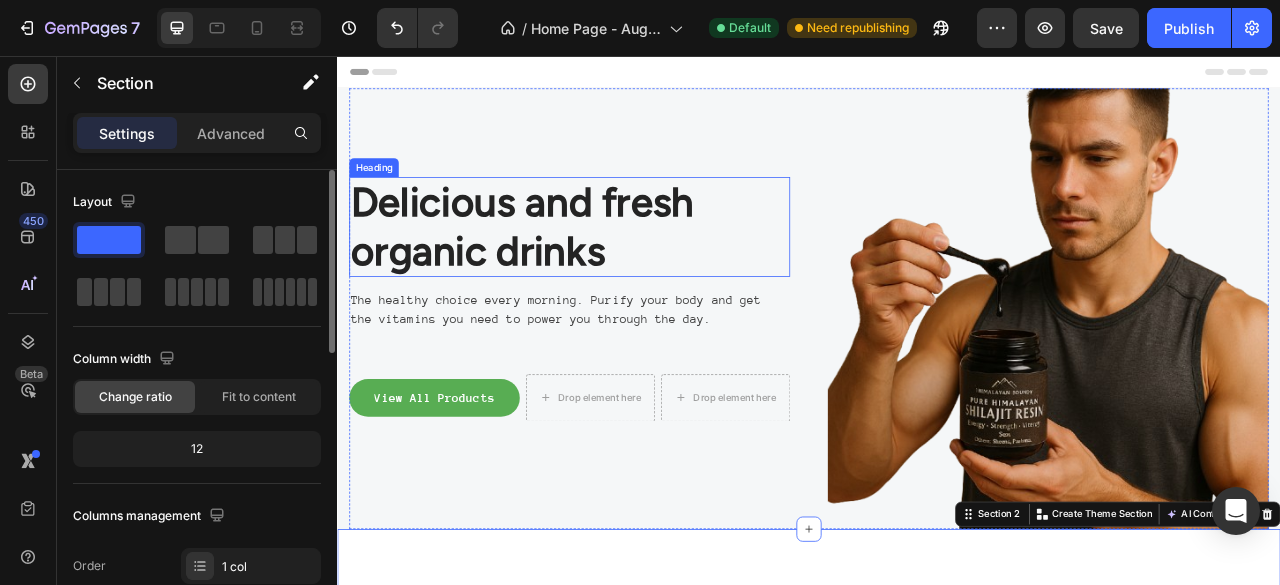 click on "Delicious and fresh organic drinks" at bounding box center [632, 273] 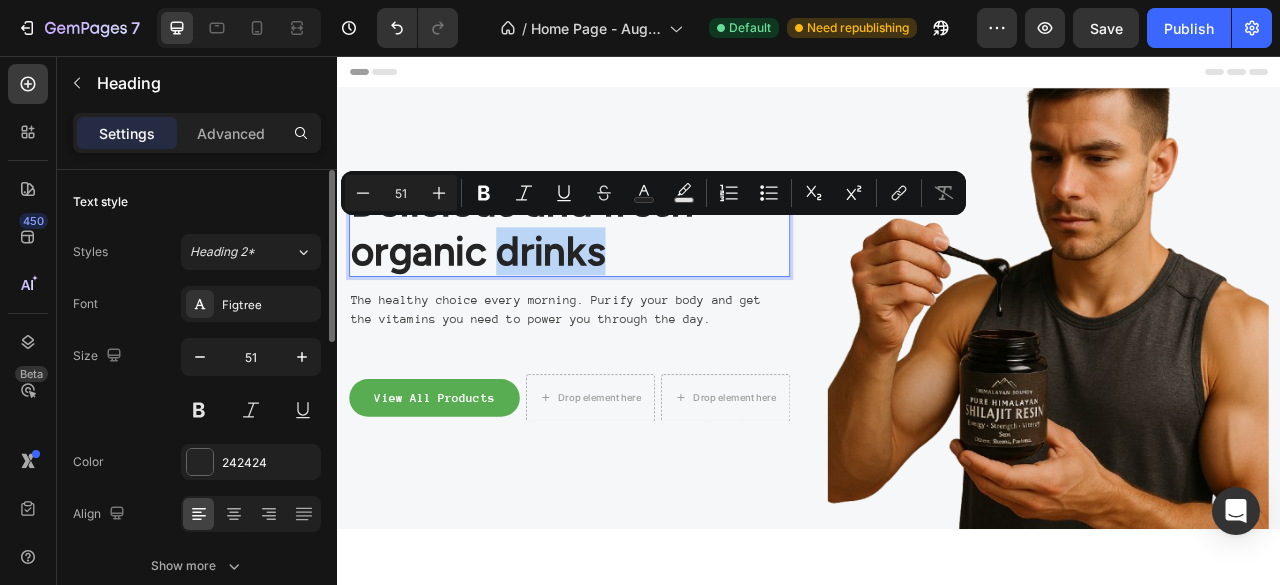 click on "Delicious and fresh organic drinks" at bounding box center [632, 273] 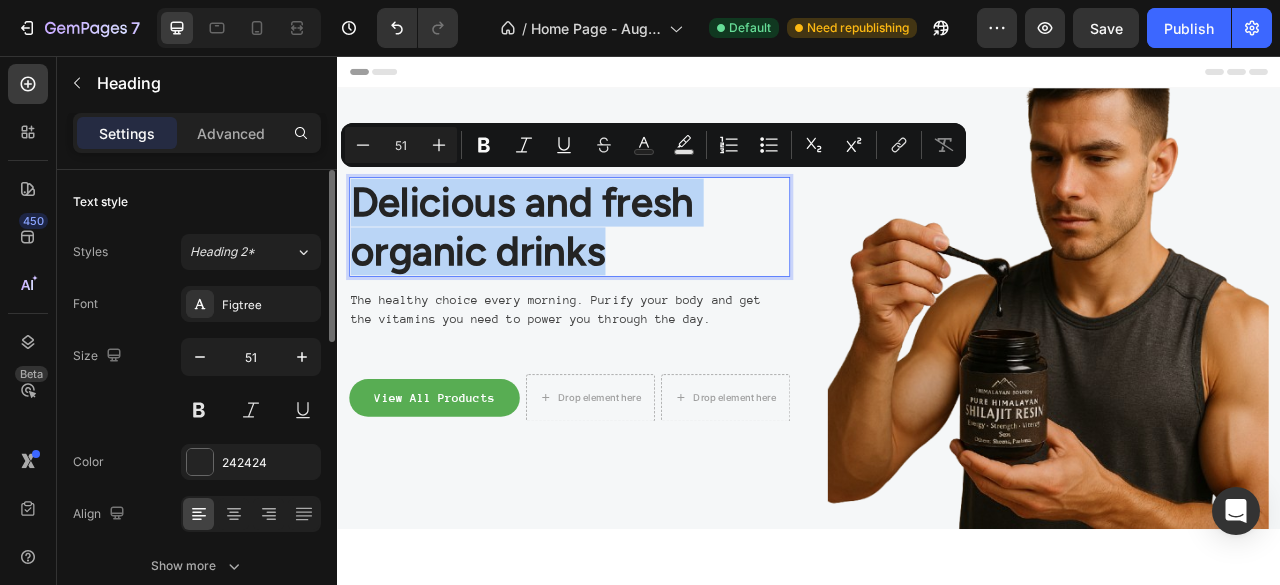 drag, startPoint x: 703, startPoint y: 289, endPoint x: 351, endPoint y: 236, distance: 355.96768 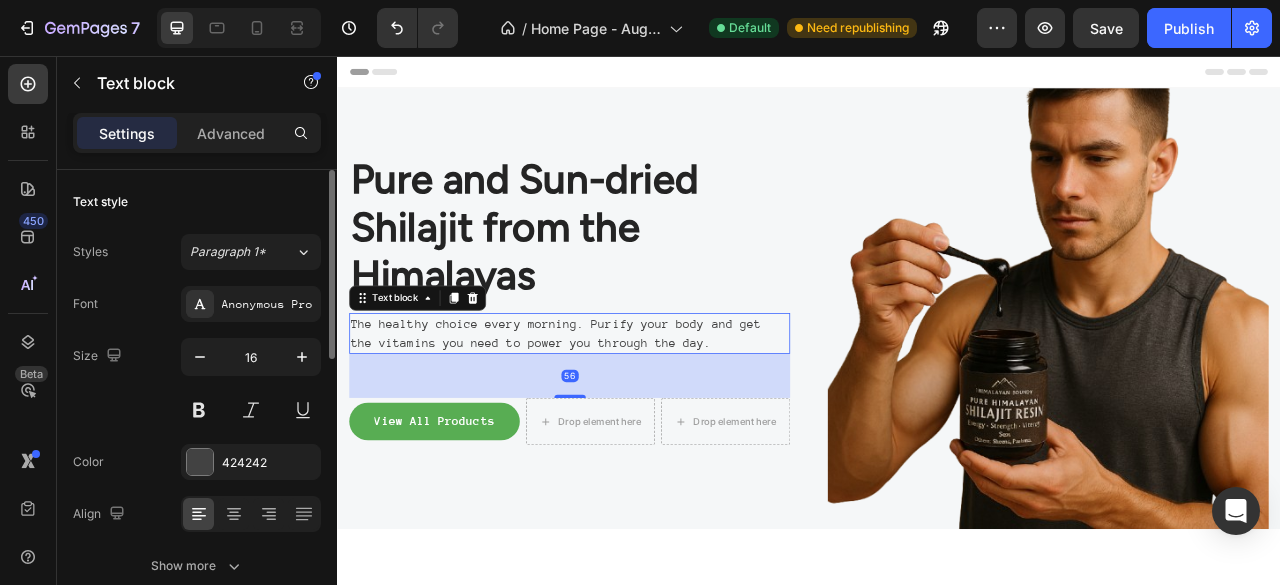 click on "The healthy choice every morning. Purify your body and get the vitamins you need to power you through the day." at bounding box center [632, 409] 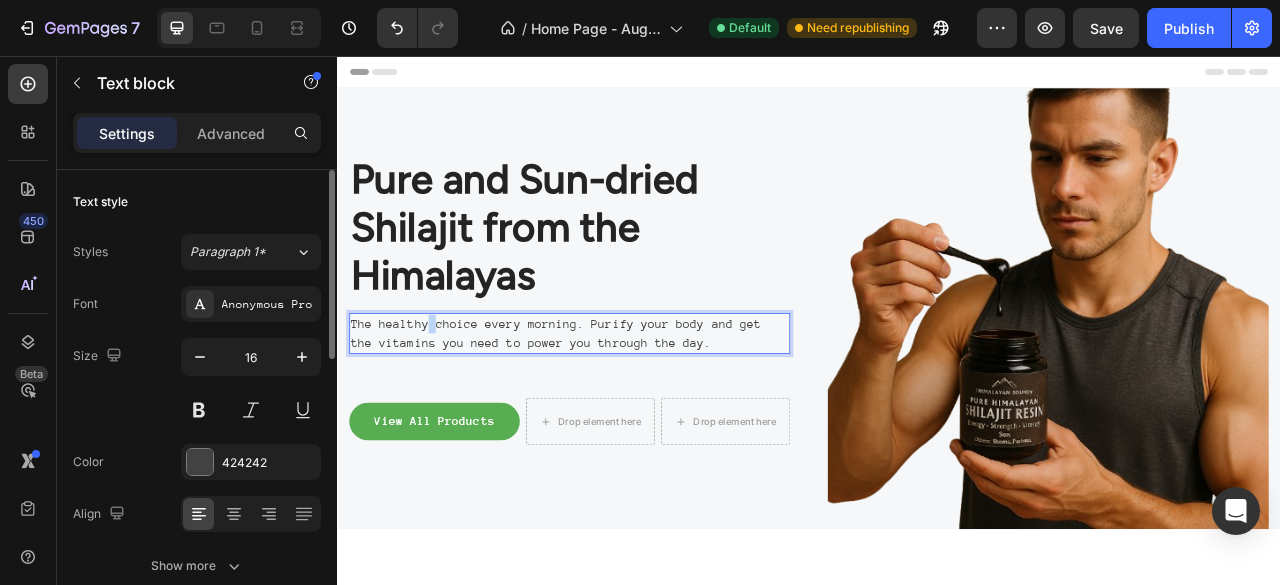 click on "The healthy choice every morning. Purify your body and get the vitamins you need to power you through the day." at bounding box center (632, 409) 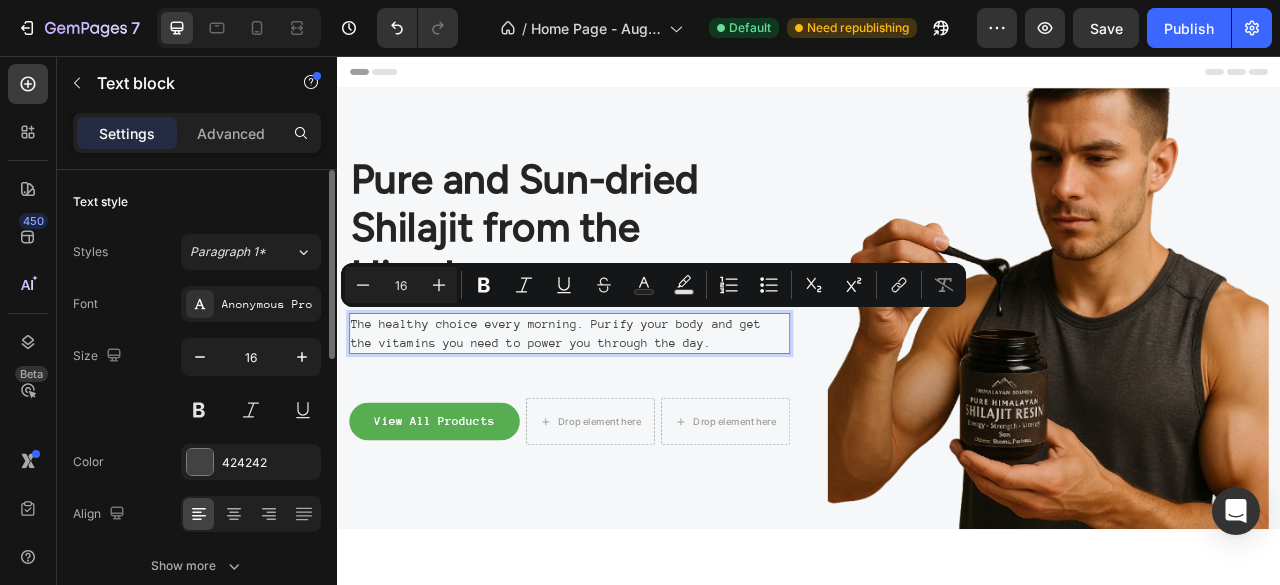 click on "The healthy choice every morning. Purify your body and get the vitamins you need to power you through the day." at bounding box center [632, 409] 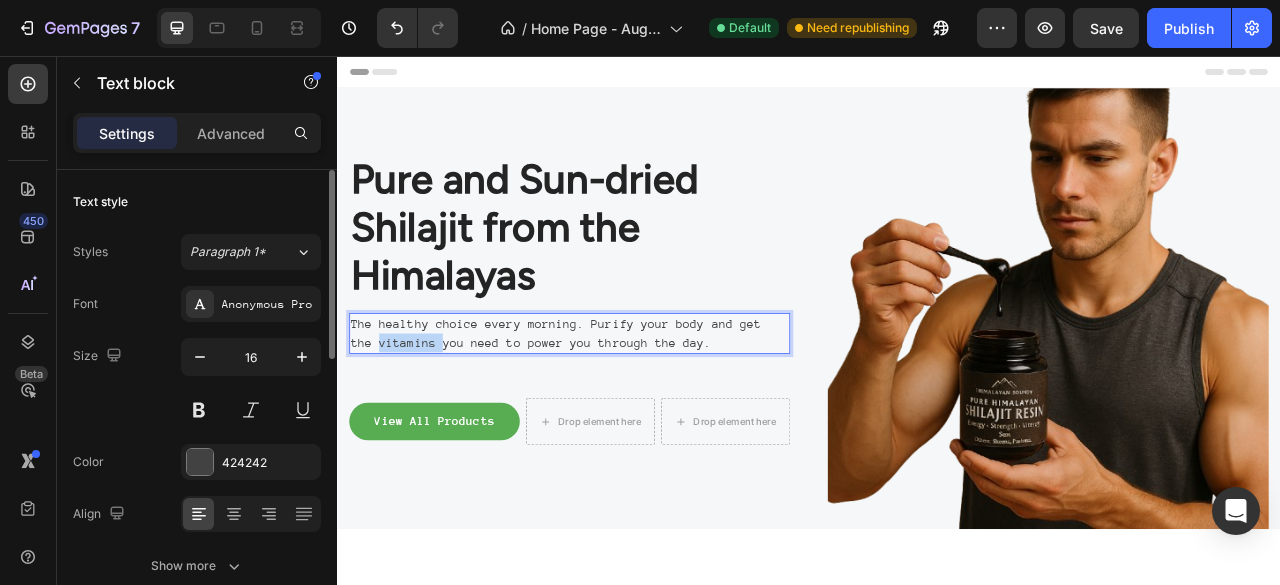 click on "The healthy choice every morning. Purify your body and get the vitamins you need to power you through the day." at bounding box center [632, 409] 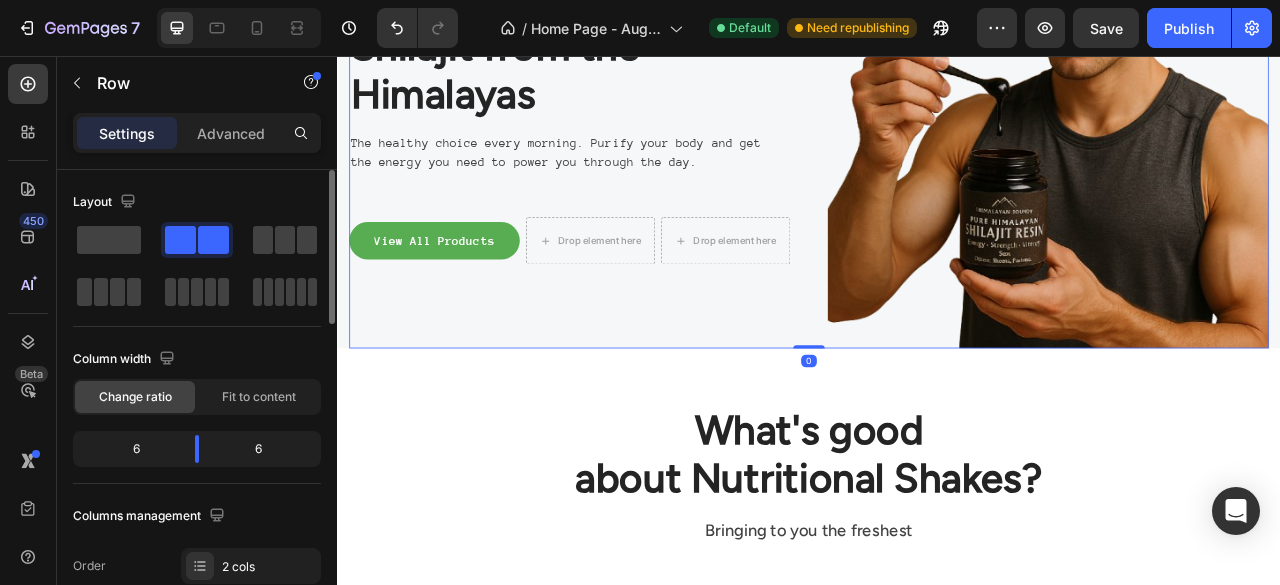scroll, scrollTop: 300, scrollLeft: 0, axis: vertical 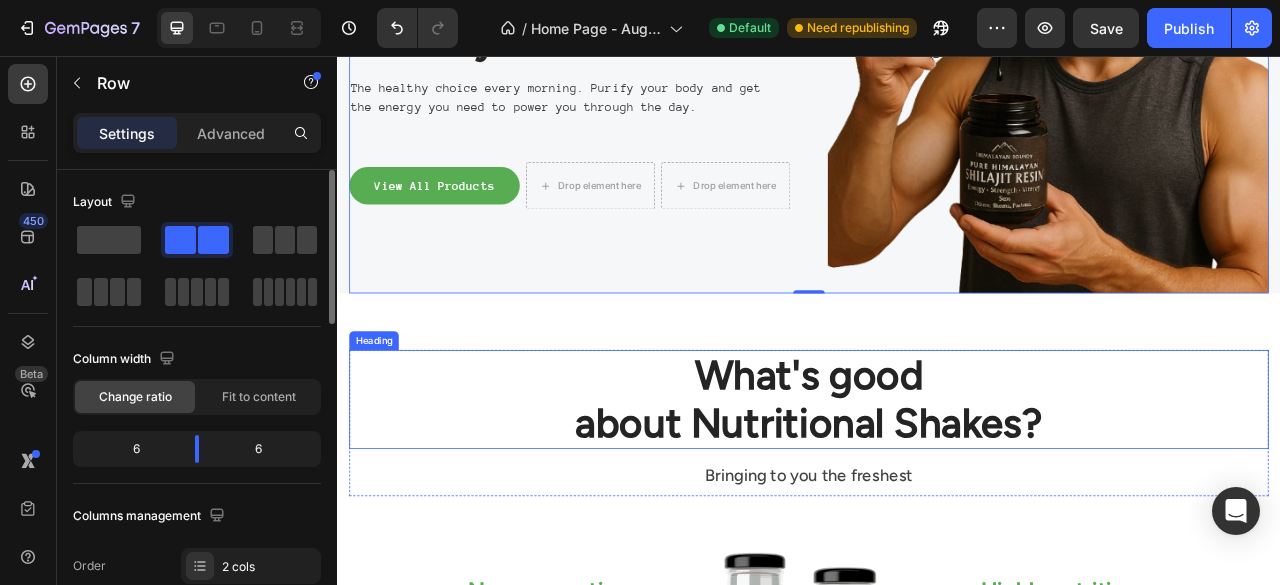 click on "What's good about Nutritional Shakes?" at bounding box center (937, 493) 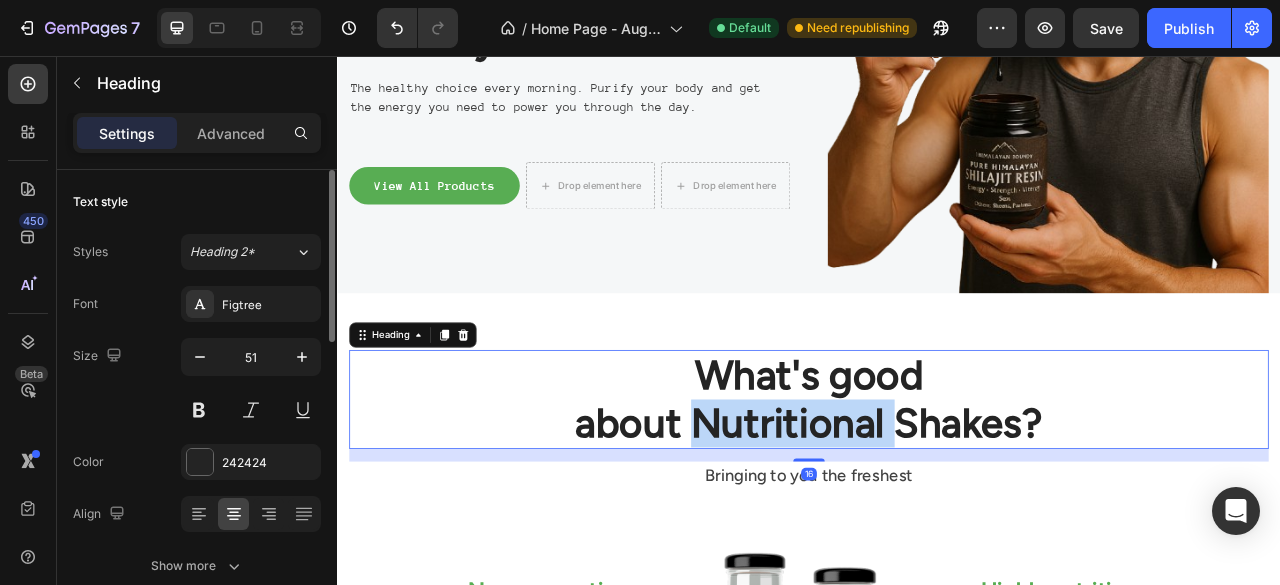 click on "What's good about Nutritional Shakes?" at bounding box center [937, 493] 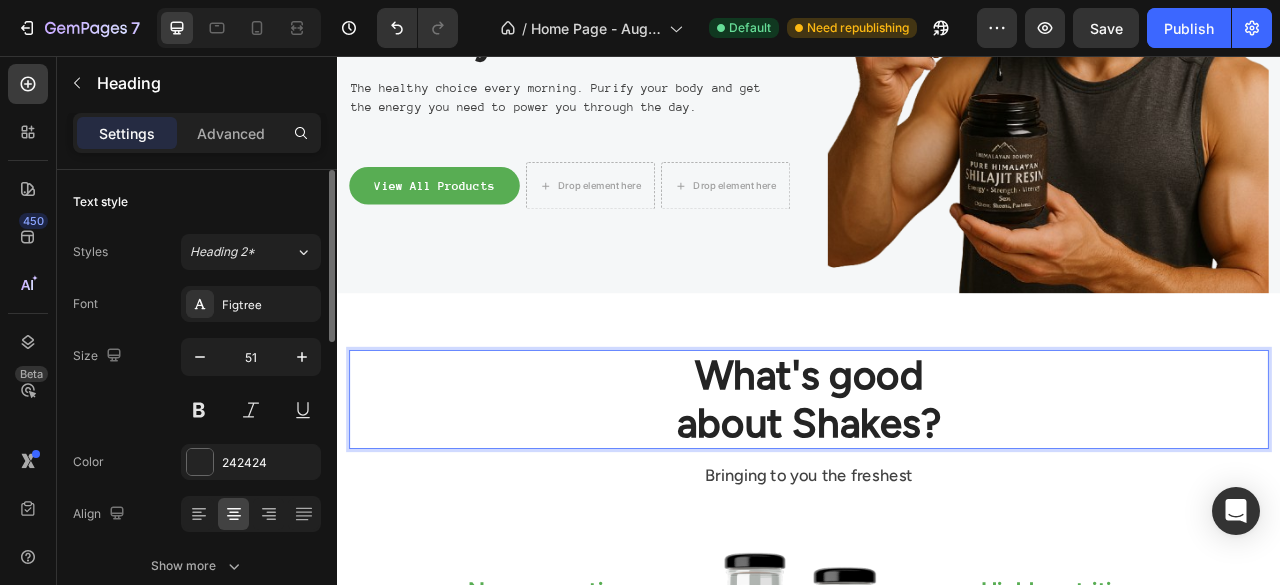 click on "What's good about Shakes?" at bounding box center [937, 493] 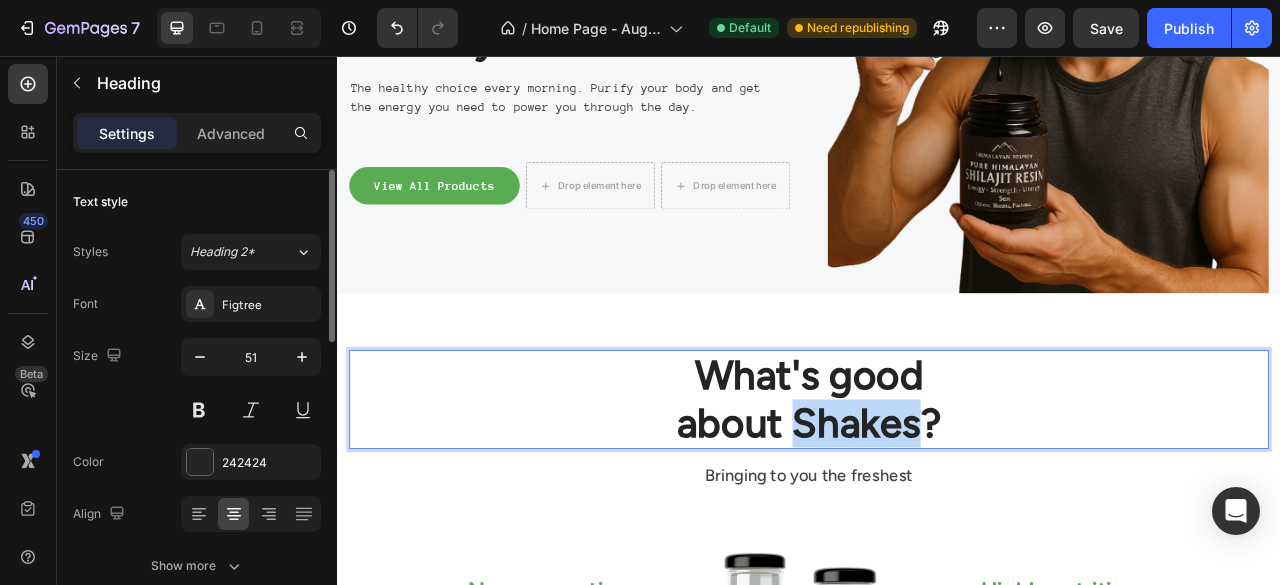 click on "What's good about Shakes?" at bounding box center [937, 493] 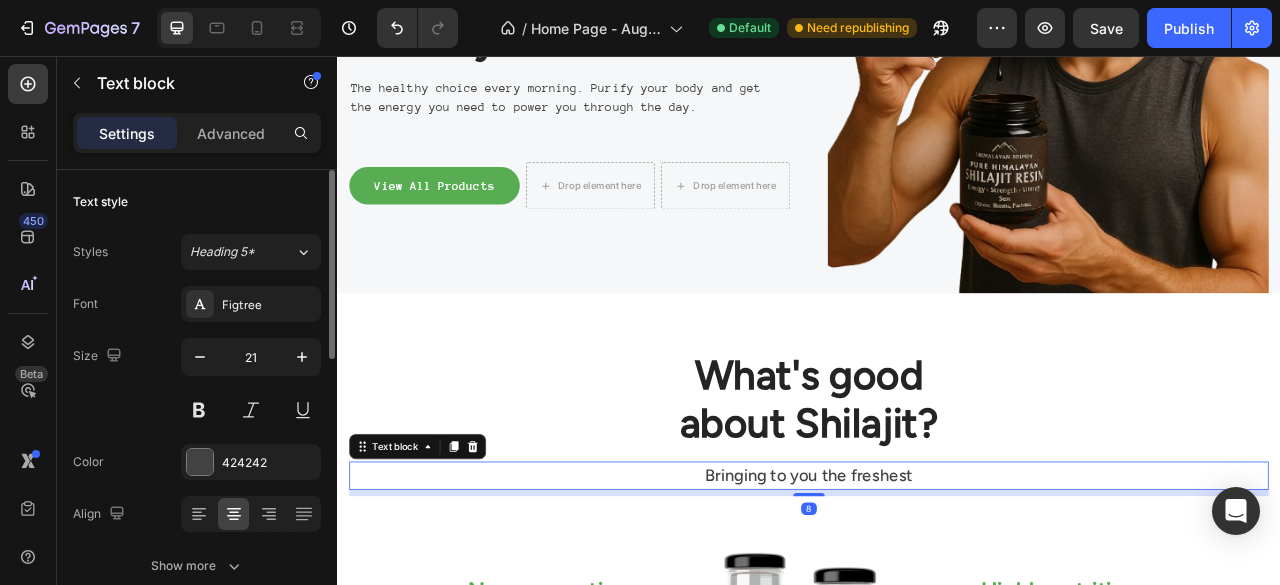 click on "Bringing to you the freshest" at bounding box center [937, 590] 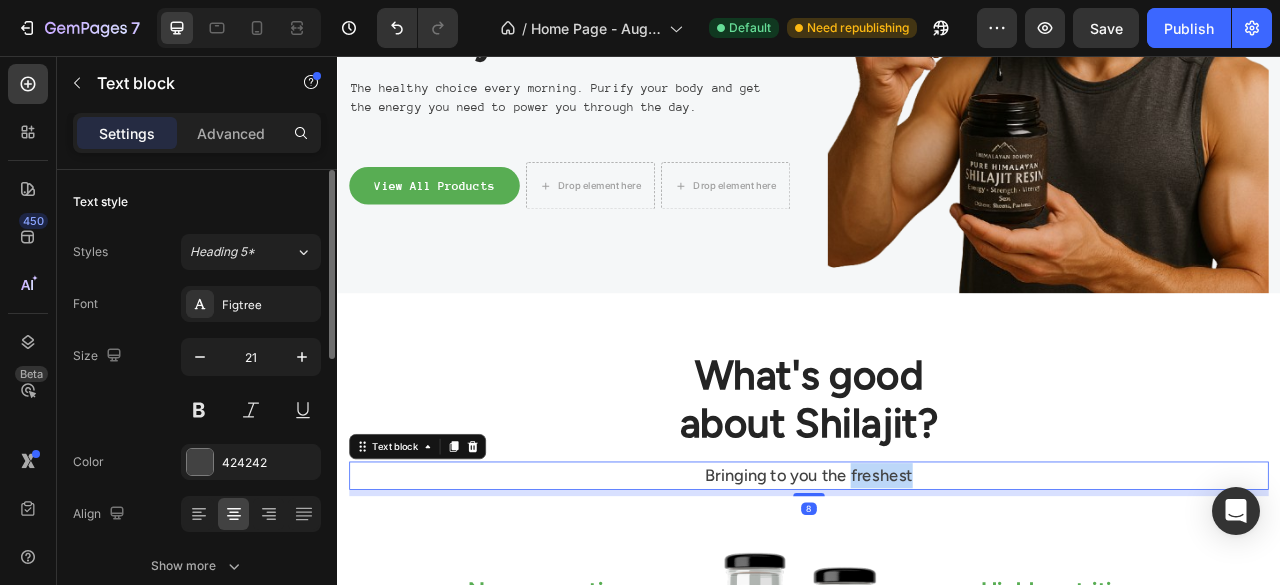 click on "Bringing to you the freshest" at bounding box center [937, 590] 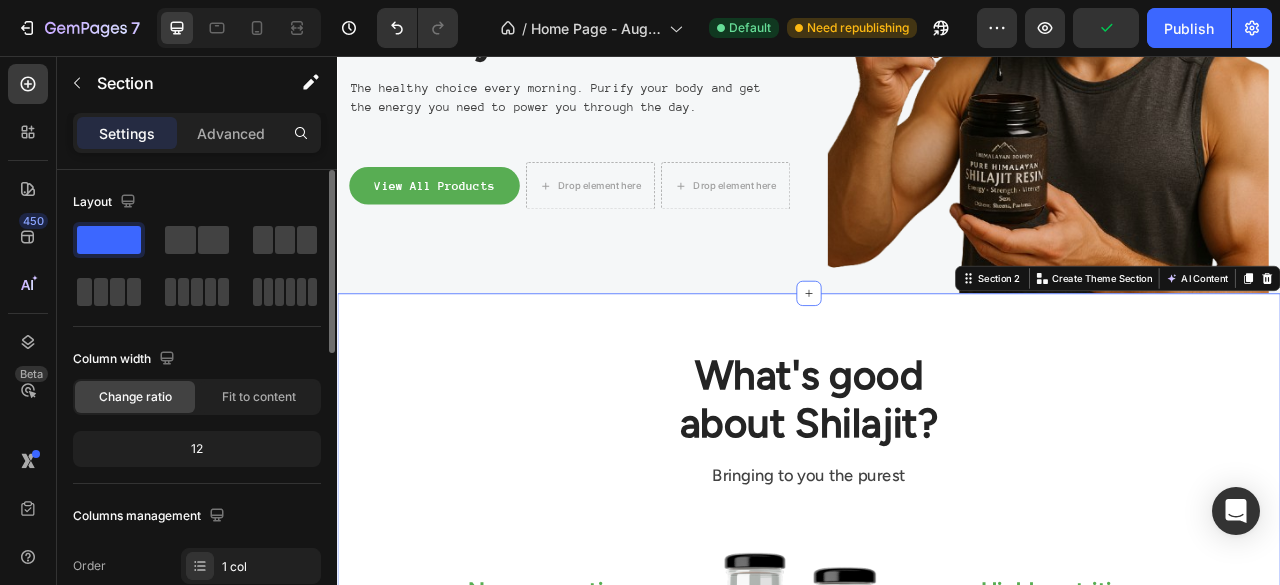 click on "What's good about Shilajit? Heading Bringing to you the purest Text block Row No preservatives Heading Our shakes are made from 100% natural fruits and are delivered fresh the same day. Text block Row No added sugar Heading The sugar in our shakes is all natural. Text block Row Image Highly nutritious Heading Our products provide vitamin A, B, C, D... and micronutrients essential for good health. Text block Row Delivered fresh Heading Our shakes are made and delivered the same day. Text block Row Row Section 2   You can create reusable sections Create Theme Section AI Content Write with GemAI What would you like to describe here? Tone and Voice Persuasive Product Show more Generate" at bounding box center (937, 777) 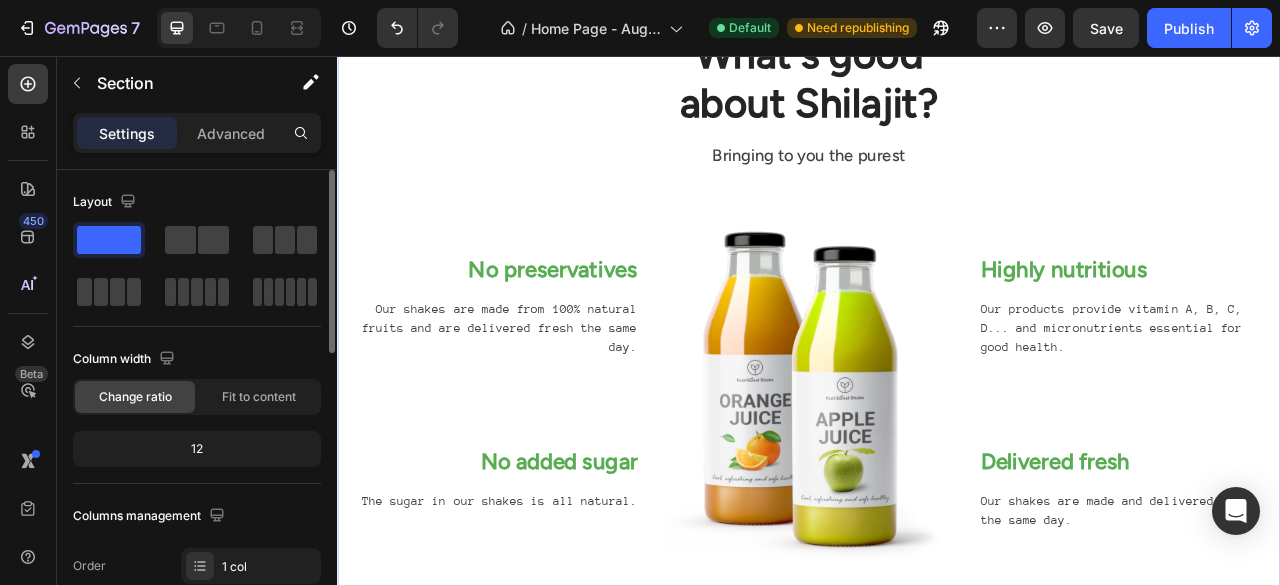scroll, scrollTop: 719, scrollLeft: 0, axis: vertical 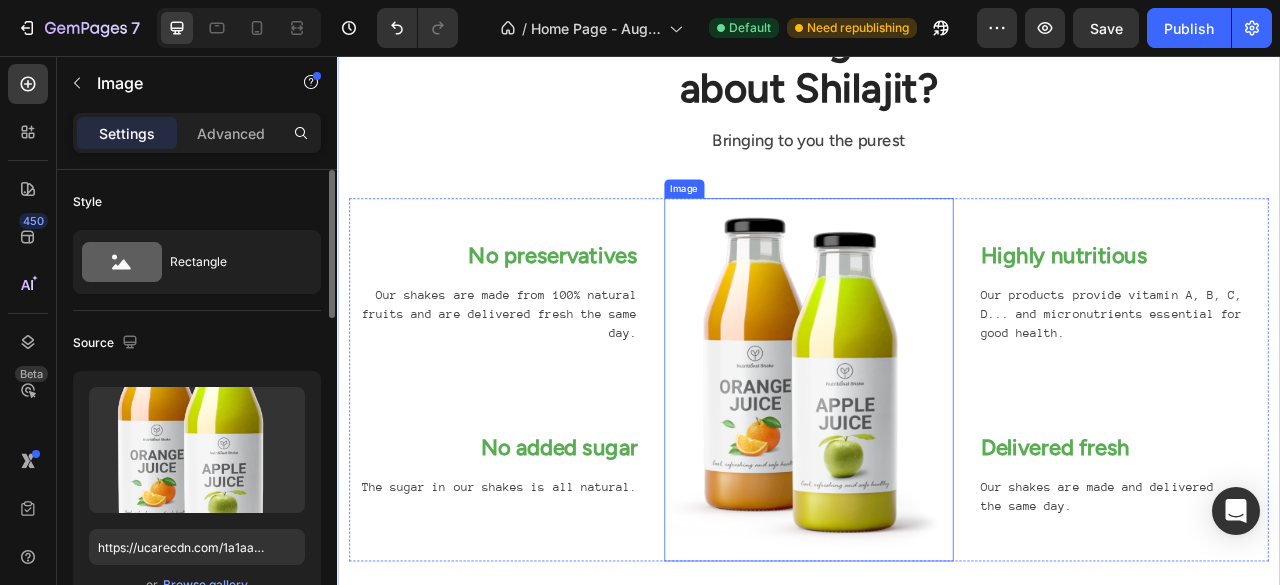 click at bounding box center (937, 467) 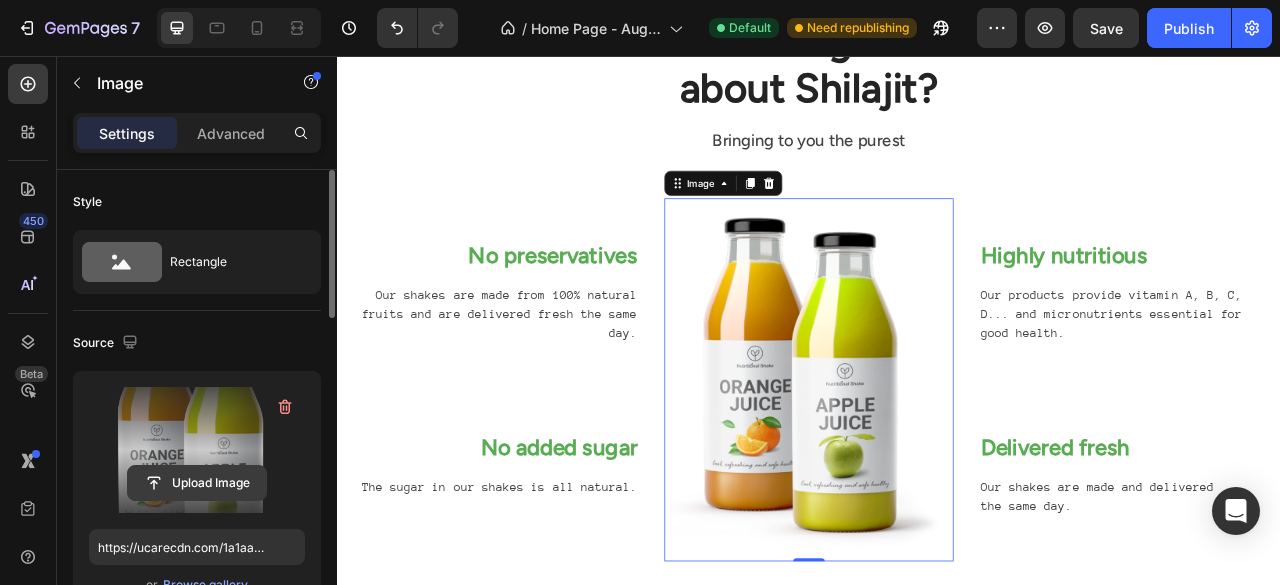 click 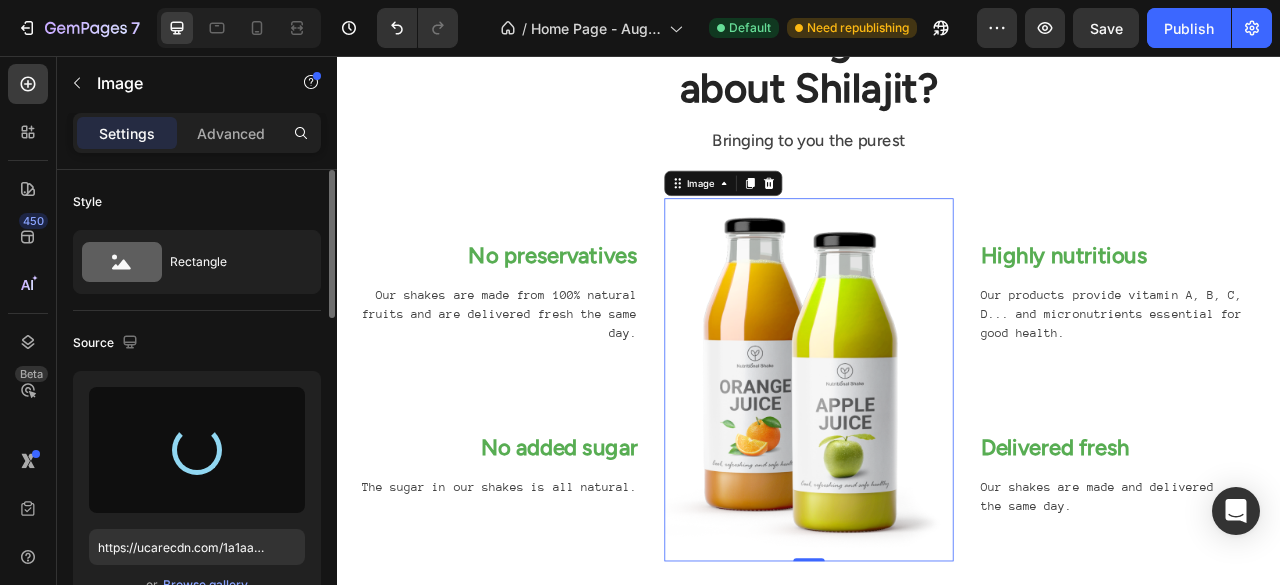 type on "https://cdn.shopify.com/s/files/1/0946/4591/1827/files/gempages_578134981256151740-e1ab2014-e66a-4dfd-8091-2d27d6e973af.png" 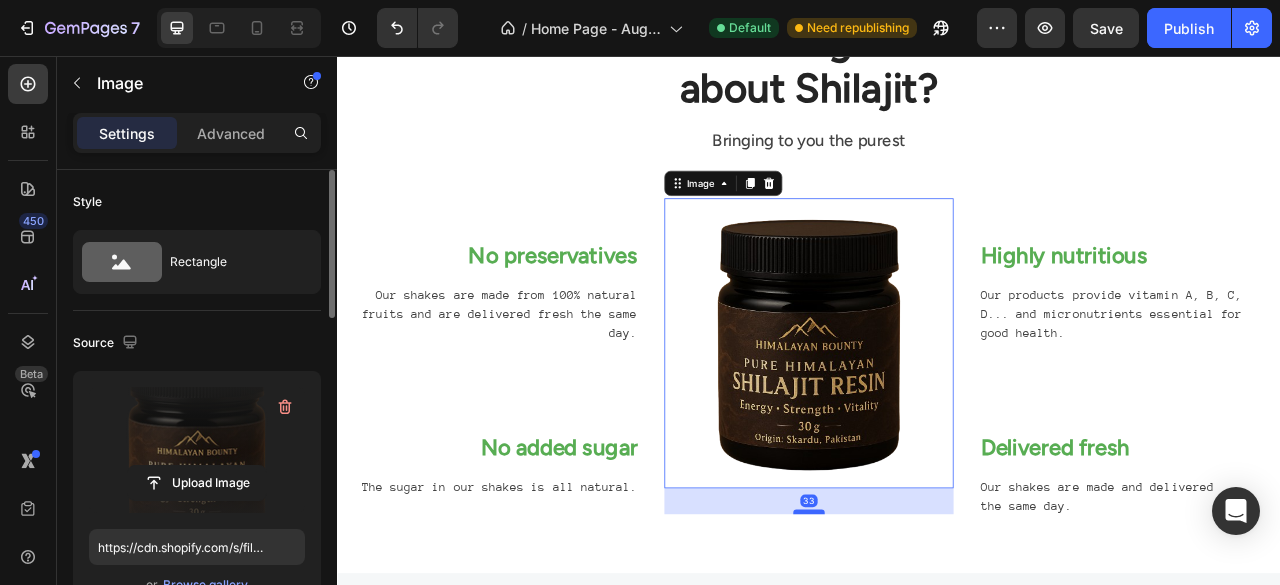drag, startPoint x: 917, startPoint y: 595, endPoint x: 920, endPoint y: 628, distance: 33.13608 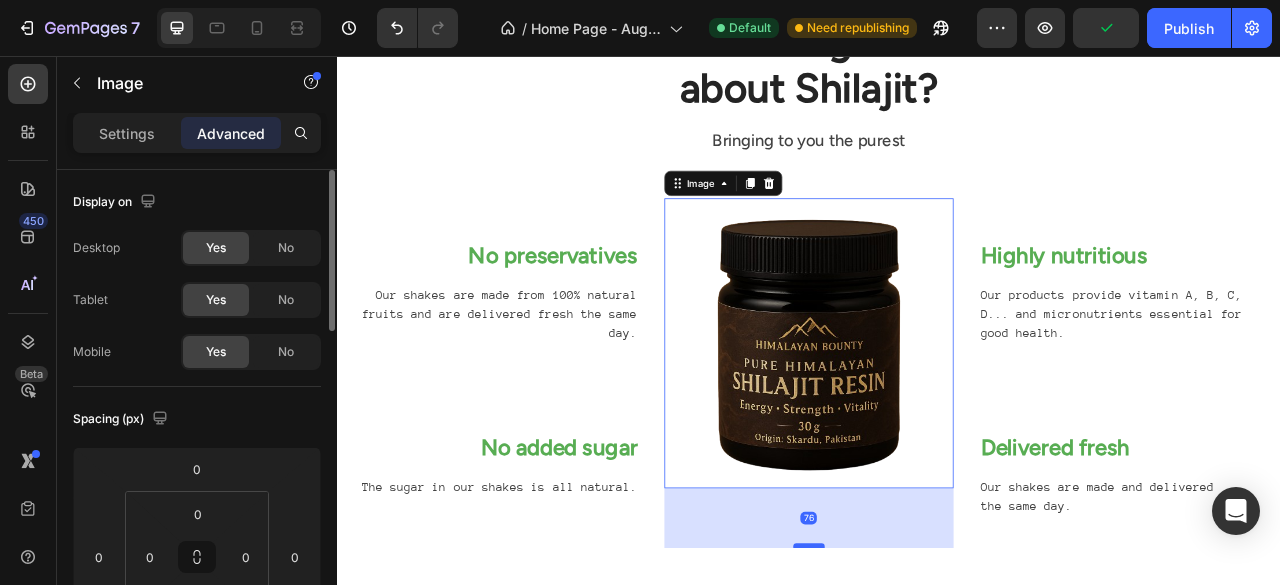 drag, startPoint x: 928, startPoint y: 631, endPoint x: 931, endPoint y: 675, distance: 44.102154 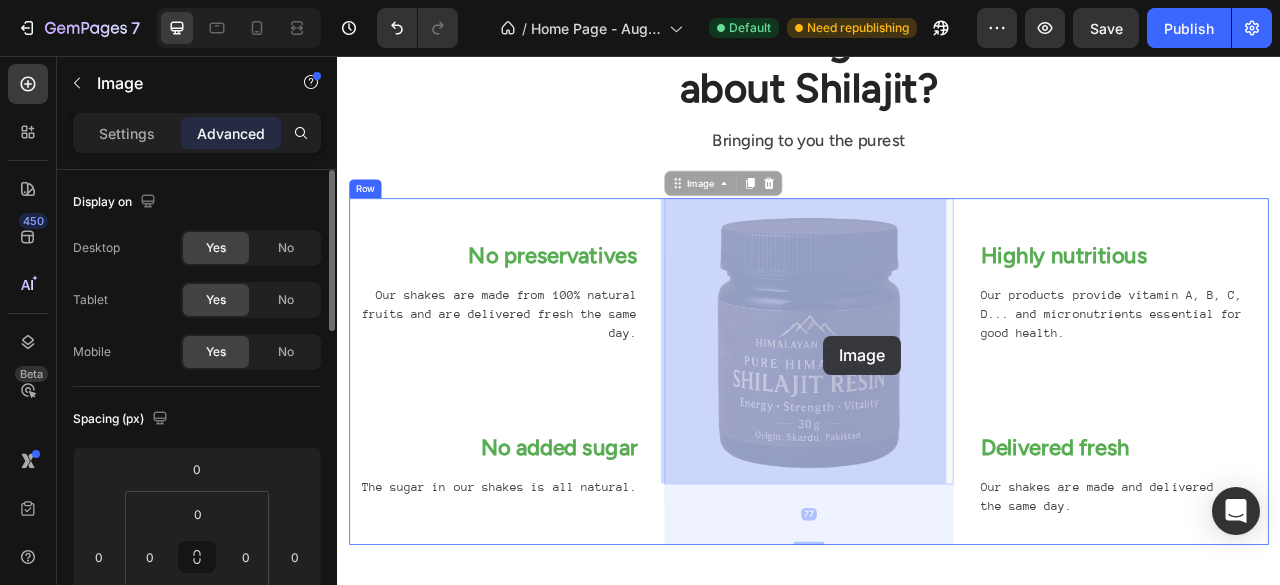 drag, startPoint x: 955, startPoint y: 327, endPoint x: 955, endPoint y: 412, distance: 85 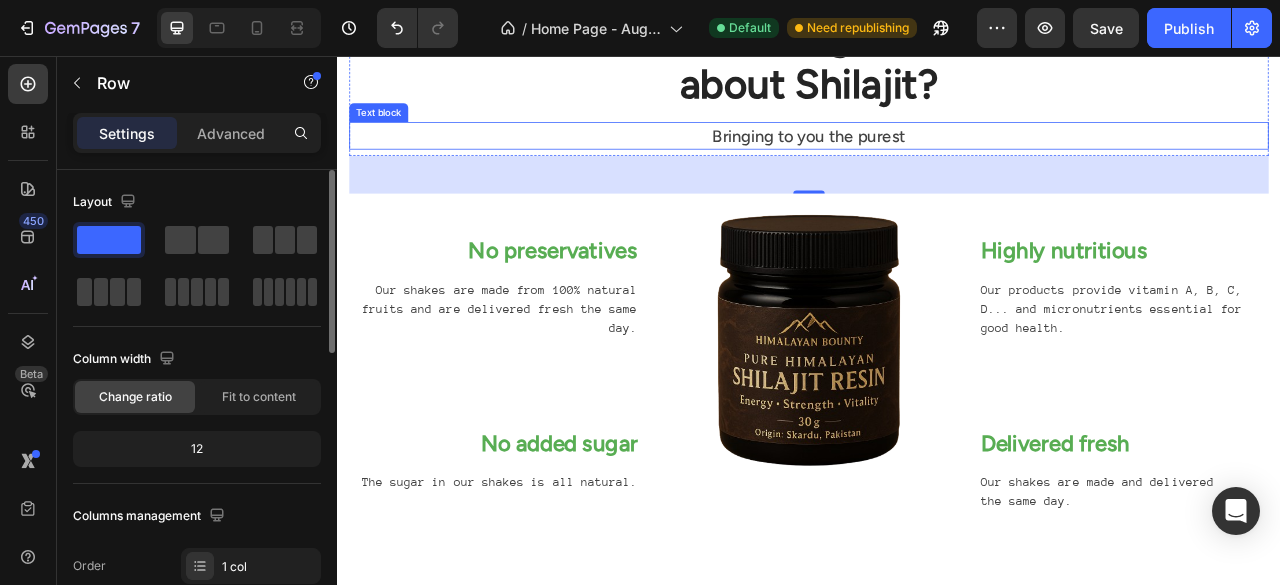 scroll, scrollTop: 789, scrollLeft: 0, axis: vertical 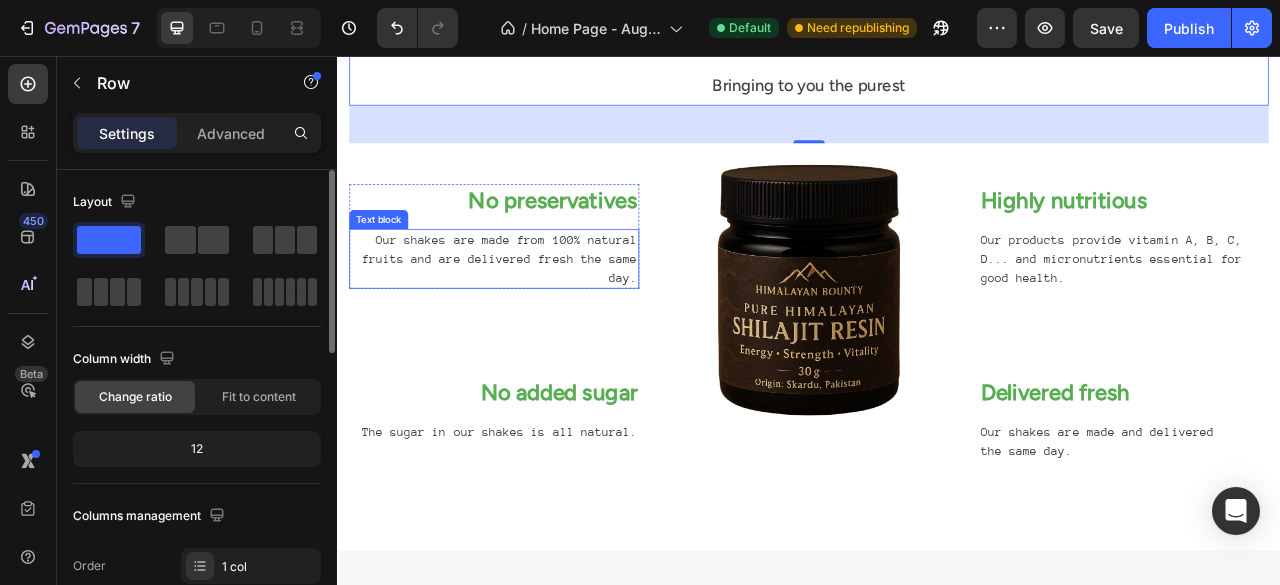click on "Our shakes are made from 100% natural fruits and are delivered fresh the same day." at bounding box center [536, 314] 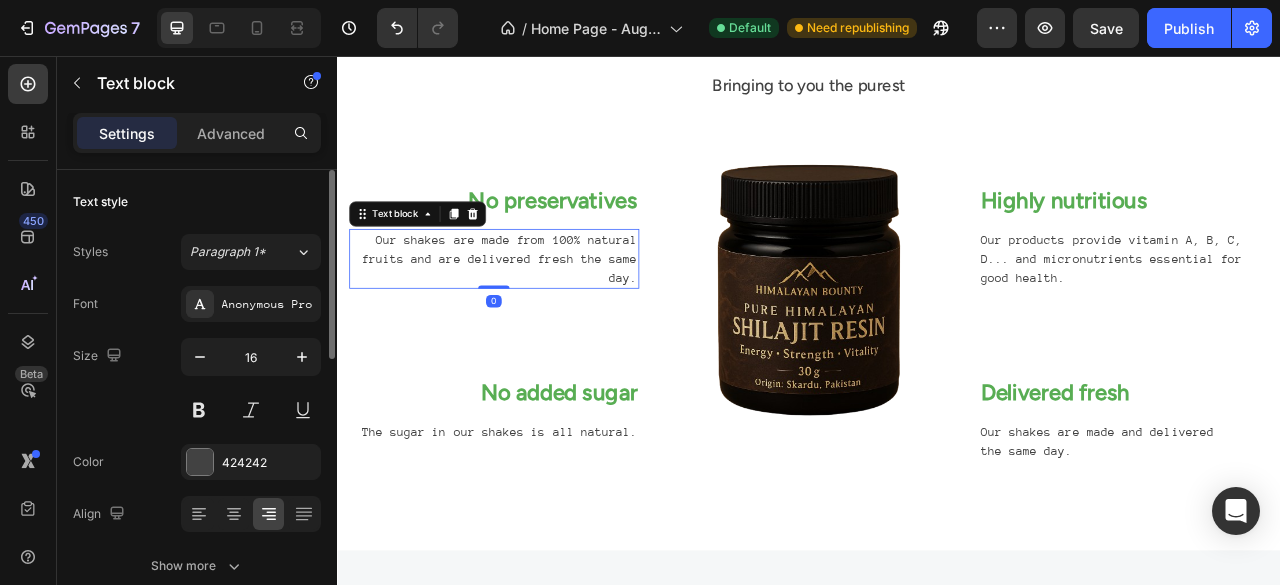 click on "Our shakes are made from 100% natural fruits and are delivered fresh the same day." at bounding box center [536, 314] 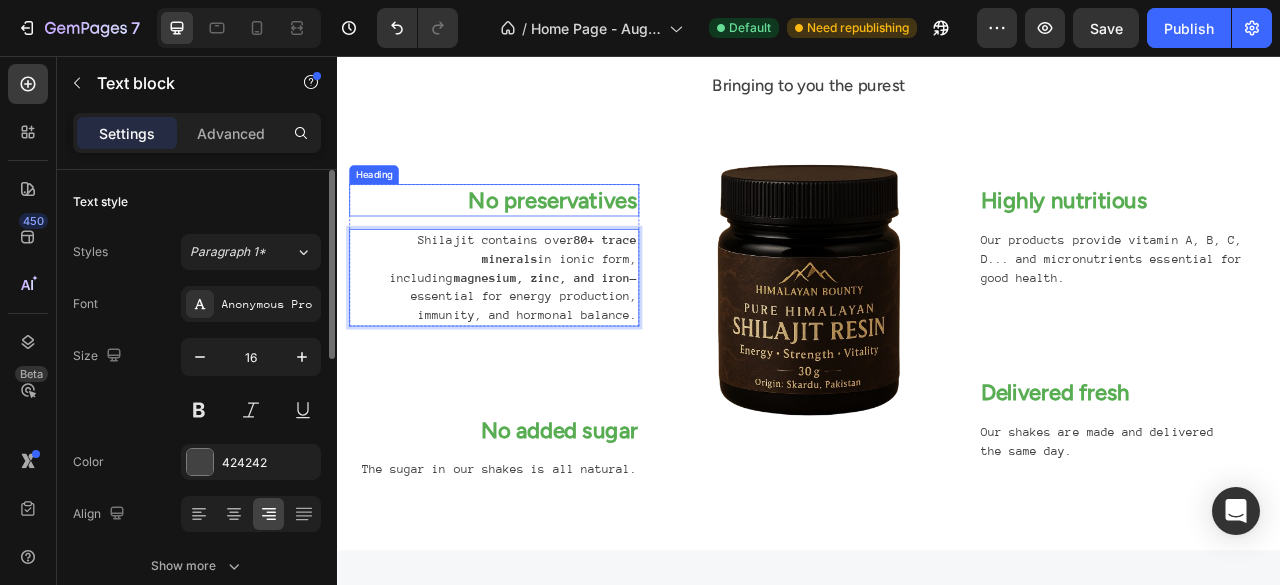 click on "No preservatives" at bounding box center (536, 239) 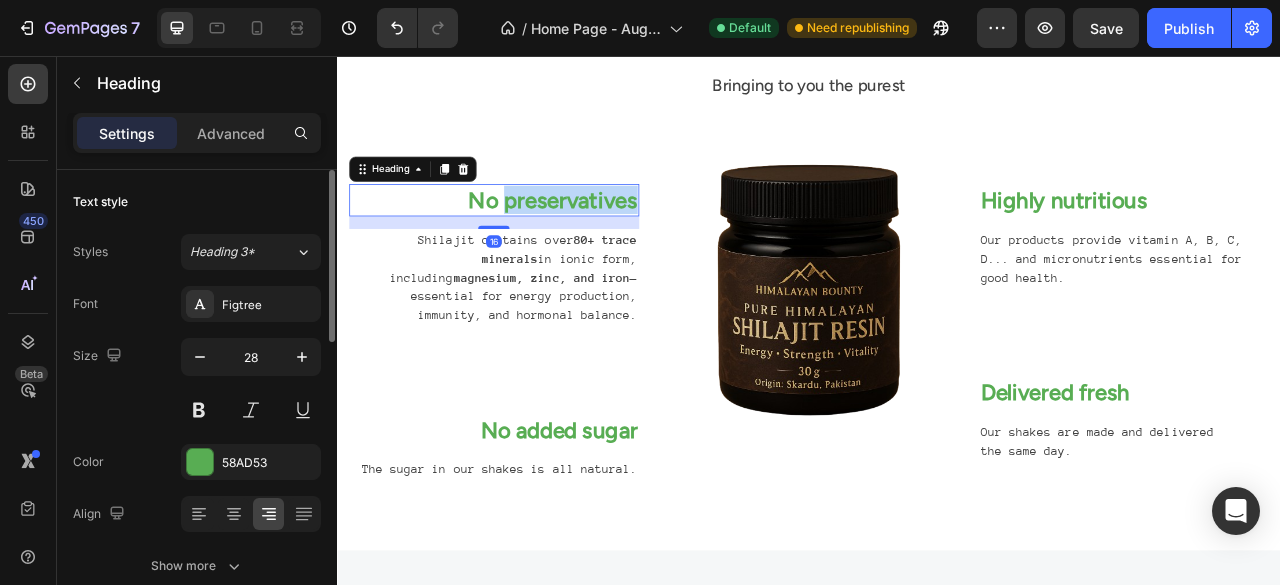 click on "No preservatives" at bounding box center (536, 239) 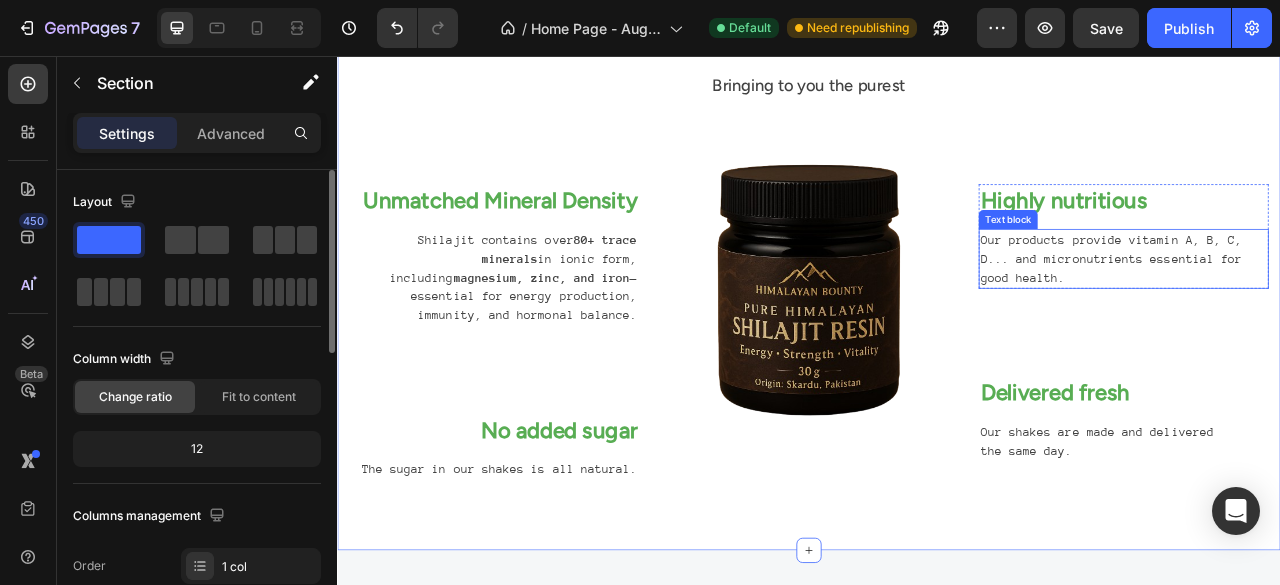 click on "Our products provide vitamin A, B, C, D... and micronutrients essential for good health." at bounding box center (1337, 314) 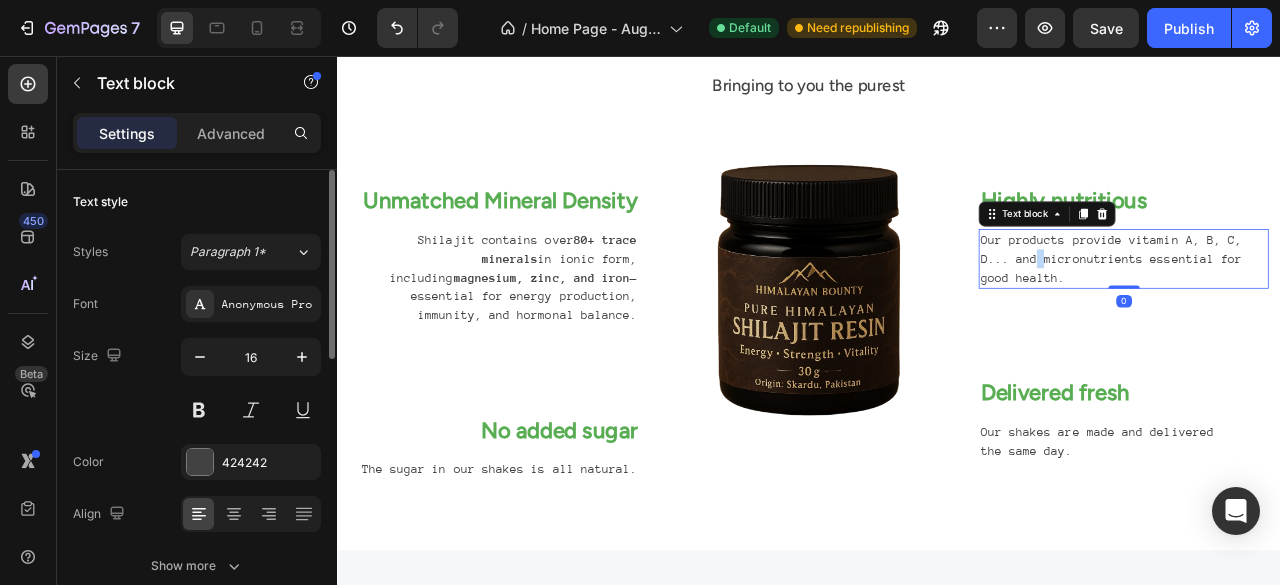 click on "Our products provide vitamin A, B, C, D... and micronutrients essential for good health." at bounding box center [1337, 314] 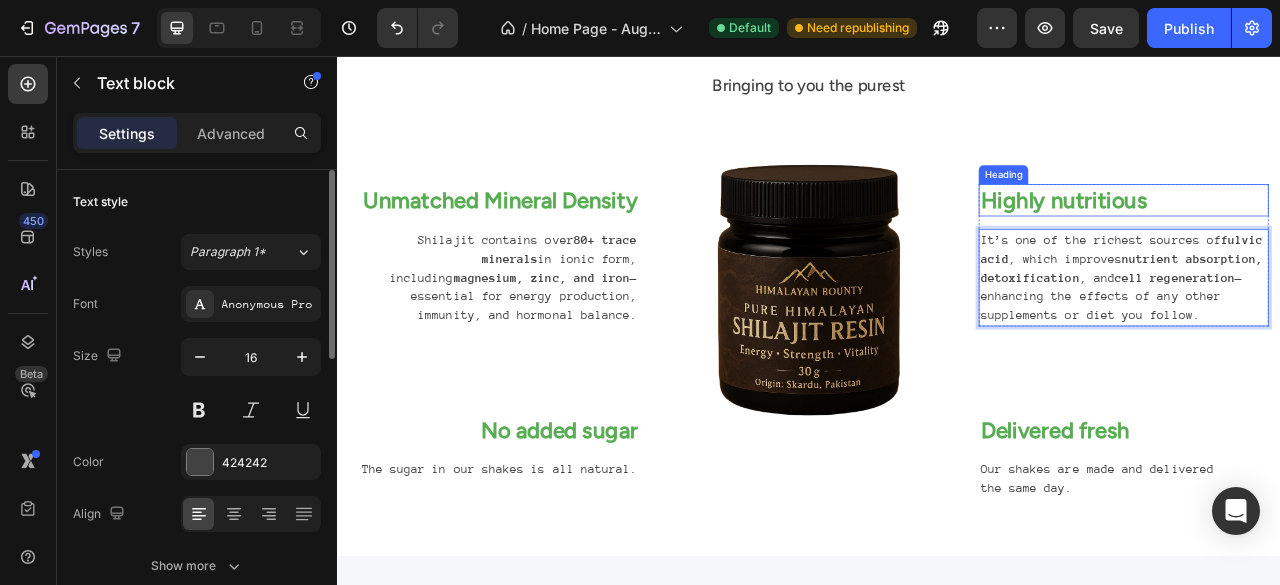 click on "Highly nutritious" at bounding box center [1337, 239] 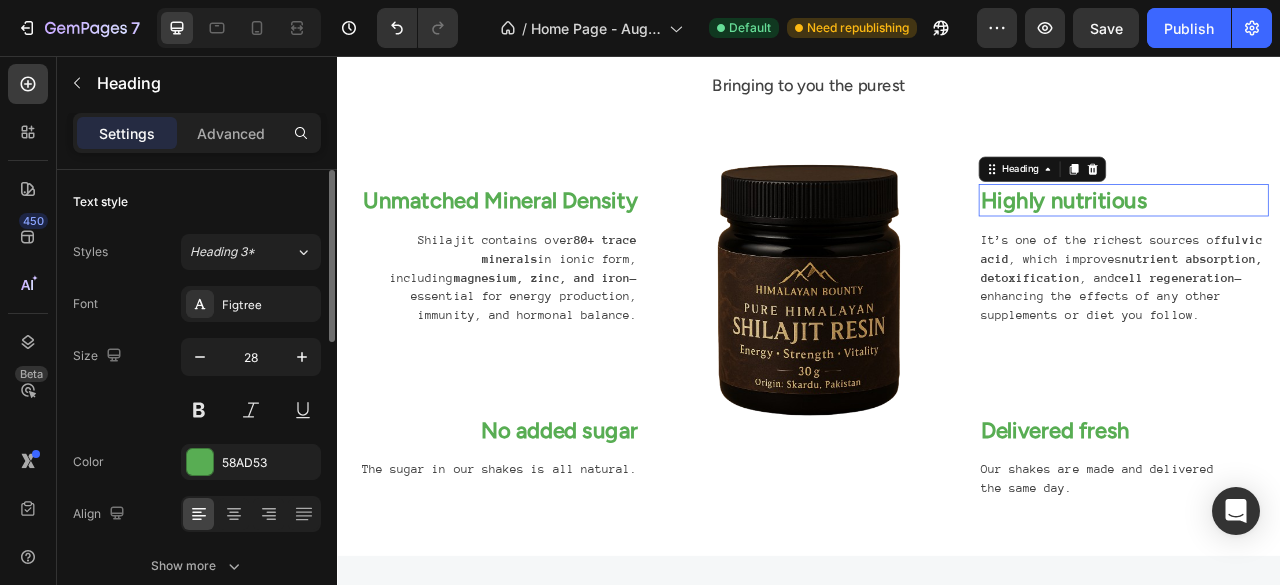 click on "Highly nutritious" at bounding box center (1337, 239) 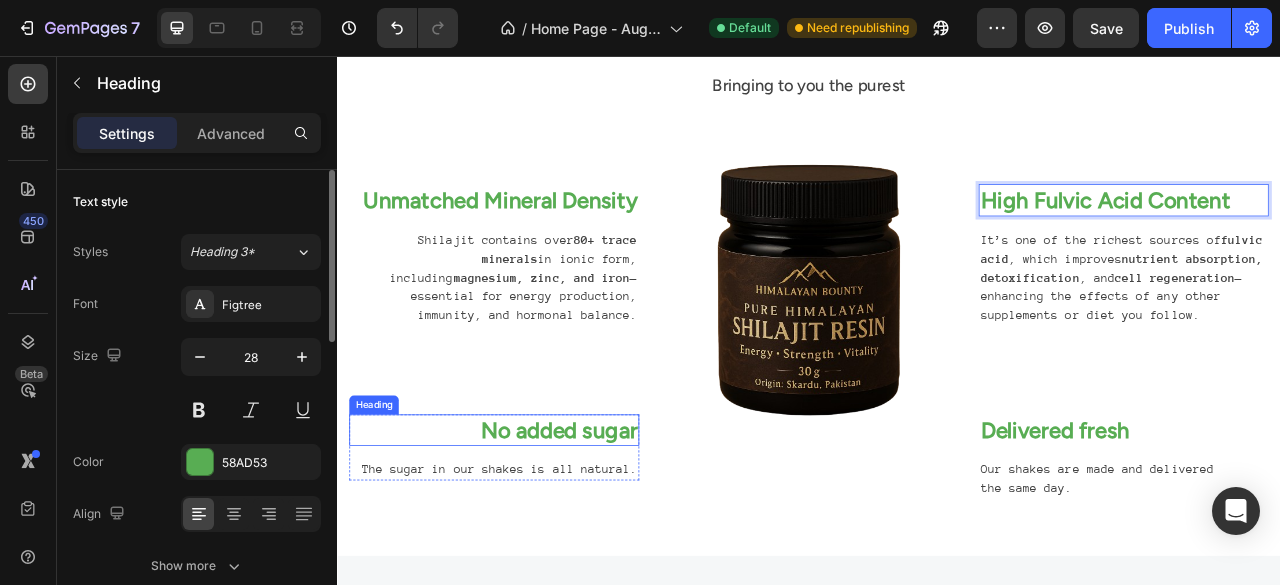click on "No added sugar" at bounding box center (536, 532) 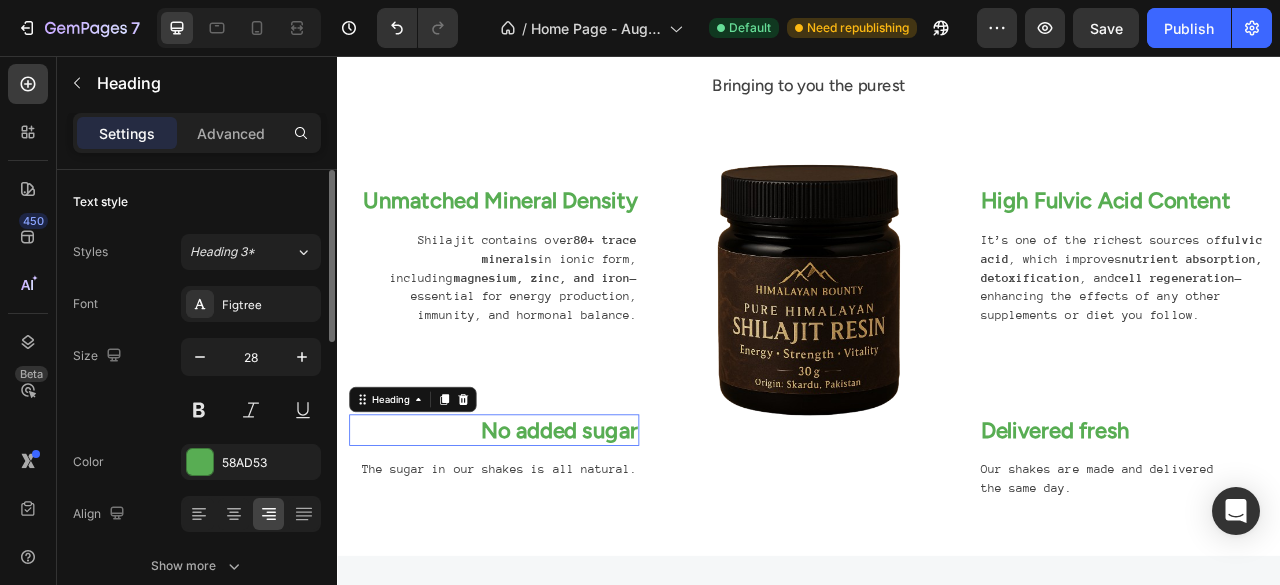 click on "No added sugar" at bounding box center (536, 532) 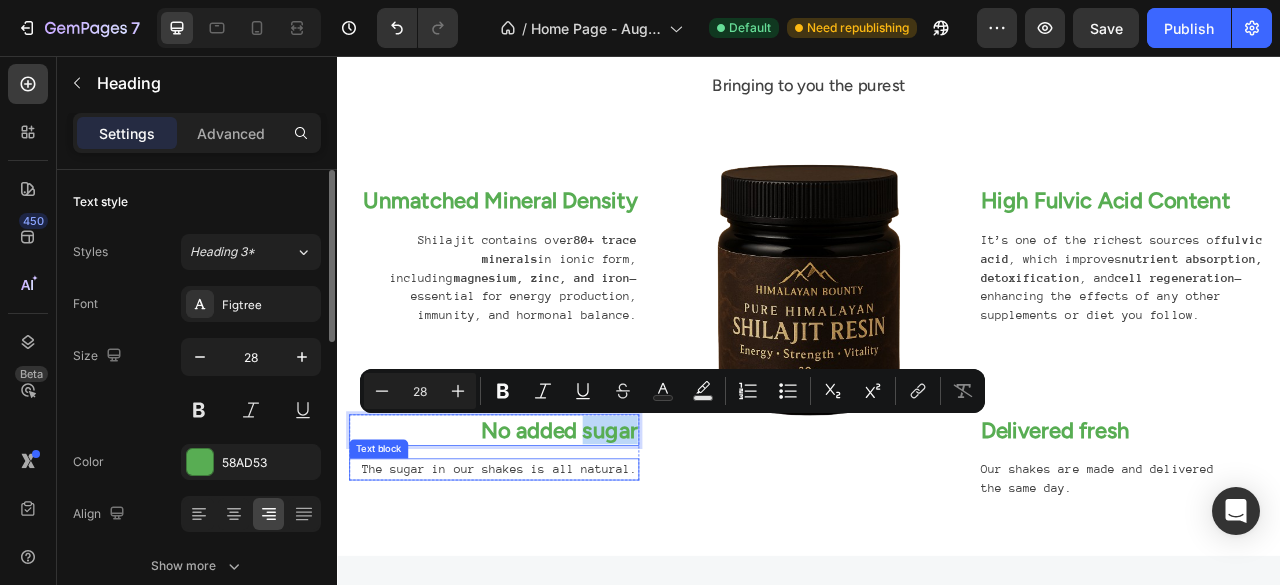 click on "The sugar in our shakes is all natural." at bounding box center [536, 582] 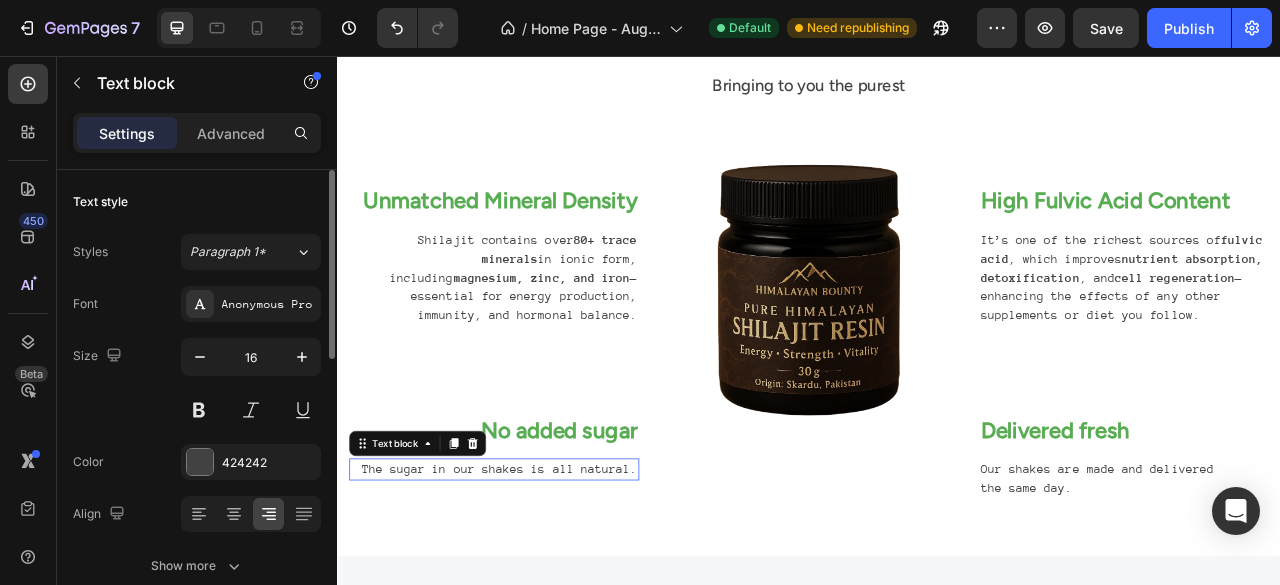 click on "The sugar in our shakes is all natural." at bounding box center [536, 582] 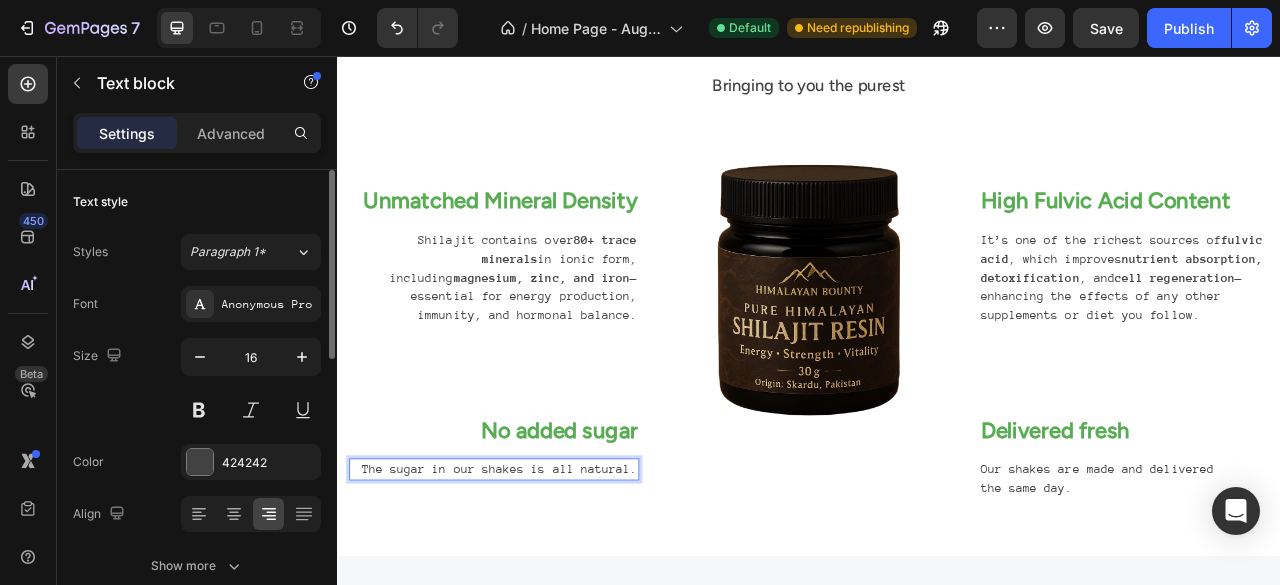 scroll, scrollTop: 790, scrollLeft: 0, axis: vertical 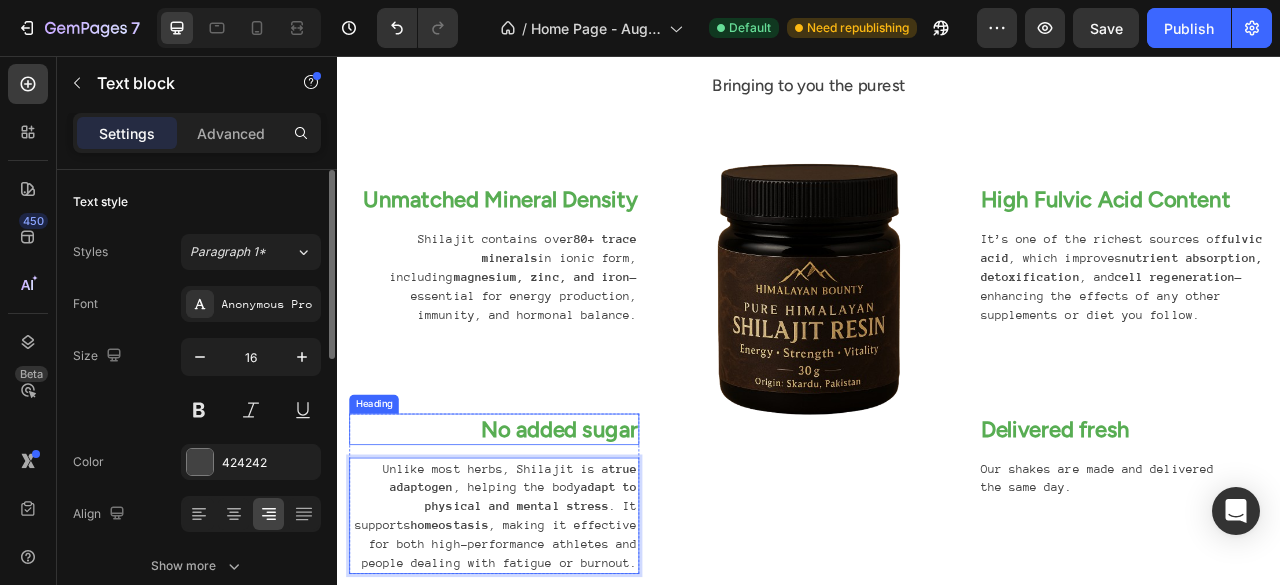 click on "No added sugar" at bounding box center [536, 531] 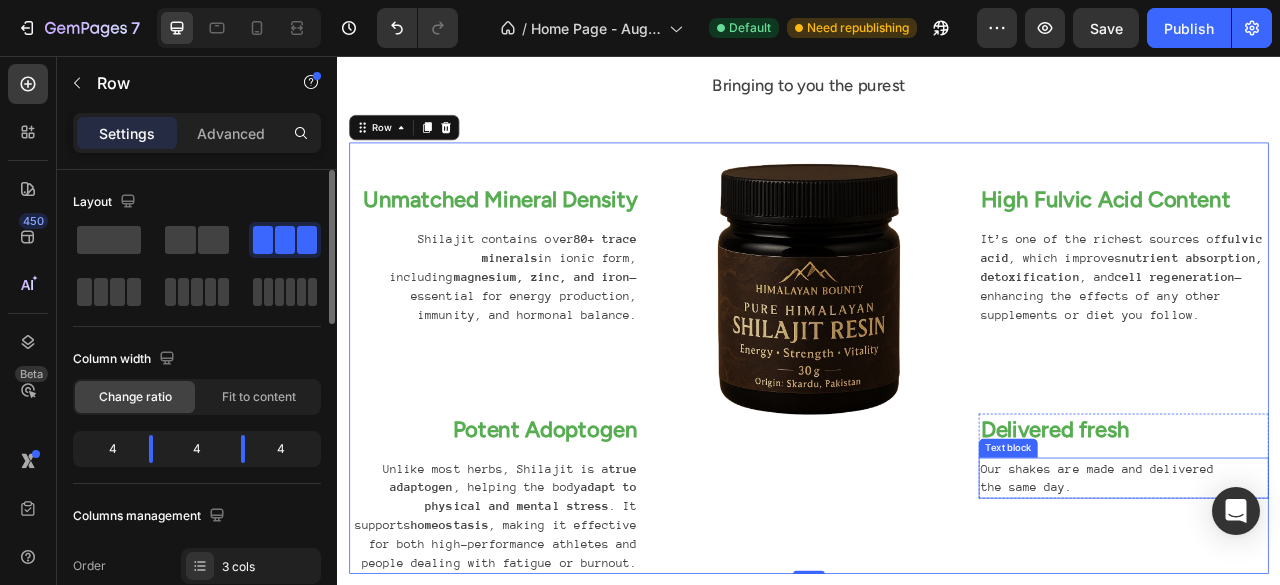 click on "Our shakes are made and delivered the same day." at bounding box center (1337, 593) 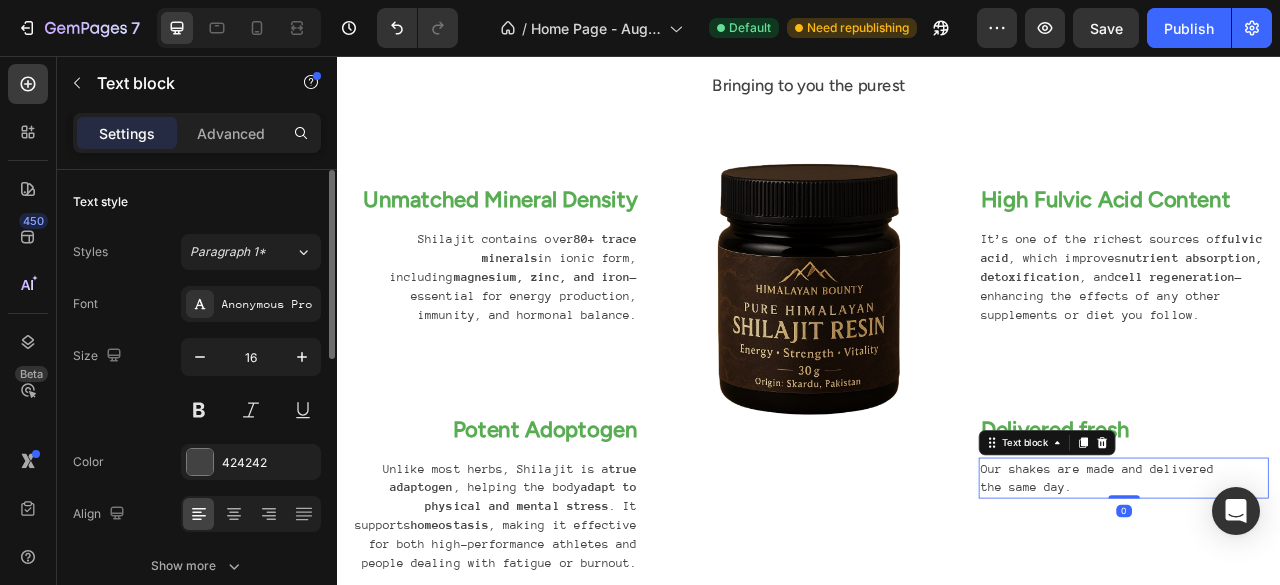 click on "Our shakes are made and delivered the same day." at bounding box center (1337, 593) 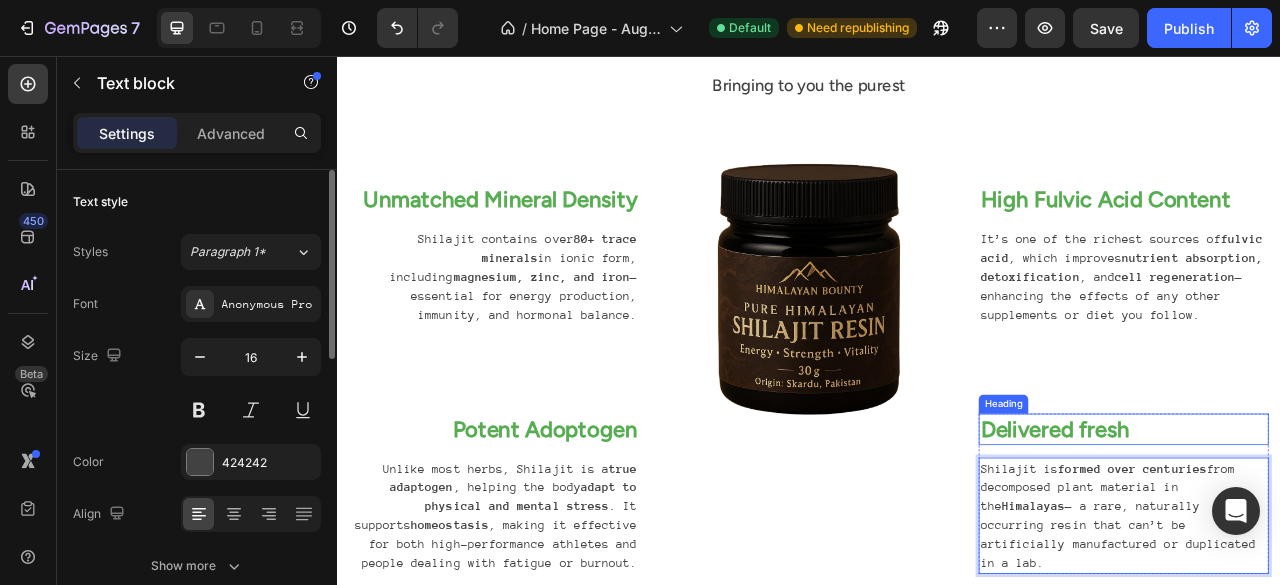 click on "Delivered fresh" at bounding box center [1337, 531] 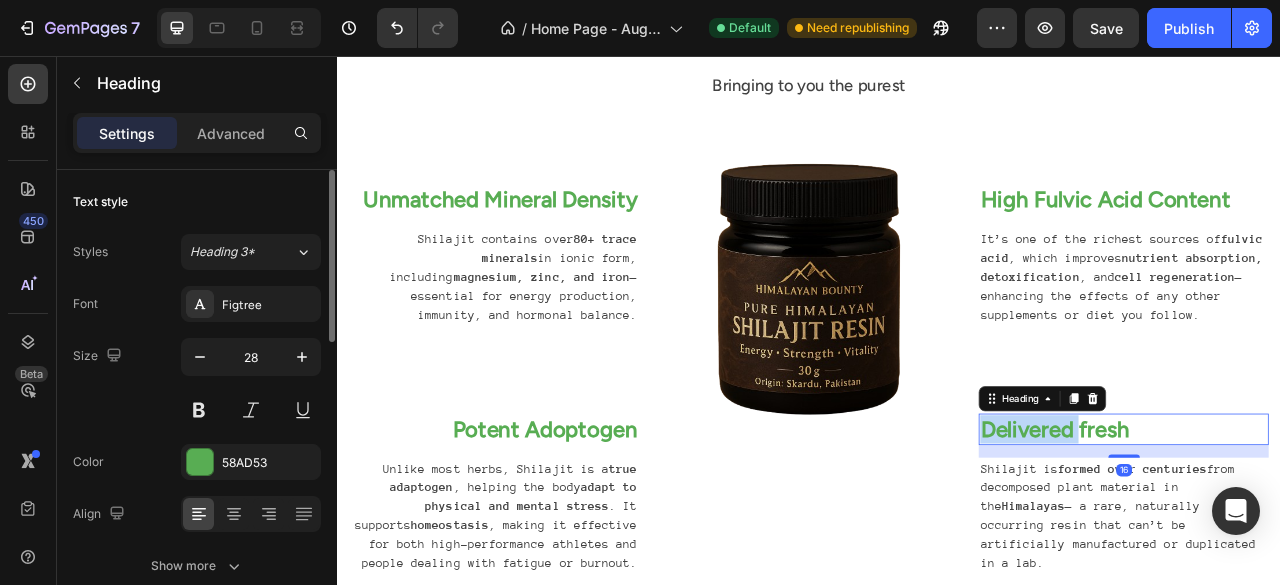 click on "Delivered fresh" at bounding box center (1337, 531) 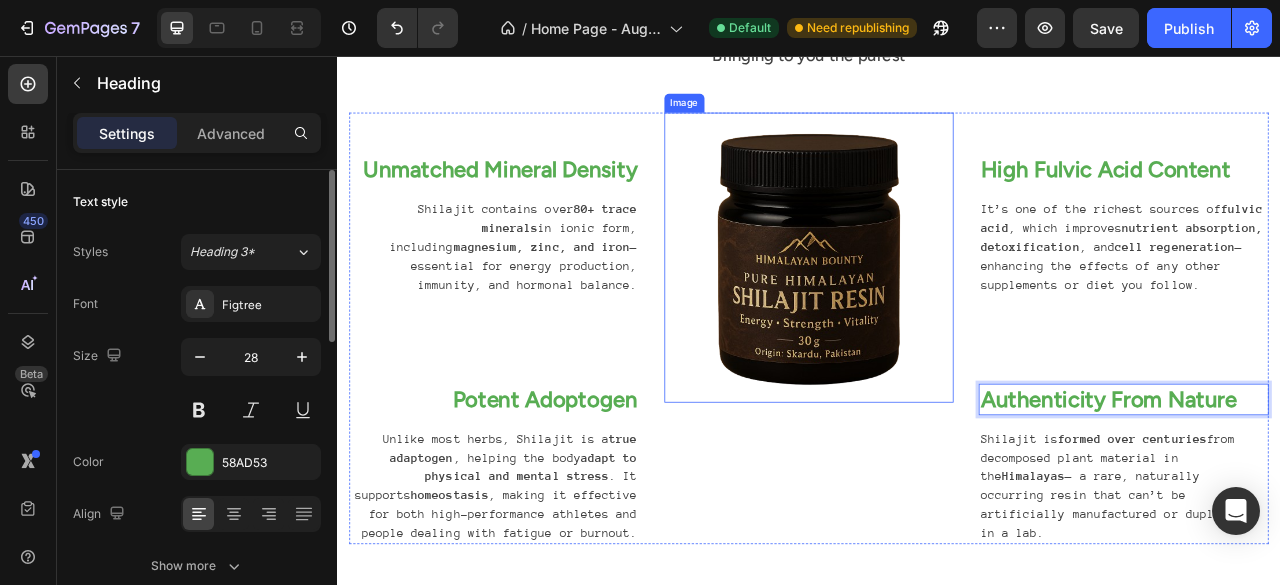 scroll, scrollTop: 921, scrollLeft: 0, axis: vertical 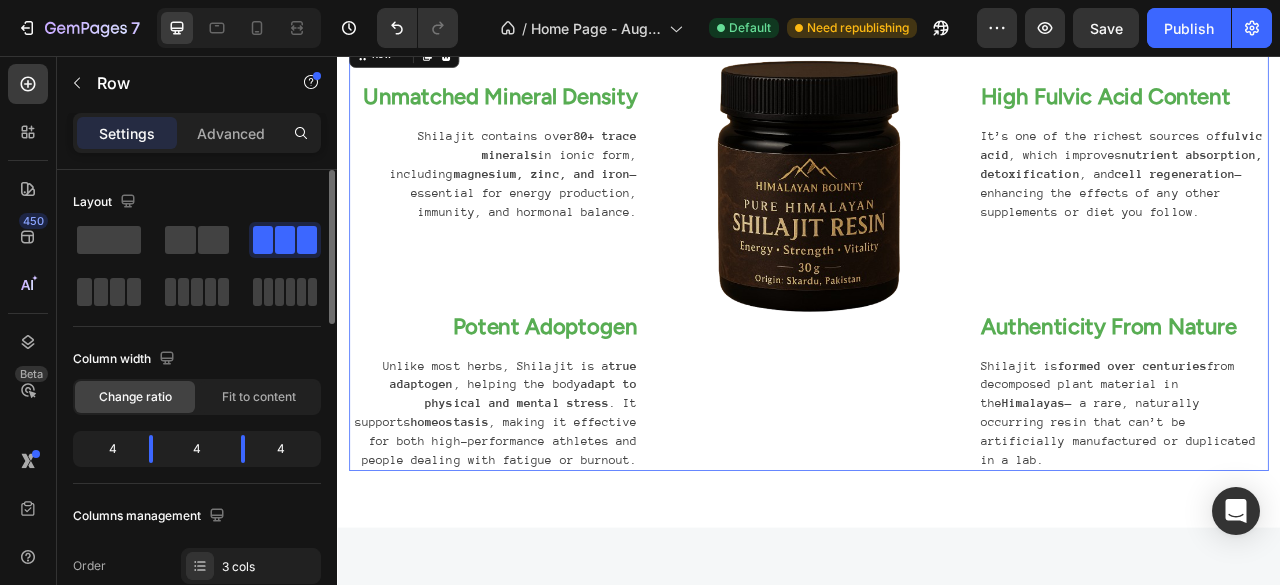 click on "Image" at bounding box center [937, 309] 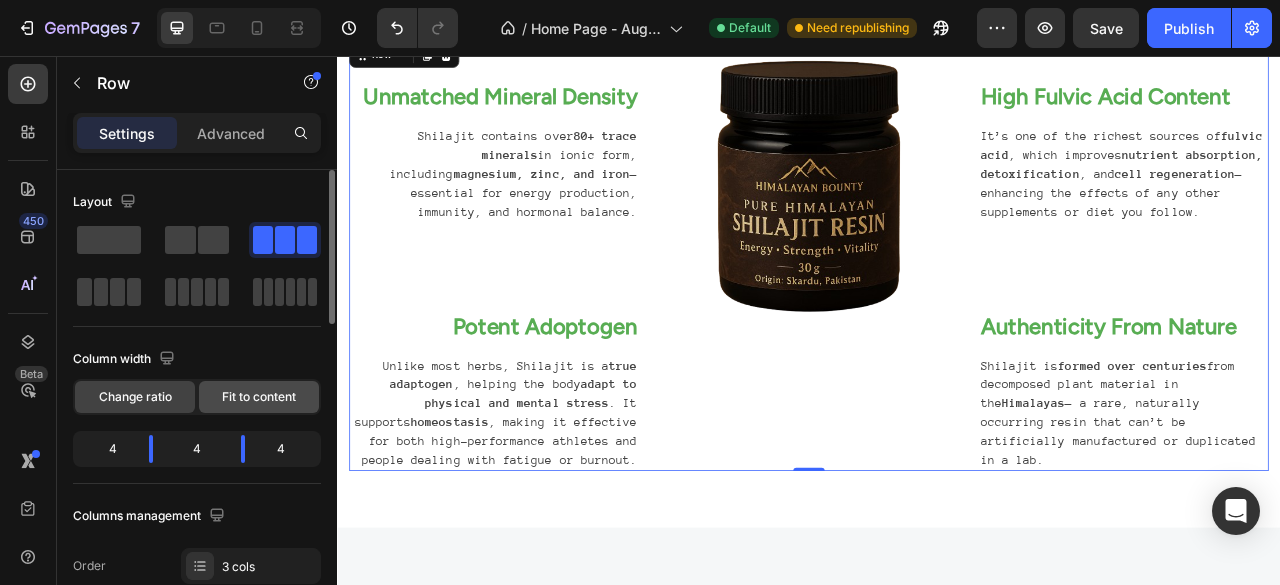 click on "Fit to content" 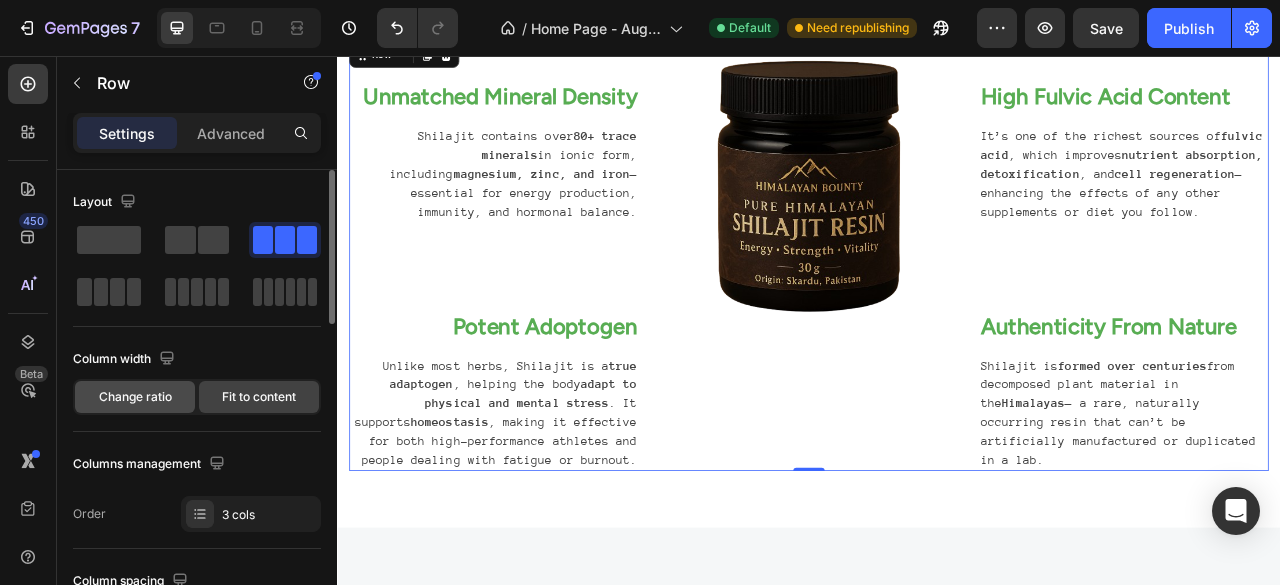 click on "Change ratio" 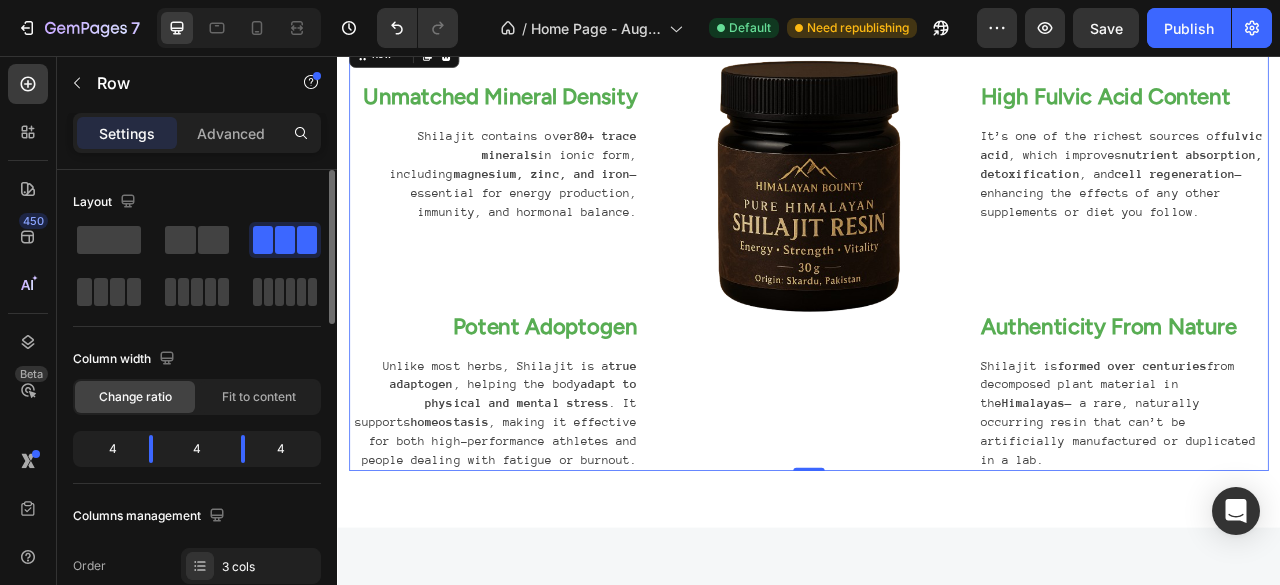 click on "4" 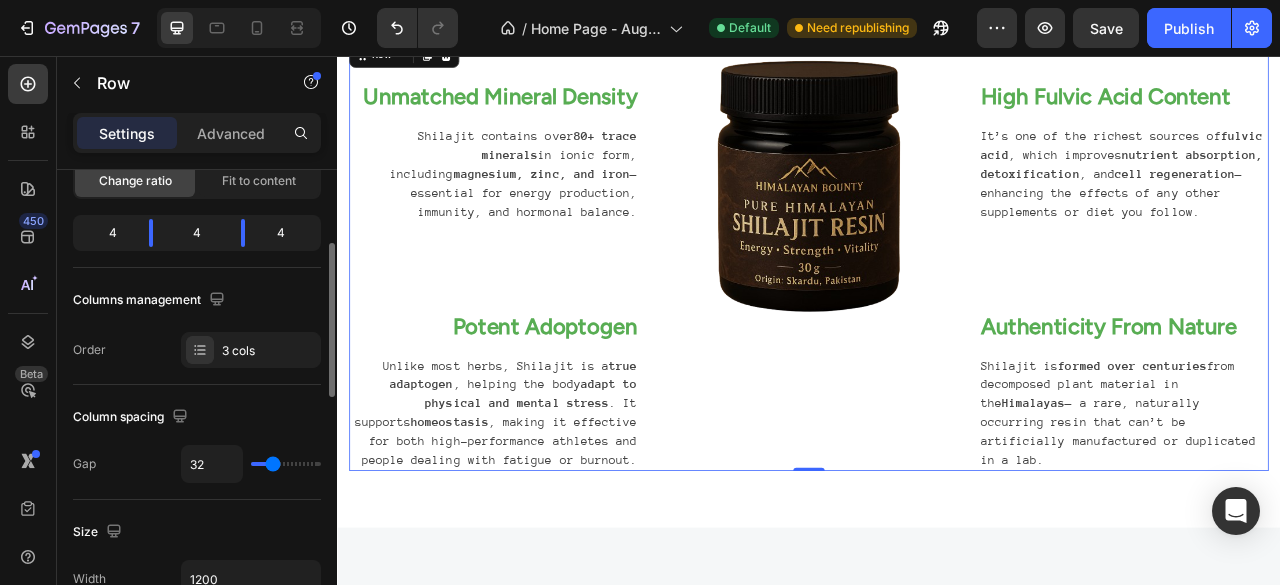 scroll, scrollTop: 218, scrollLeft: 0, axis: vertical 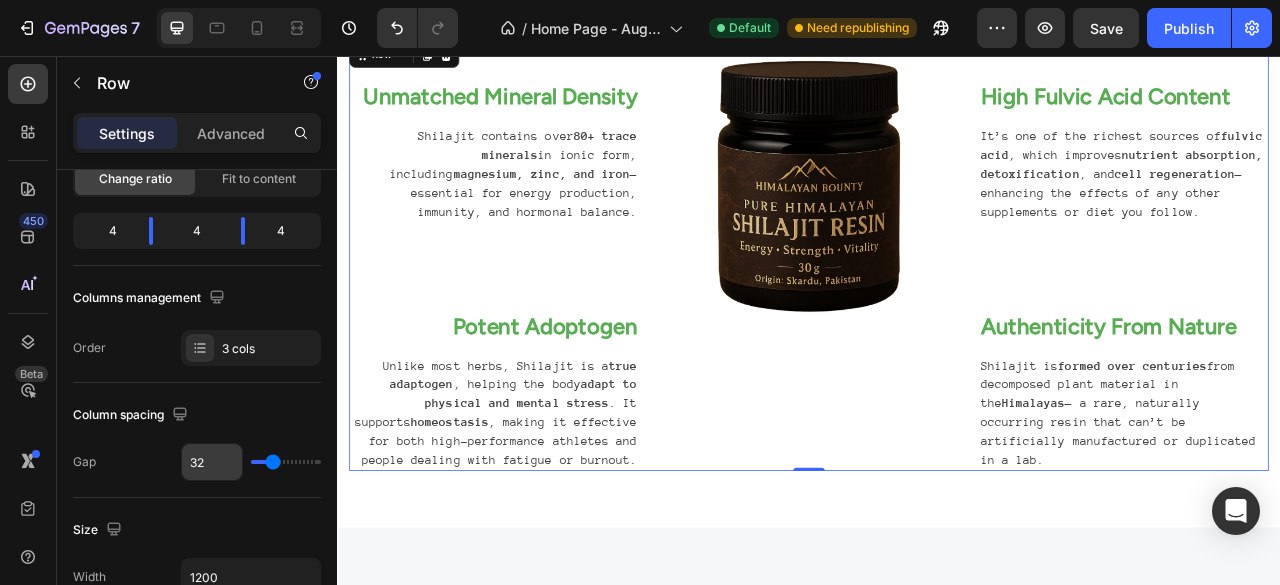 click on "32" at bounding box center [212, 462] 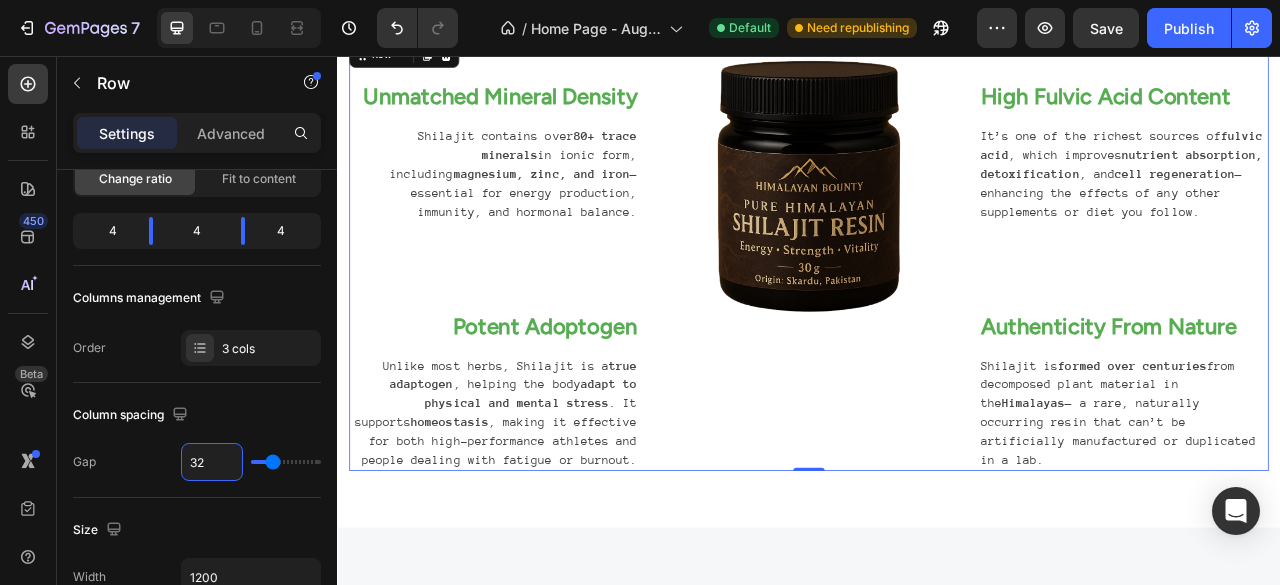 type on "3" 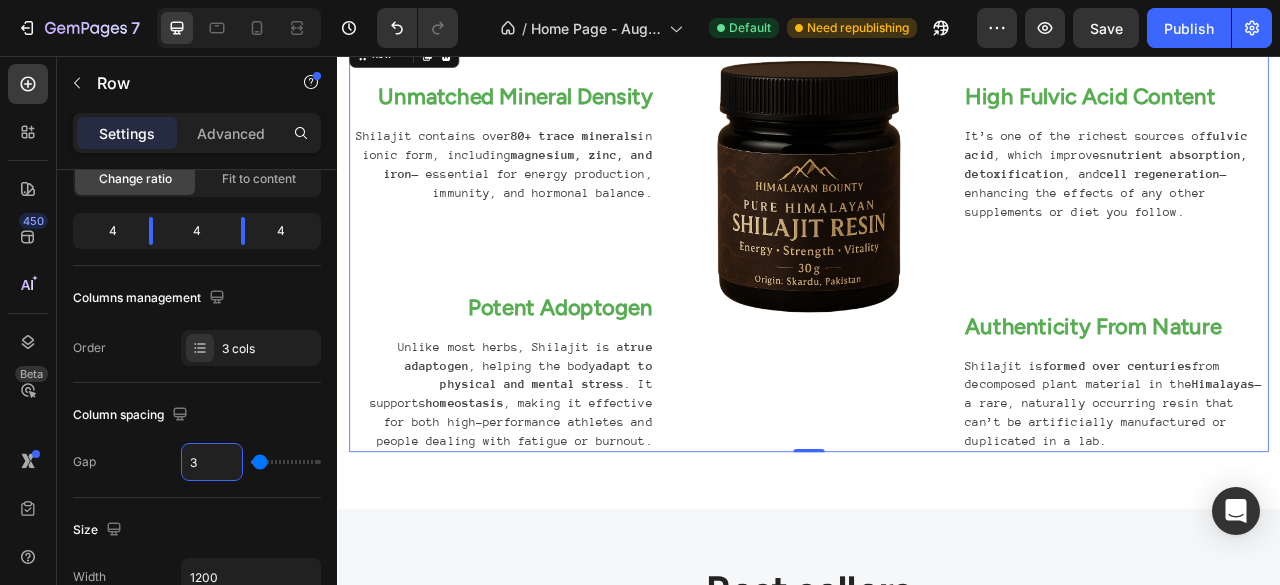 type 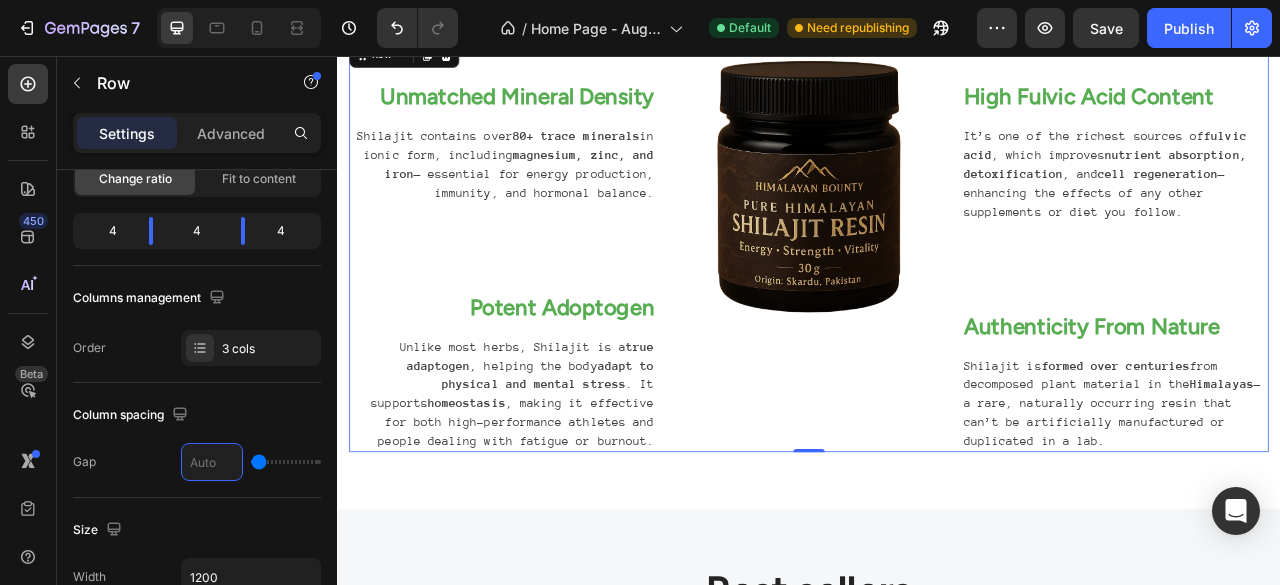 type on "2" 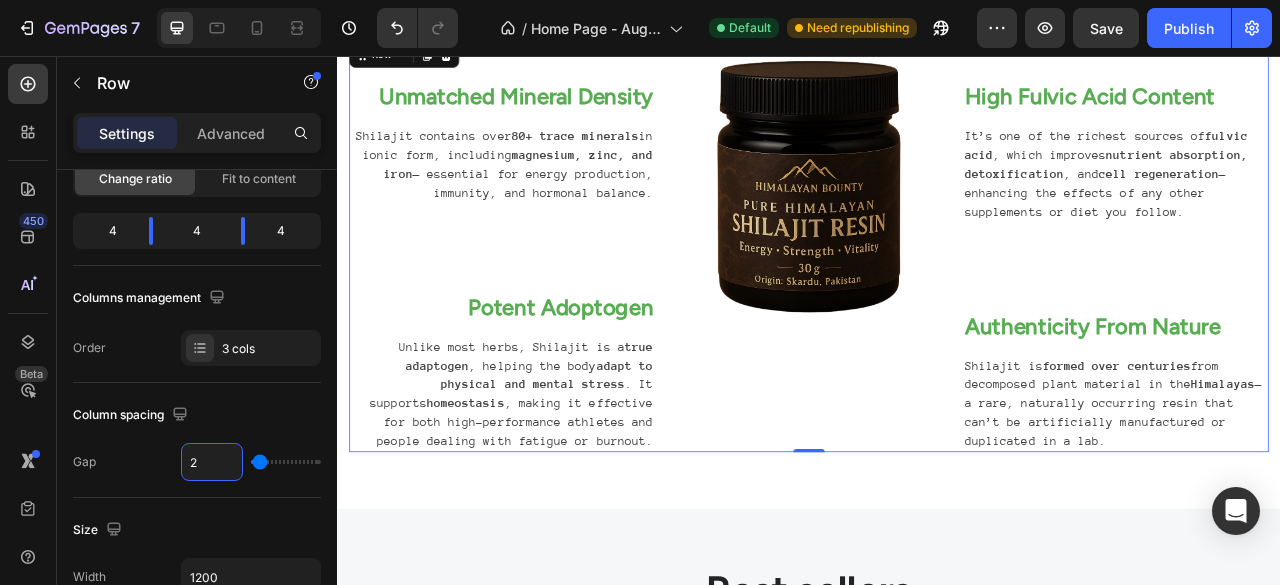 type on "28" 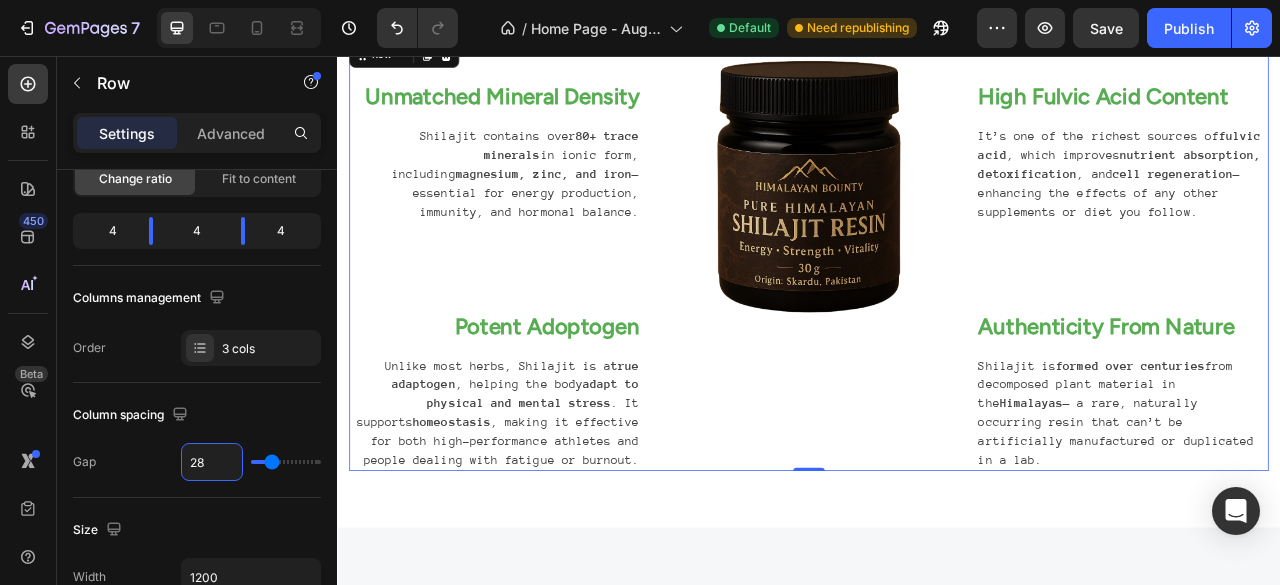 type 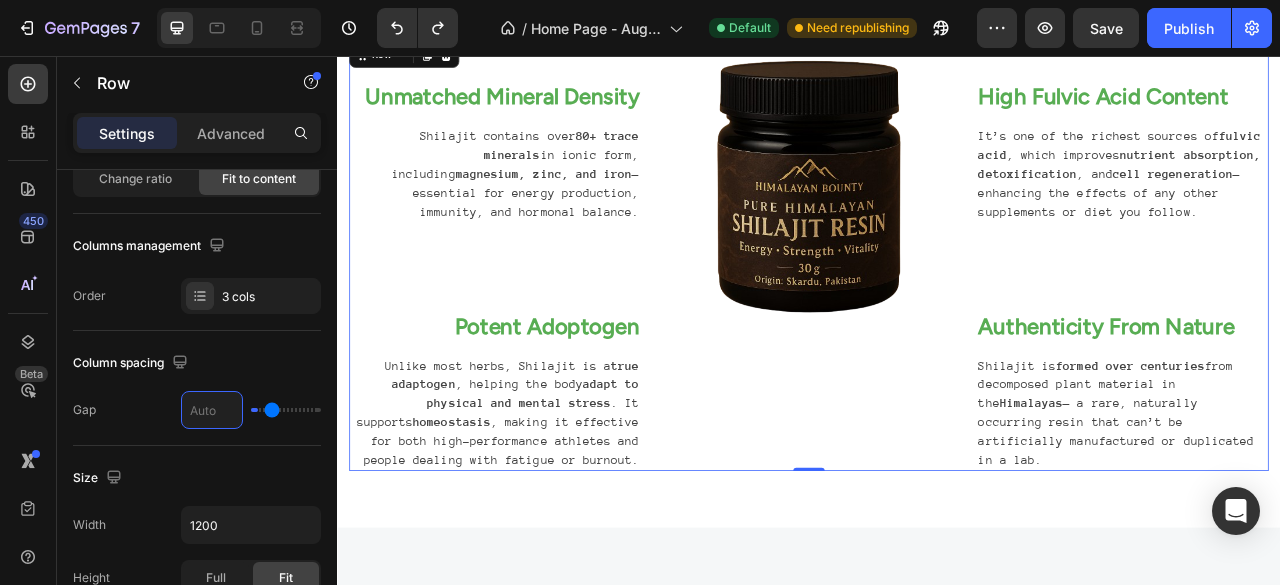 type on "0" 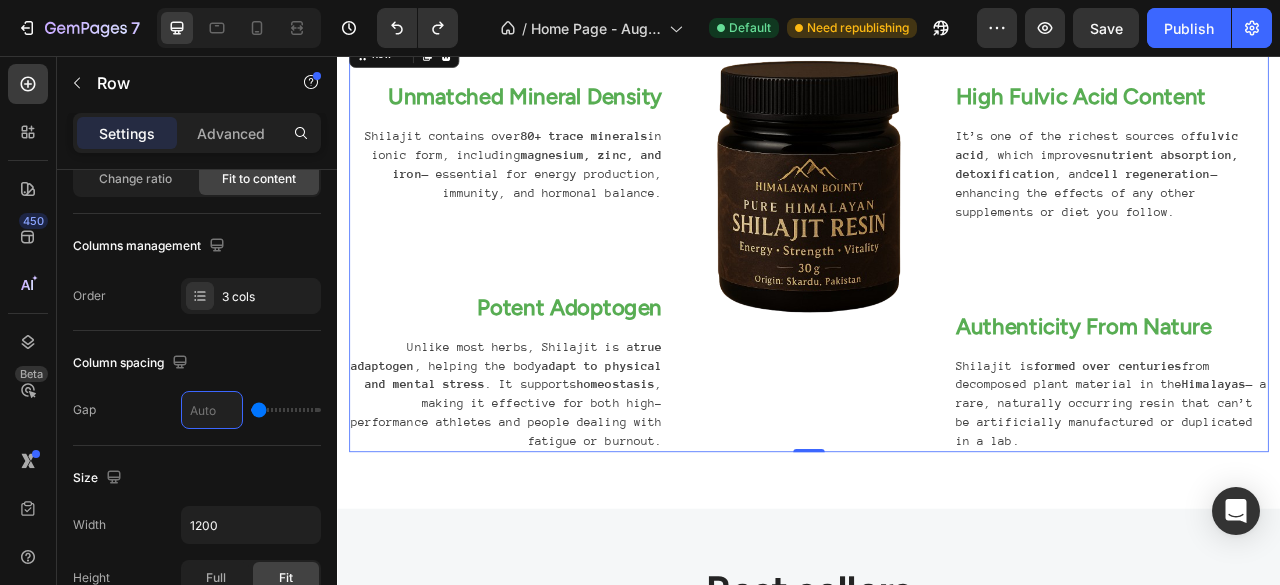 type on "32" 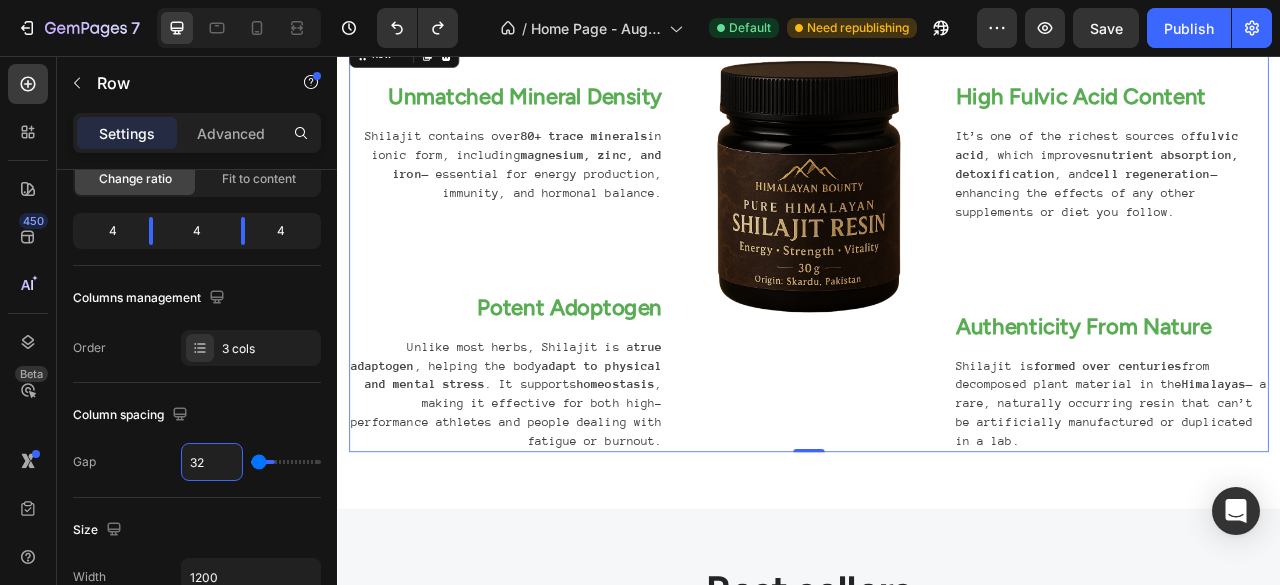 type on "32" 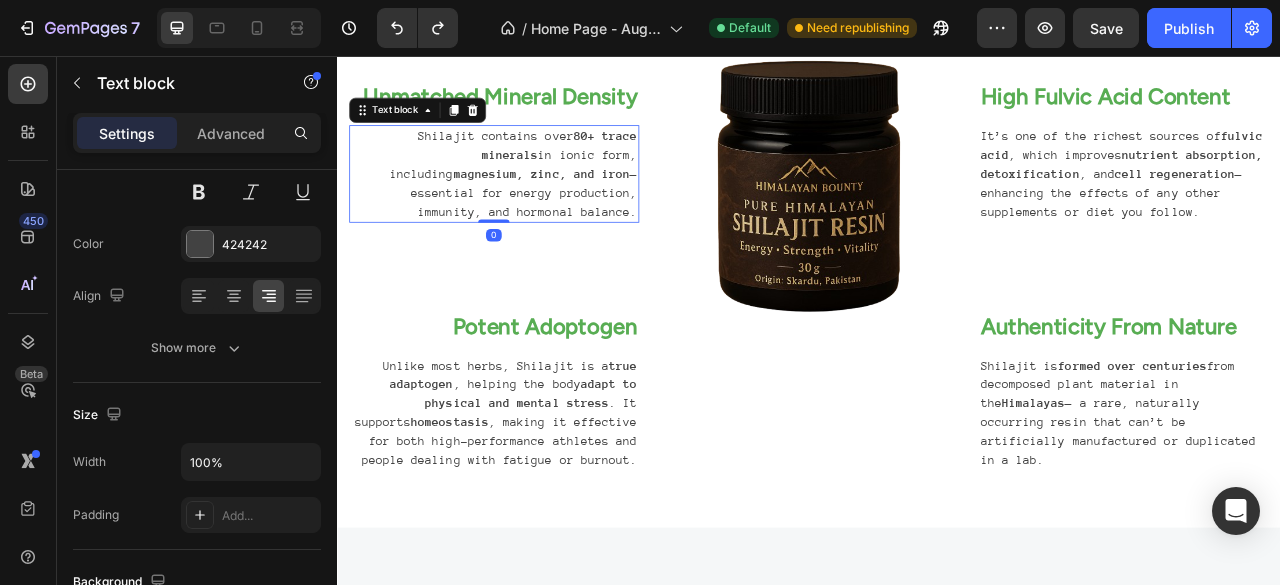 scroll, scrollTop: 0, scrollLeft: 0, axis: both 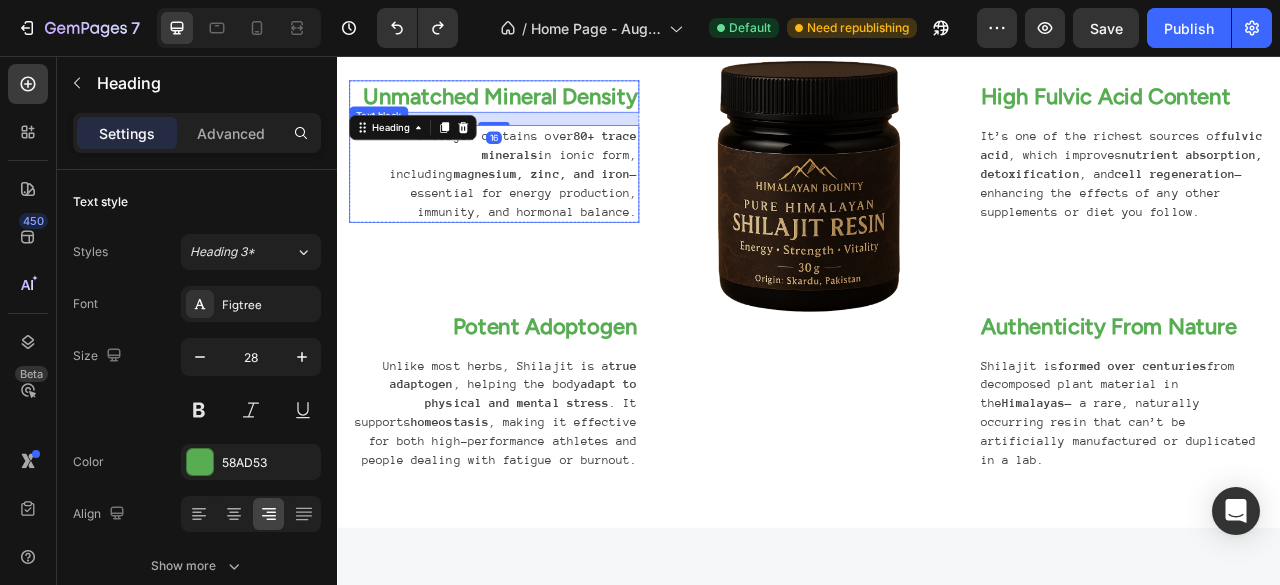 click on "Shilajit contains over  80+ trace minerals  in ionic form, including  magnesium, zinc, and iron  — essential for energy production, immunity, and hormonal balance." at bounding box center [536, 206] 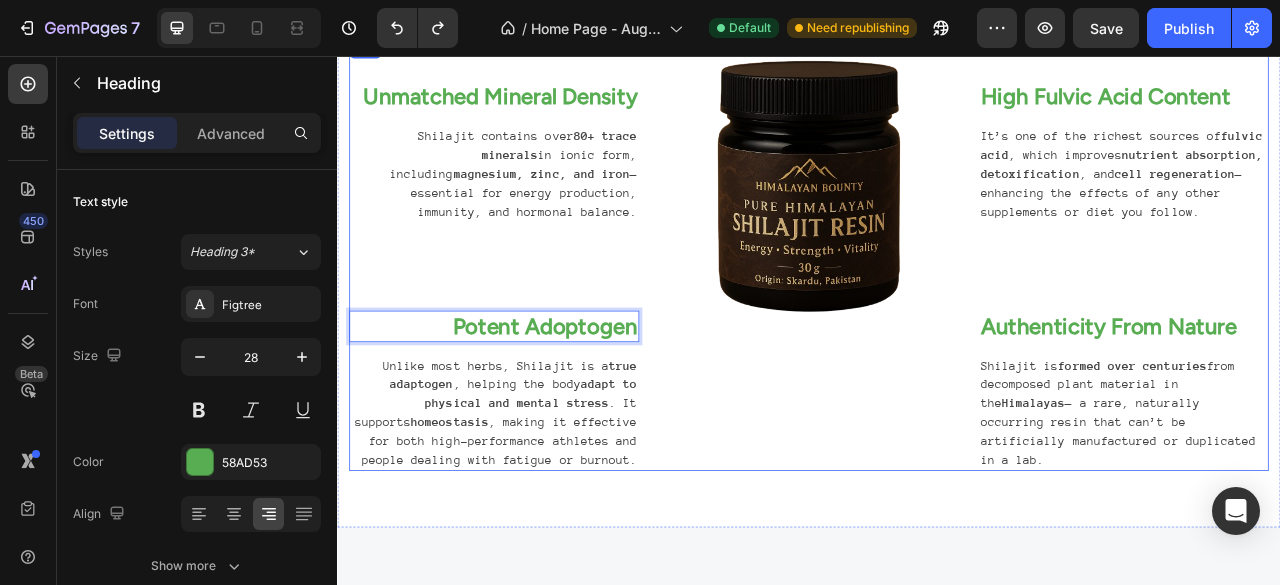 drag, startPoint x: 630, startPoint y: 398, endPoint x: 632, endPoint y: 326, distance: 72.02777 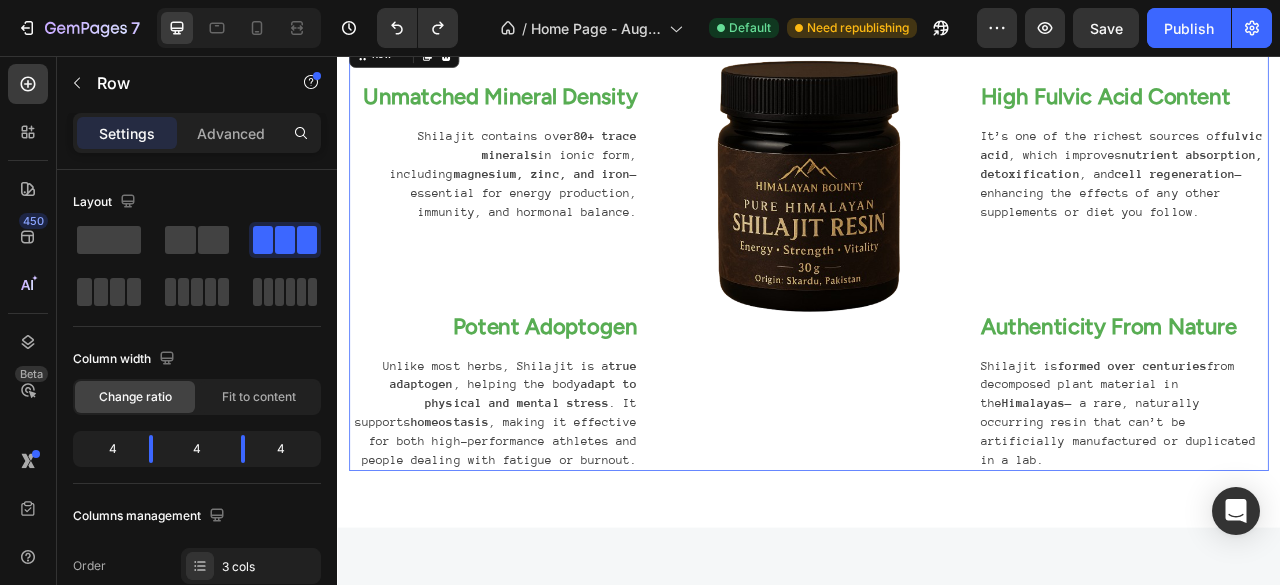 click on "Unmatched Mineral Density Heading Shilajit contains over  80+ trace minerals  in ionic form, including  magnesium, zinc, and iron  — essential for energy production, immunity, and hormonal balance. Text block Row Potent Adoptogen Heading Unlike most herbs, Shilajit is a  true adaptogen , helping the body  adapt to physical and mental stress . It supports  homeostasis , making it effective for both high-performance athletes and people dealing with fatigue or burnout. Text block Row" at bounding box center [536, 309] 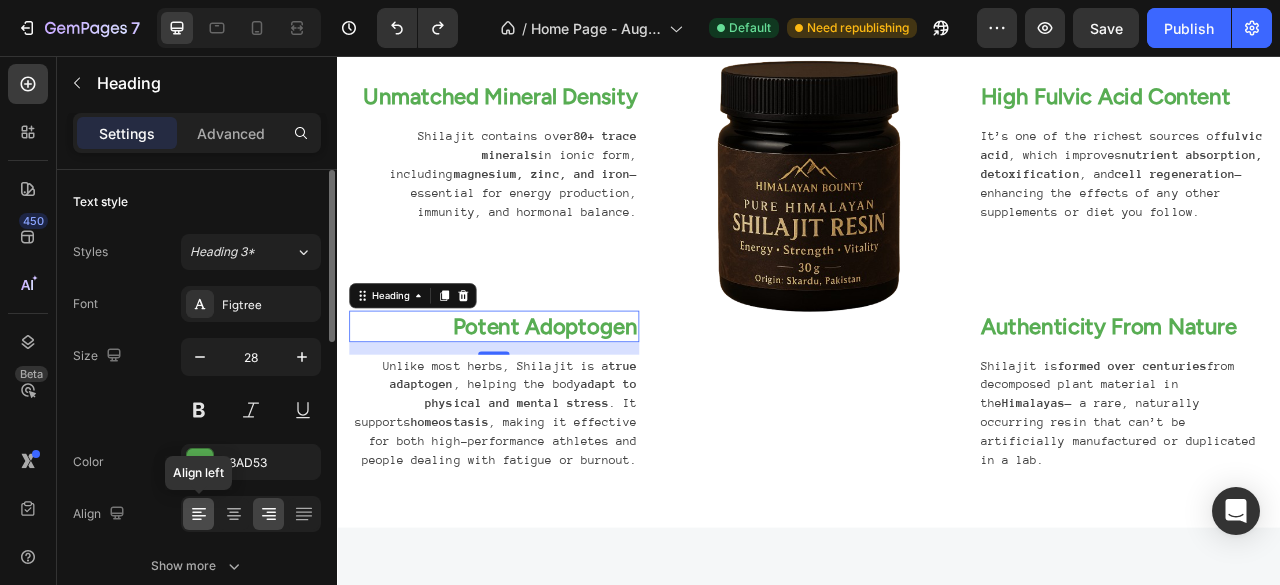 click 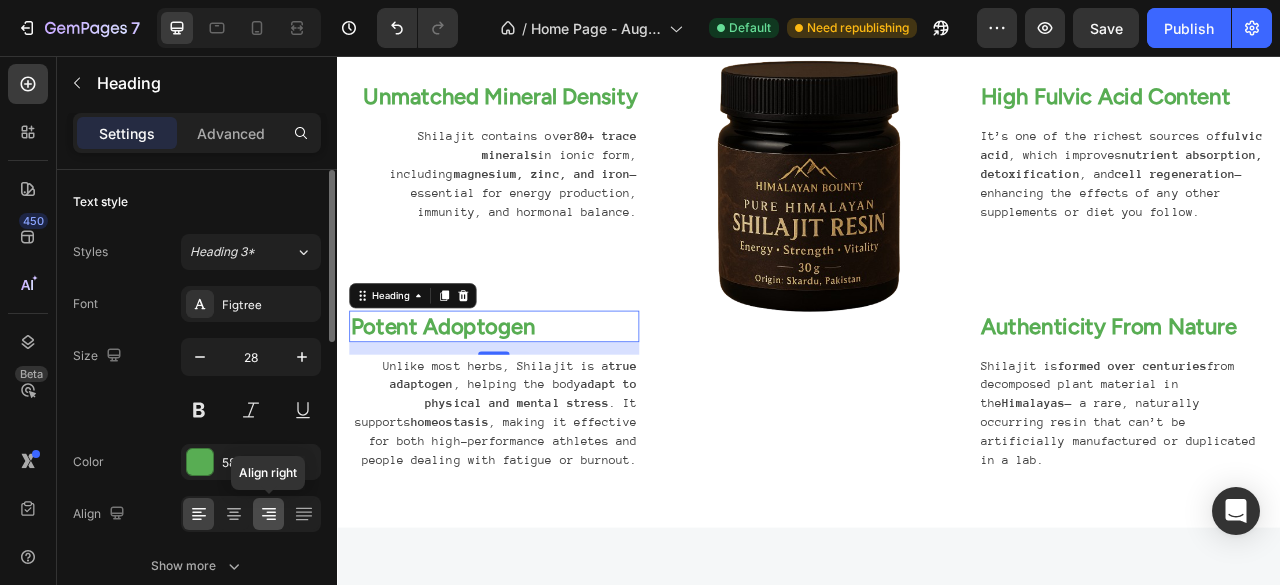 click 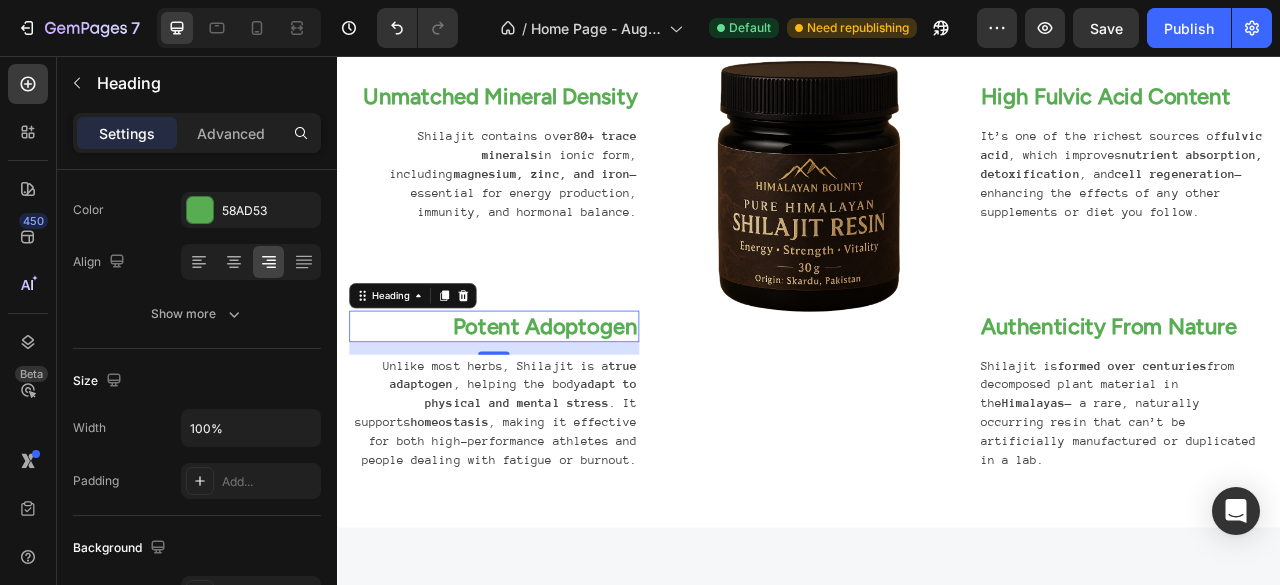 scroll, scrollTop: 0, scrollLeft: 0, axis: both 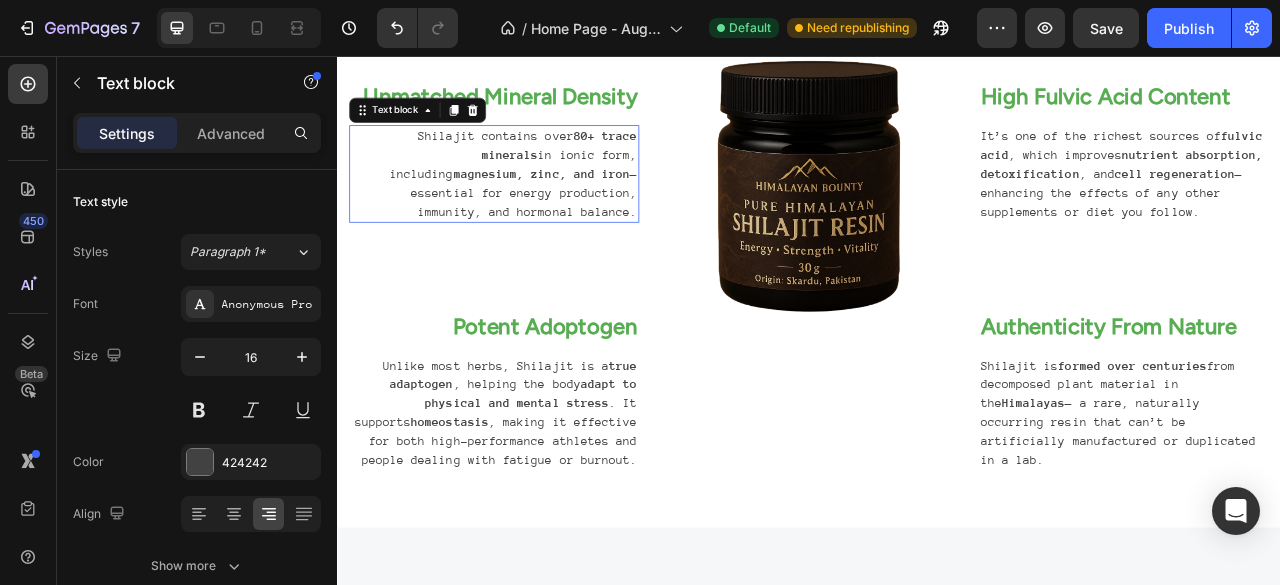 click on "Shilajit contains over  80+ trace minerals  in ionic form, including  magnesium, zinc, and iron  — essential for energy production, immunity, and hormonal balance." at bounding box center (536, 206) 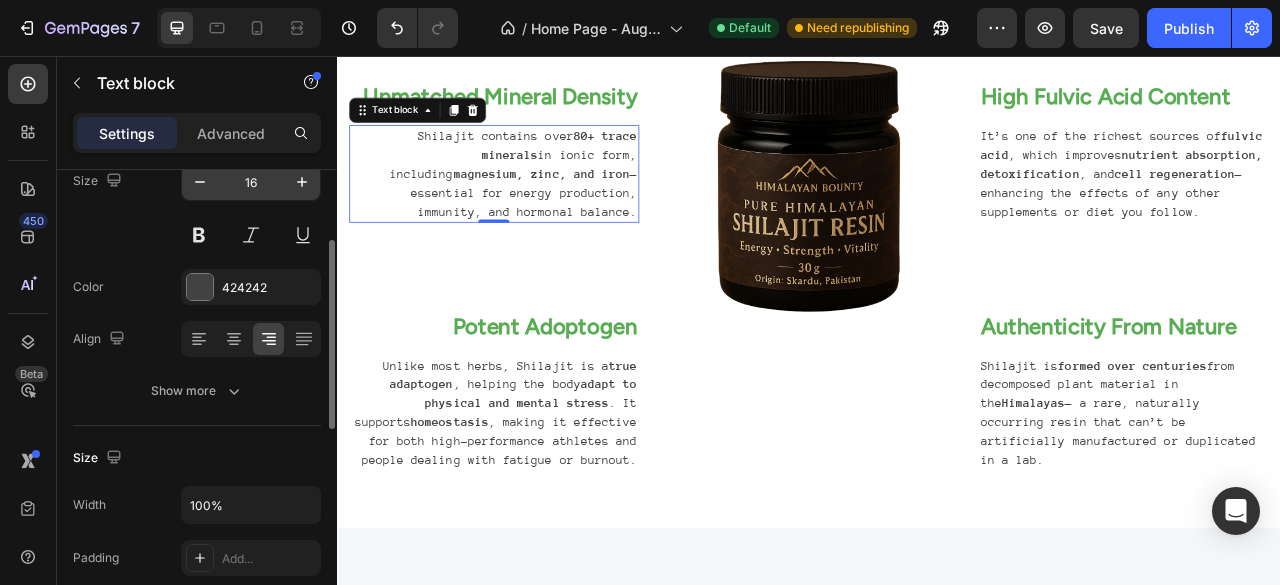 scroll, scrollTop: 178, scrollLeft: 0, axis: vertical 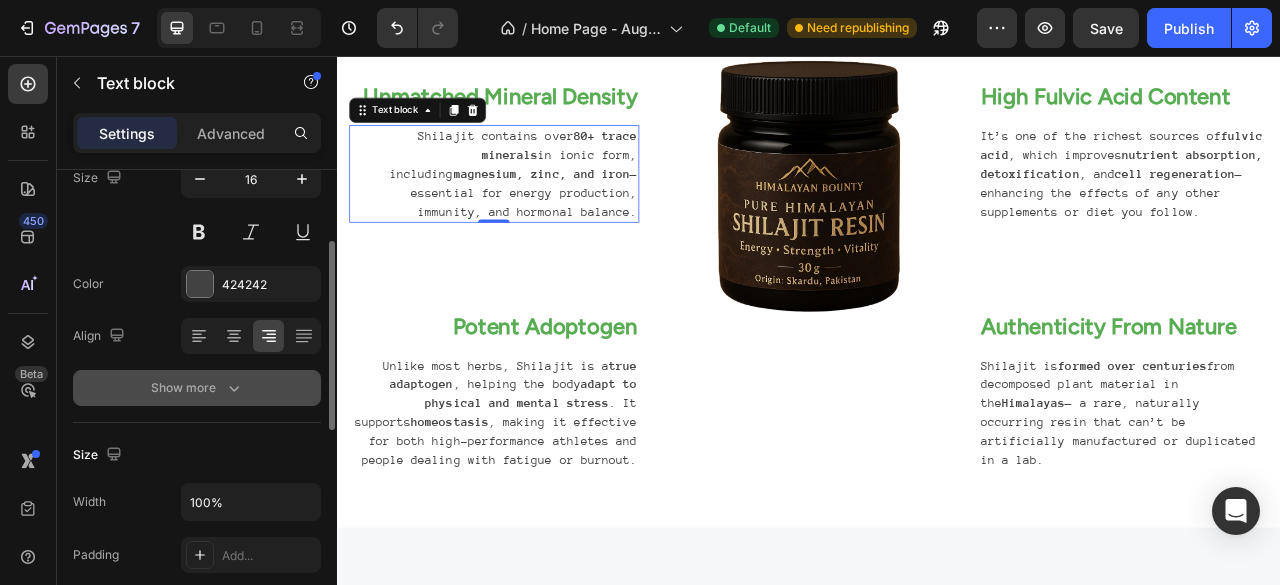 click 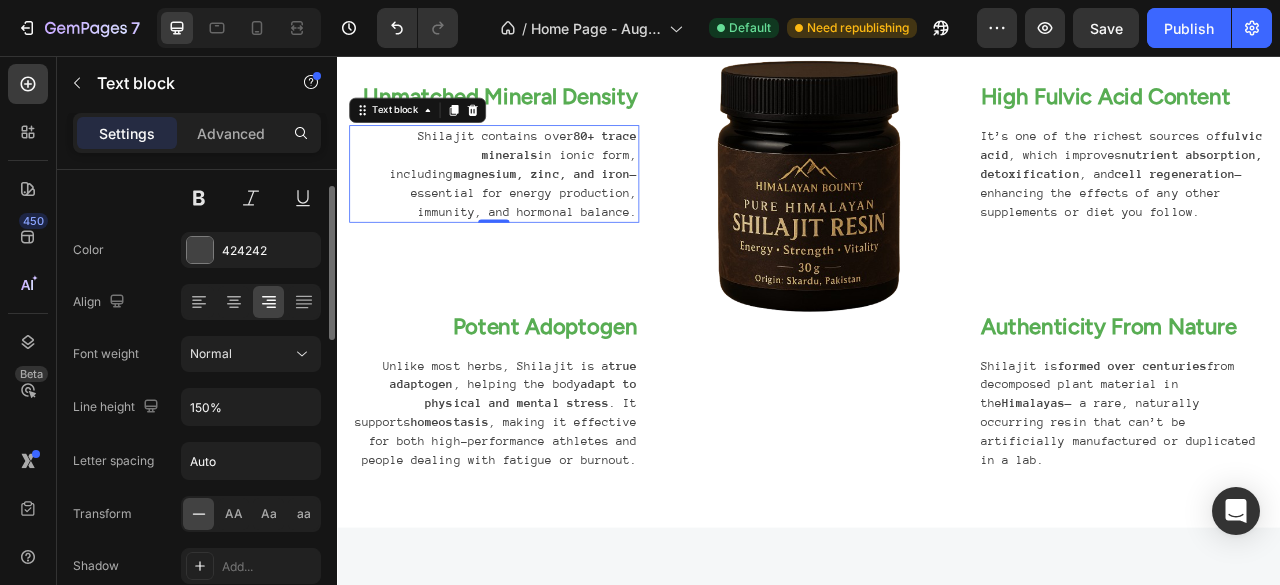 scroll, scrollTop: 215, scrollLeft: 0, axis: vertical 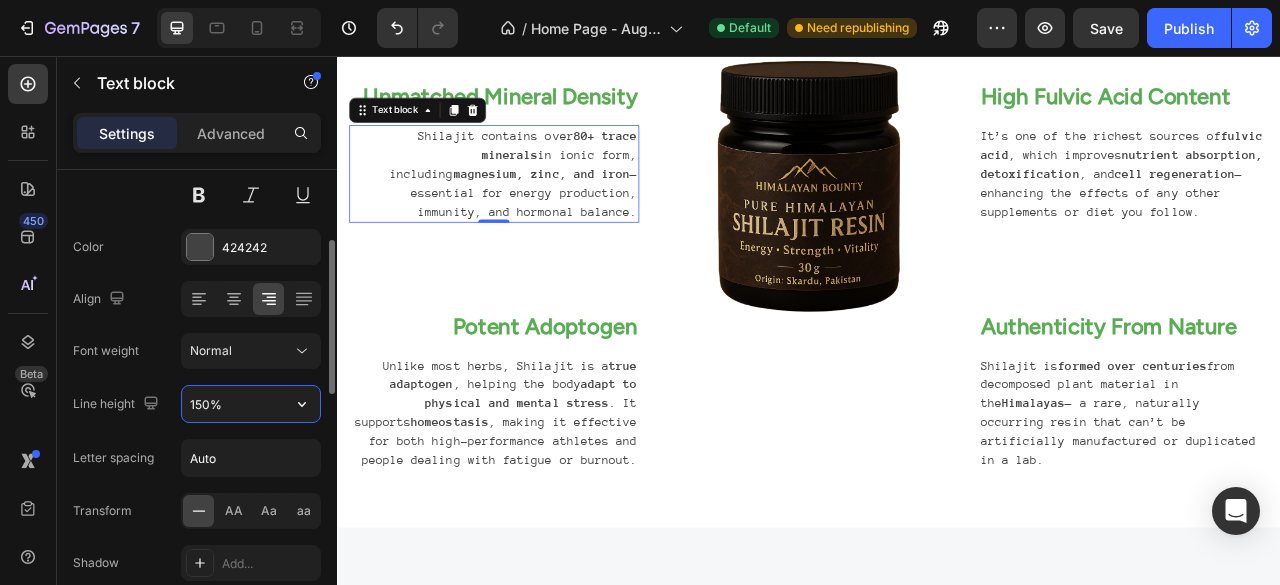 click on "150%" at bounding box center (251, 404) 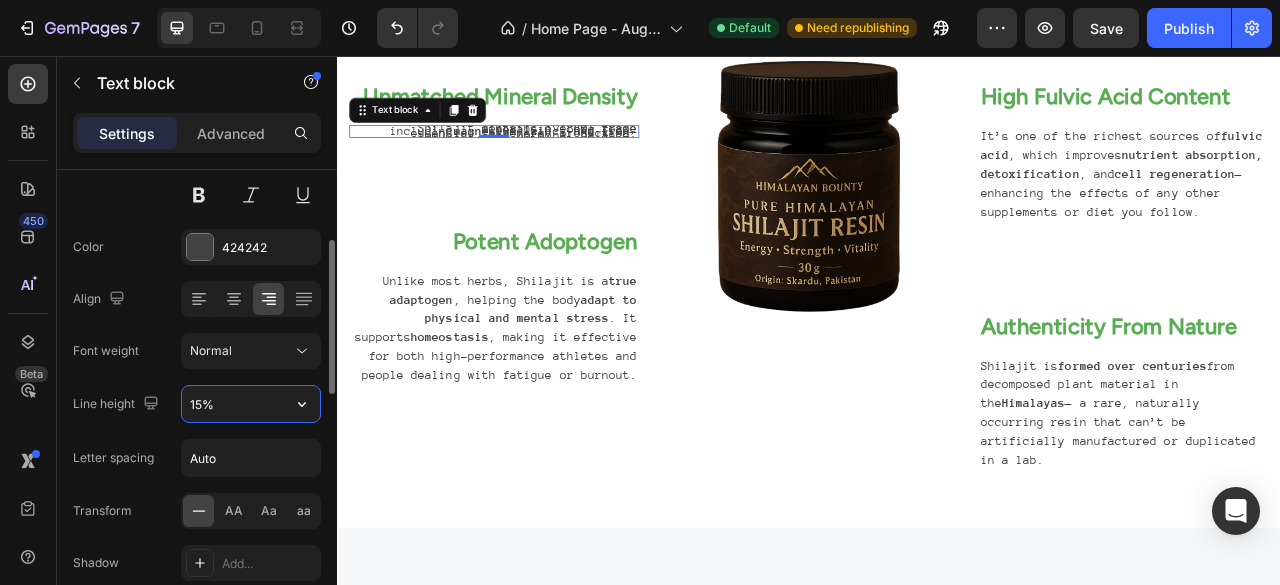 type on "150%" 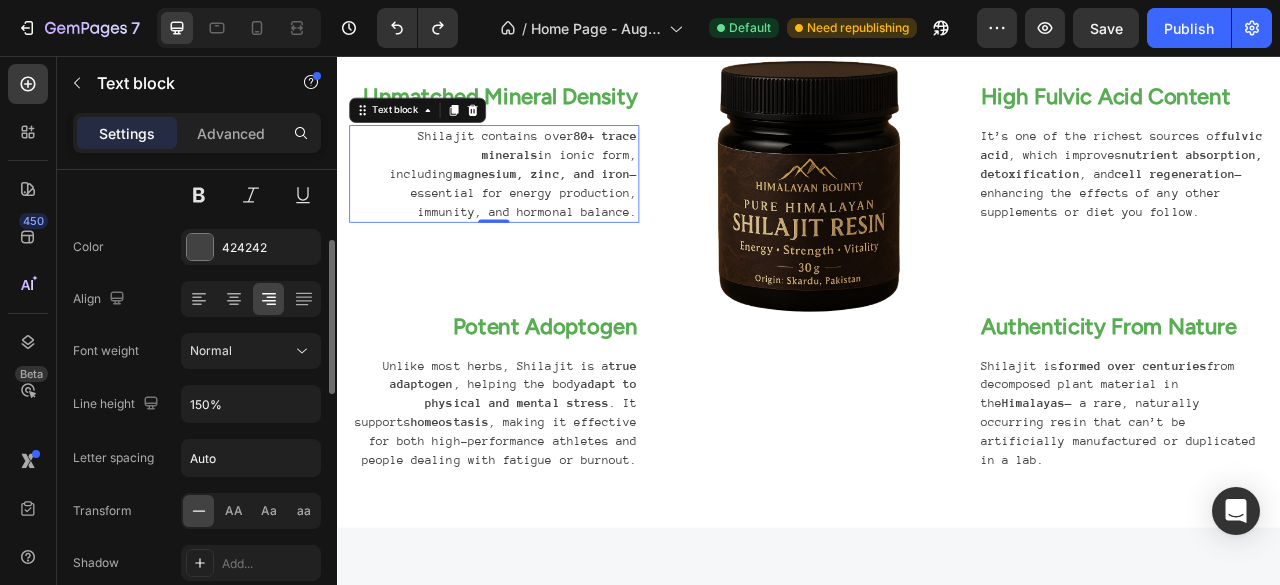 click on "Font Anonymous Pro Size 16 Color 424242 Align Font weight Normal Line height 150% Letter spacing Auto Transform AA Aa aa Shadow Add... Show less" at bounding box center (197, 352) 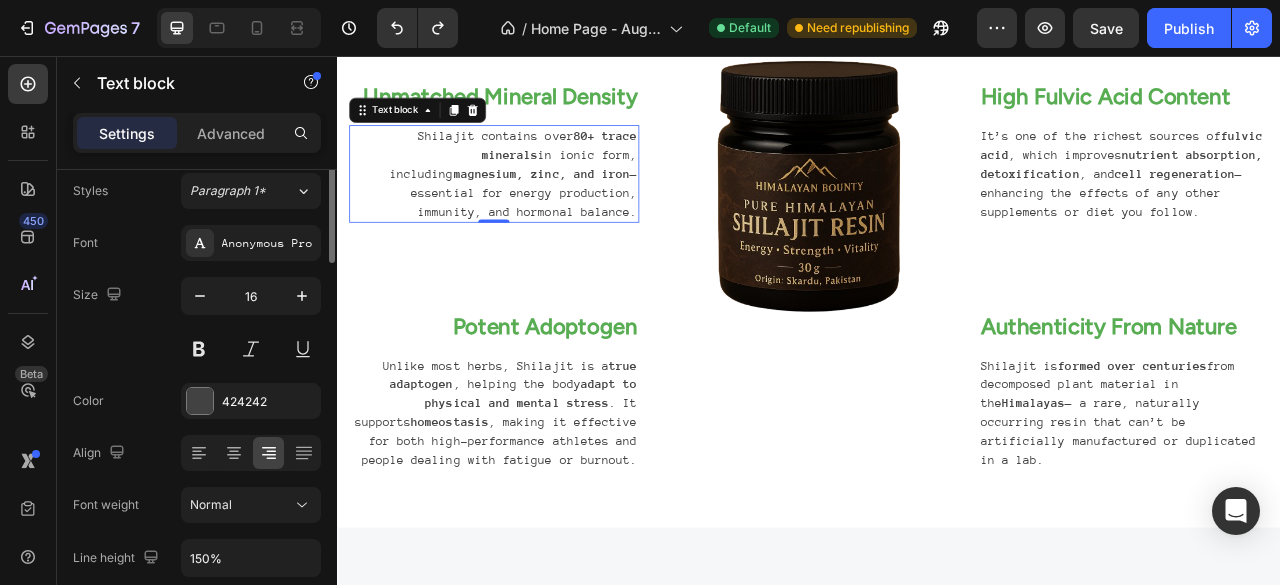 scroll, scrollTop: 0, scrollLeft: 0, axis: both 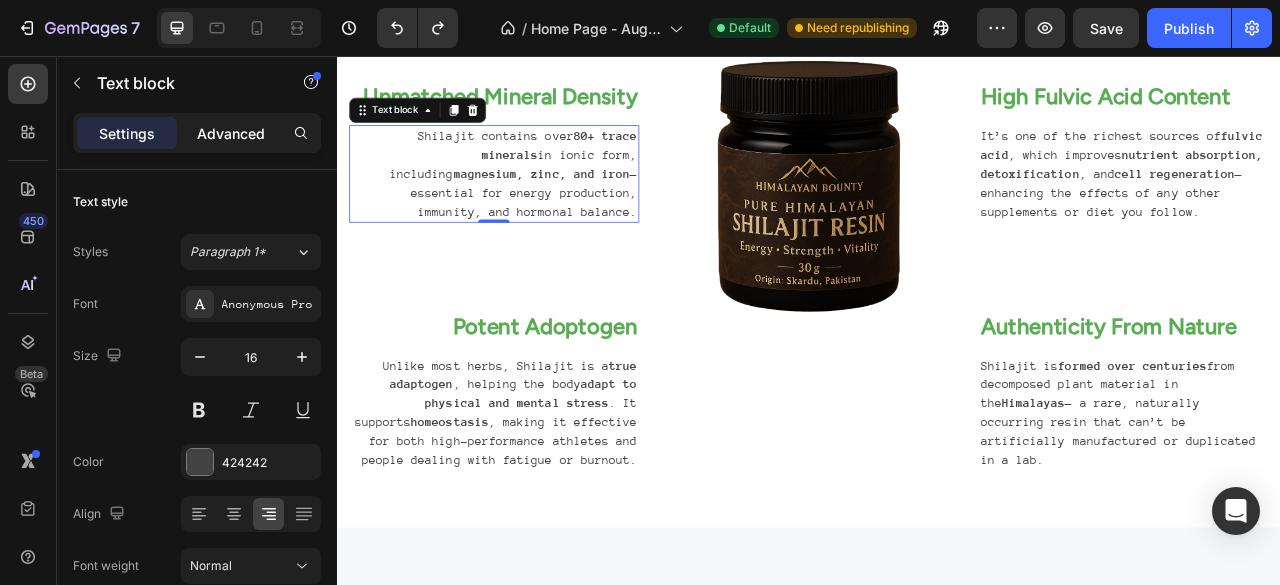 click on "Advanced" at bounding box center (231, 133) 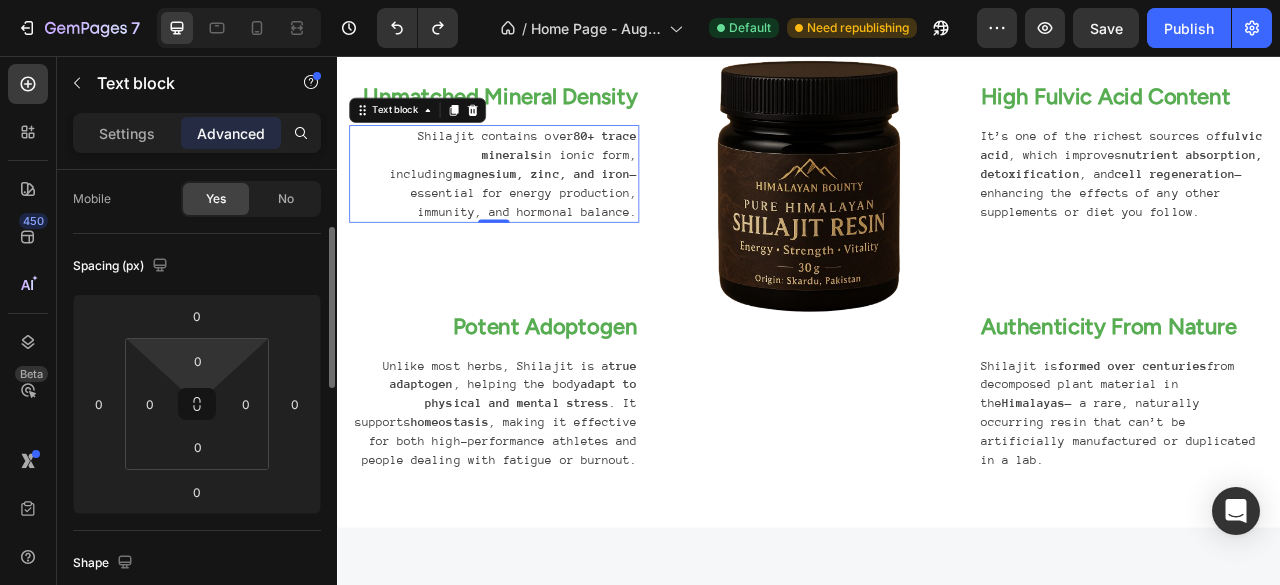 scroll, scrollTop: 158, scrollLeft: 0, axis: vertical 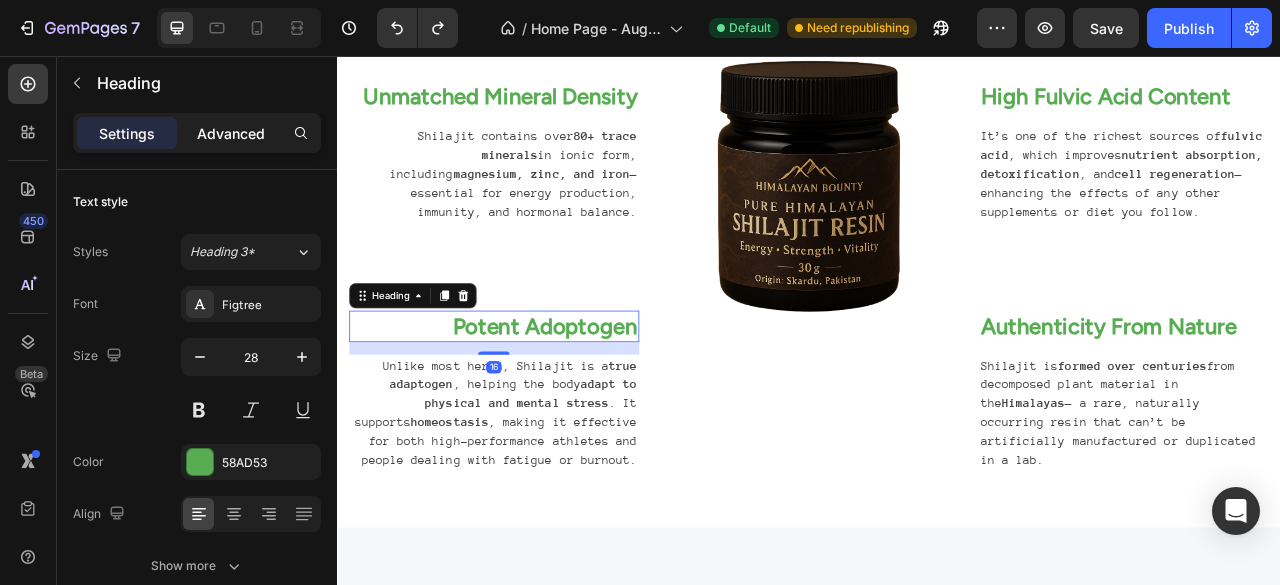 click on "Advanced" at bounding box center [231, 133] 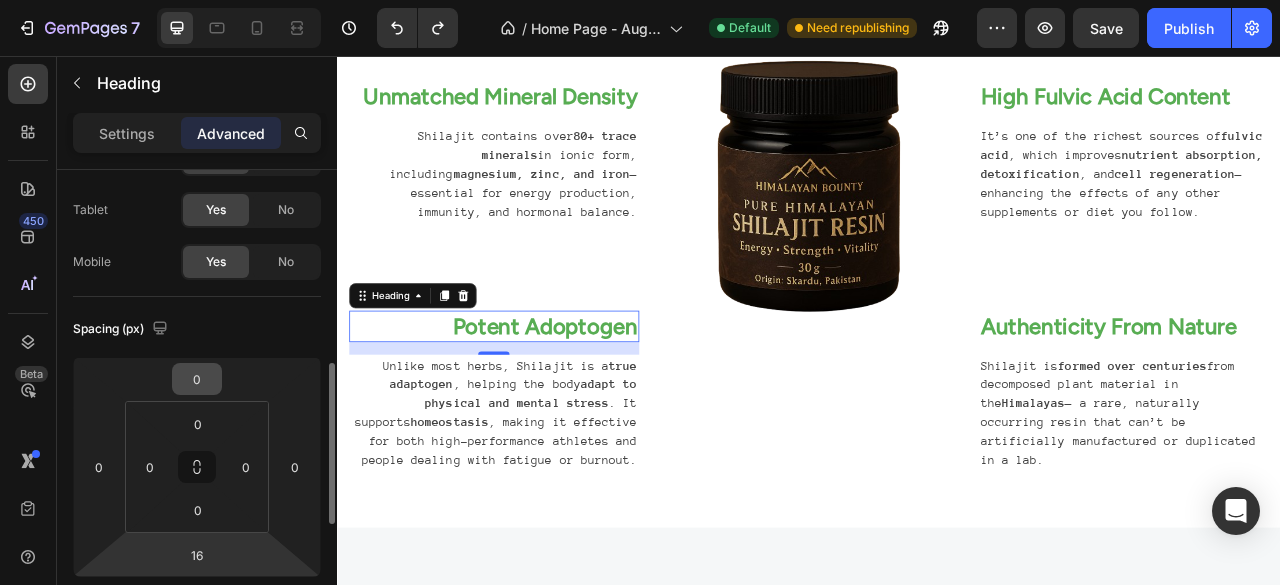 scroll, scrollTop: 0, scrollLeft: 0, axis: both 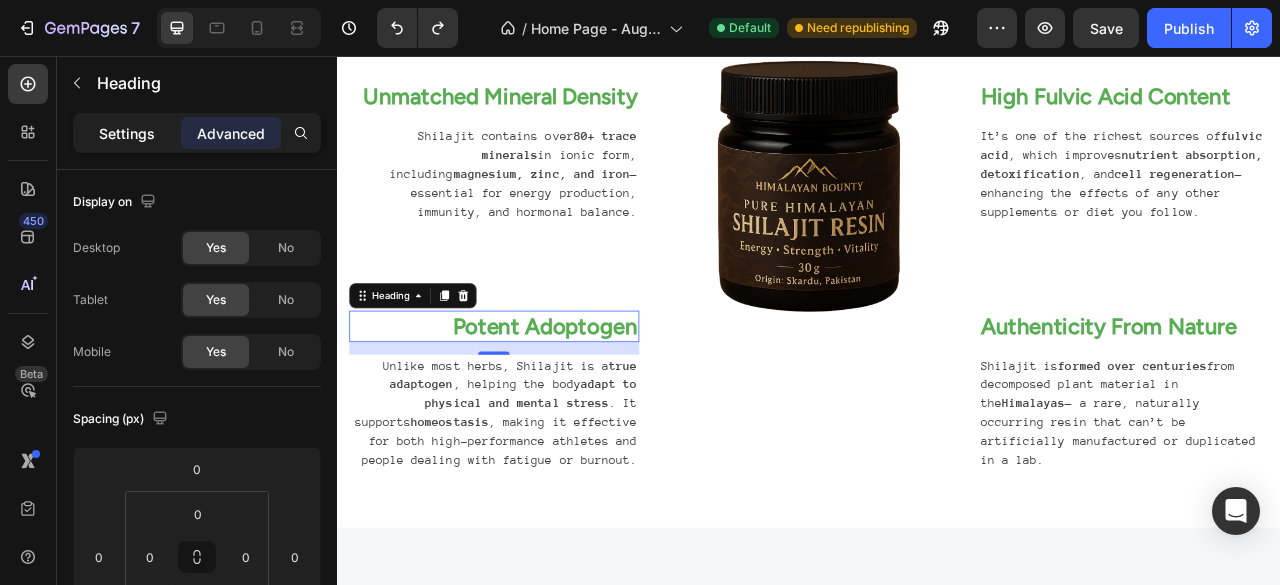 click on "Settings" at bounding box center [127, 133] 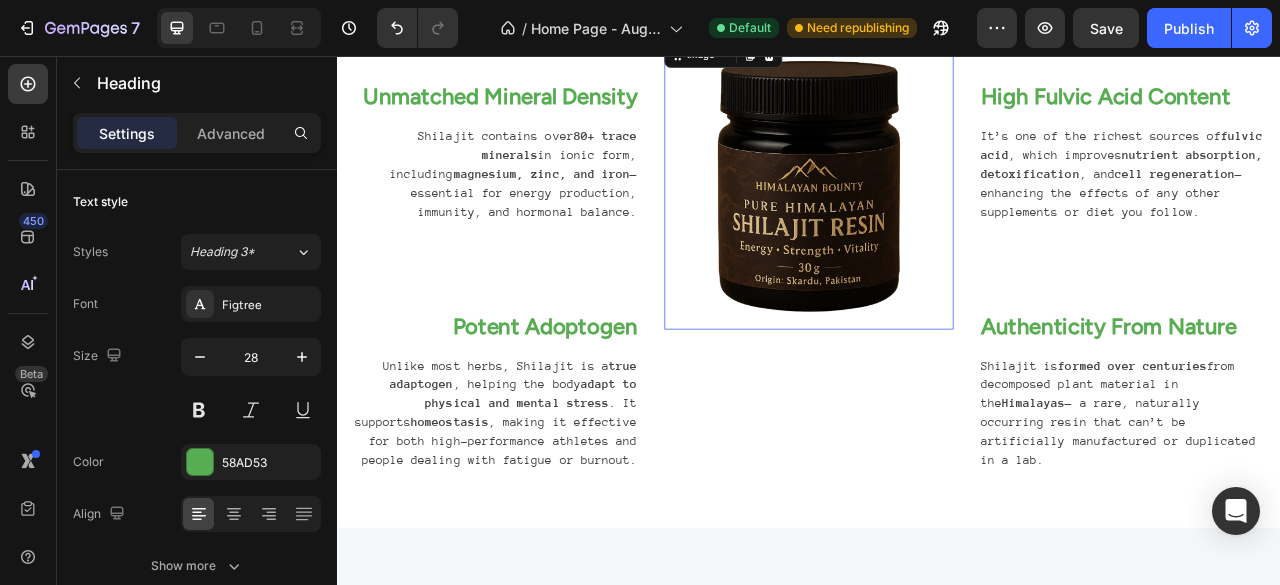 click at bounding box center (937, 219) 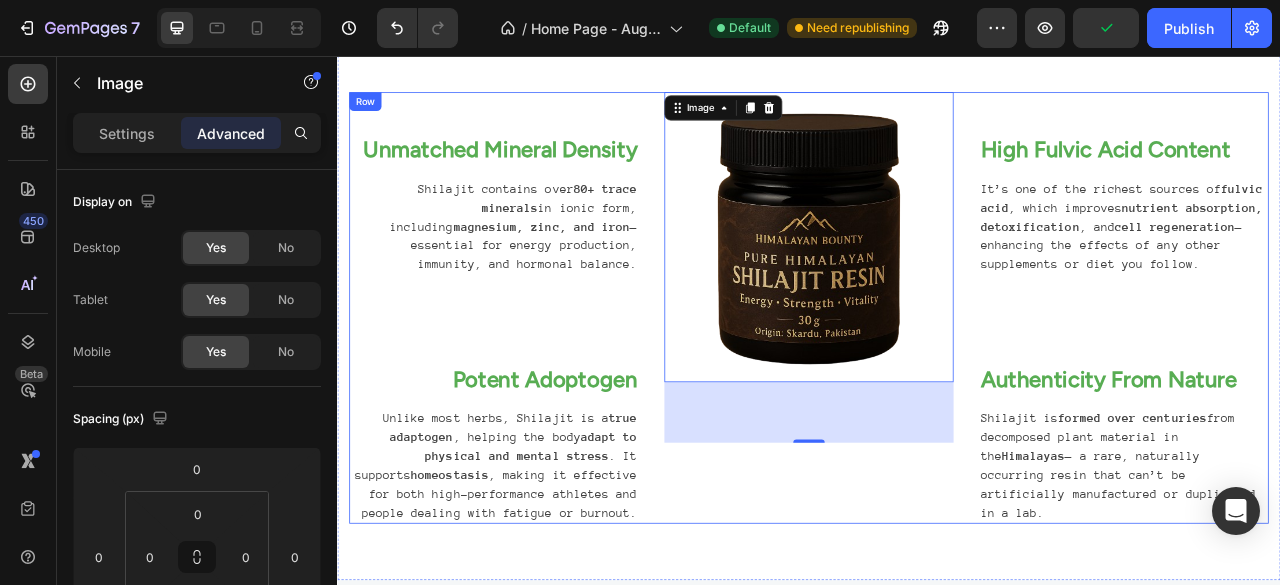 scroll, scrollTop: 871, scrollLeft: 0, axis: vertical 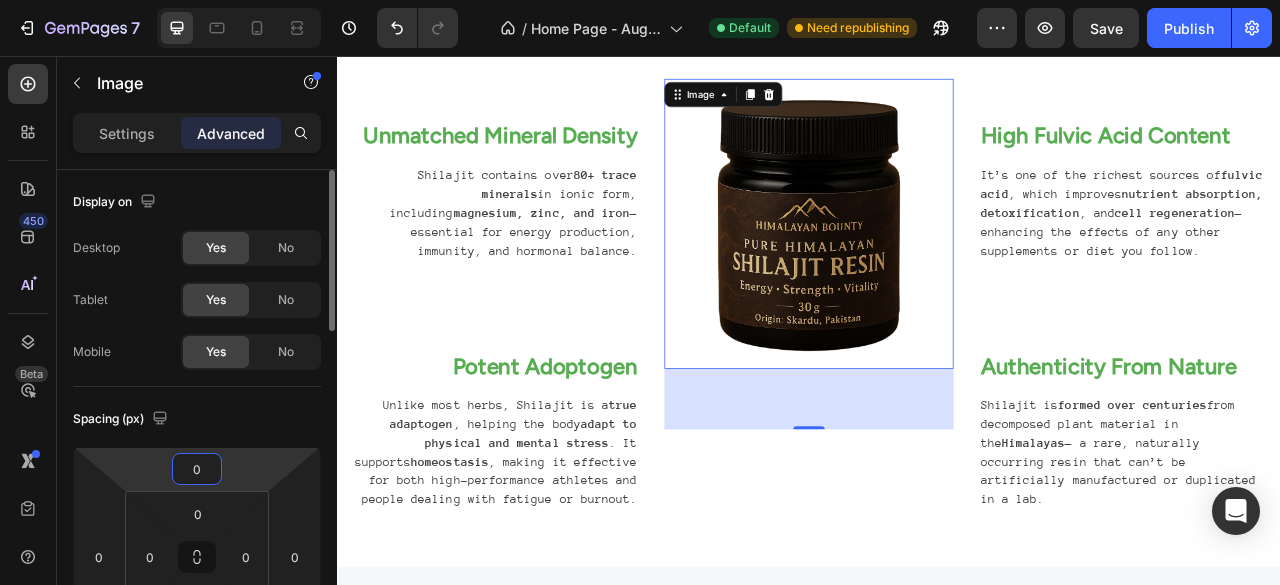 click on "0" at bounding box center [197, 469] 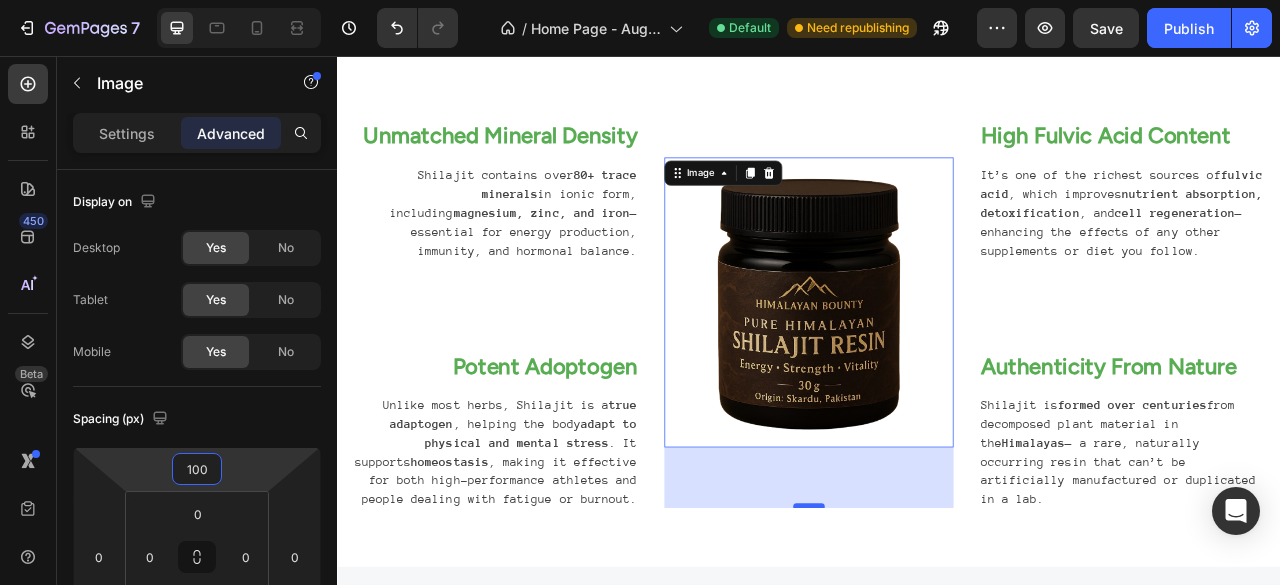 type on "100" 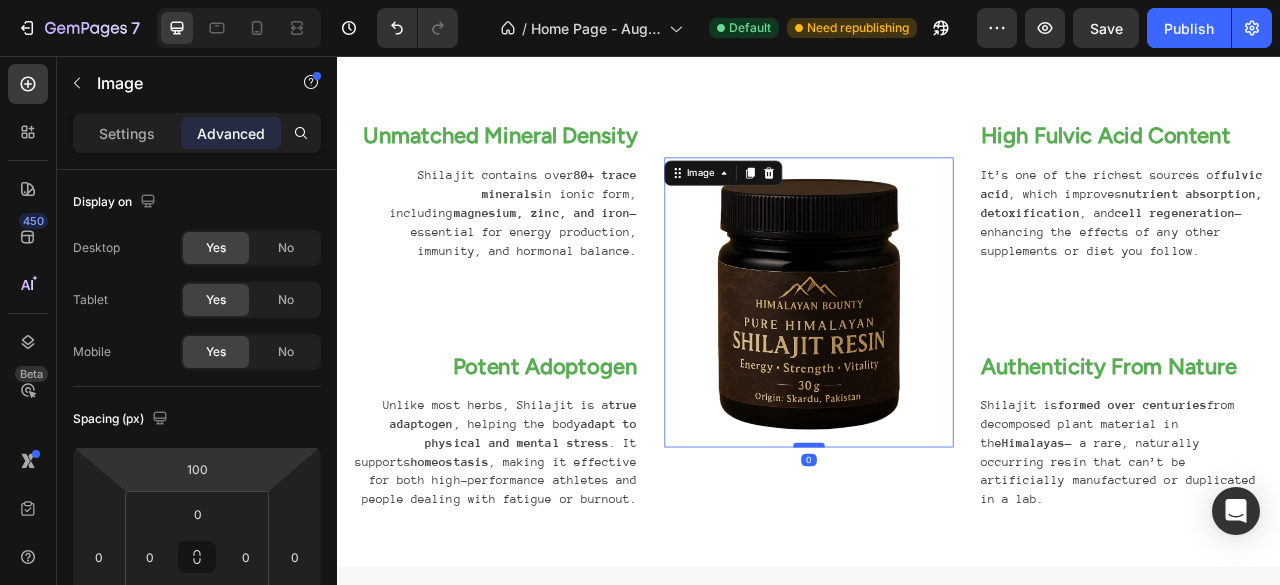 drag, startPoint x: 932, startPoint y: 624, endPoint x: 931, endPoint y: 546, distance: 78.00641 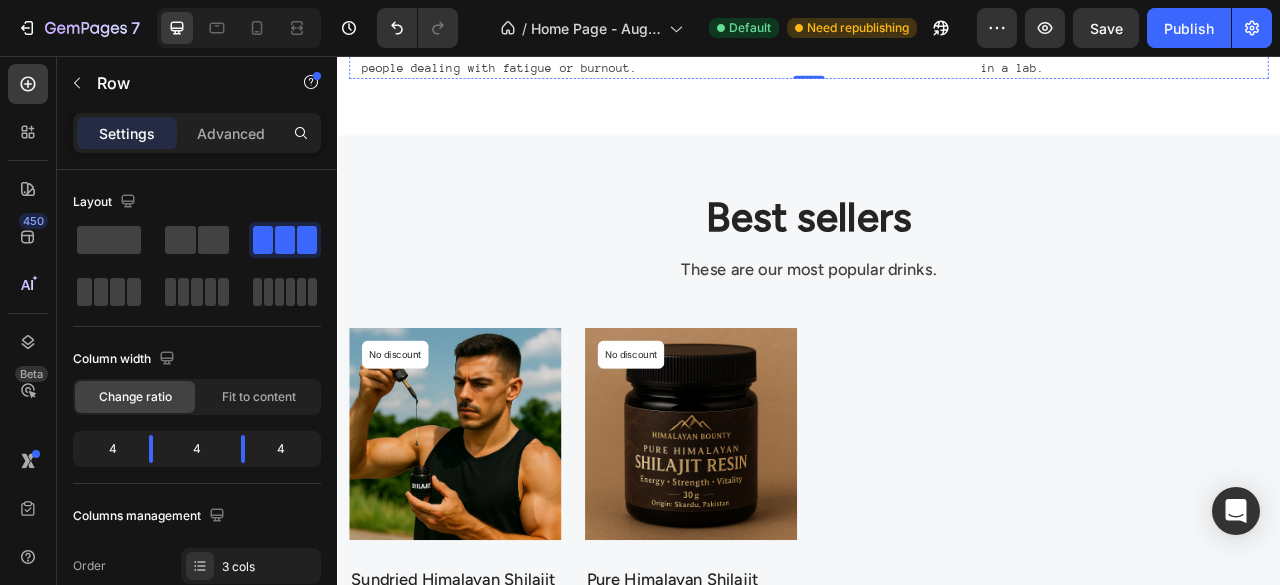 scroll, scrollTop: 1421, scrollLeft: 0, axis: vertical 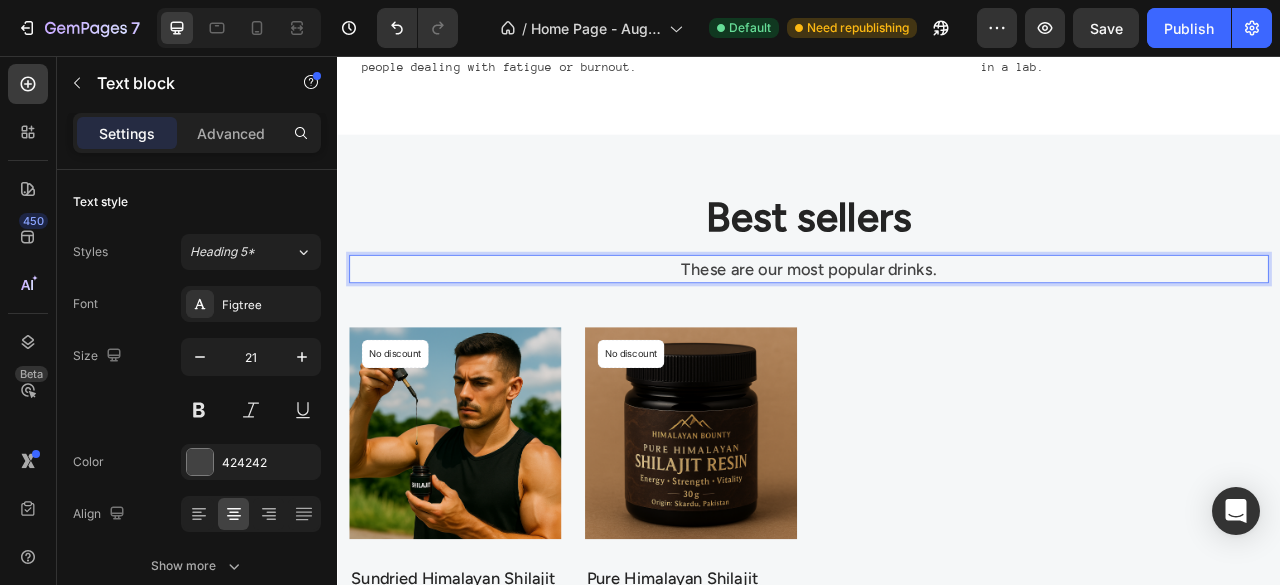 click on "These are our most popular drinks." at bounding box center (937, 327) 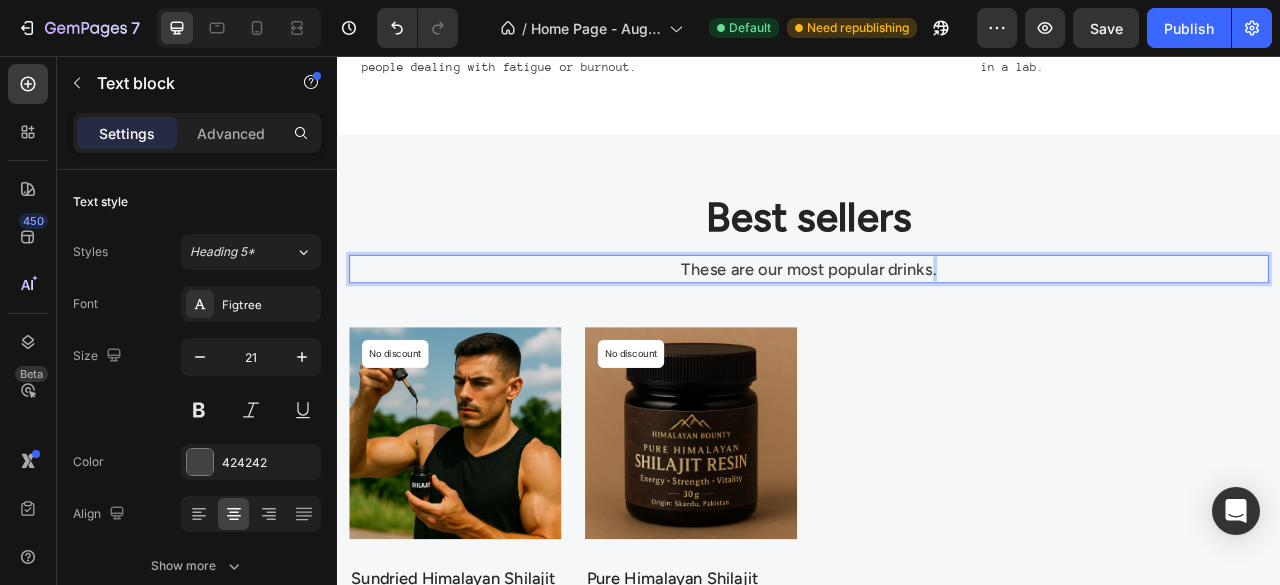click on "These are our most popular drinks." at bounding box center (937, 327) 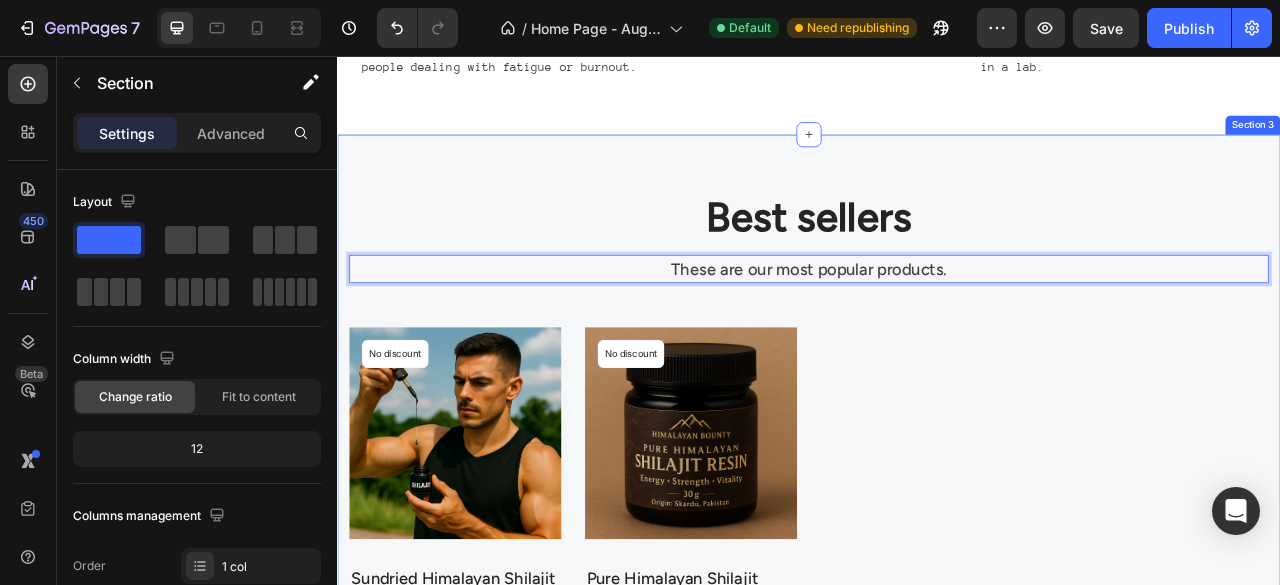 click on "Best sellers Heading These are our most popular products. Text block   8 Row Product Images & Gallery No discount   Not be displayed when published Product Badge Row Sundried Himalayan Shilajit Resin (P) Title                Icon                Icon                Icon                Icon                Icon Icon List Hoz (359) Text block Row Rs.3,000.00 (P) Price (P) Price No compare price (P) Price Row Row Product List Product Images & Gallery No discount   Not be displayed when published Product Badge Row Pure Himalayan Shilajit Resin (P) Title                Icon                Icon                Icon                Icon                Icon Icon List Hoz (359) Text block Row Rs.3,000.00 (P) Price (P) Price No compare price (P) Price Row Row Product List Product List Row View All Button Row Section 3" at bounding box center [937, 590] 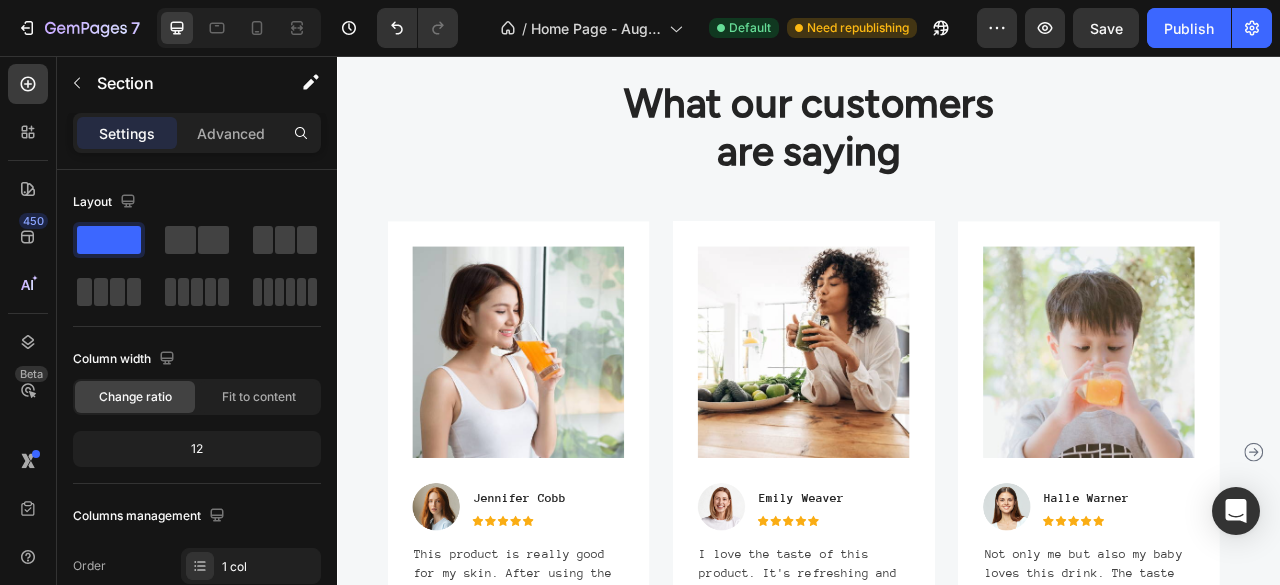 scroll, scrollTop: 2909, scrollLeft: 0, axis: vertical 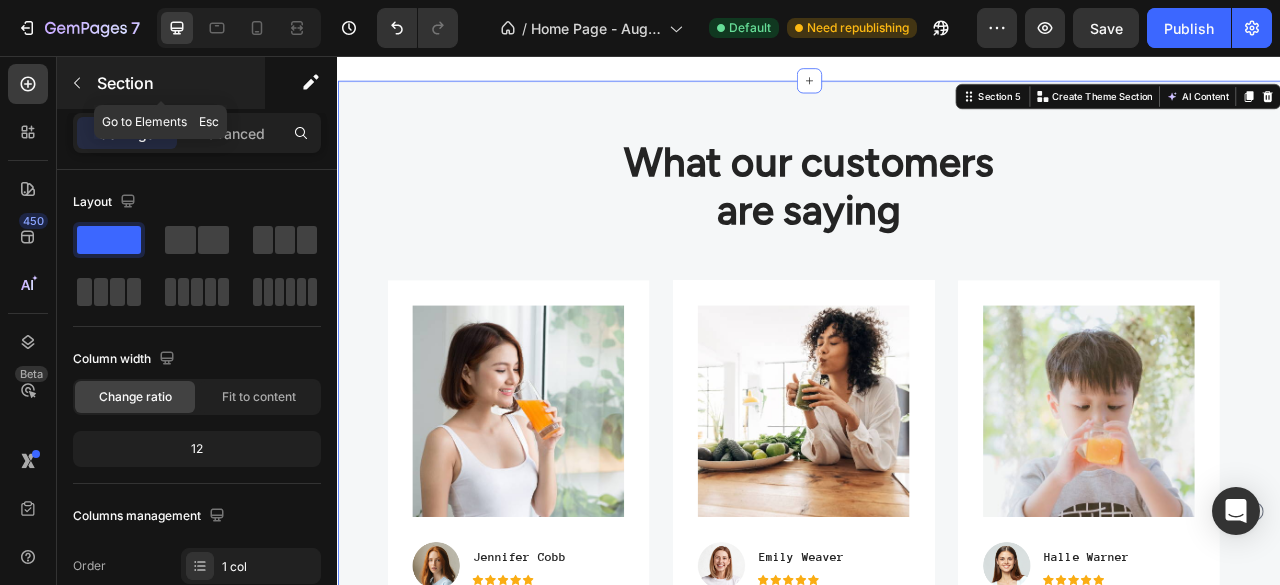 click 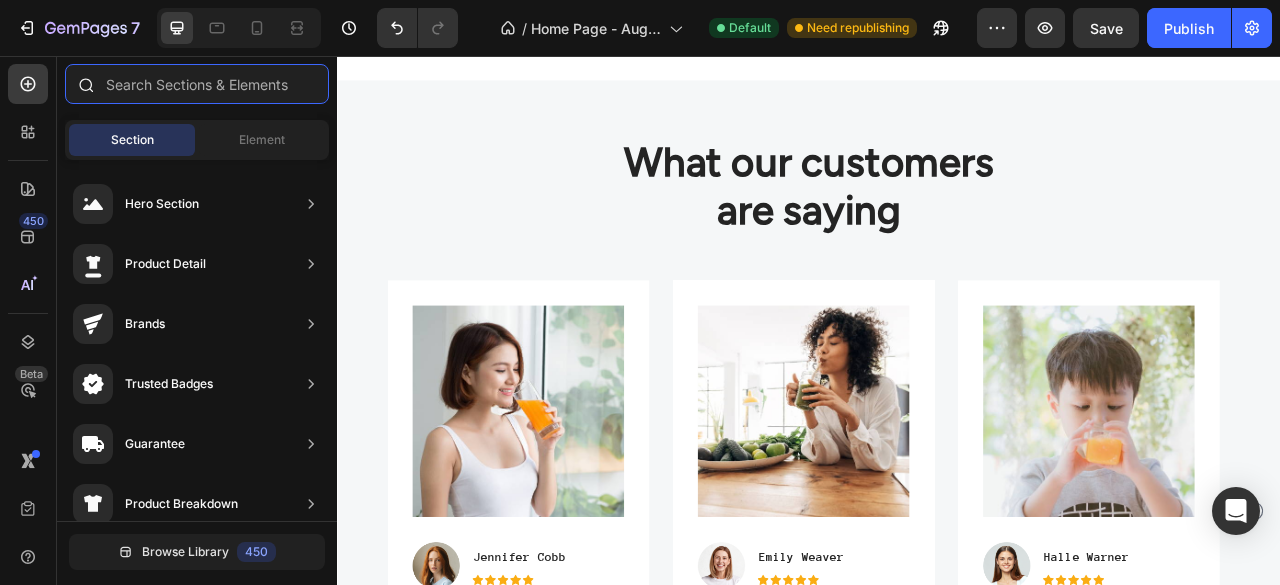 click at bounding box center (197, 84) 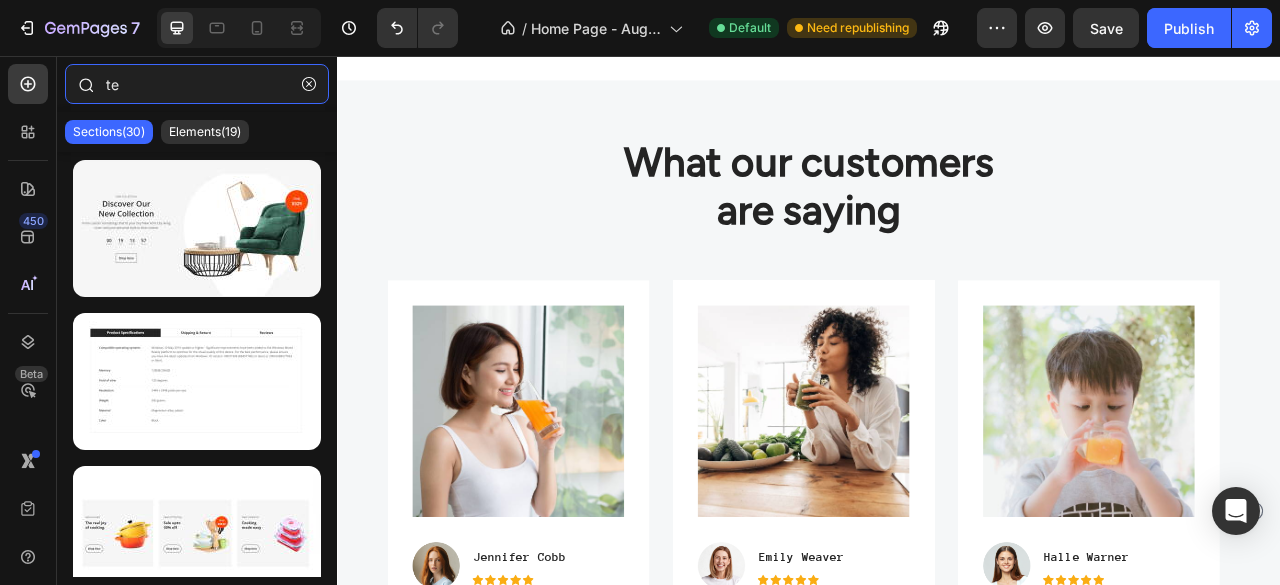 type on "t" 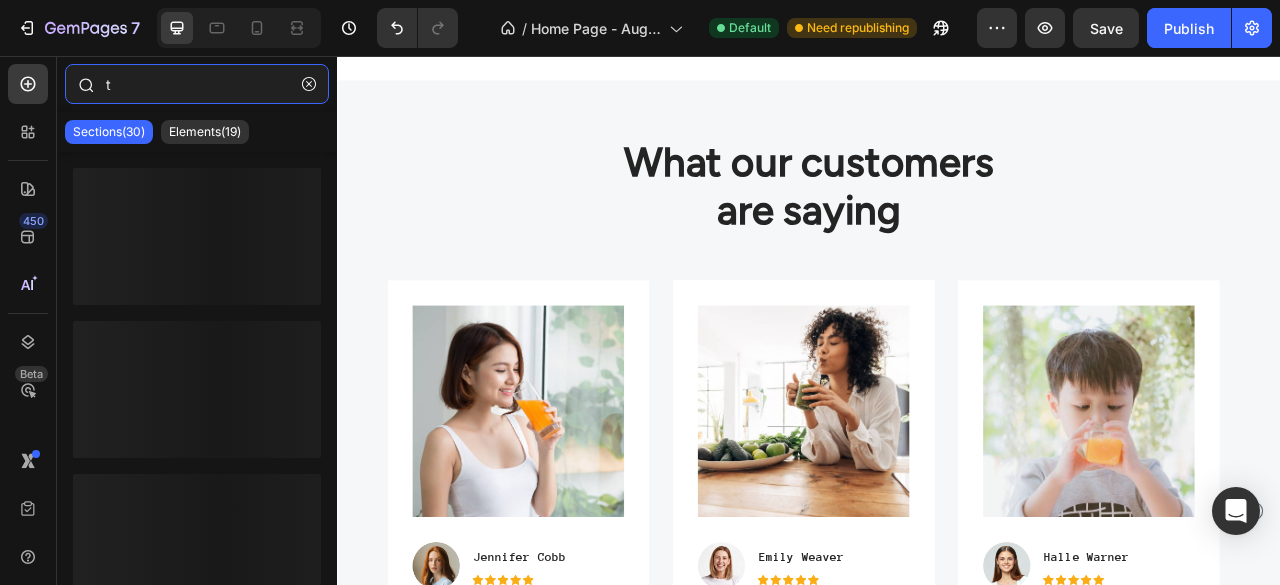 type 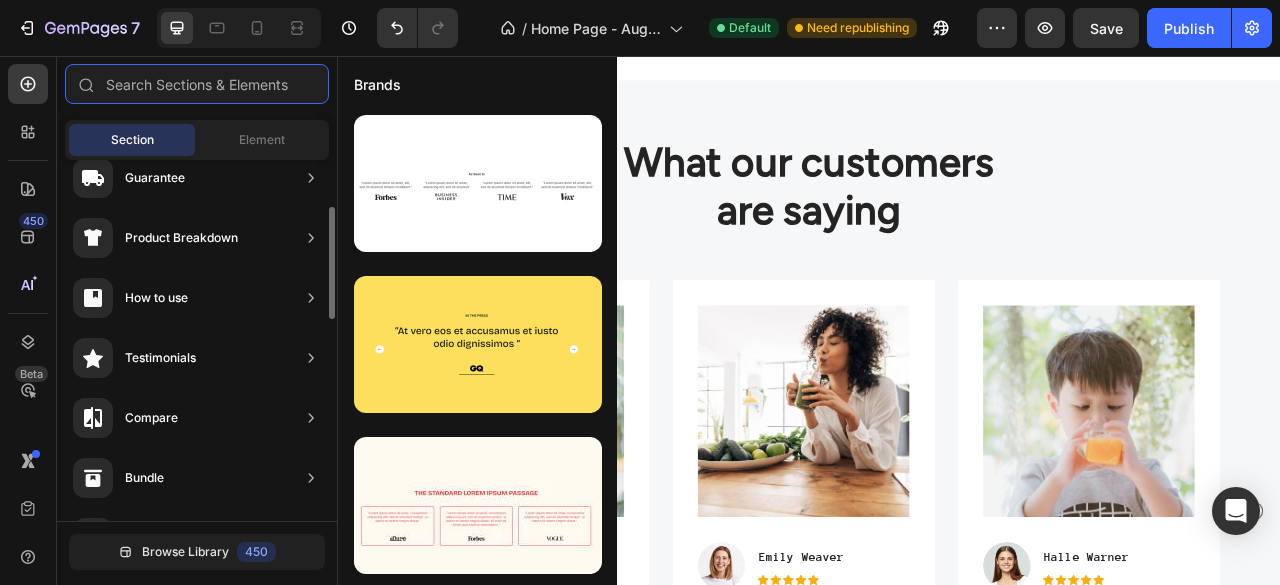 scroll, scrollTop: 274, scrollLeft: 0, axis: vertical 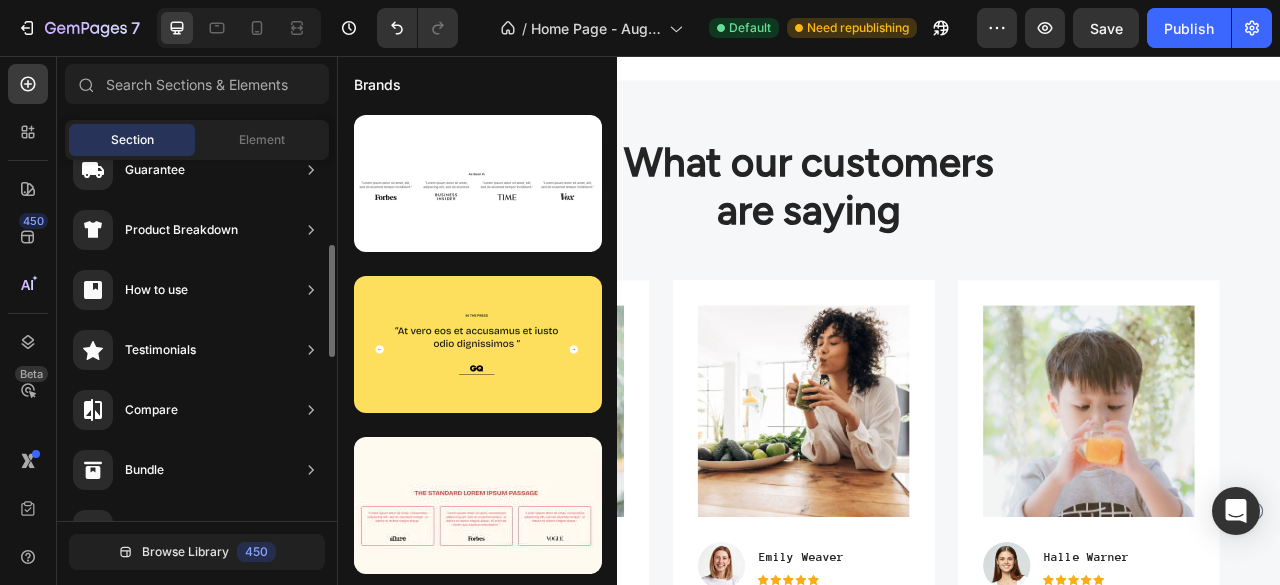 click on "Testimonials" 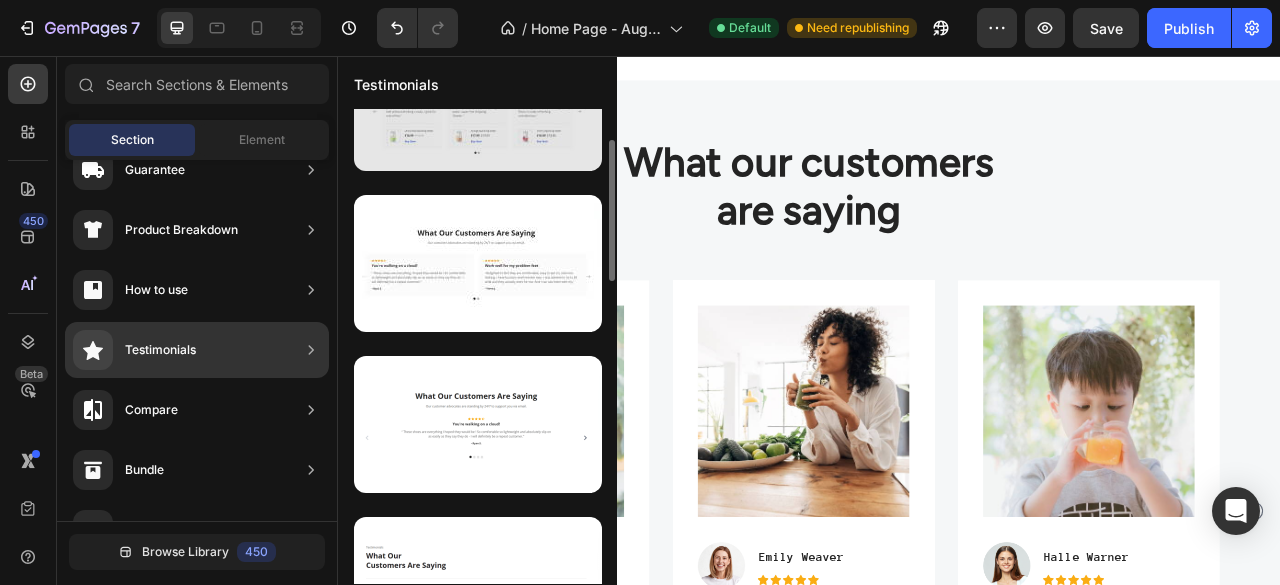 scroll, scrollTop: 0, scrollLeft: 0, axis: both 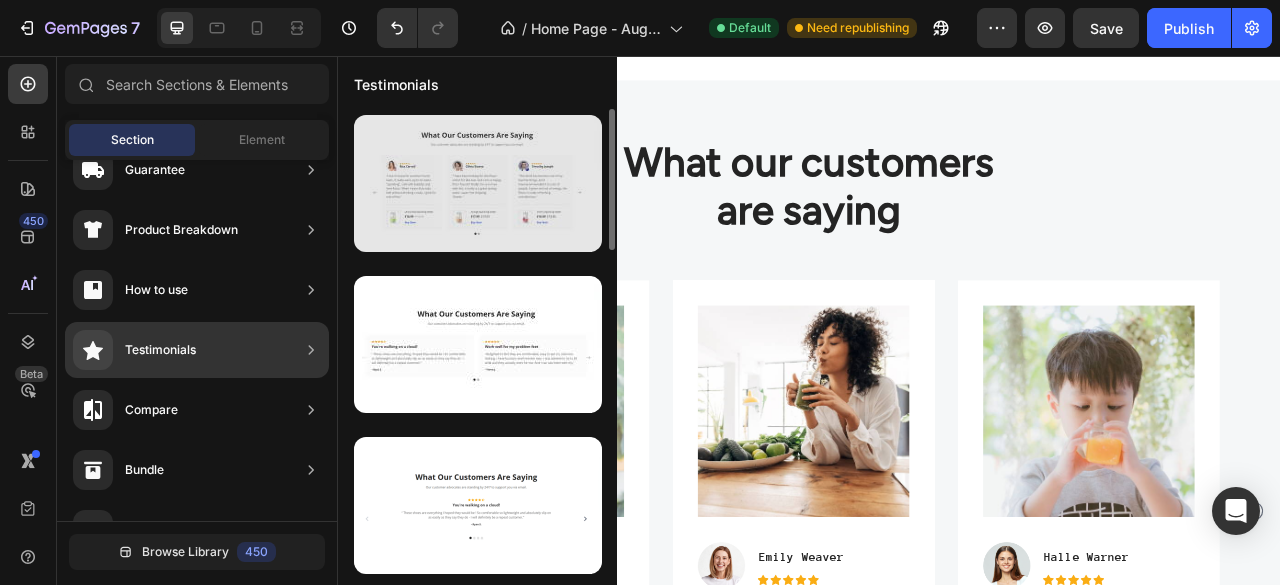 click at bounding box center (478, 183) 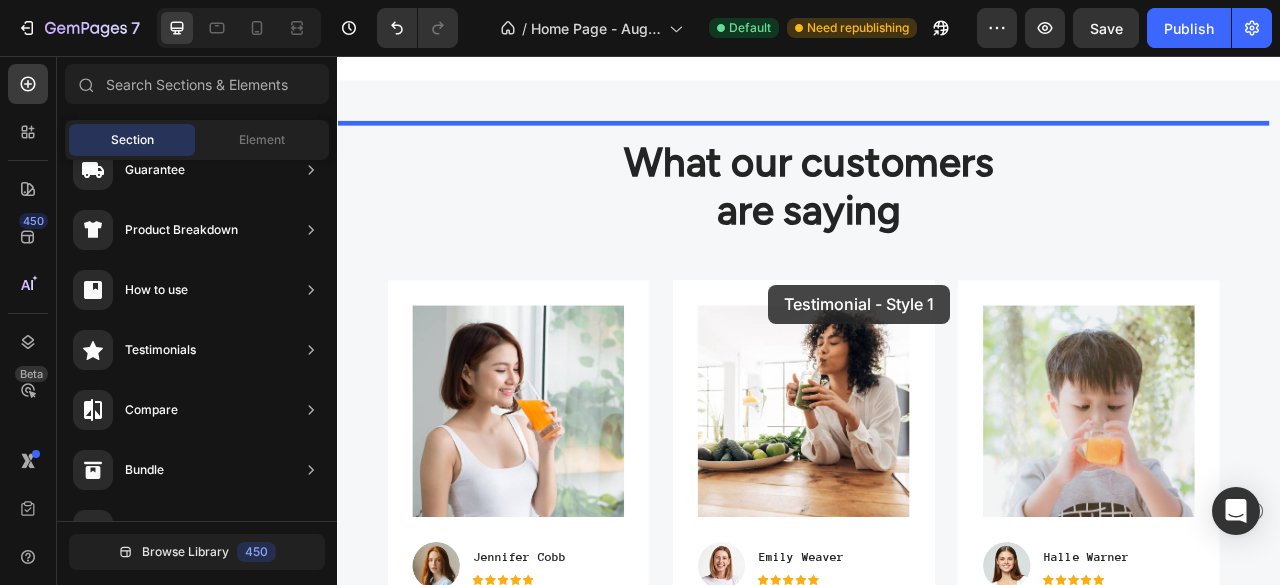 drag, startPoint x: 811, startPoint y: 264, endPoint x: 886, endPoint y: 347, distance: 111.86599 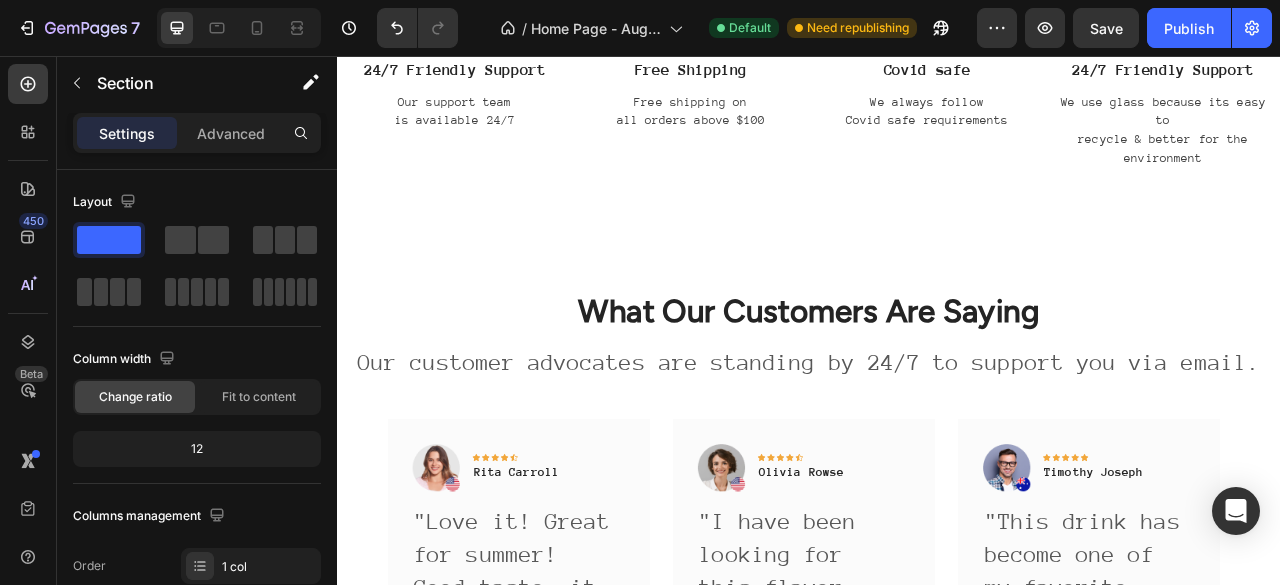 scroll, scrollTop: 2206, scrollLeft: 0, axis: vertical 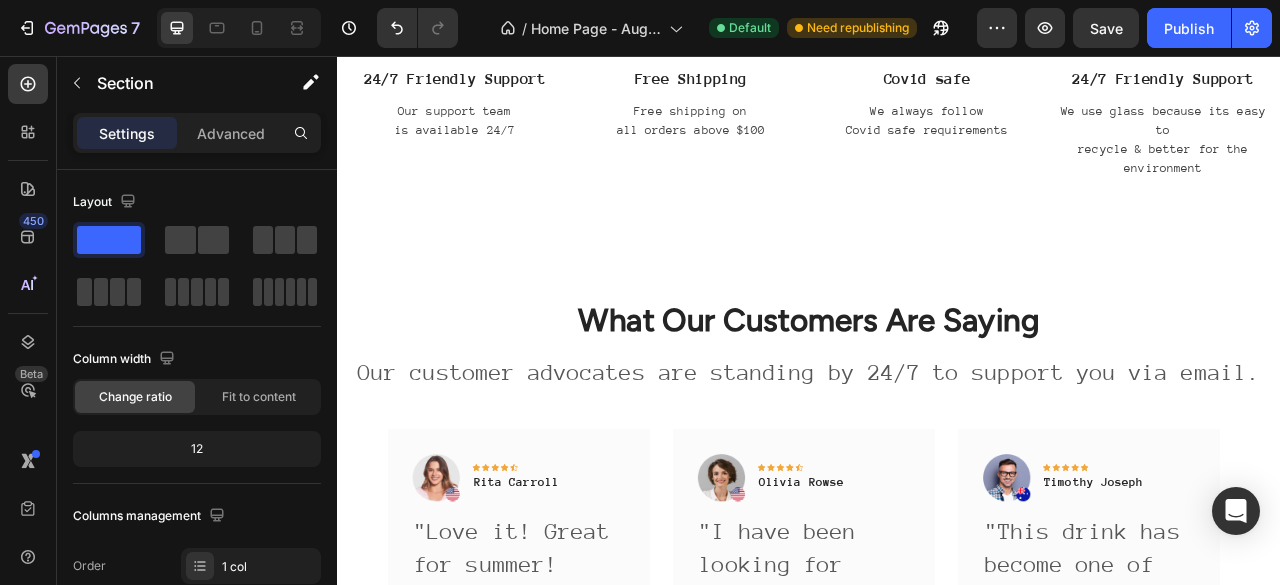 click on "Our customer advocates are standing by 24/7 to support you via email." at bounding box center (937, 459) 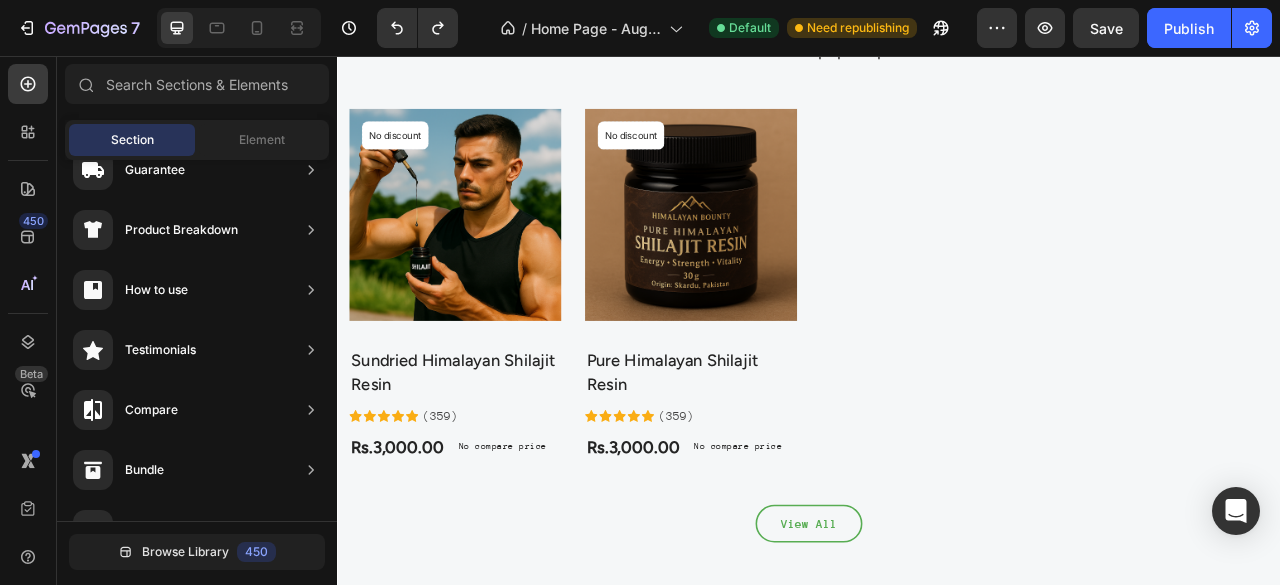 scroll, scrollTop: 1870, scrollLeft: 0, axis: vertical 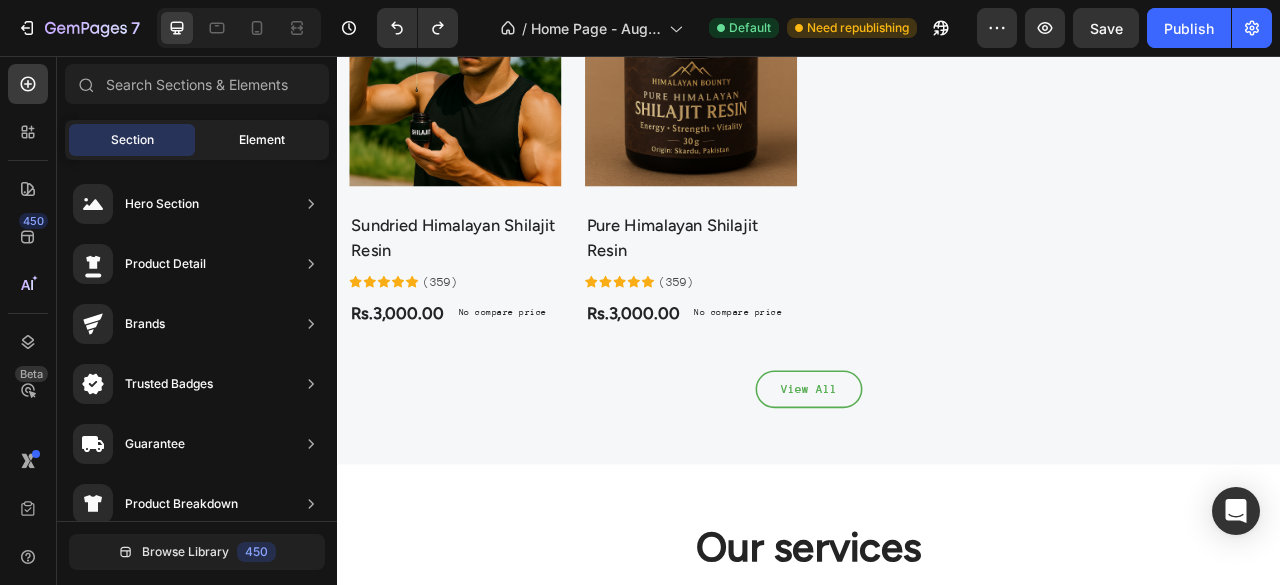 click on "Element" 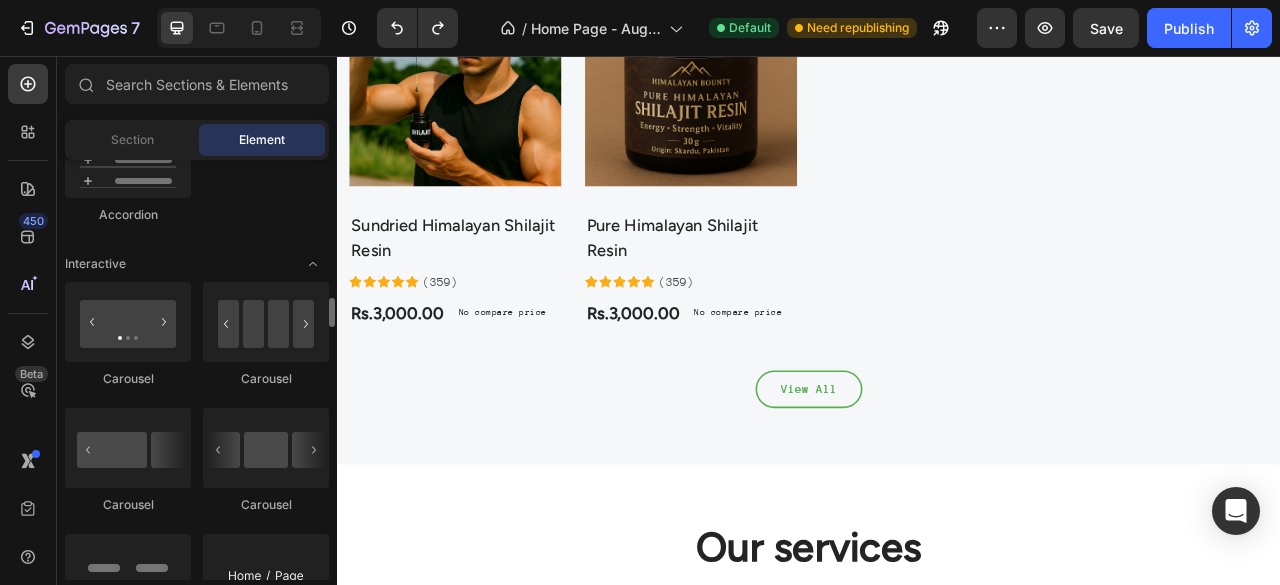 scroll, scrollTop: 1922, scrollLeft: 0, axis: vertical 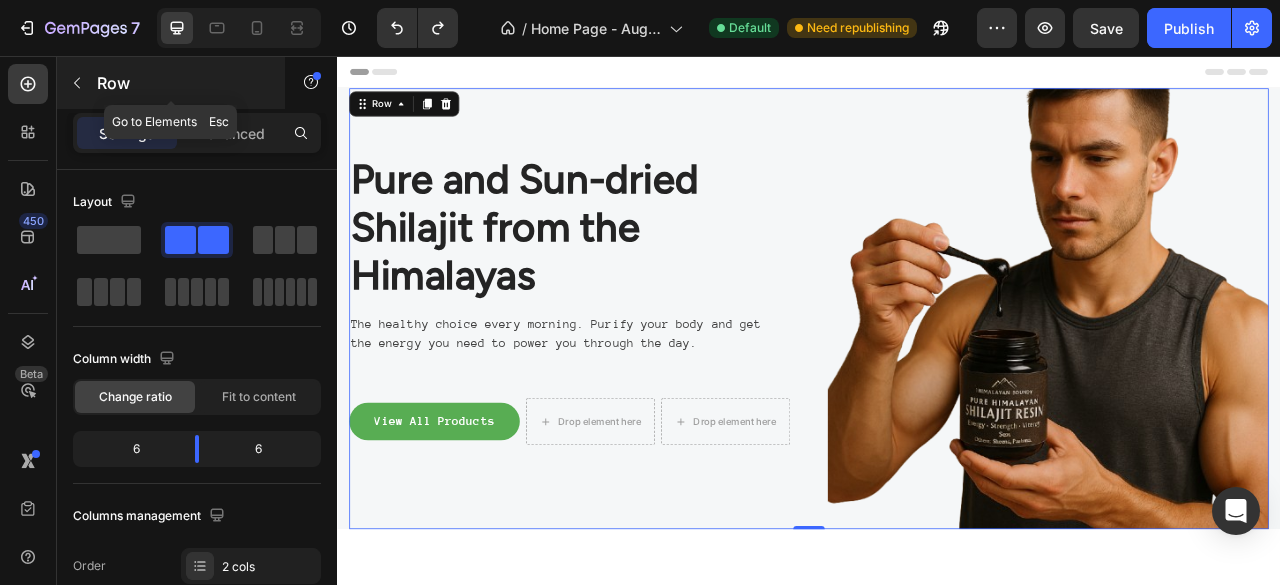 click 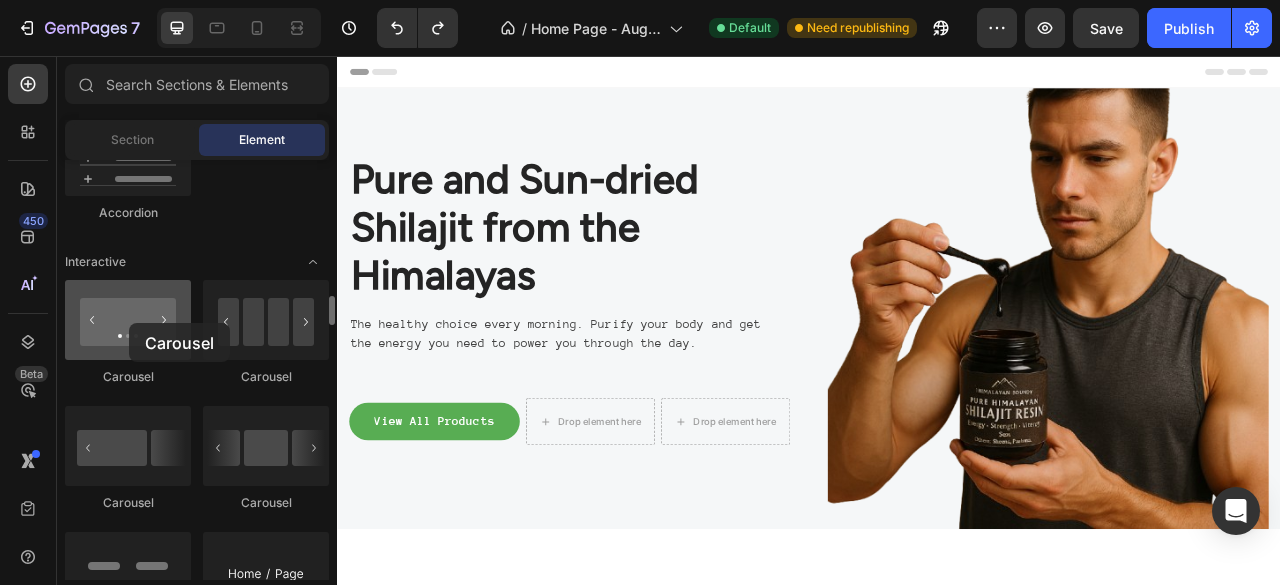 click at bounding box center (128, 320) 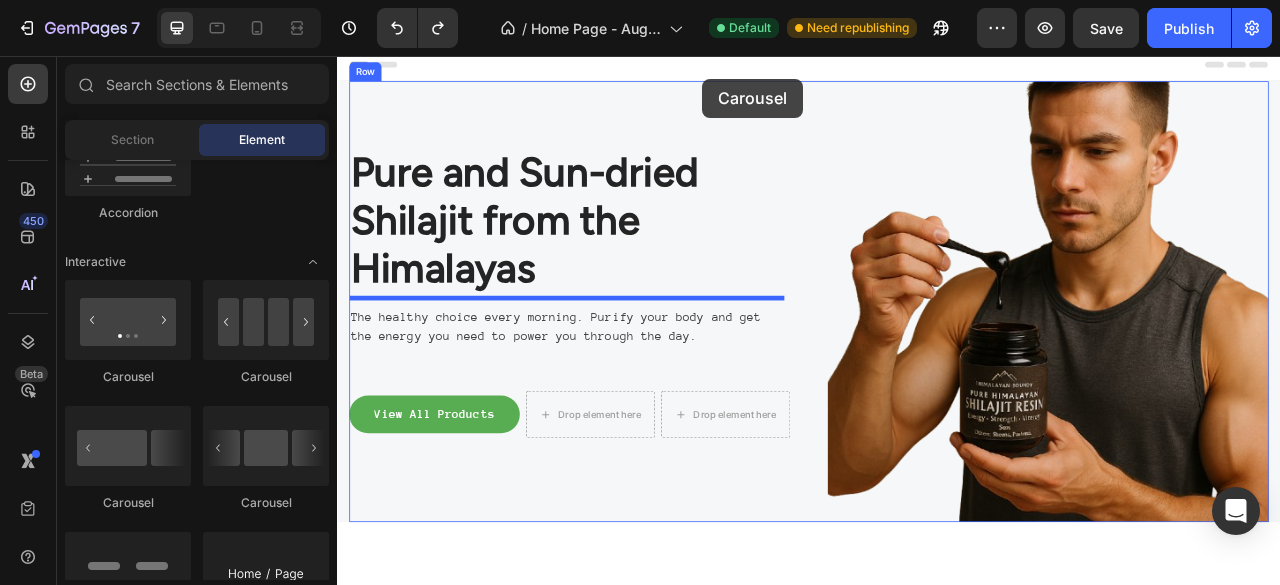 scroll, scrollTop: 0, scrollLeft: 0, axis: both 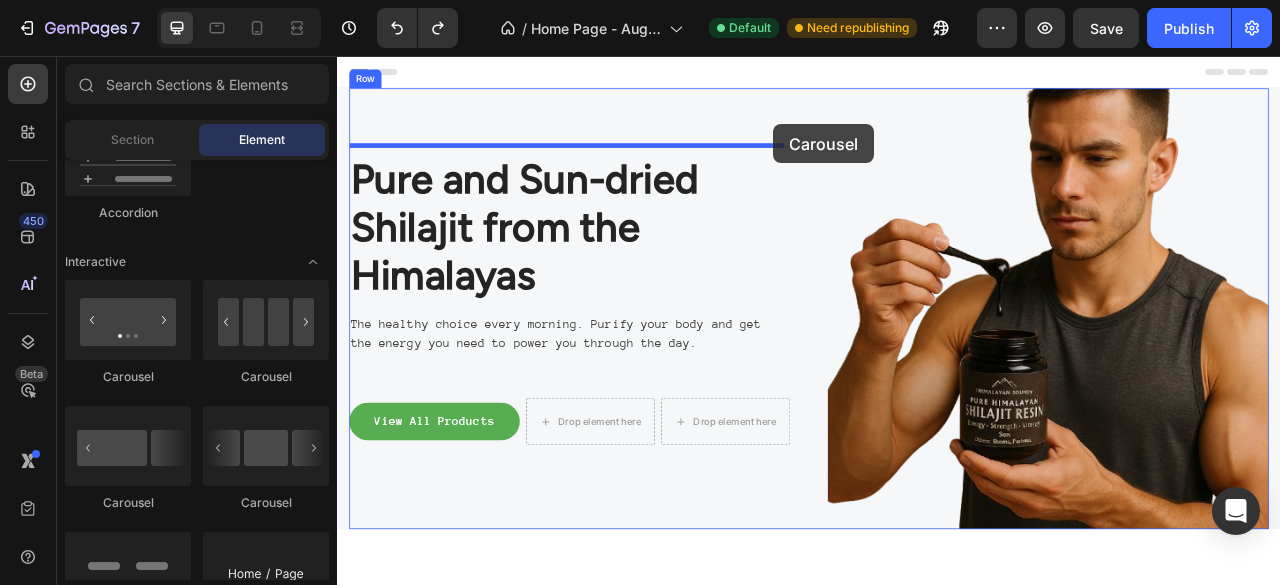 drag, startPoint x: 466, startPoint y: 379, endPoint x: 892, endPoint y: 143, distance: 487.00308 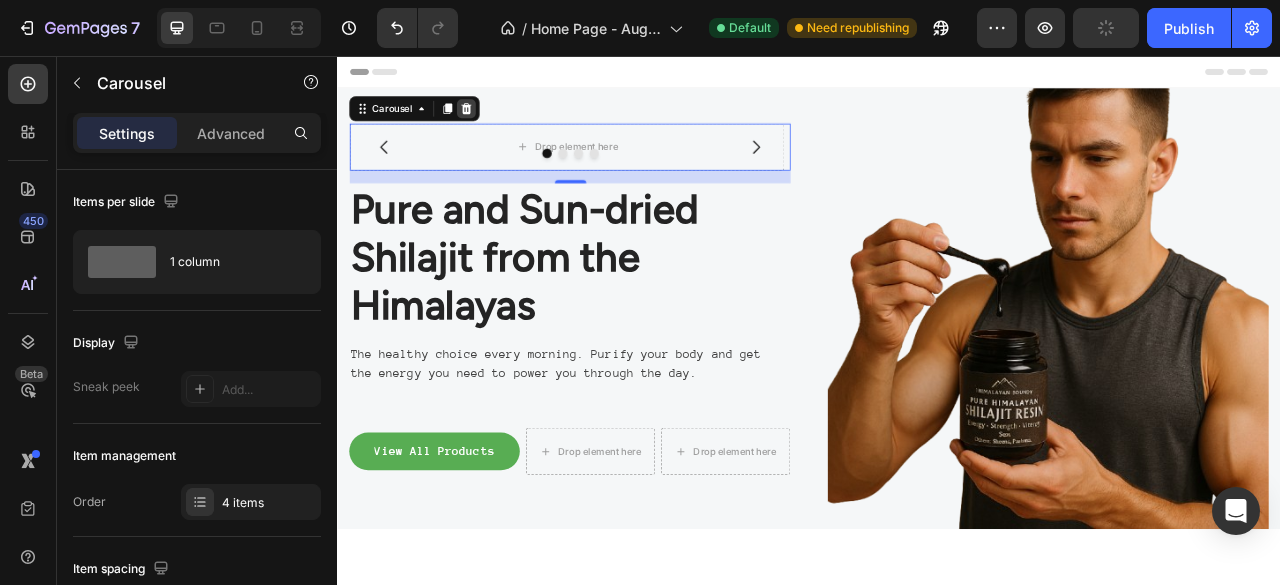 click 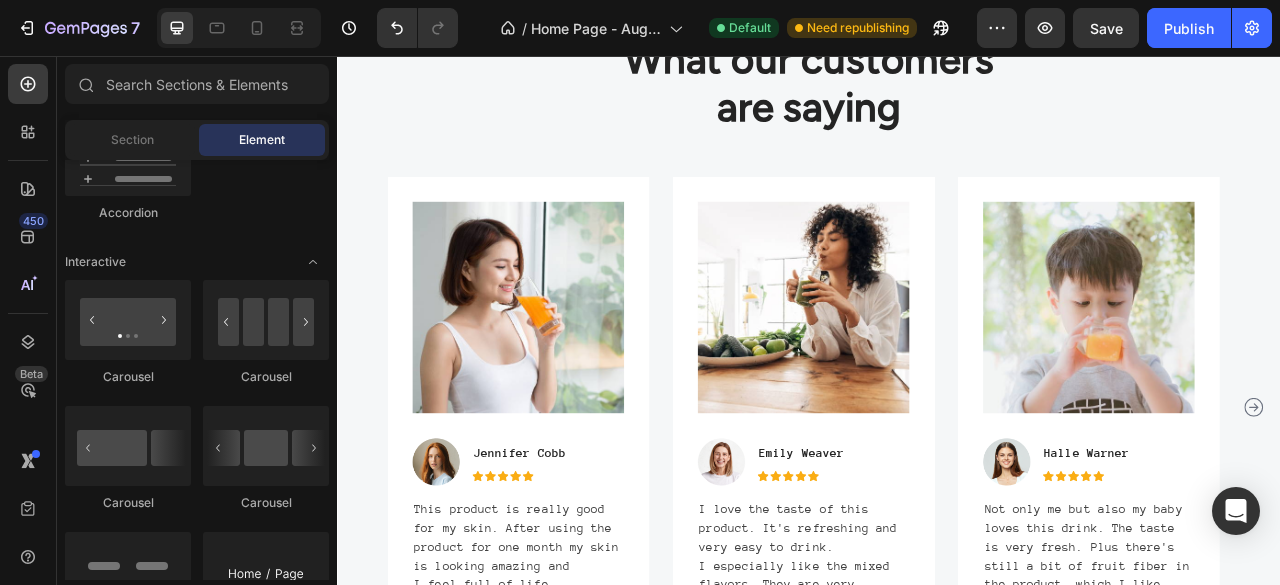 scroll, scrollTop: 3040, scrollLeft: 0, axis: vertical 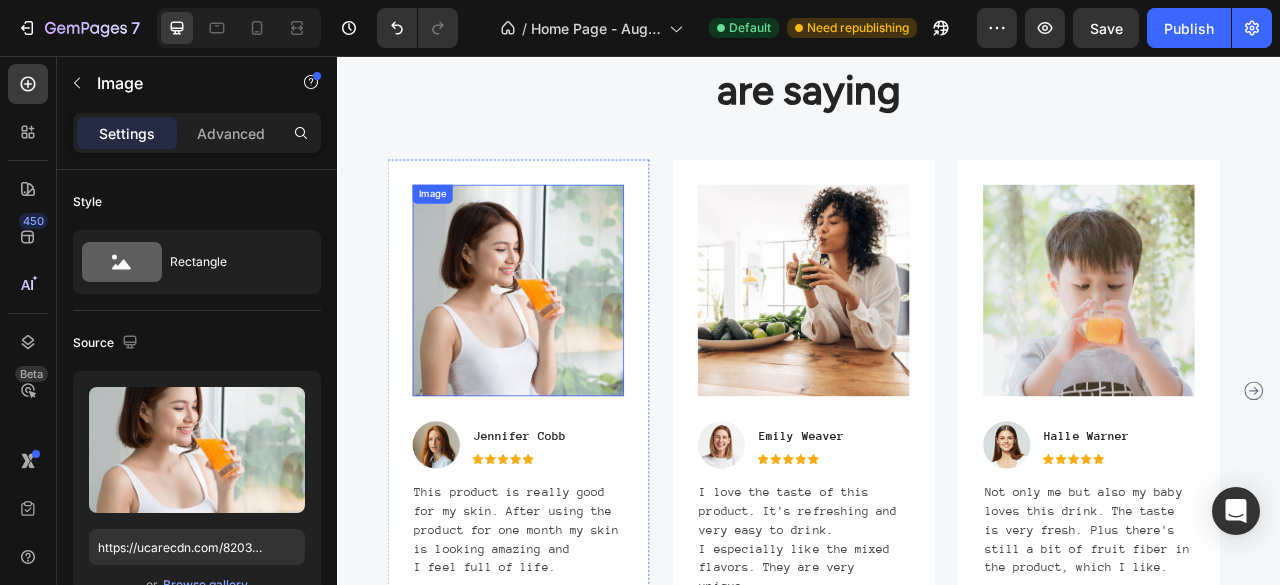click at bounding box center (566, 354) 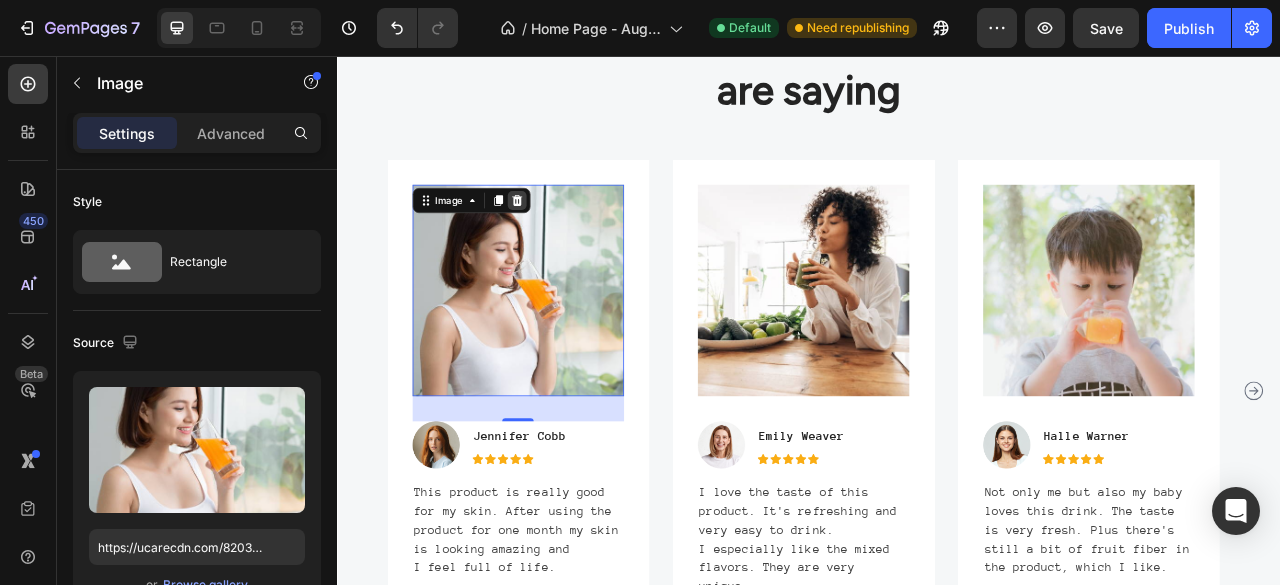click 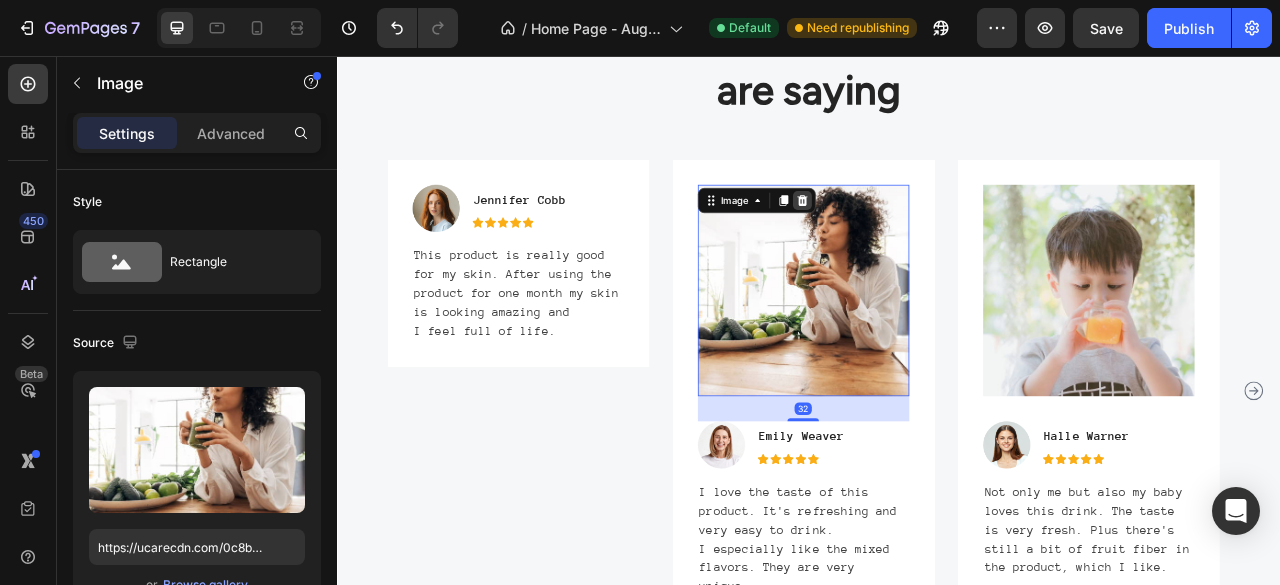 click 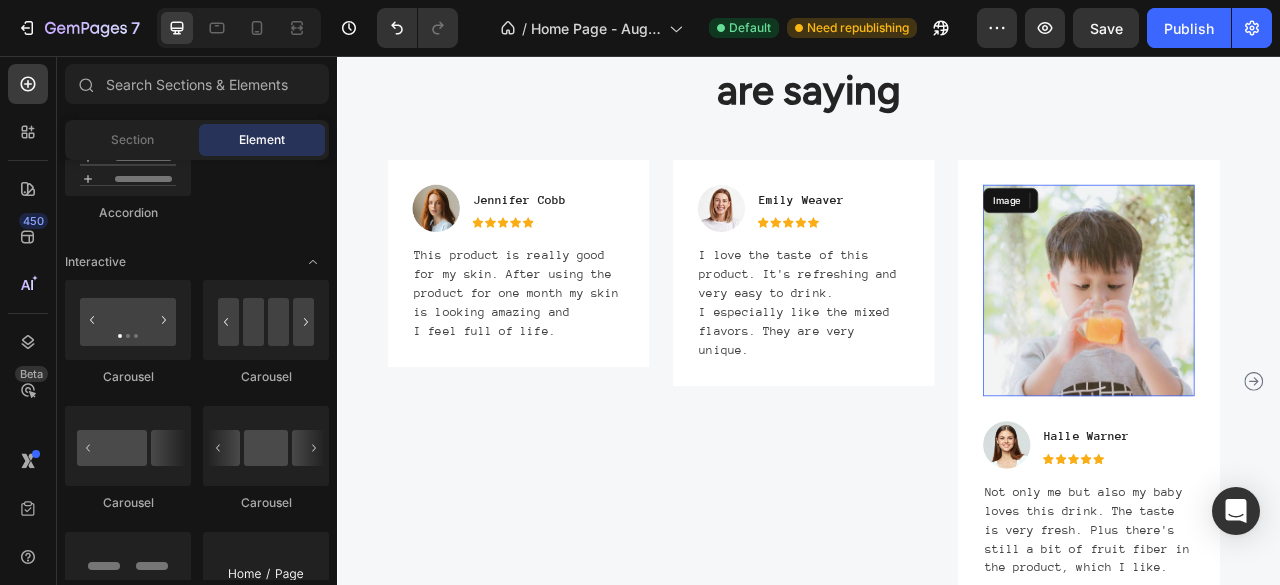 click at bounding box center [1292, 354] 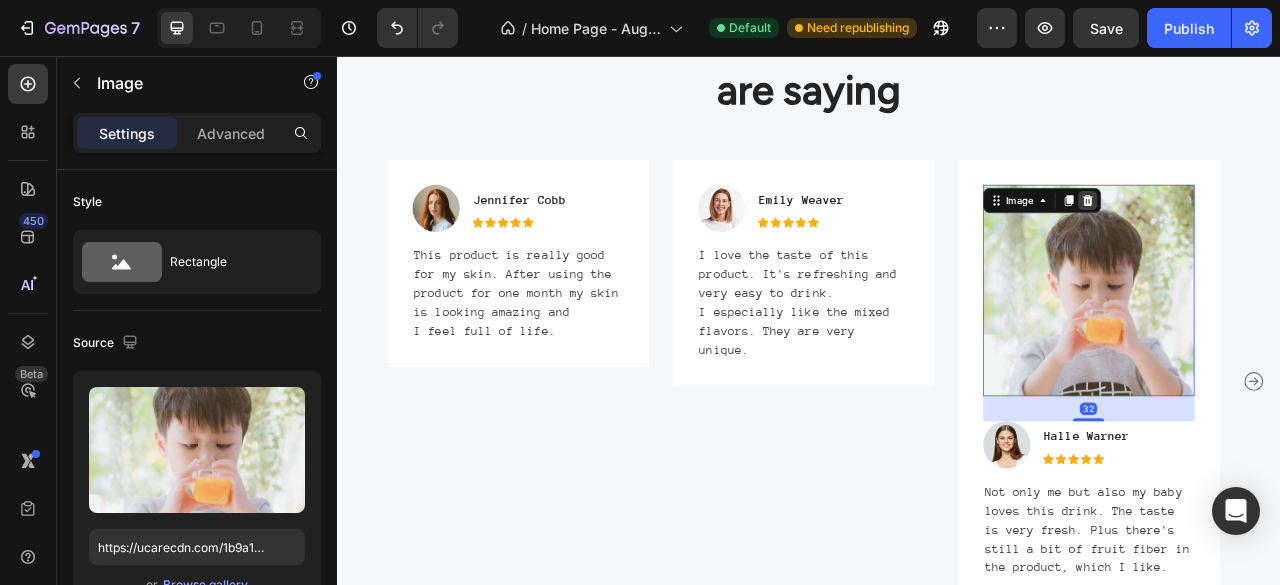 click 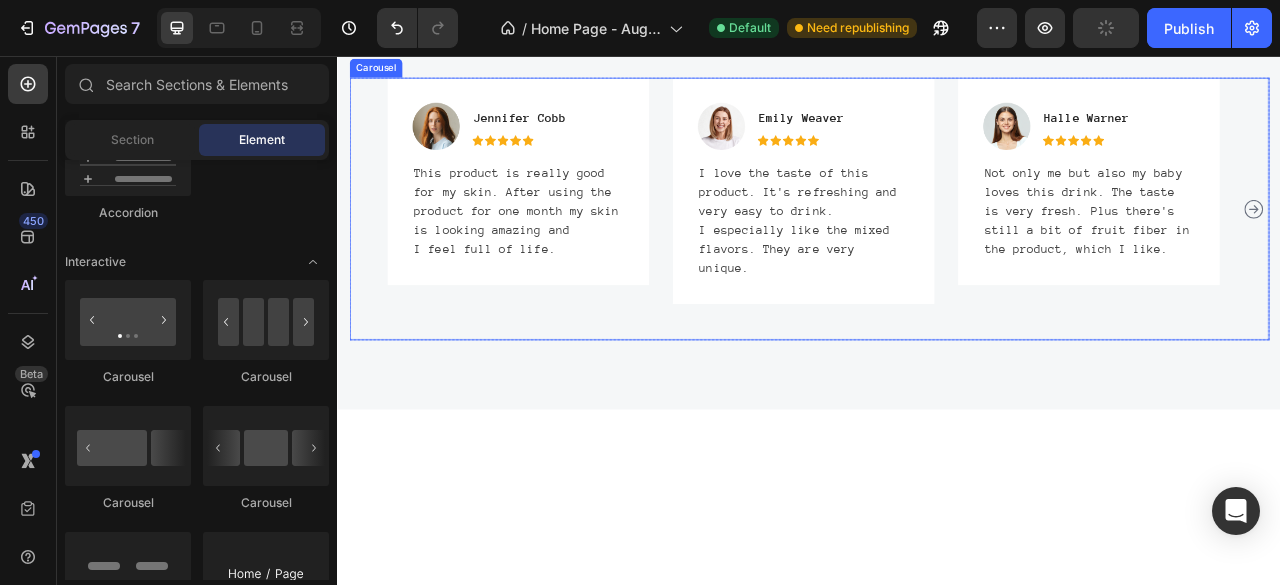scroll, scrollTop: 3187, scrollLeft: 0, axis: vertical 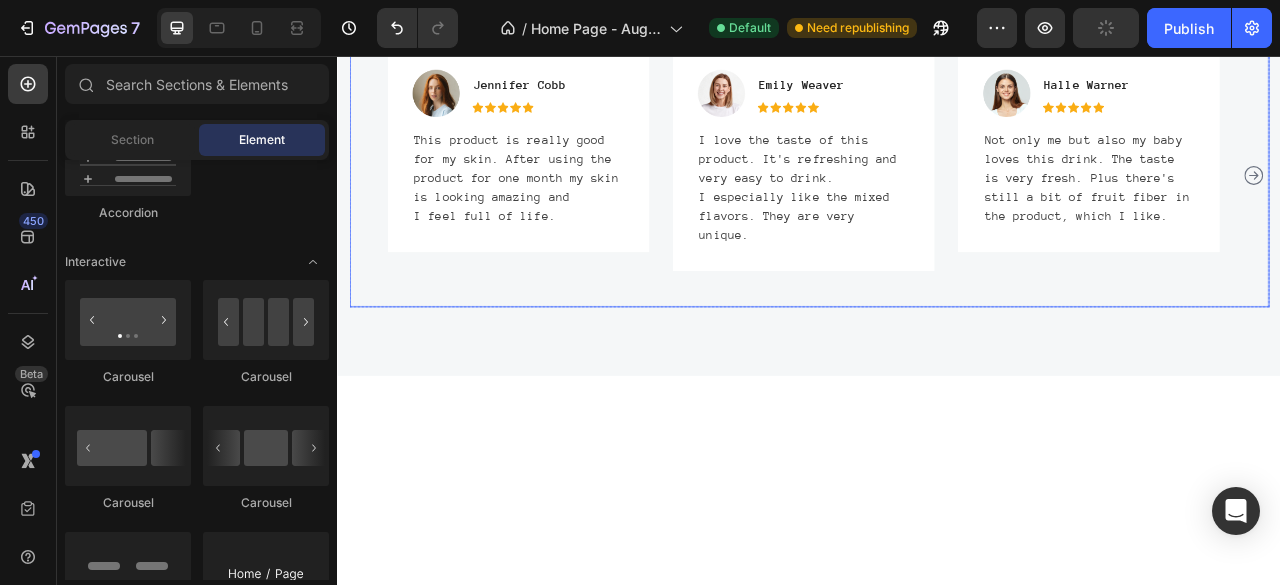 click on "Image [LAST NAME] Text block                Icon                Icon                Icon                Icon                Icon Icon List Hoz Row I love the taste of this product. It's refreshing and very easy to drink. I especially like the mixed flavors. They are very unique. Text block Row" at bounding box center (929, 208) 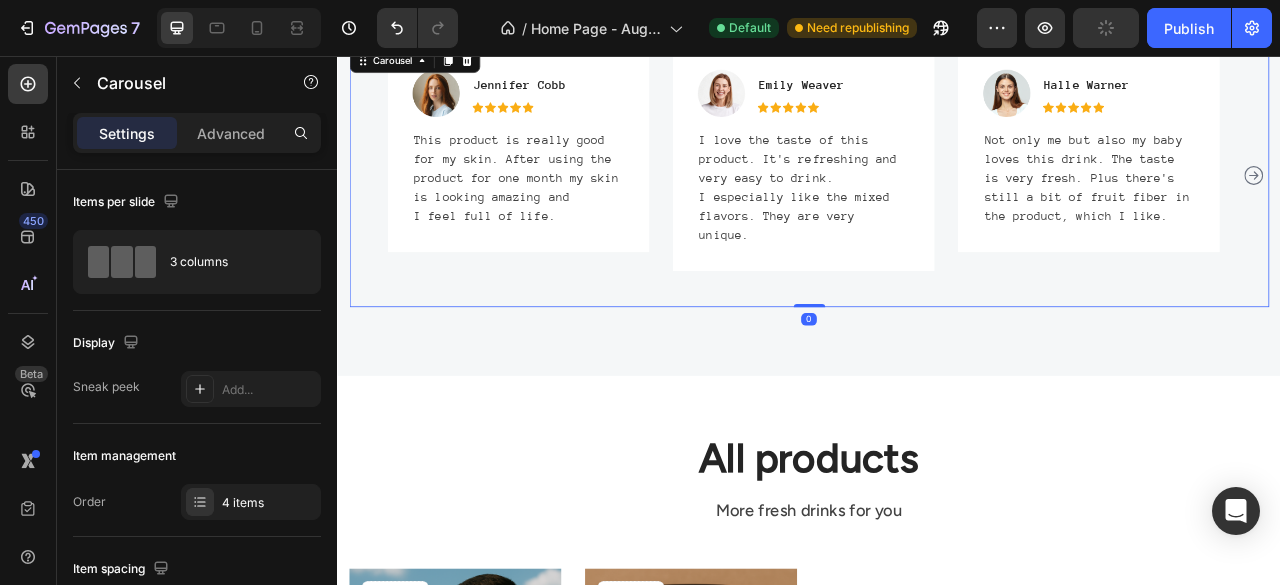 scroll, scrollTop: 3220, scrollLeft: 0, axis: vertical 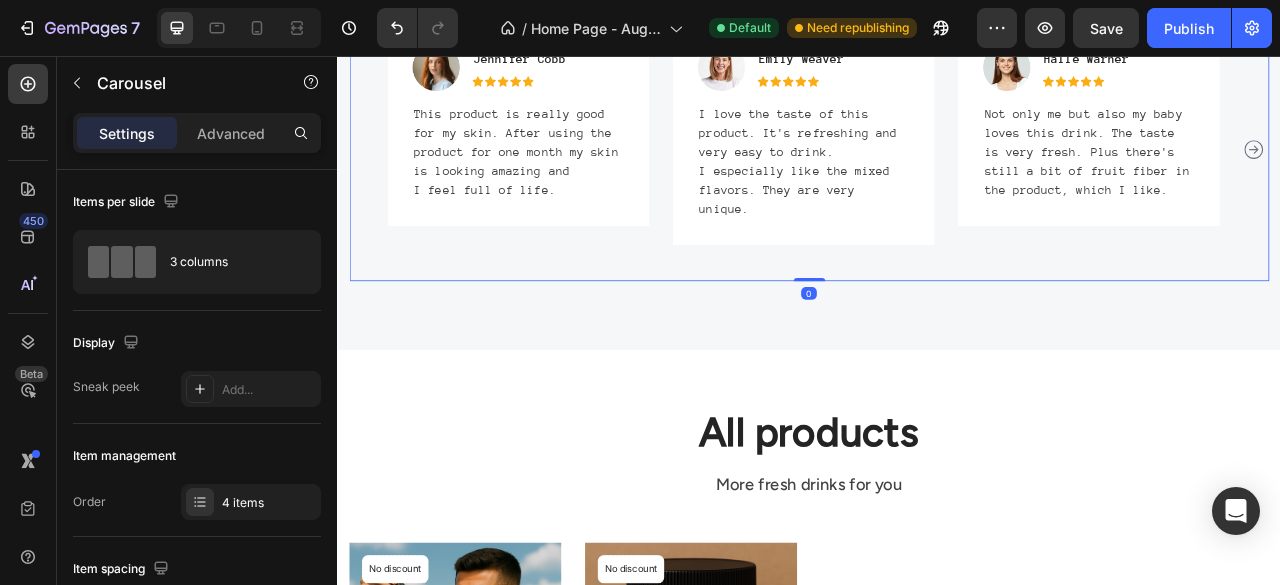 drag, startPoint x: 935, startPoint y: 613, endPoint x: 933, endPoint y: 295, distance: 318.0063 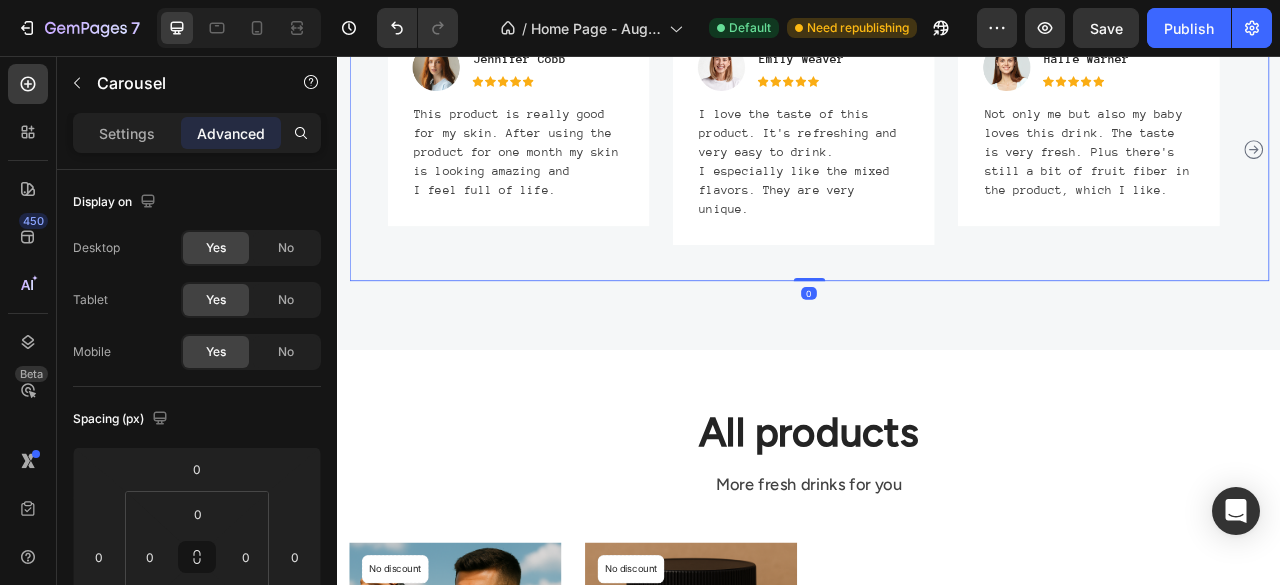 drag, startPoint x: 932, startPoint y: 614, endPoint x: 927, endPoint y: 433, distance: 181.06905 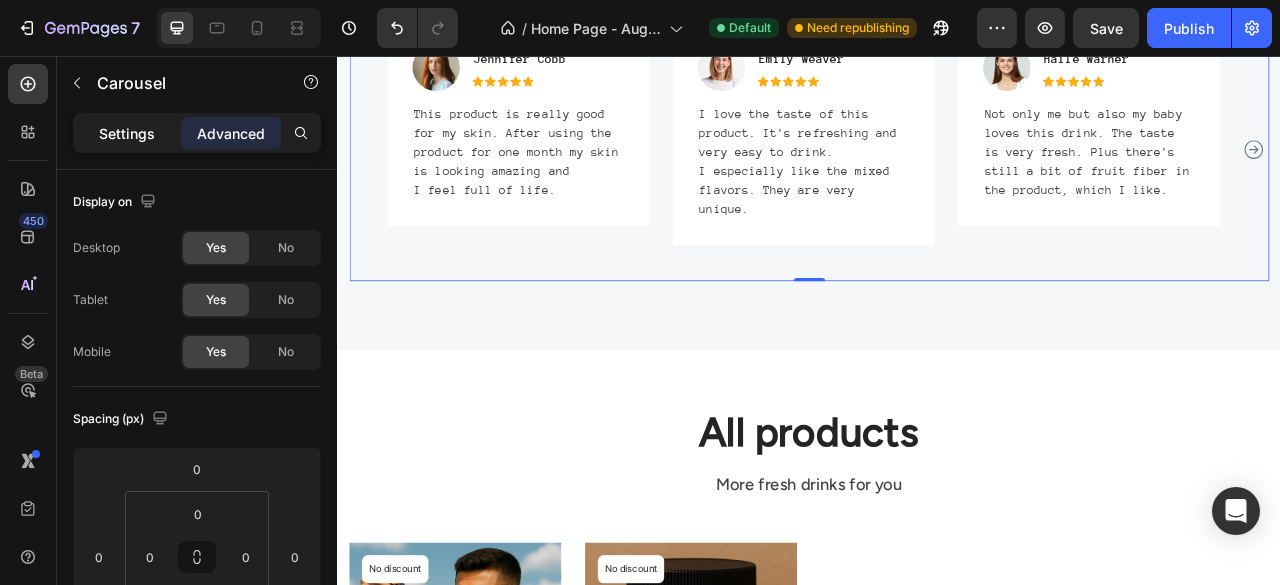 click on "Settings" at bounding box center (127, 133) 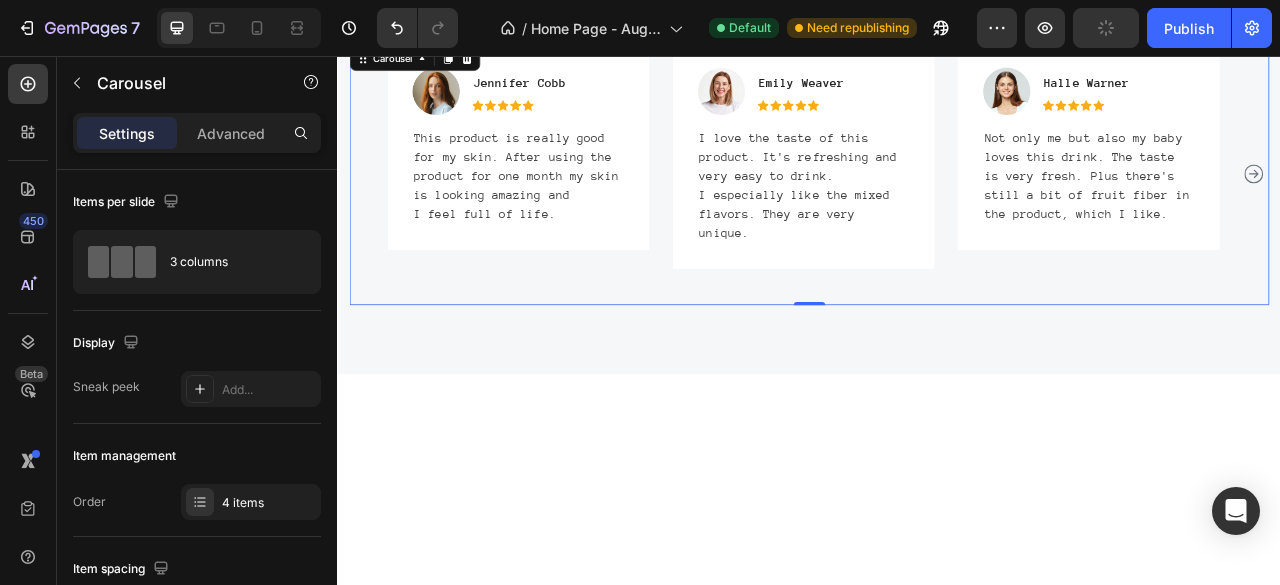 scroll, scrollTop: 3193, scrollLeft: 0, axis: vertical 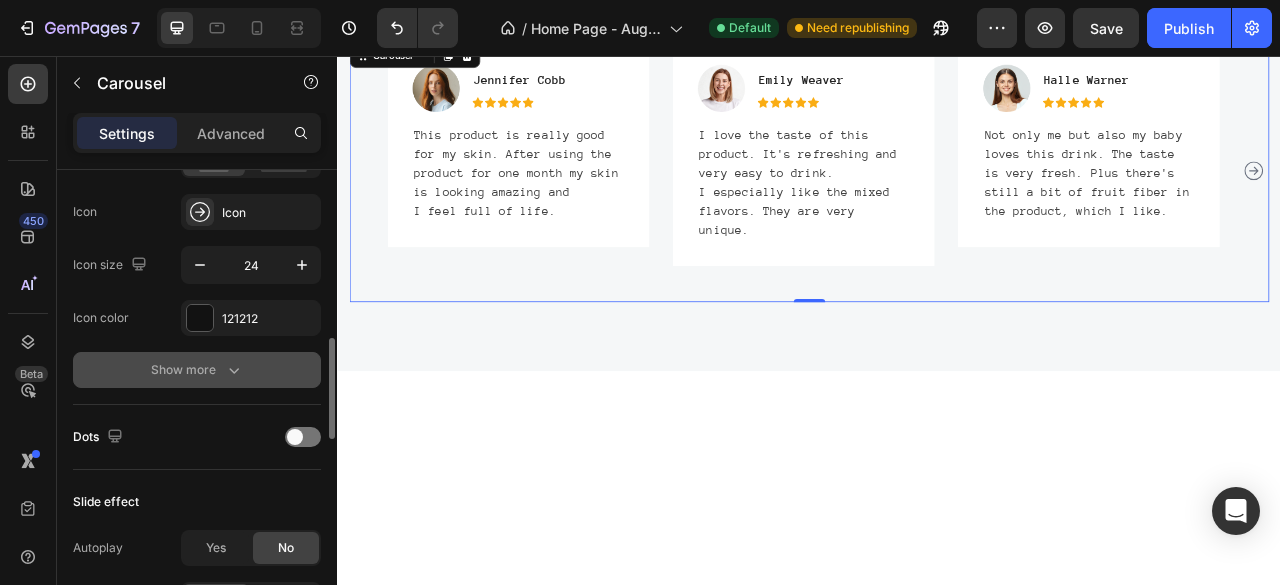 click on "Show more" at bounding box center [197, 370] 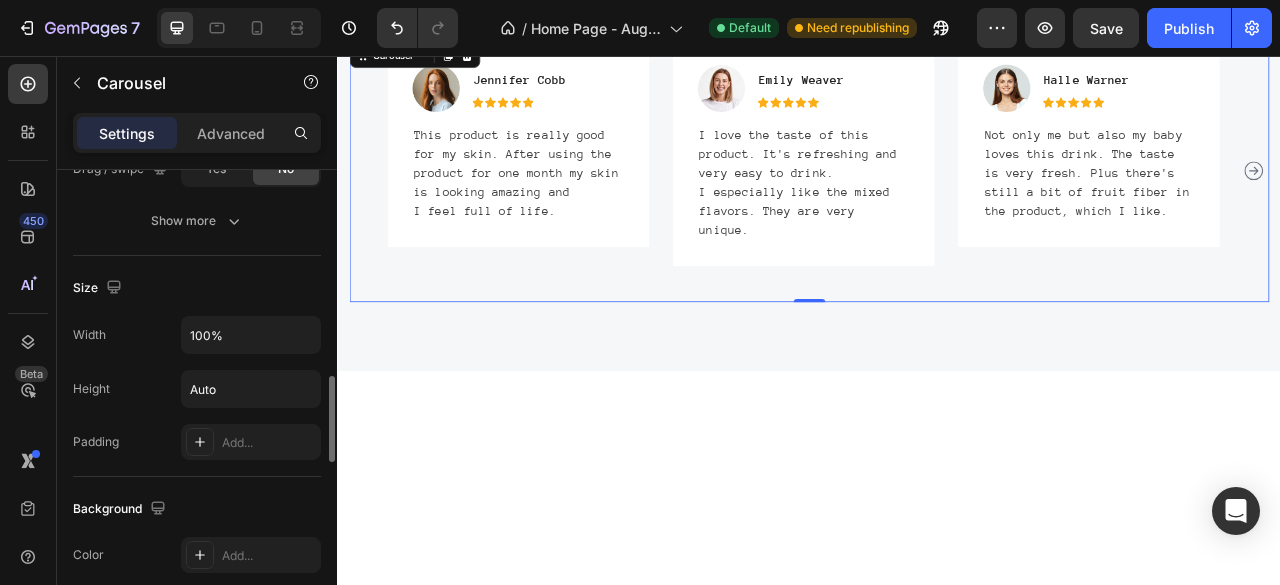 scroll, scrollTop: 1699, scrollLeft: 0, axis: vertical 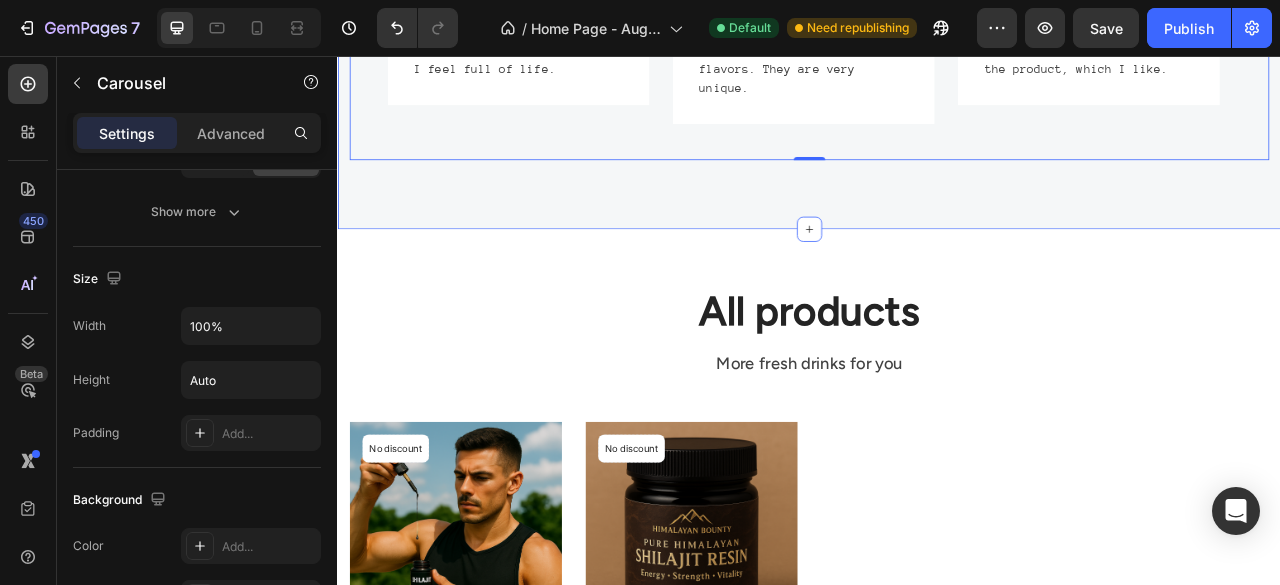 click on "What our customers are saying Heading Row
Image Jennifer Cobb  Text block                Icon                Icon                Icon                Icon                Icon Icon List Hoz Row This product is really good for my skin. After using the product for one month my skin is looking amazing and I feel full of life. Text block Row Image Emily Weaver Text block                Icon                Icon                Icon                Icon                Icon Icon List Hoz Row I love the taste of this product. It's refreshing and very easy to drink. I especially like the mixed flavors. They are very unique. Text block Row Image Halle Warner Text block                Icon                Icon                Icon                Icon                Icon Icon List Hoz Row Not only me but also my baby loves this drink. The taste is very fresh. Plus there's still a bit of fruit fiber in the product, which I like. Text block Row Image Image Laura Western Text block                Icon Icon Icon" at bounding box center (937, -62) 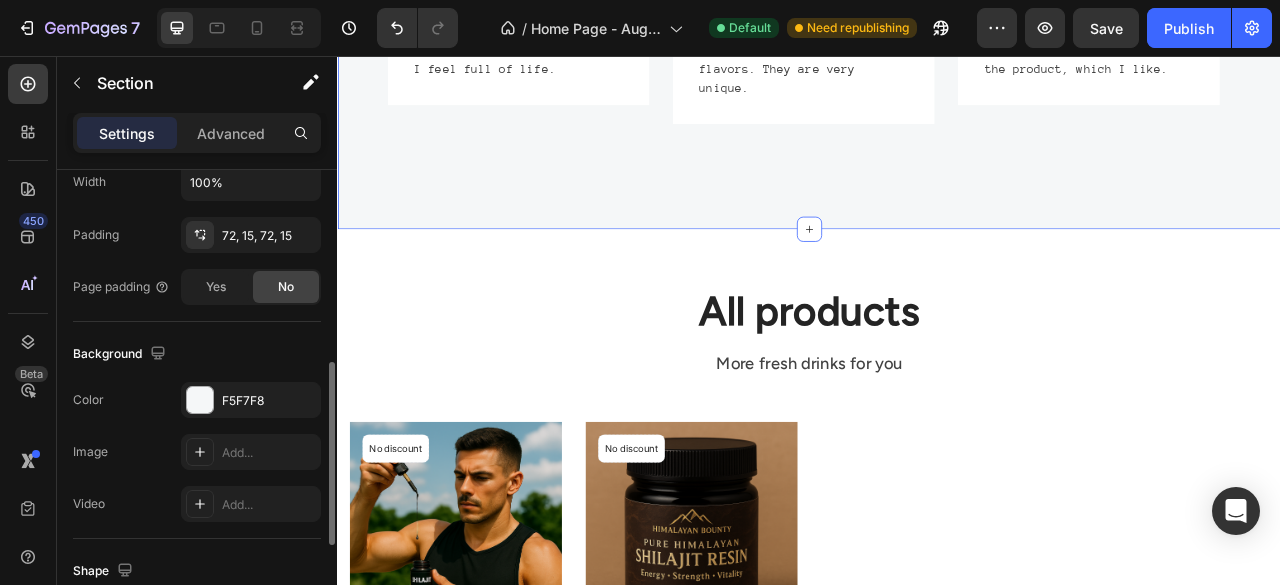 scroll, scrollTop: 497, scrollLeft: 0, axis: vertical 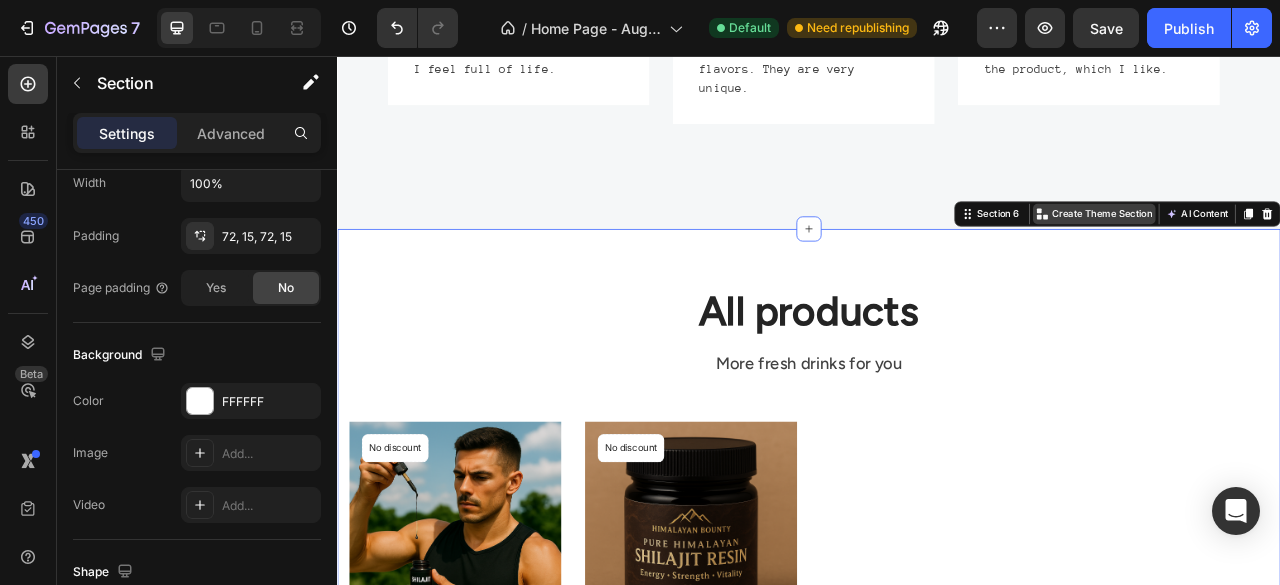 drag, startPoint x: 1085, startPoint y: 553, endPoint x: 1281, endPoint y: 539, distance: 196.49936 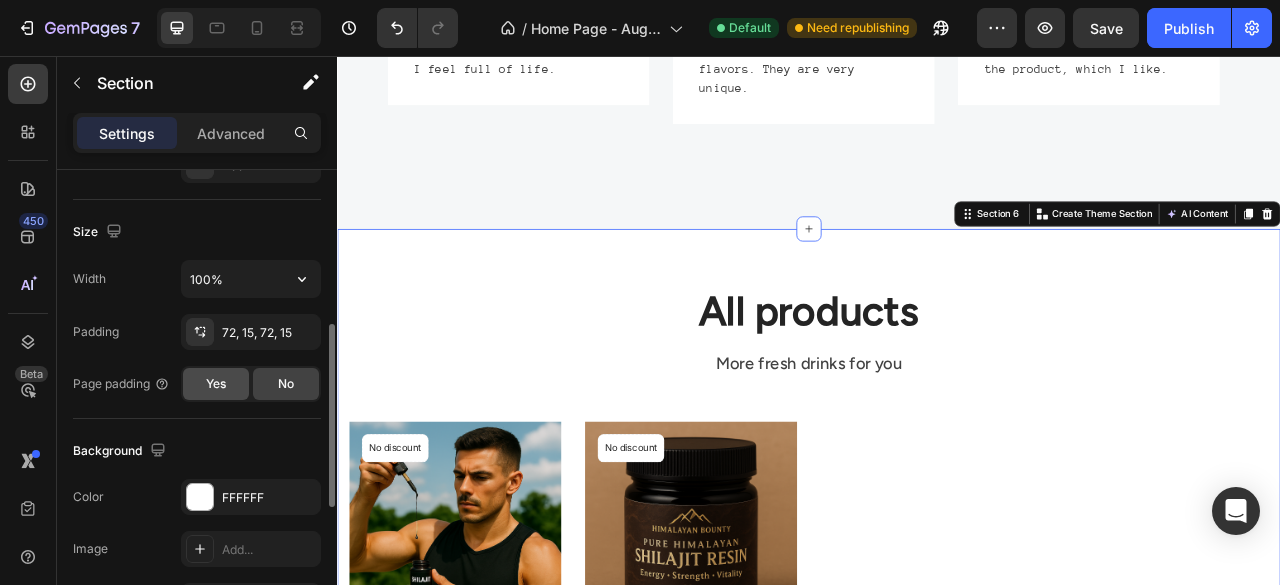 scroll, scrollTop: 400, scrollLeft: 0, axis: vertical 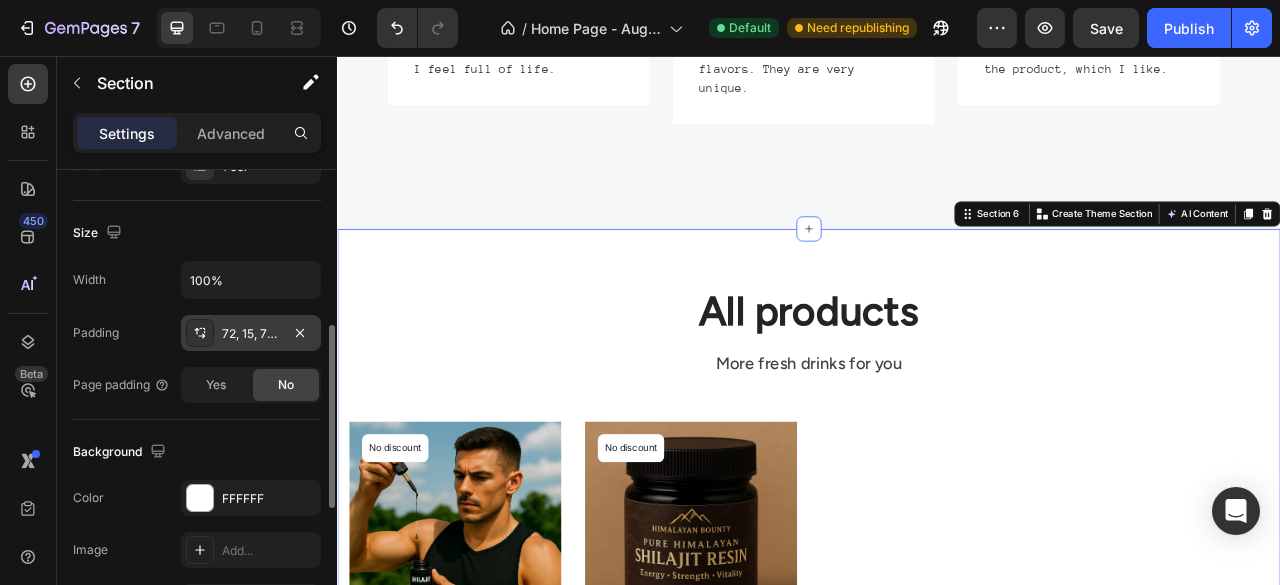 click on "72, 15, 72, 15" at bounding box center (251, 334) 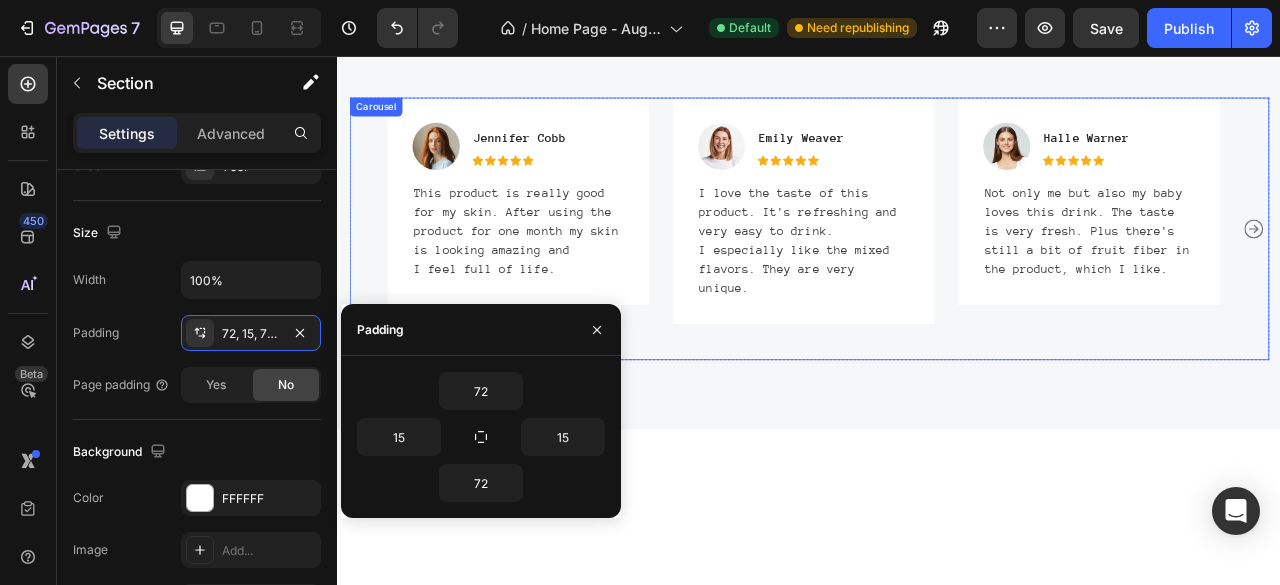 scroll, scrollTop: 3120, scrollLeft: 0, axis: vertical 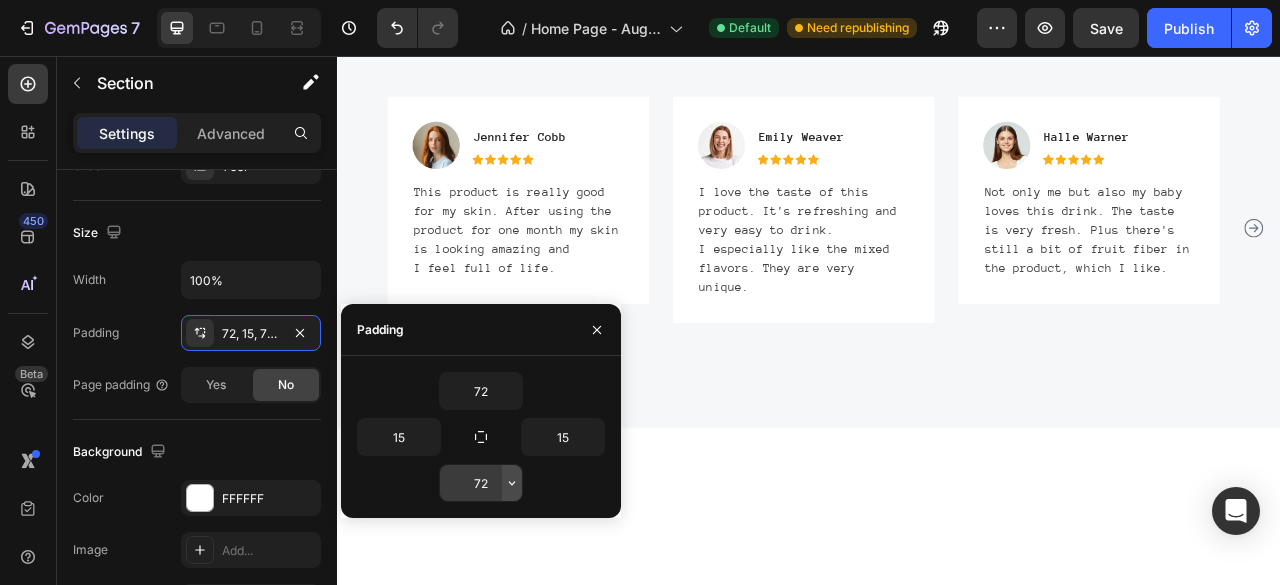 click 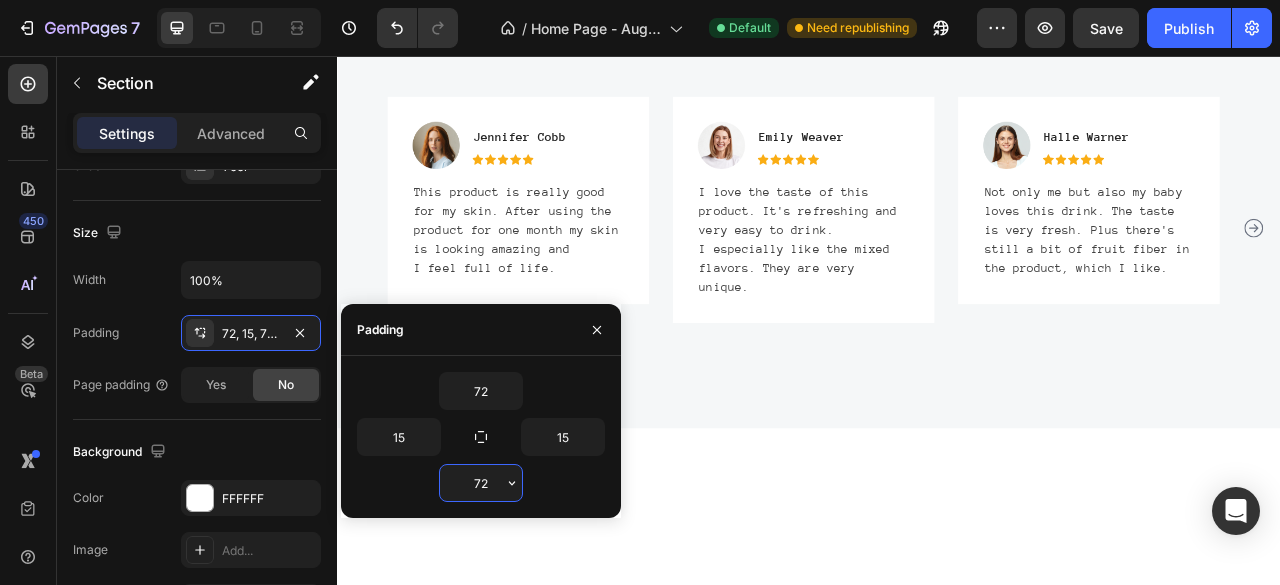 click on "72" at bounding box center (481, 483) 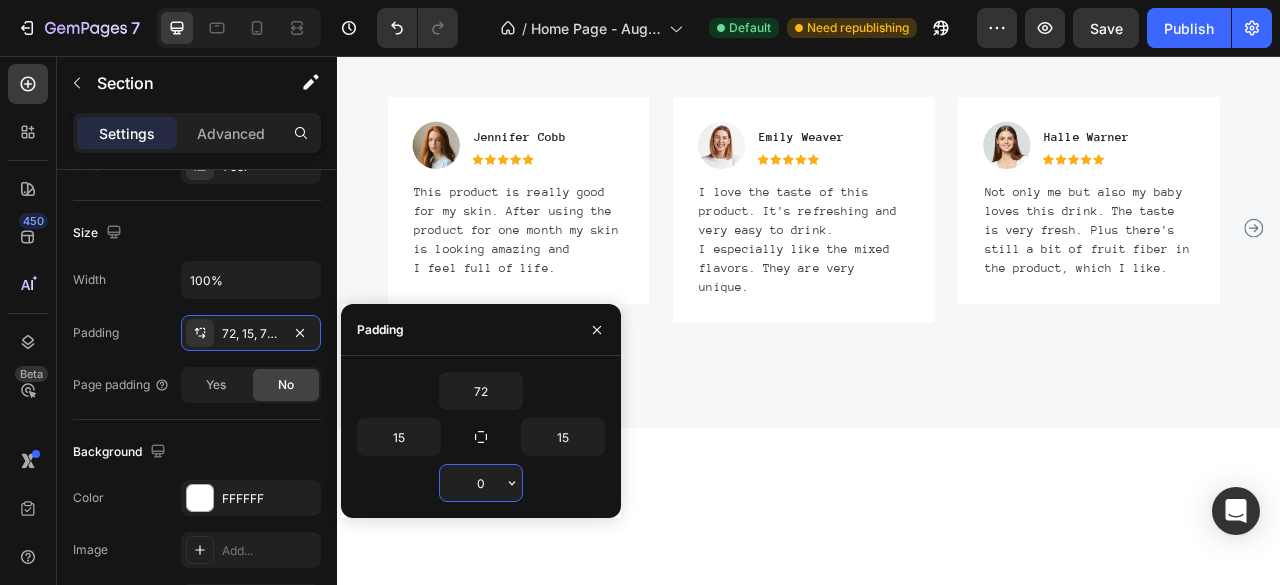 type on "0" 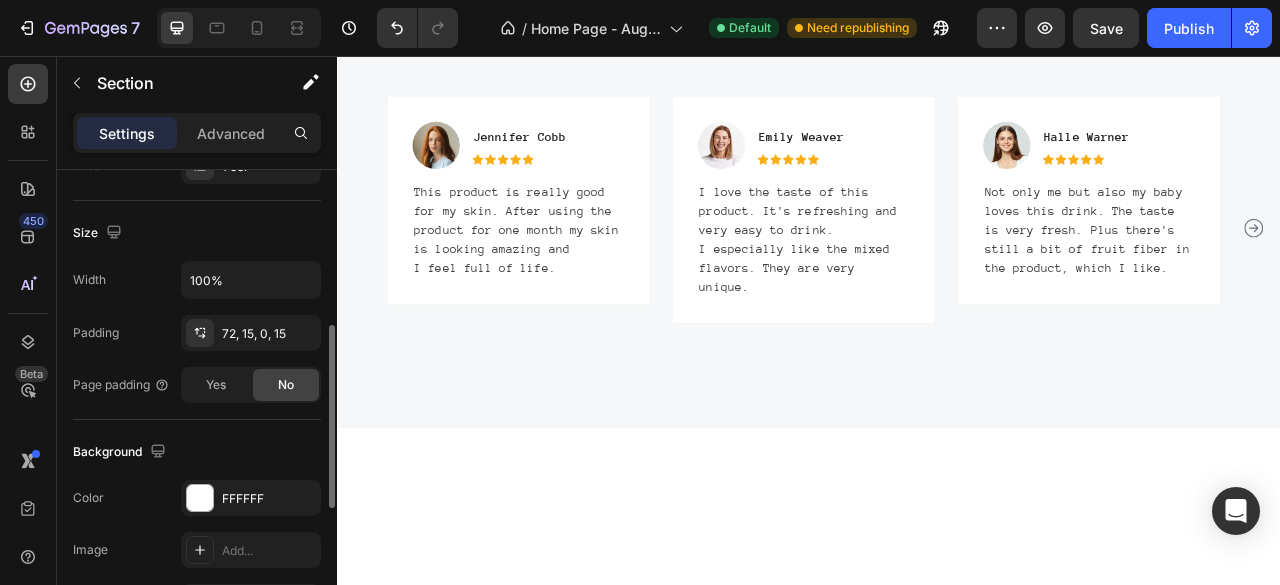 click on "Background" at bounding box center [197, 452] 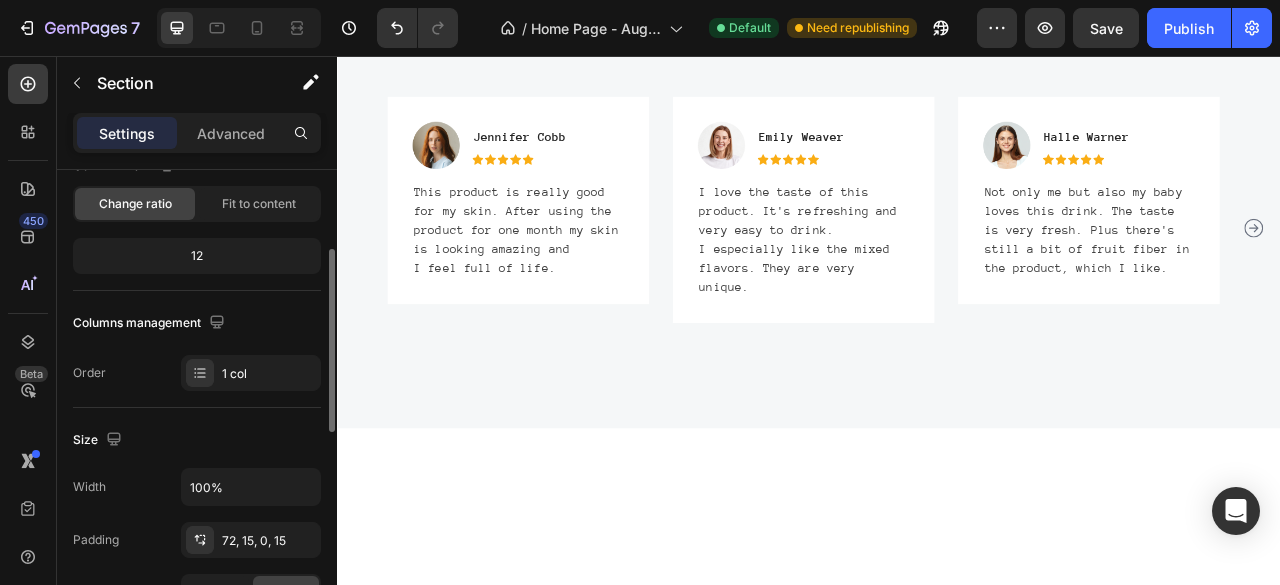 scroll, scrollTop: 190, scrollLeft: 0, axis: vertical 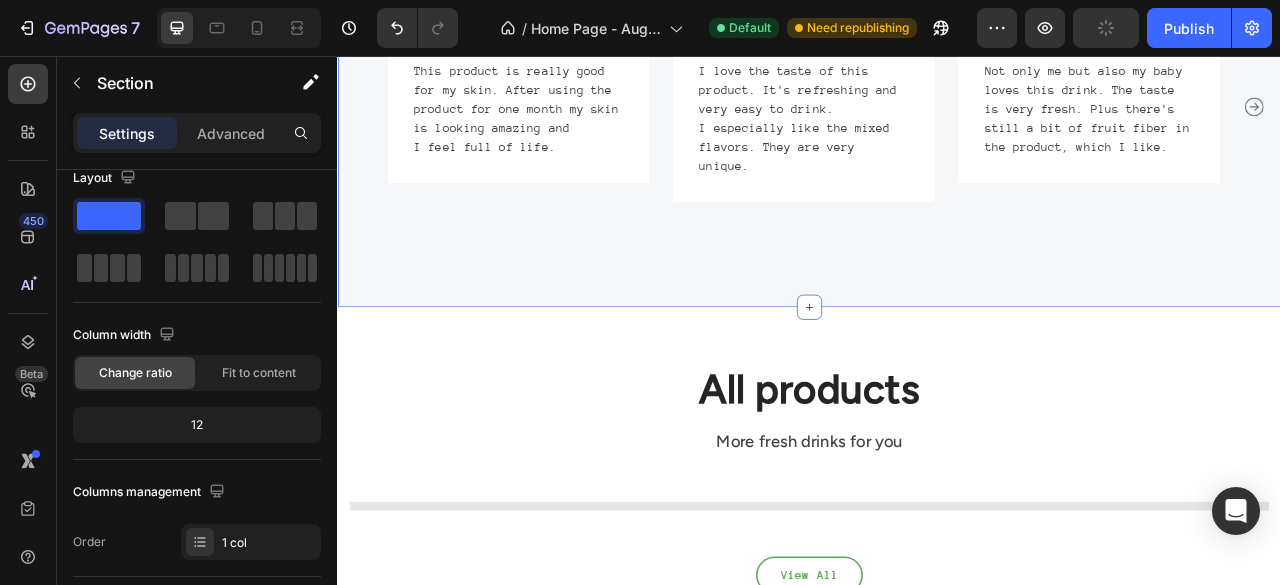 click on "What our customers are saying Heading Row
Image Jennifer Cobb  Text block                Icon                Icon                Icon                Icon                Icon Icon List Hoz Row This product is really good for my skin. After using the product for one month my skin is looking amazing and I feel full of life. Text block Row Image Emily Weaver Text block                Icon                Icon                Icon                Icon                Icon Icon List Hoz Row I love the taste of this product. It's refreshing and very easy to drink. I especially like the mixed flavors. They are very unique. Text block Row Image Halle Warner Text block                Icon                Icon                Icon                Icon                Icon Icon List Hoz Row Not only me but also my baby loves this drink. The taste is very fresh. Plus there's still a bit of fruit fiber in the product, which I like. Text block Row Image Image Laura Western Text block                Icon Icon Icon" at bounding box center [937, 38] 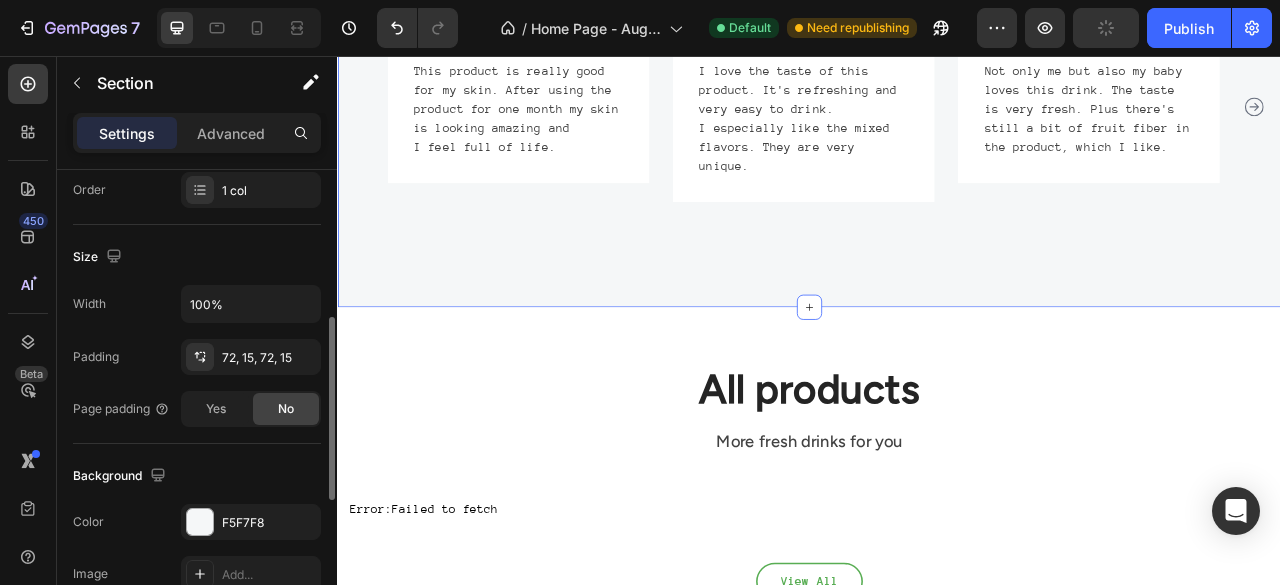 scroll, scrollTop: 378, scrollLeft: 0, axis: vertical 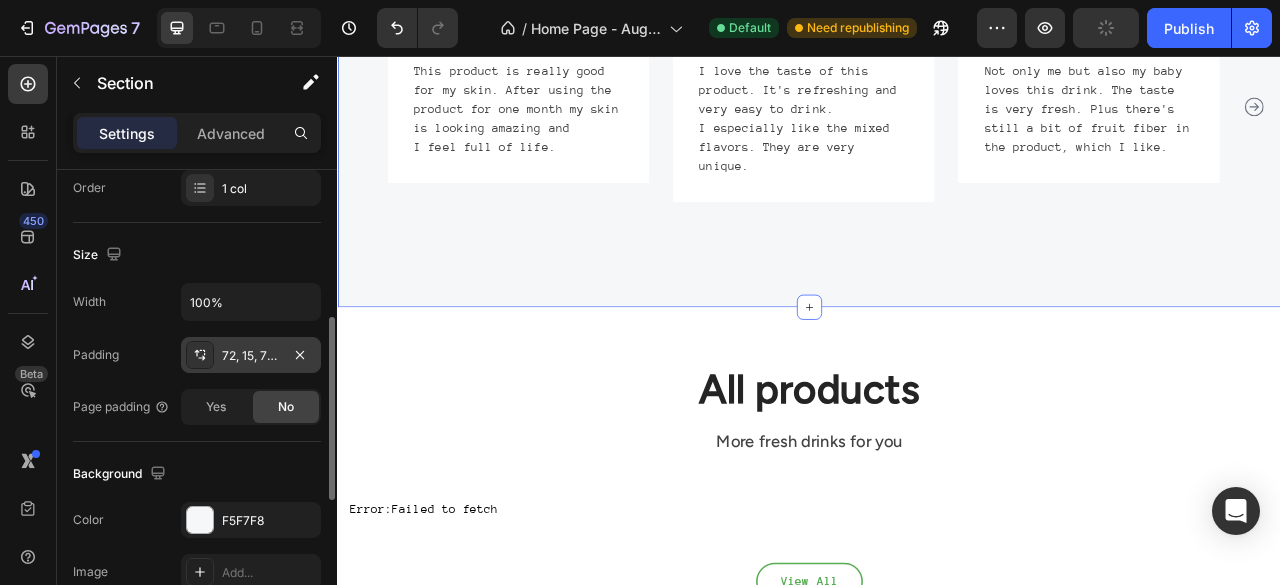 click on "72, 15, 72, 15" at bounding box center [251, 356] 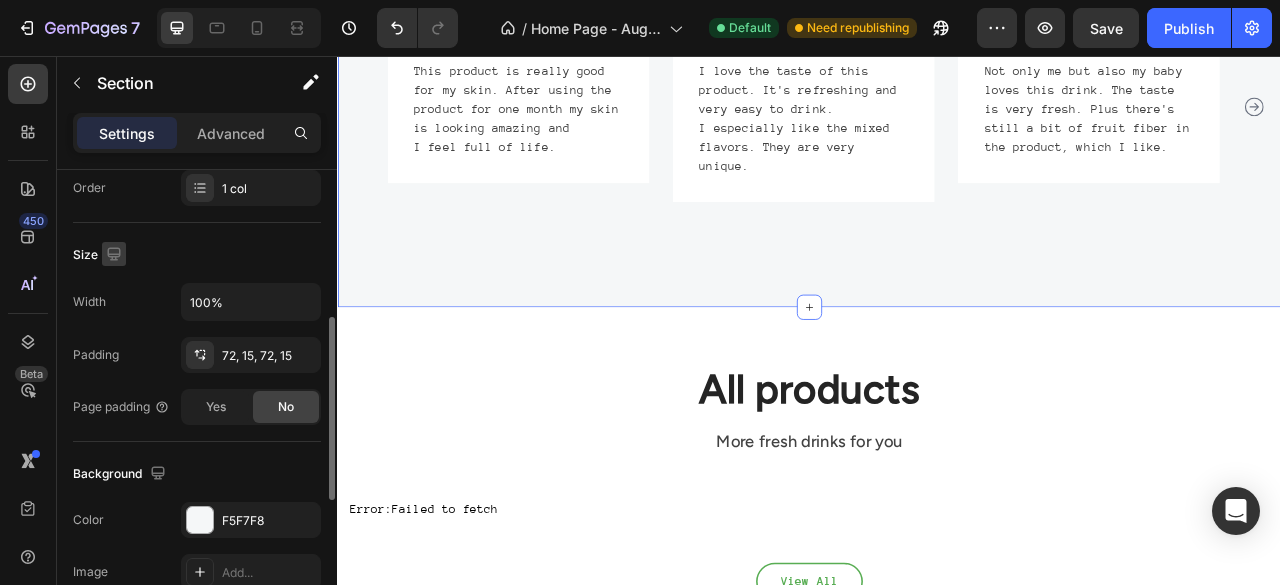 click 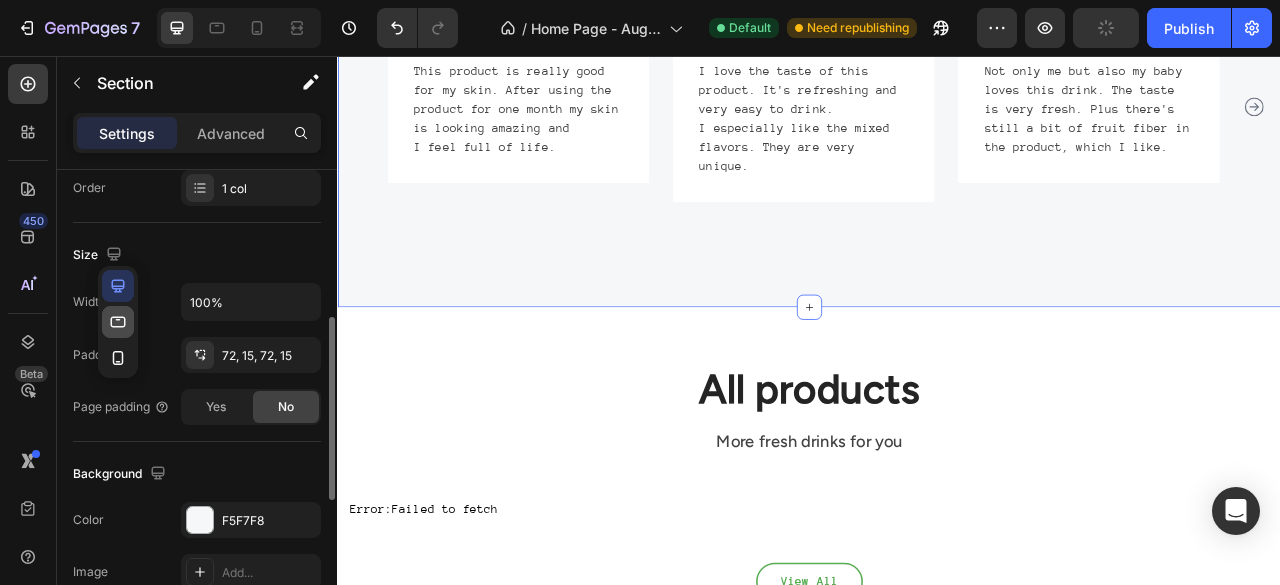 click 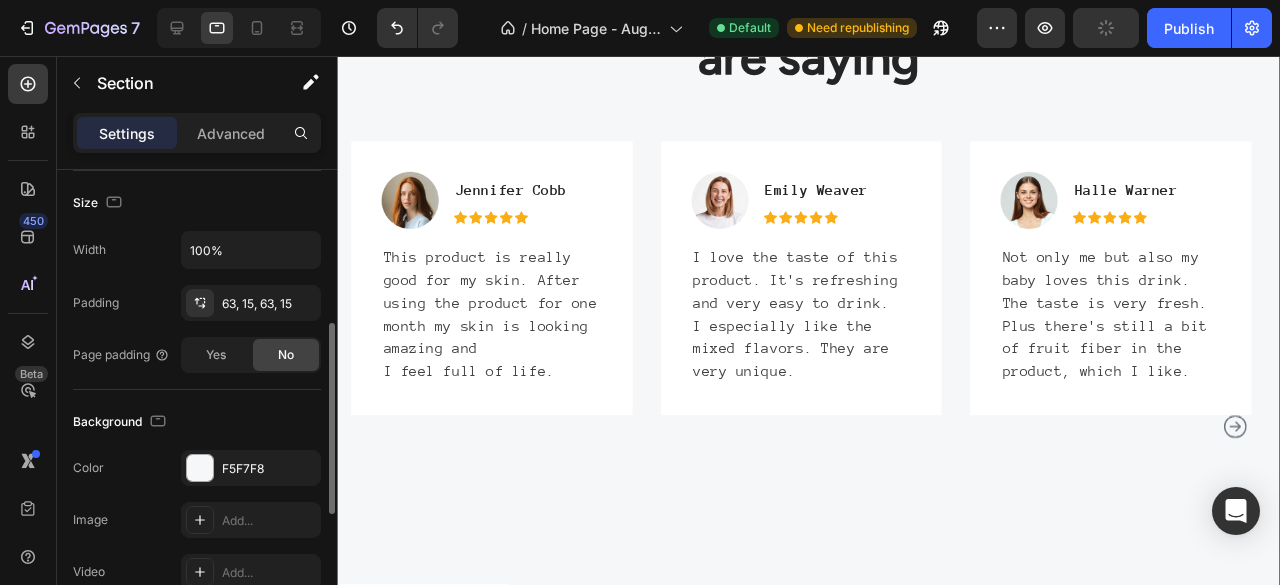 scroll, scrollTop: 2905, scrollLeft: 0, axis: vertical 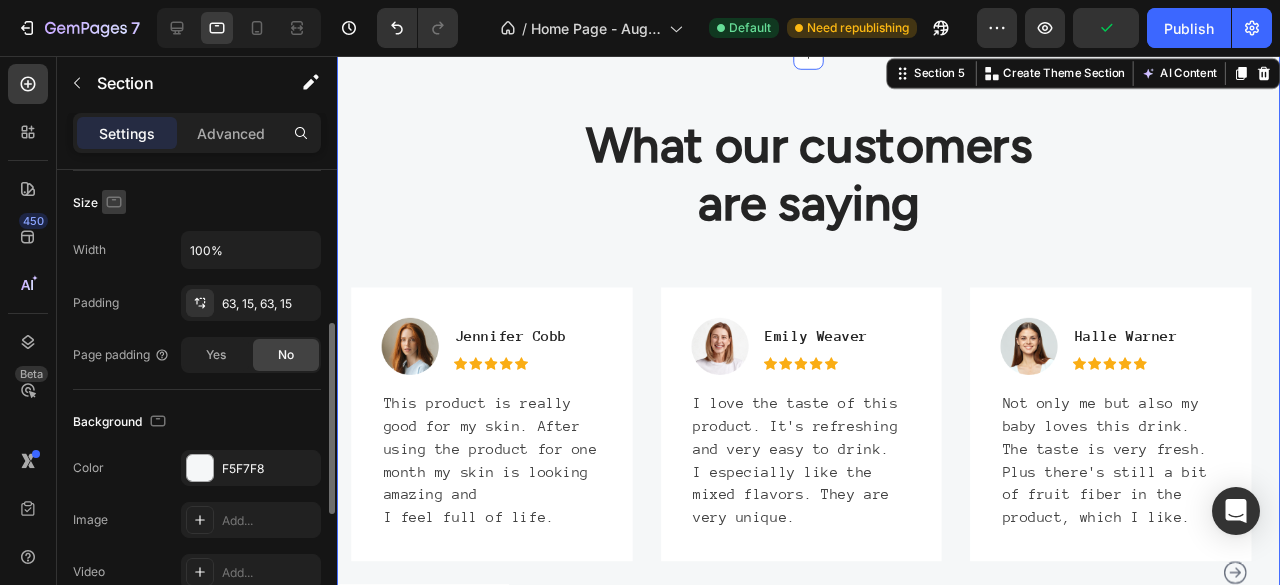click 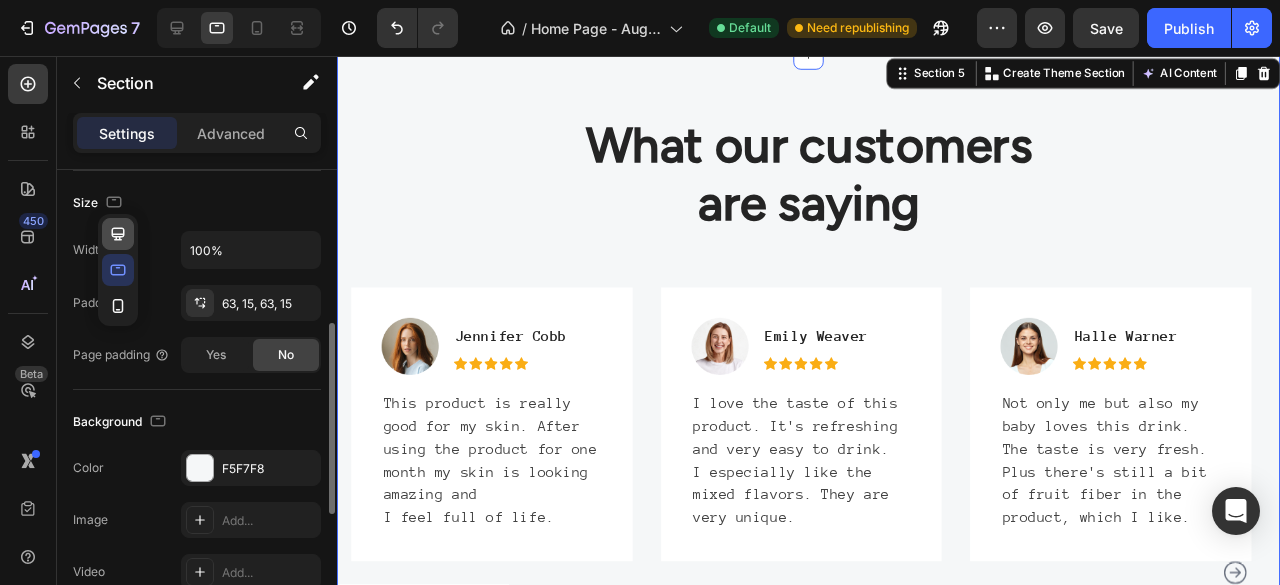 click 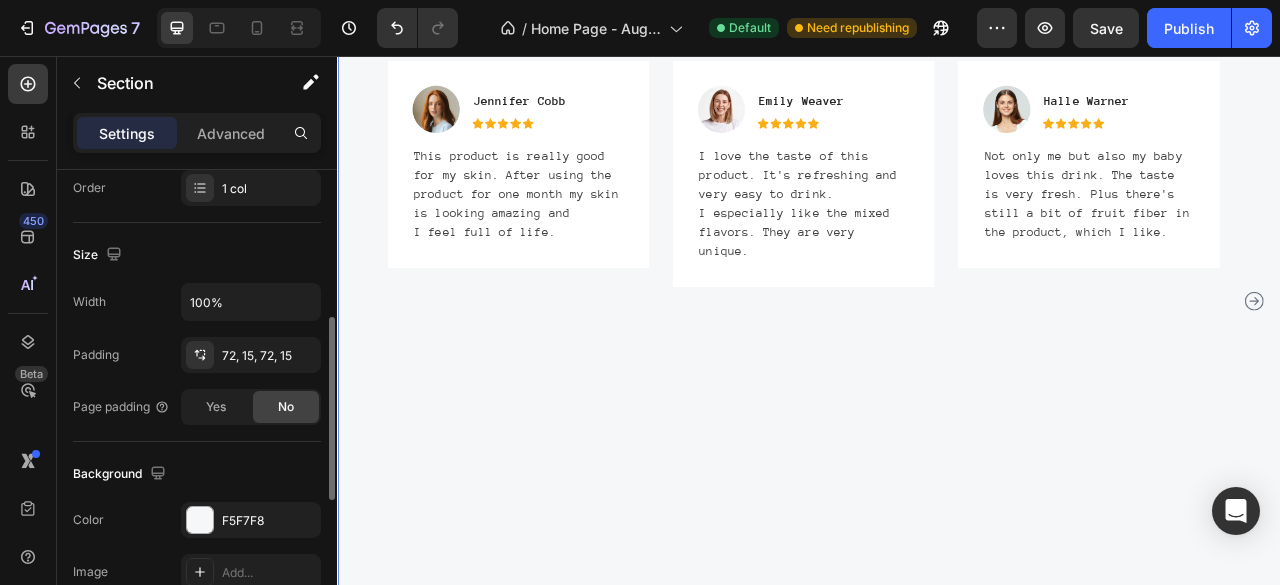 scroll, scrollTop: 3320, scrollLeft: 0, axis: vertical 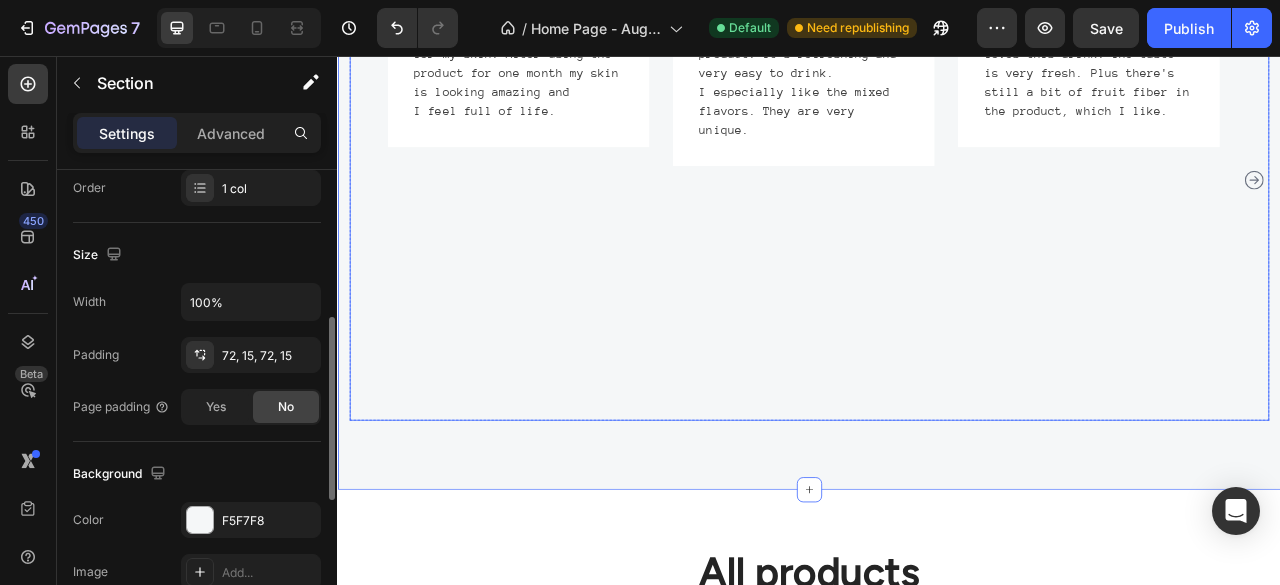 click on "Image [LAST NAME] Text block                Icon                Icon                Icon                Icon                Icon Icon List Hoz Row I love the taste of this product. It's refreshing and very easy to drink. I especially like the mixed flavors. They are very unique. Text block Row" at bounding box center (929, 214) 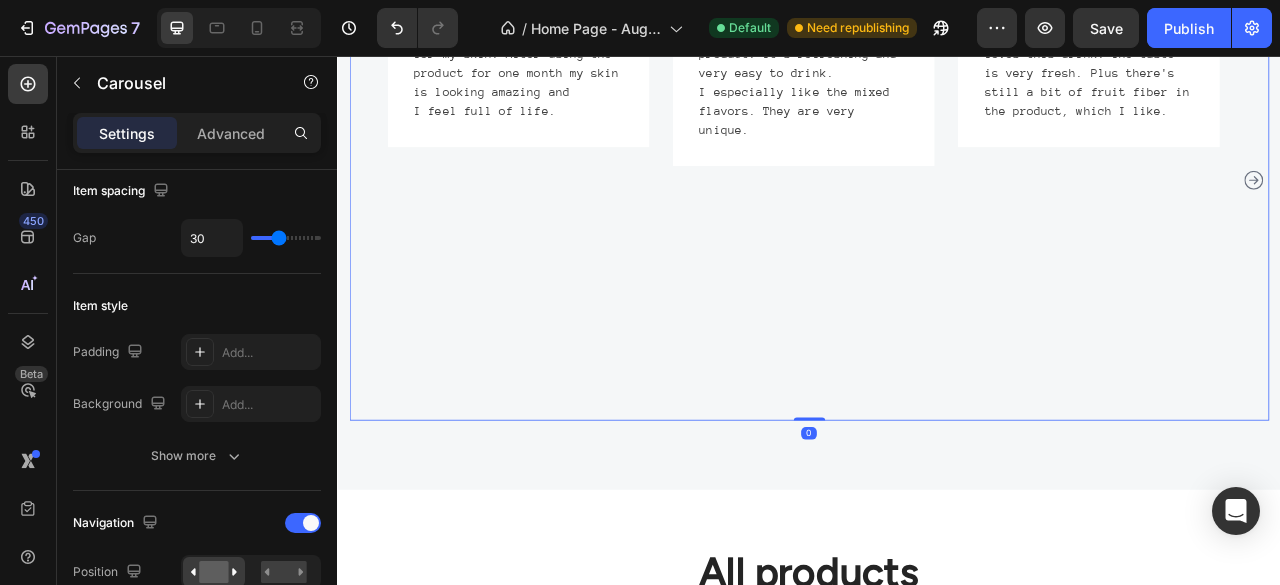 scroll, scrollTop: 0, scrollLeft: 0, axis: both 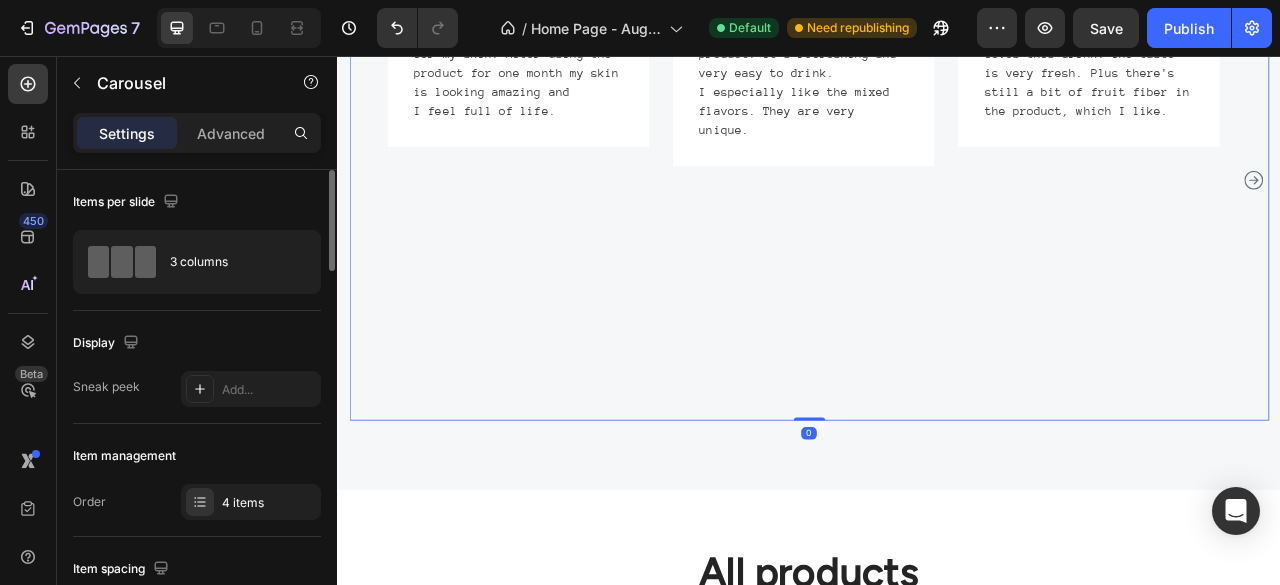drag, startPoint x: 938, startPoint y: 515, endPoint x: 946, endPoint y: 381, distance: 134.23859 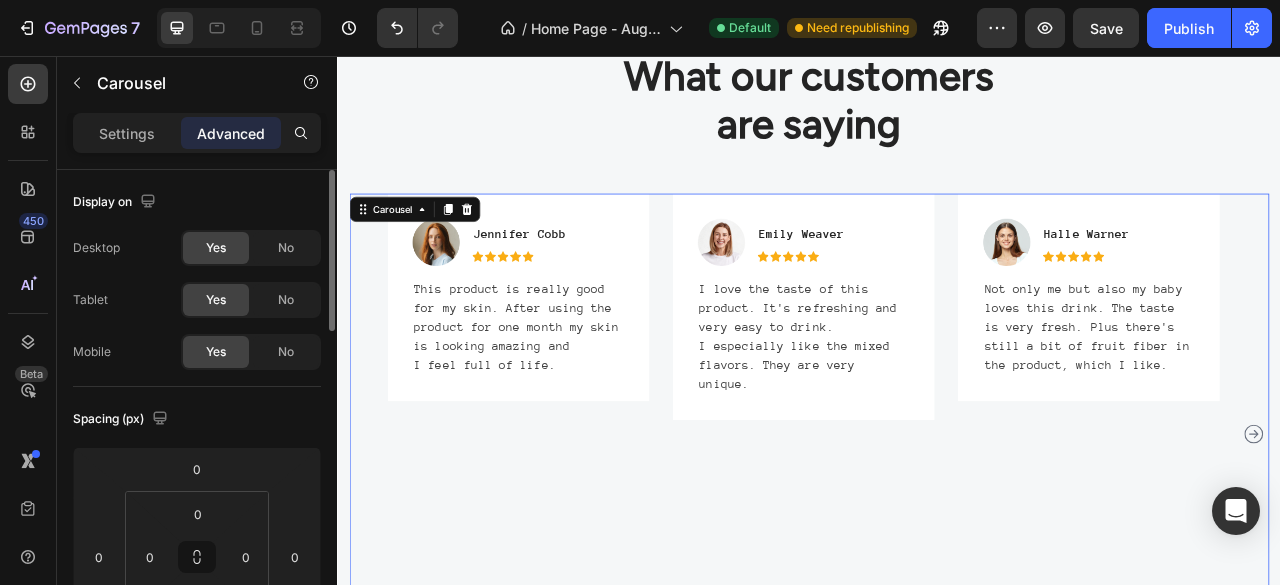 scroll, scrollTop: 2996, scrollLeft: 0, axis: vertical 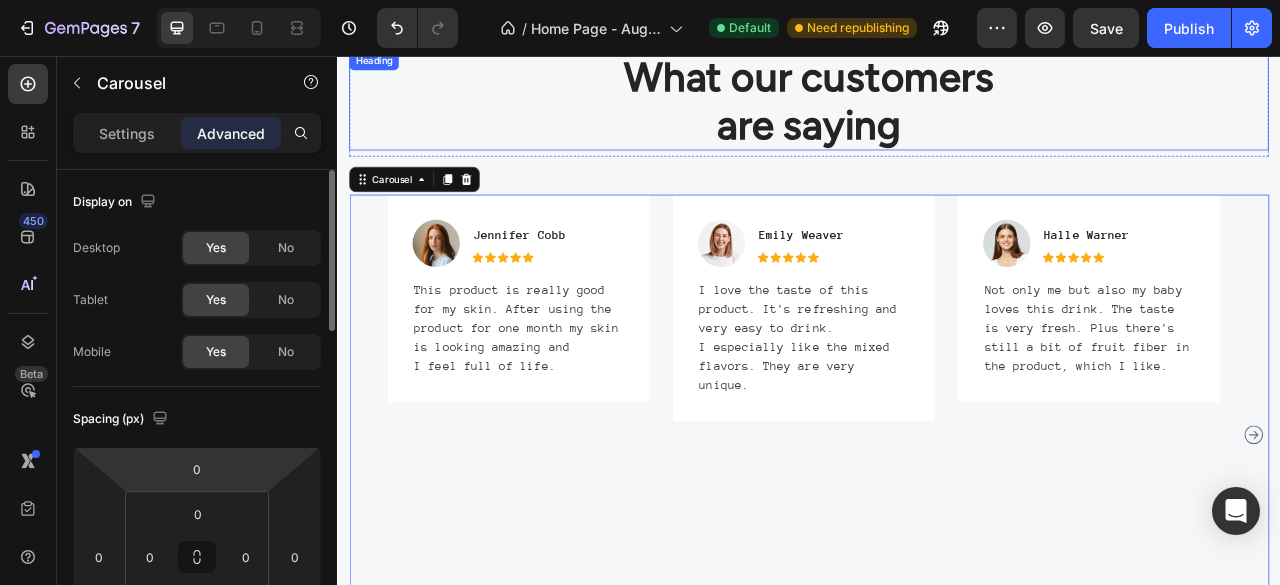 click on "What our customers are saying" at bounding box center [937, 113] 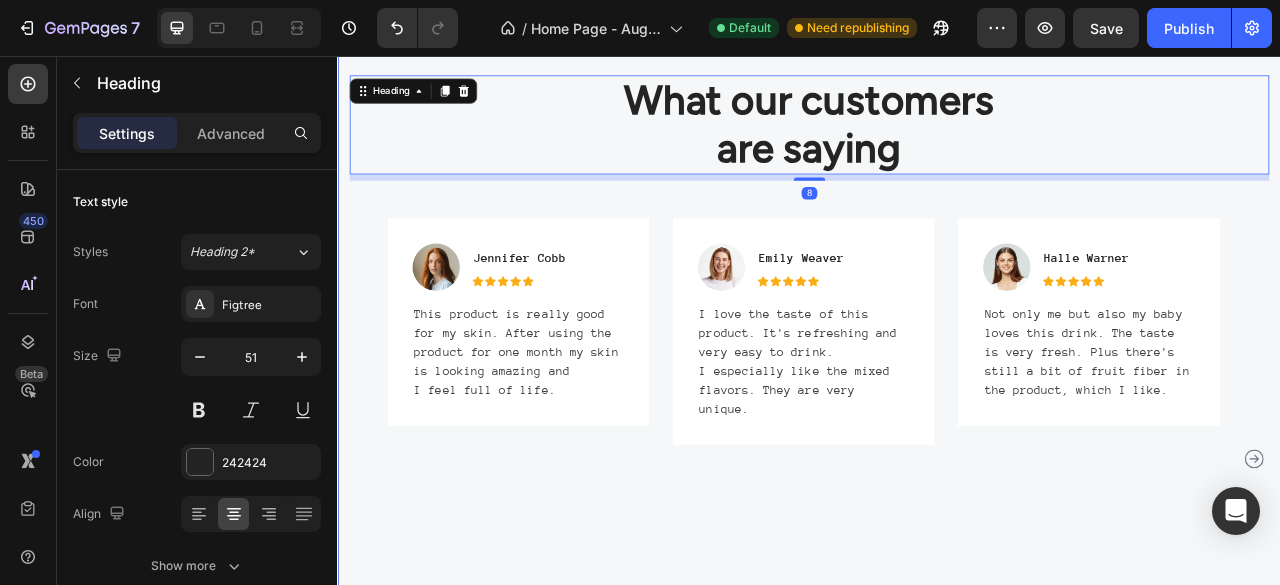 scroll, scrollTop: 2853, scrollLeft: 0, axis: vertical 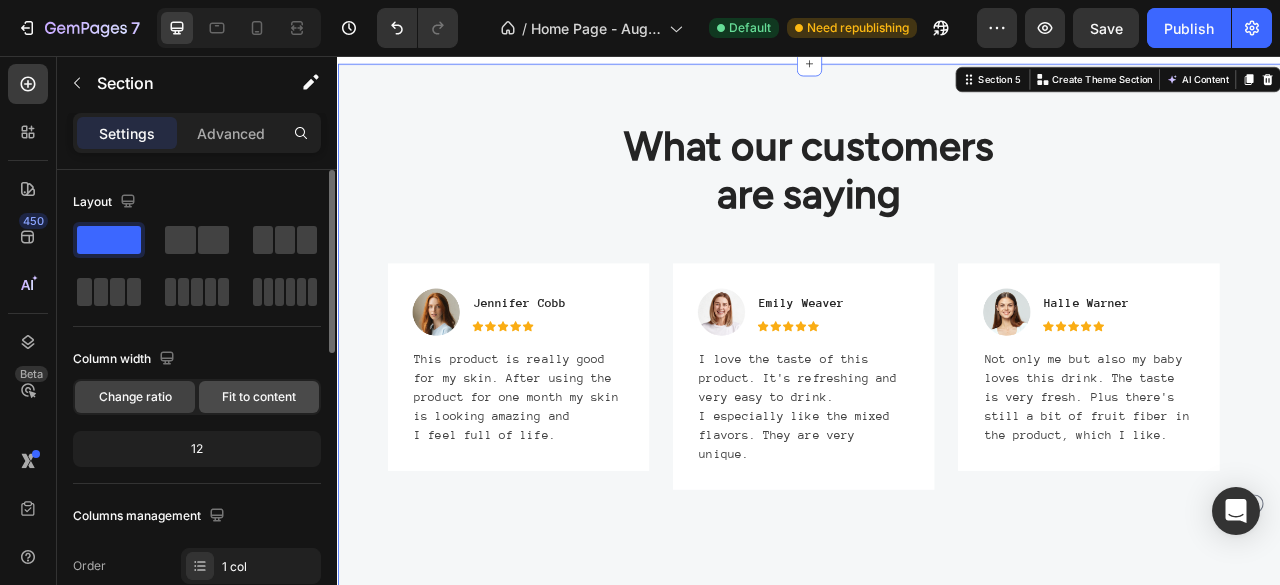 click on "Fit to content" 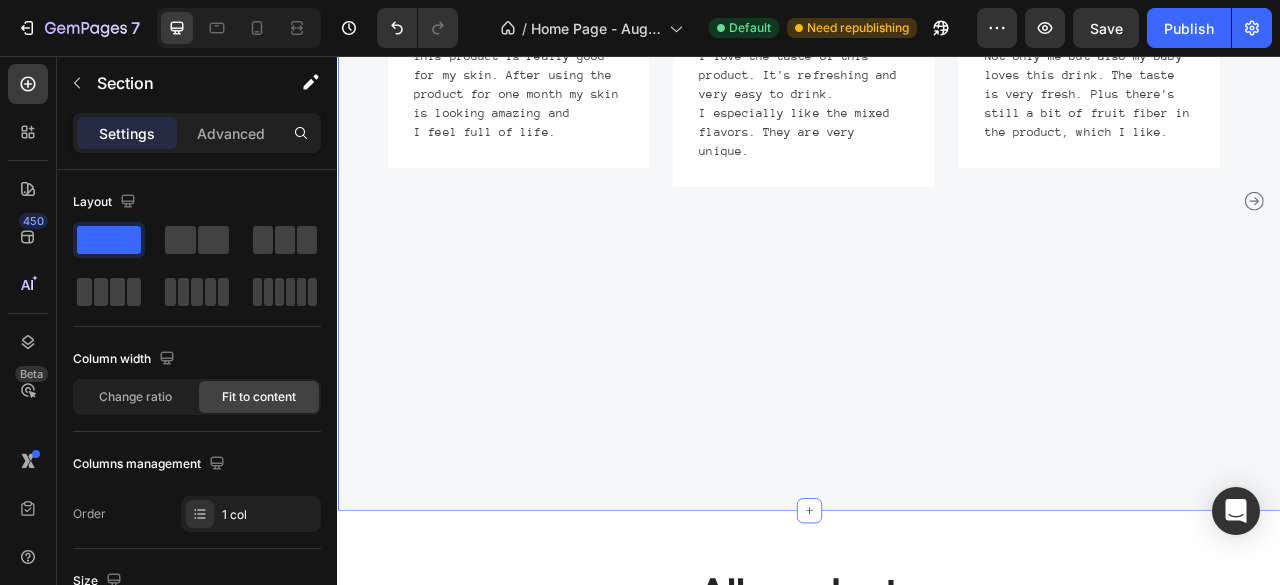 scroll, scrollTop: 3295, scrollLeft: 0, axis: vertical 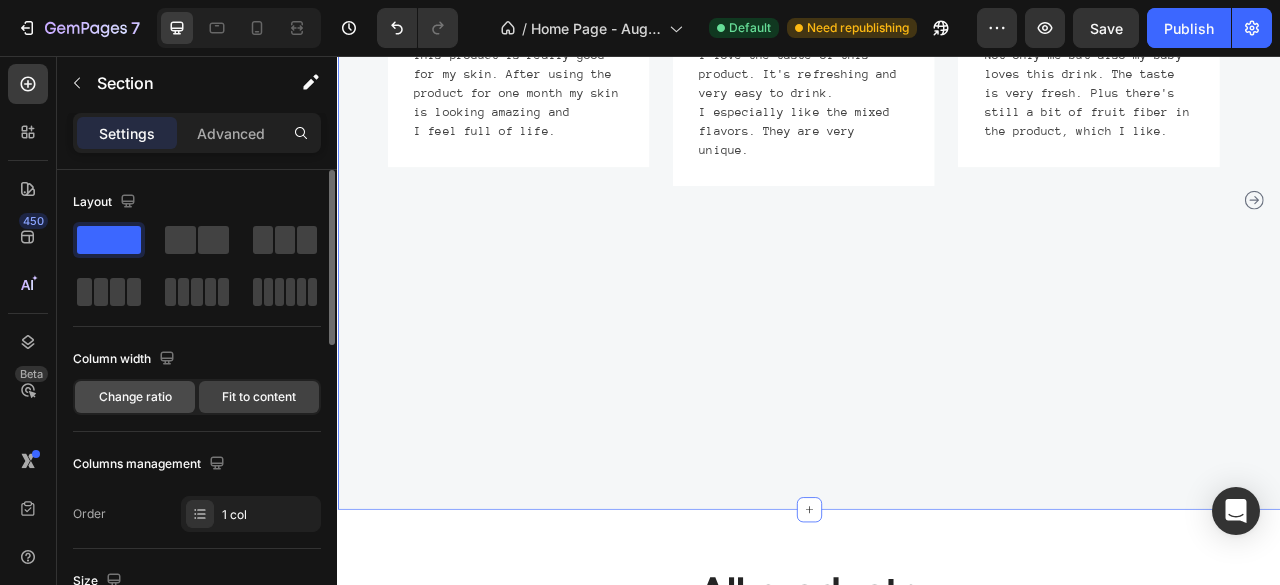 click on "Change ratio" 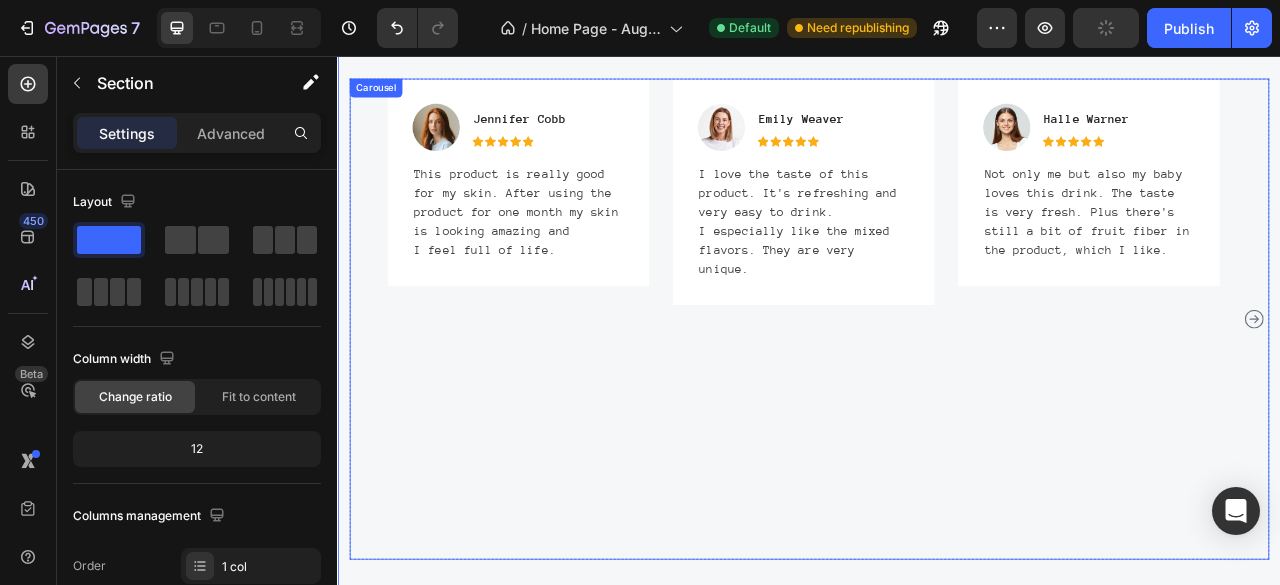 scroll, scrollTop: 3137, scrollLeft: 0, axis: vertical 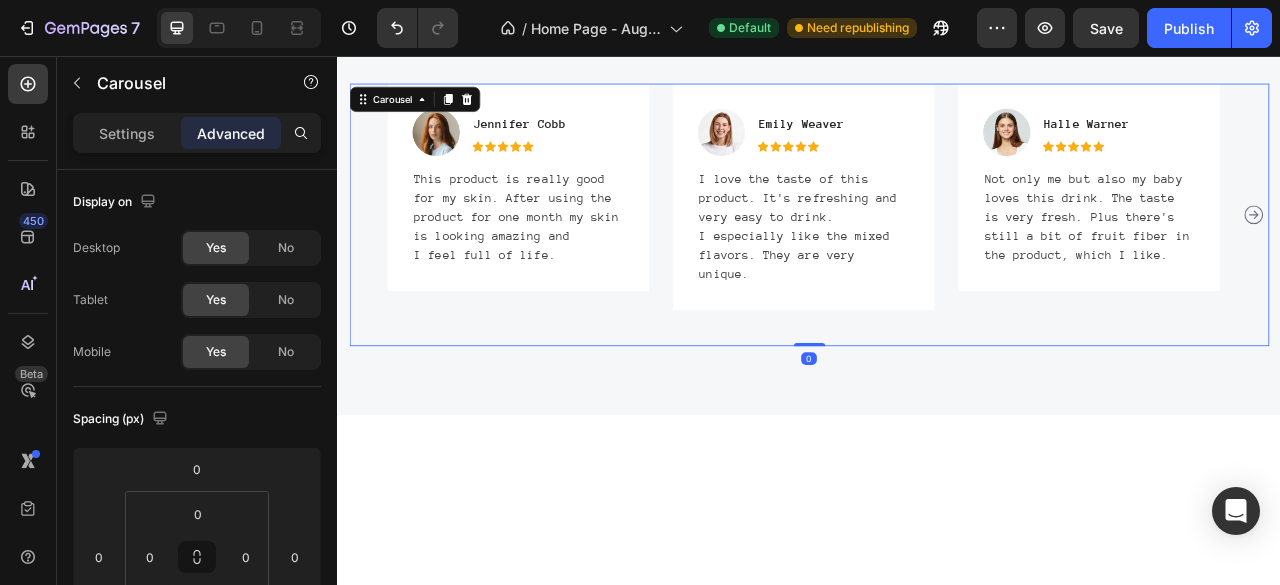 click 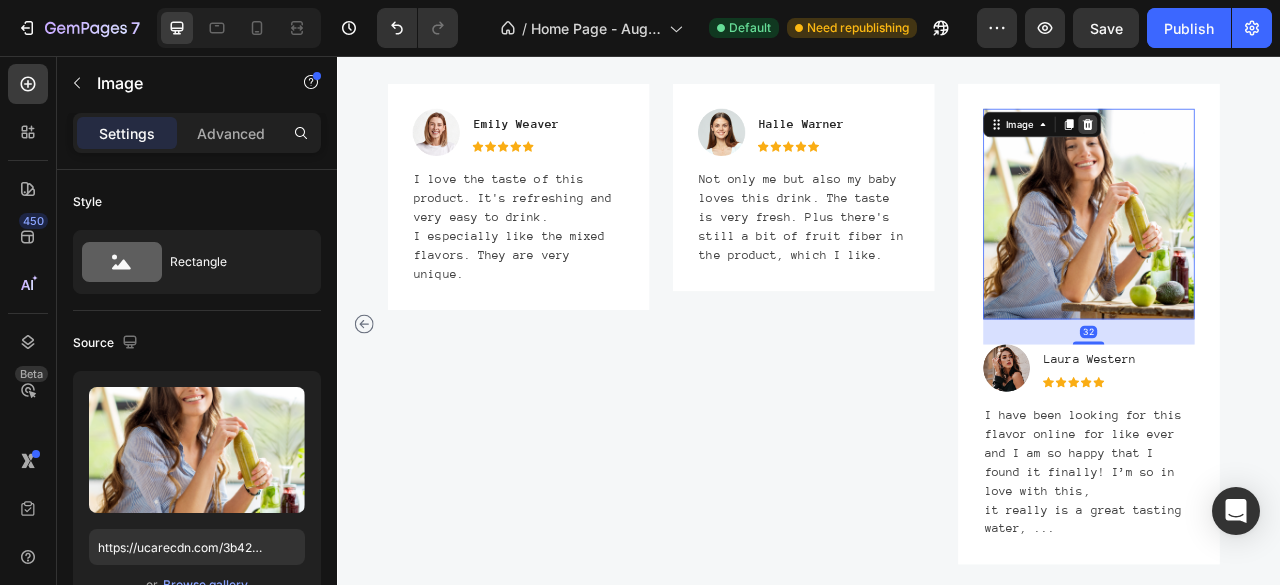 click 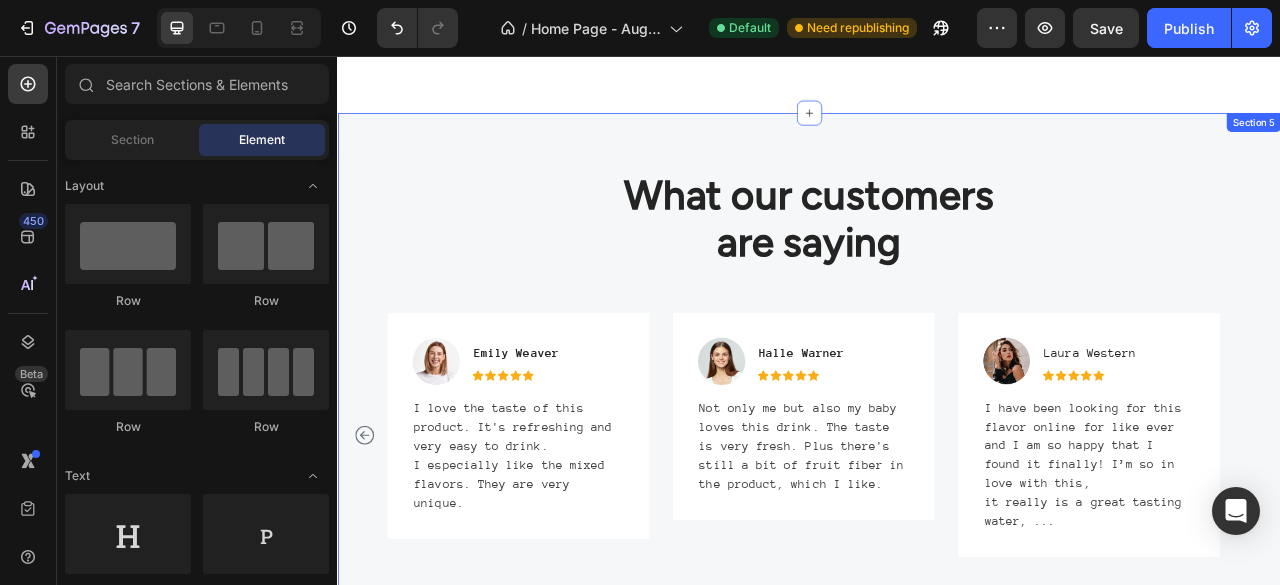 scroll, scrollTop: 3002, scrollLeft: 0, axis: vertical 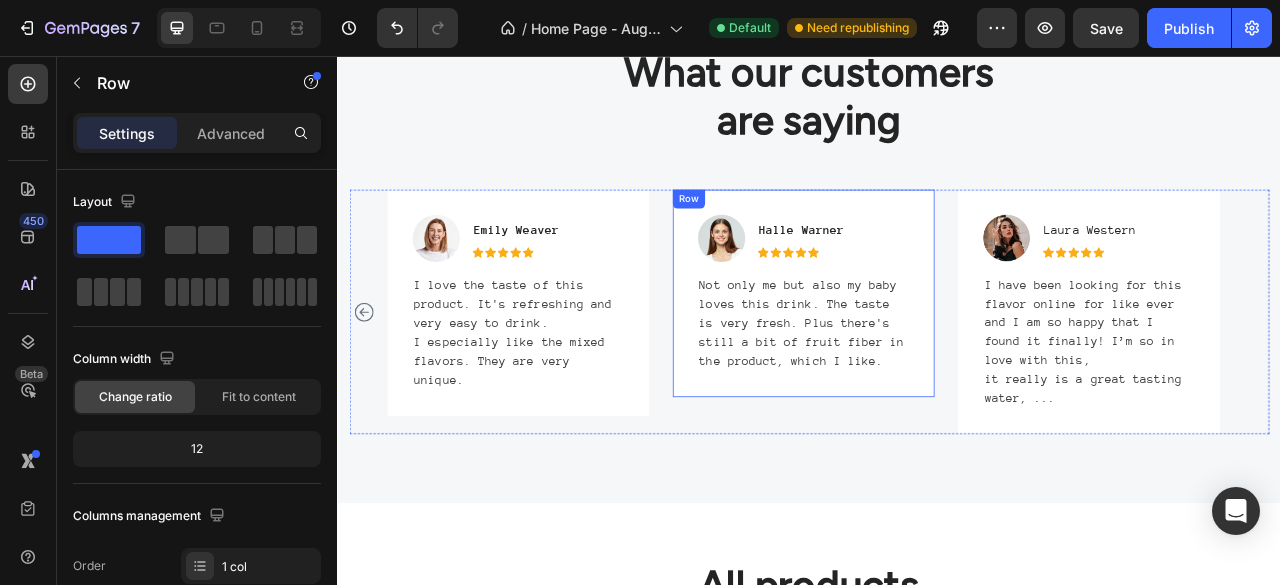click on "Image [LAST NAME] Text block                Icon                Icon                Icon                Icon                Icon Icon List Hoz Row Not only me but also my baby loves this drink. The taste is very fresh. Plus there's still a bit of fruit fiber in the product, which I like. Text block Row" at bounding box center [929, 358] 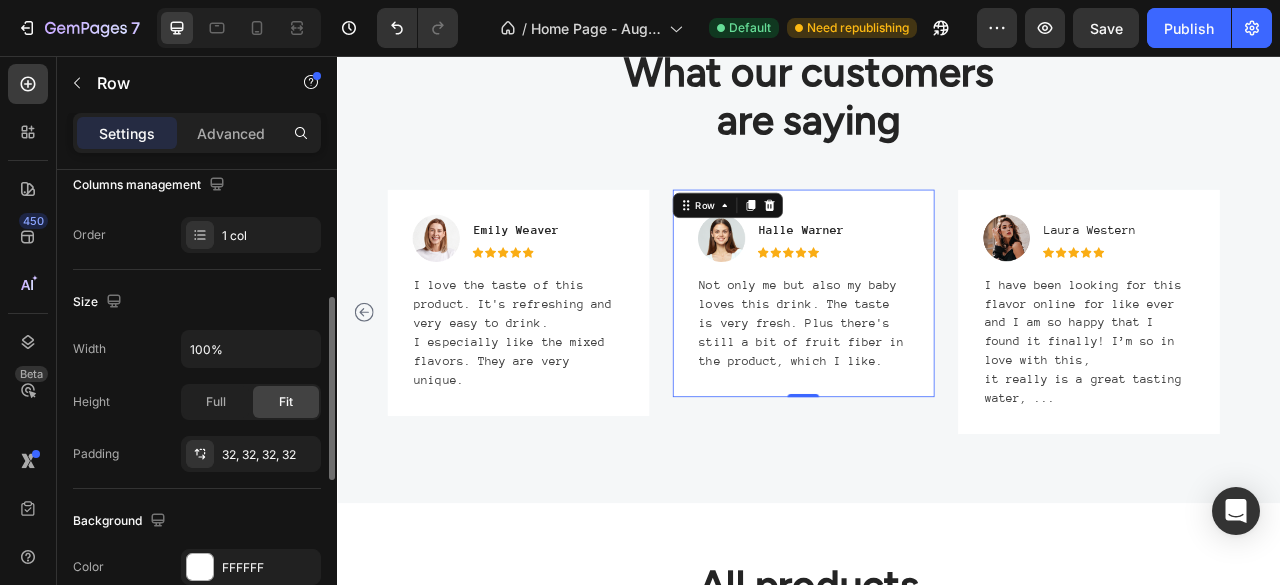 scroll, scrollTop: 335, scrollLeft: 0, axis: vertical 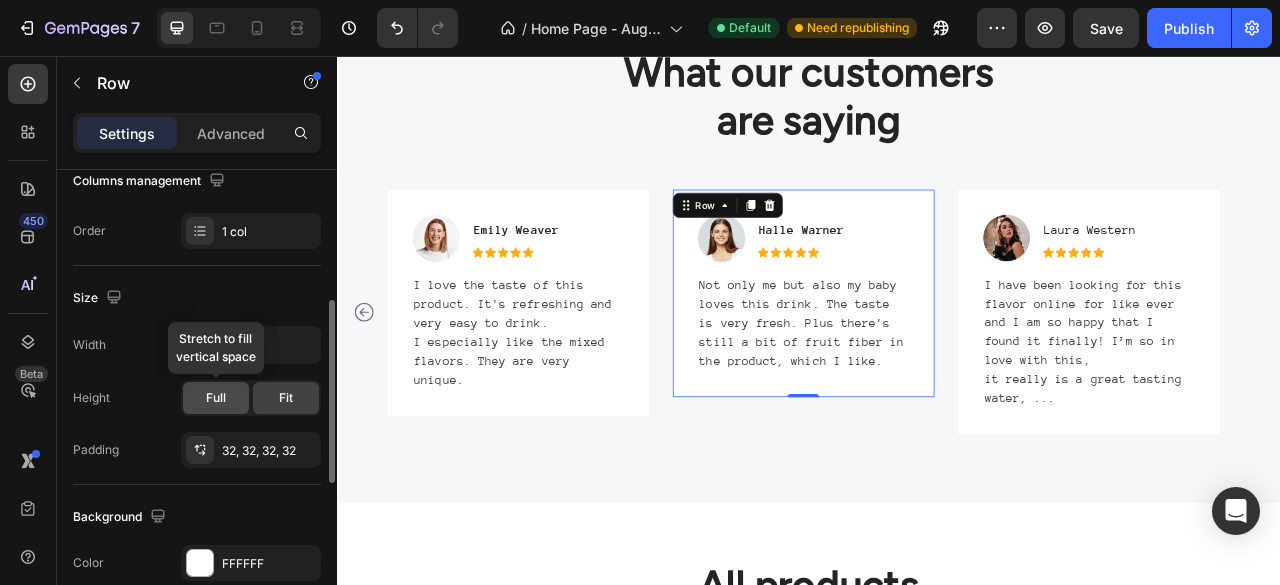 click on "Full" 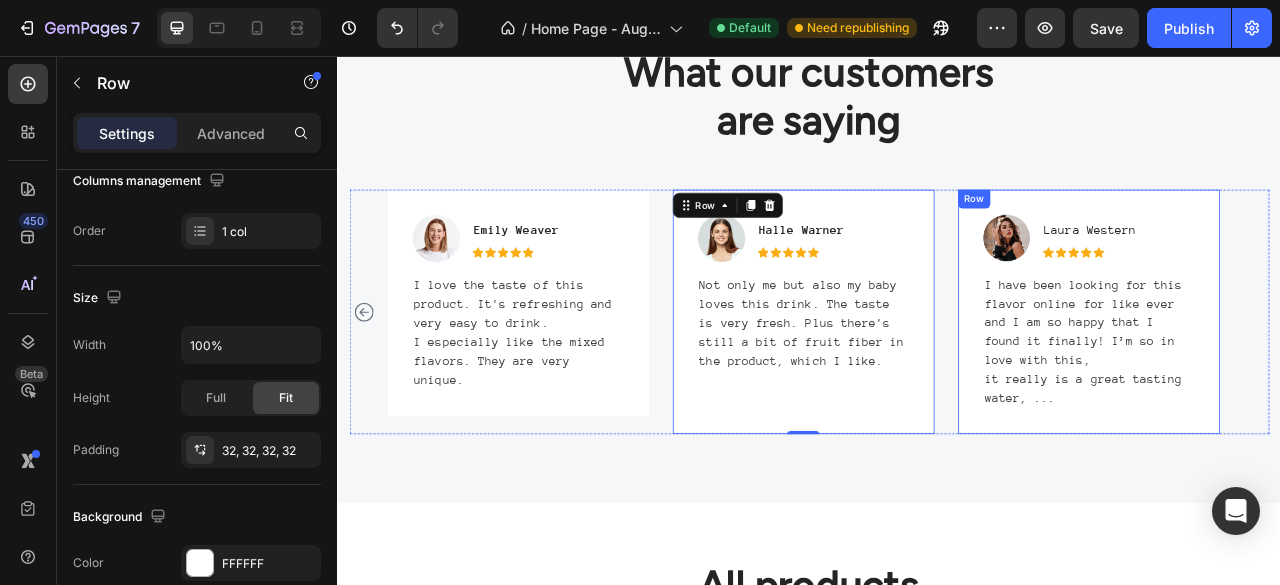 click on "Image [LAST NAME] Text block                Icon                Icon                Icon                Icon                Icon Icon List Hoz Row I have been looking for this flavor online for like ever and I am so happy that I found it finally! I’m so in love with this,  it really is a great tasting water, ... Text block Row" at bounding box center [1292, 381] 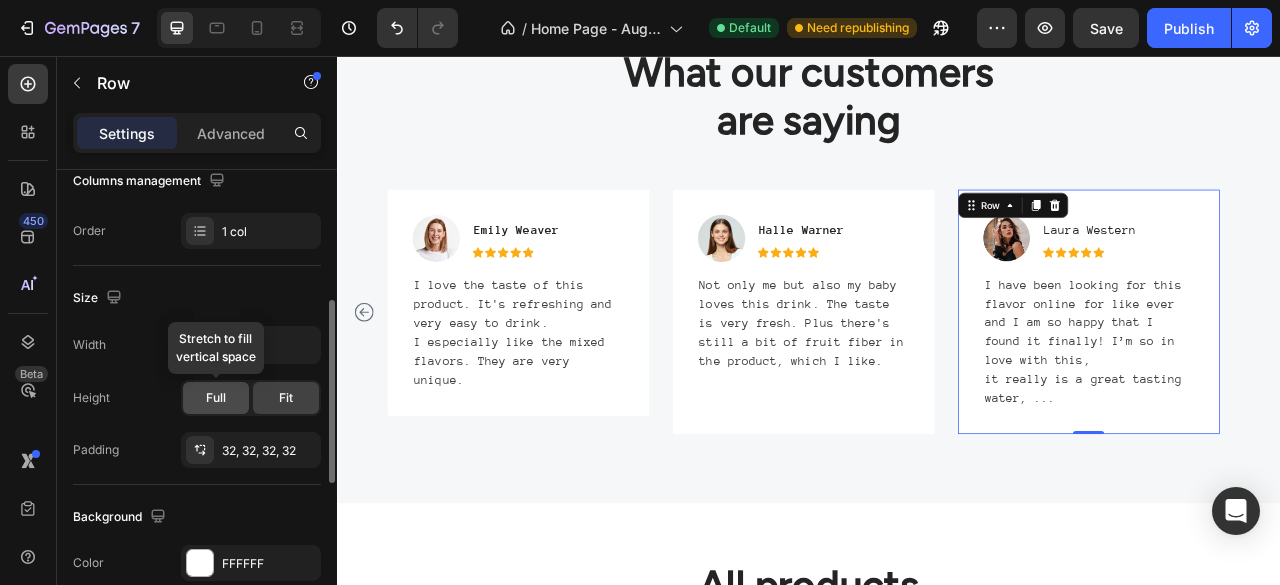 click on "Full" 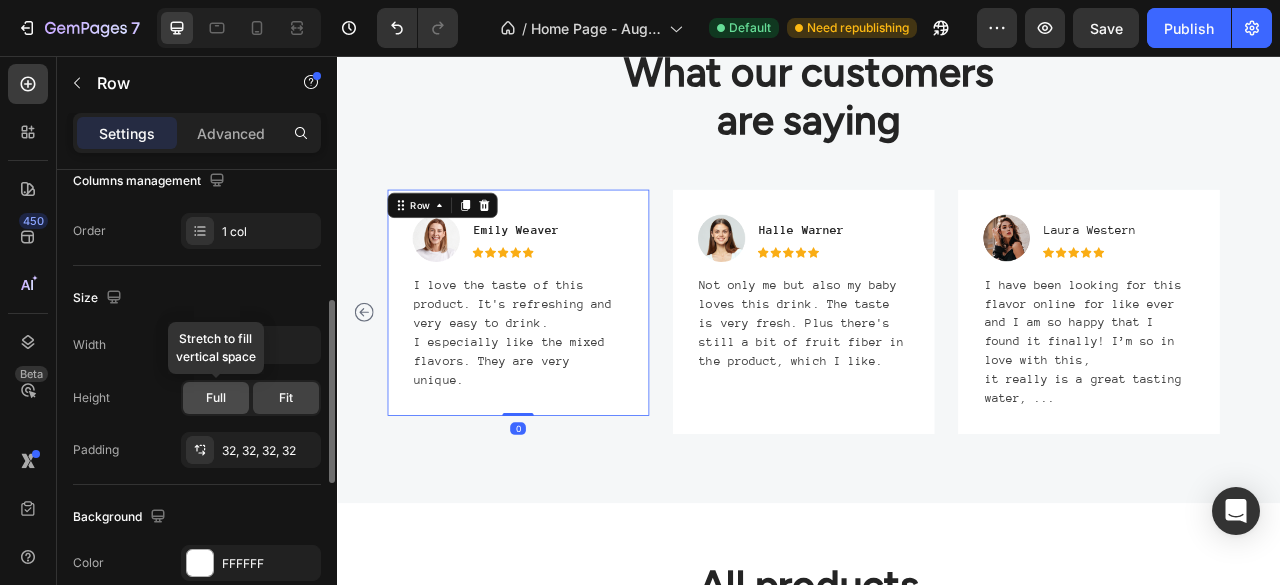 click on "Full" 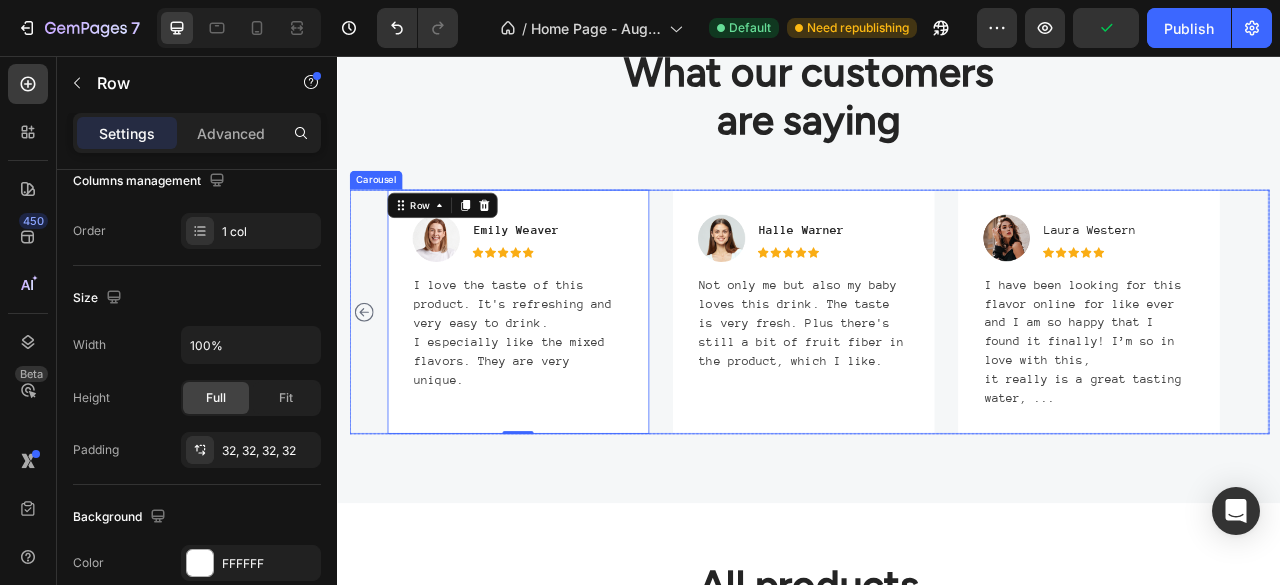 click 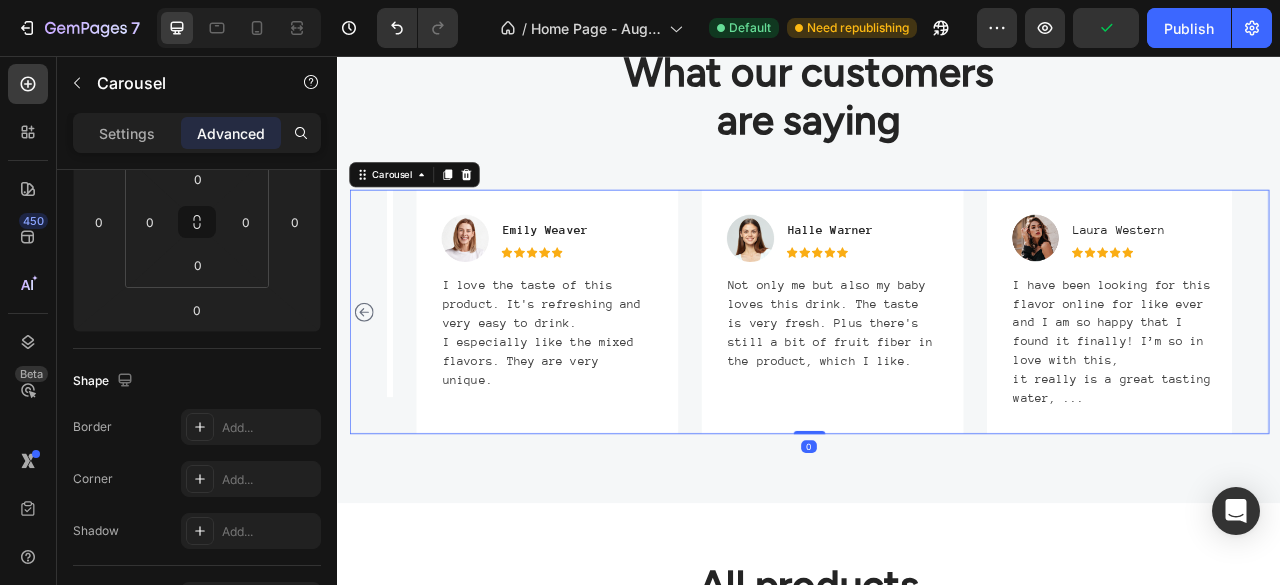 scroll, scrollTop: 0, scrollLeft: 0, axis: both 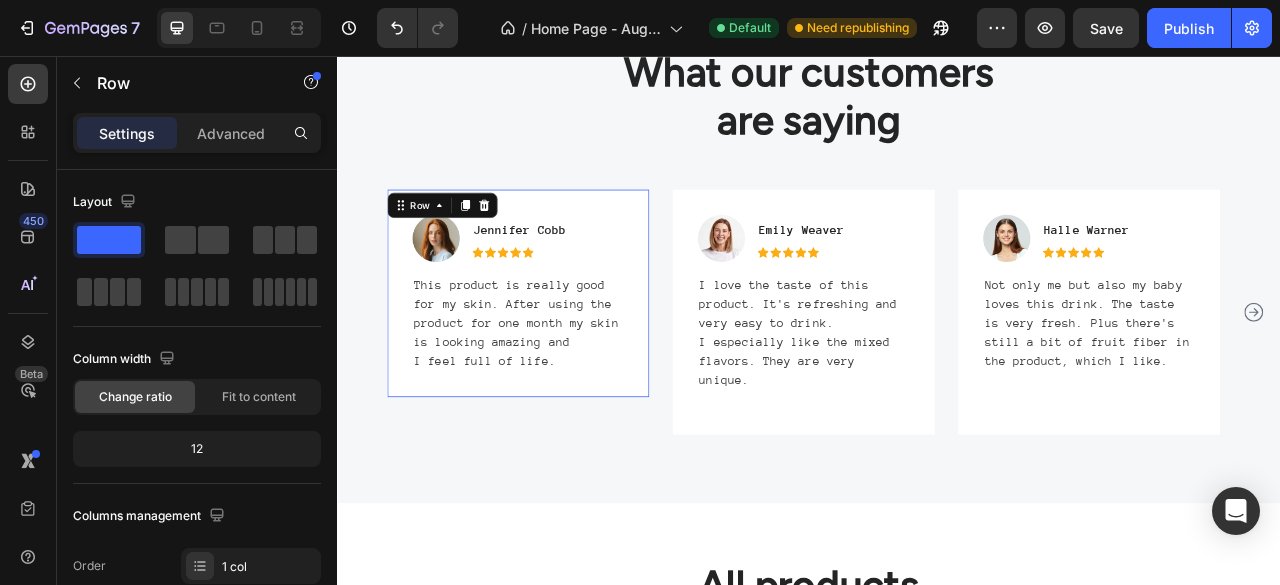 click on "Image [LAST NAME] Text block                Icon                Icon                Icon                Icon                Icon Icon List Hoz Row This product is really good for my skin. After using the product for one month my skin is looking amazing and I feel full of life. Text block Row   0" at bounding box center (566, 358) 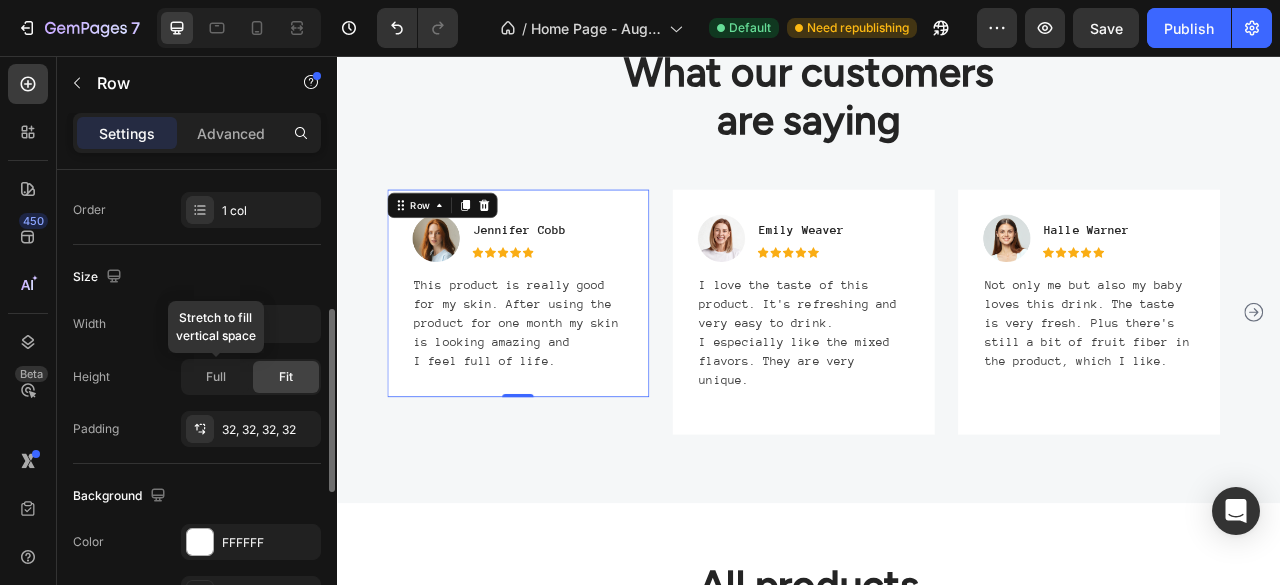 scroll, scrollTop: 357, scrollLeft: 0, axis: vertical 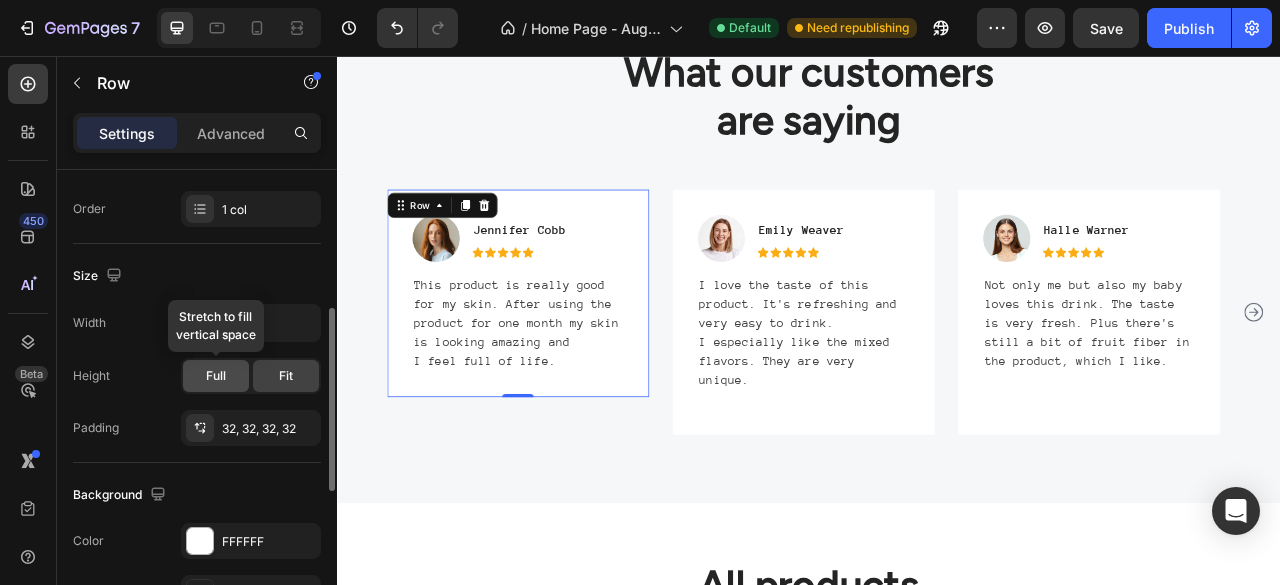 click on "Full" 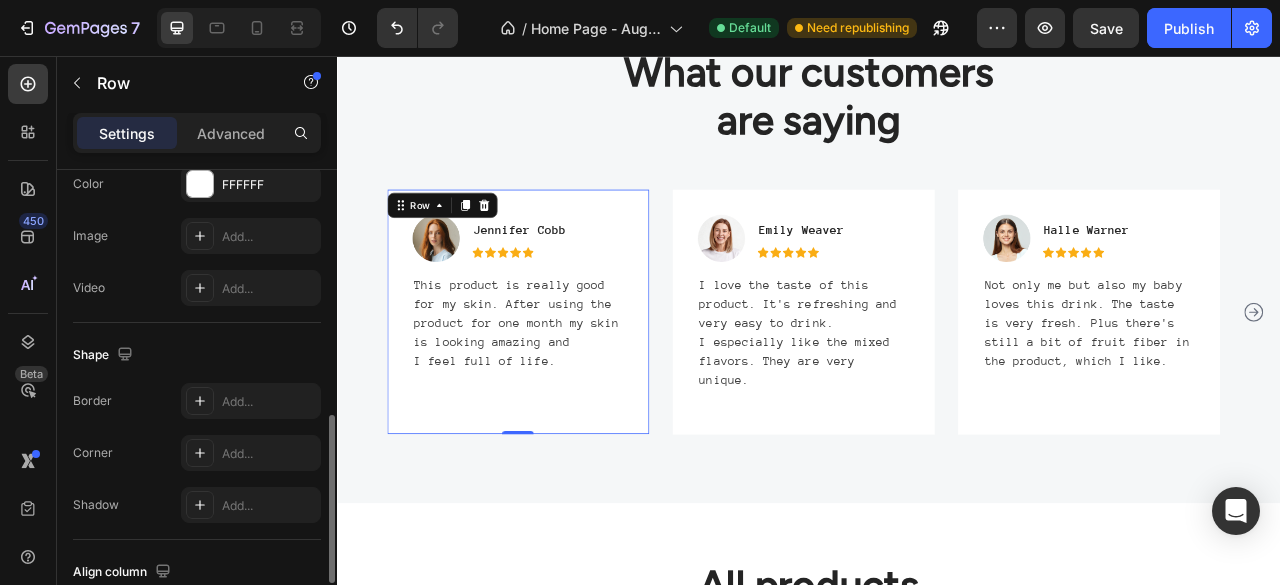scroll, scrollTop: 715, scrollLeft: 0, axis: vertical 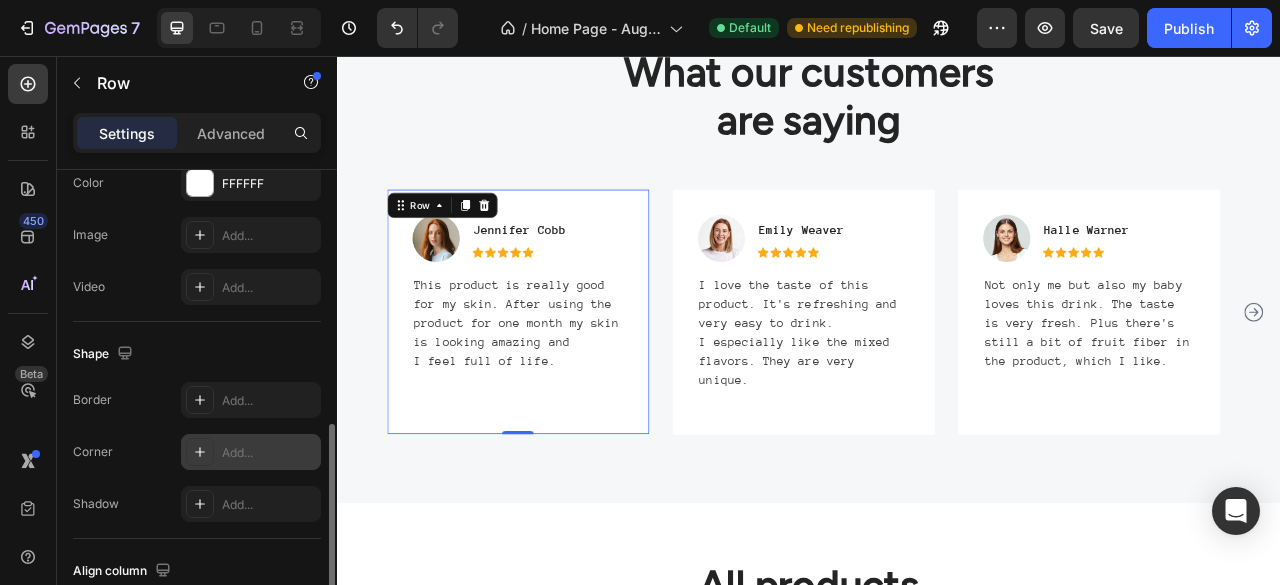 click 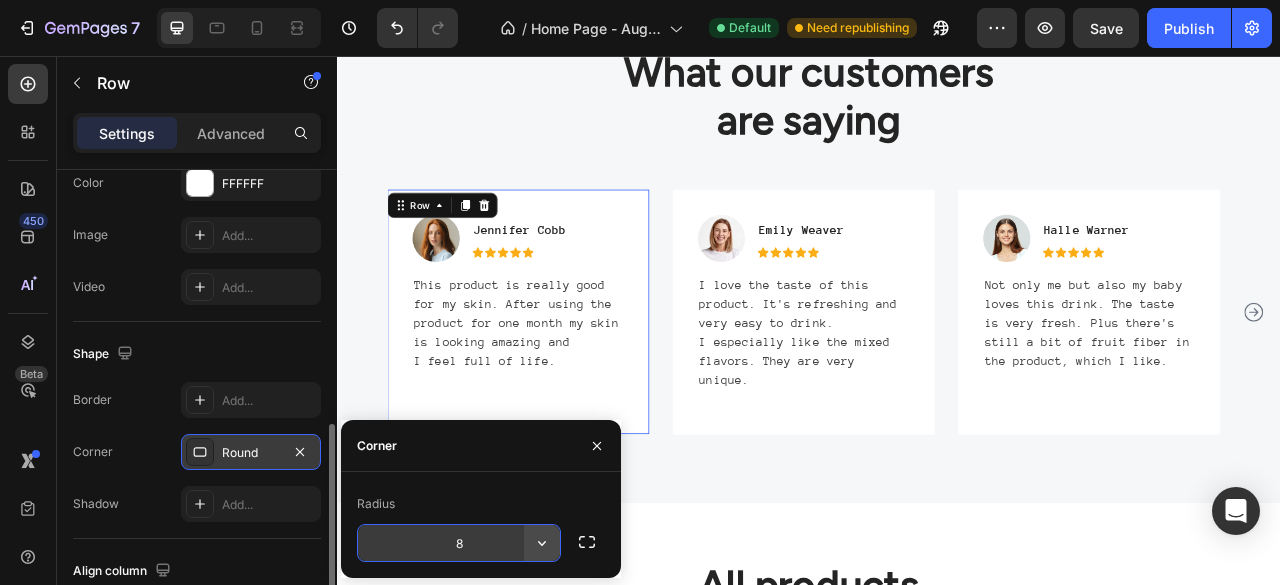click 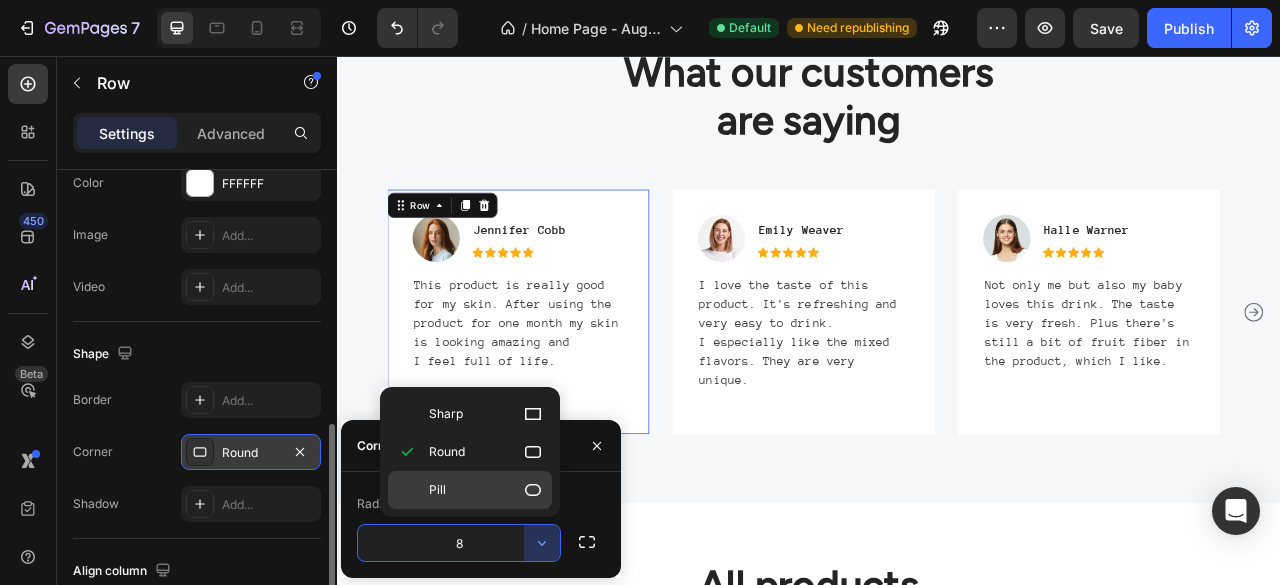 click 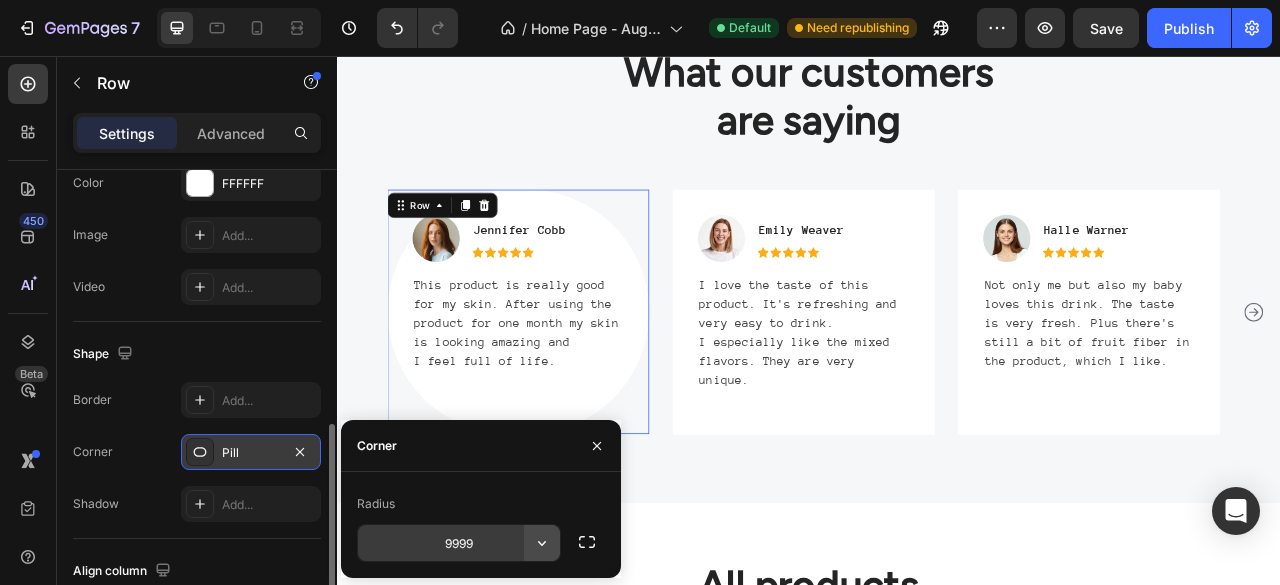 click 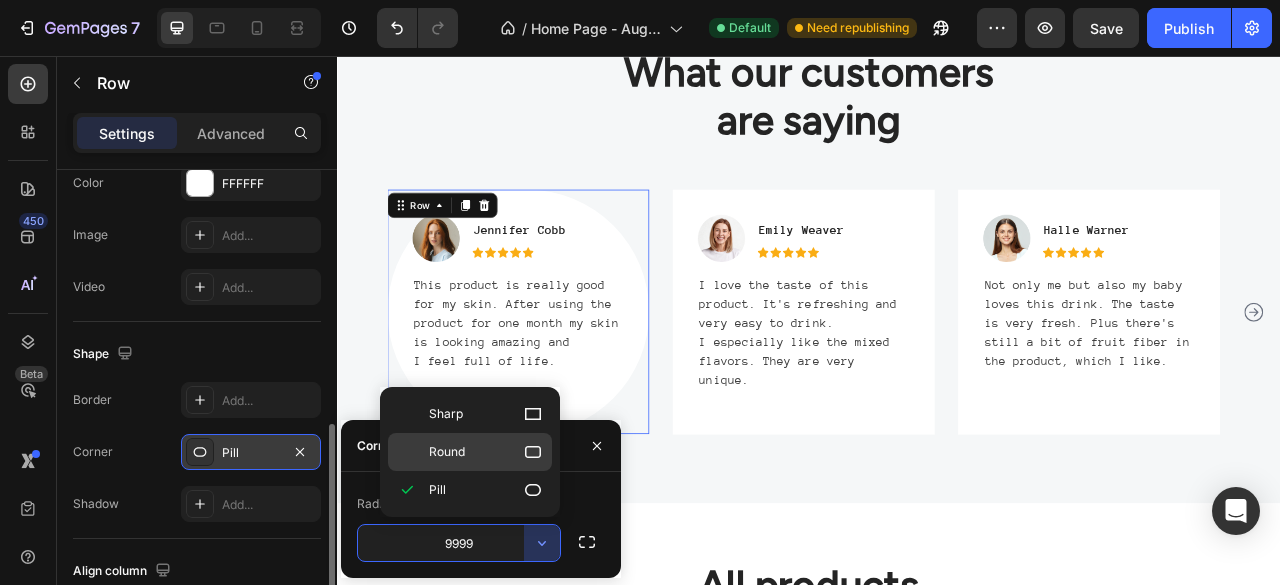 click 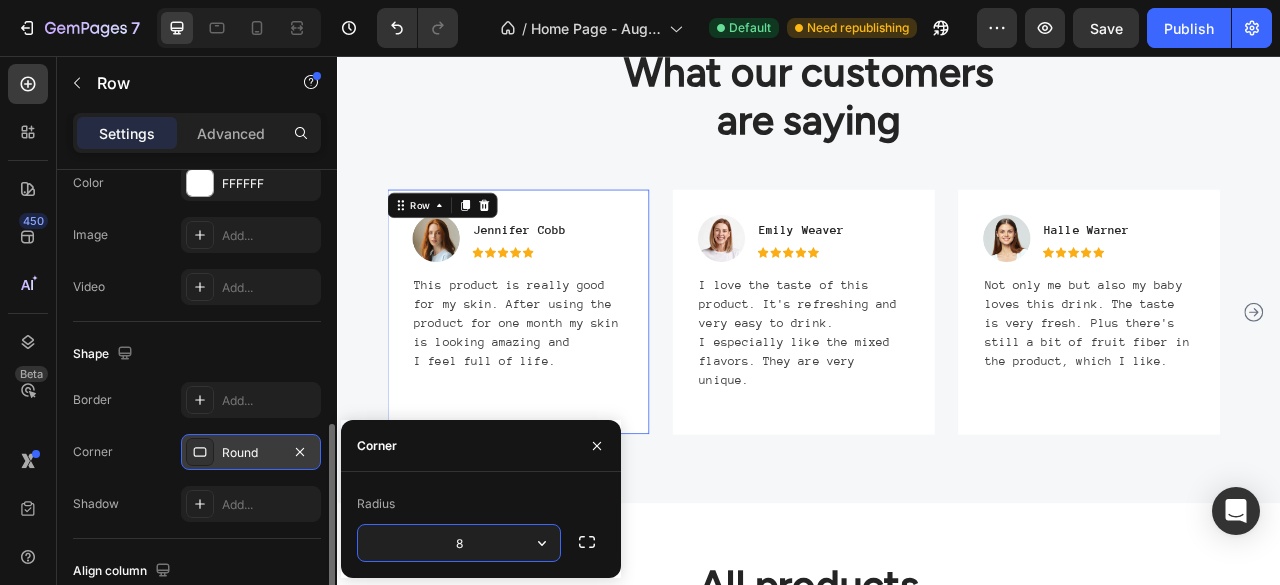 click on "8" at bounding box center (459, 543) 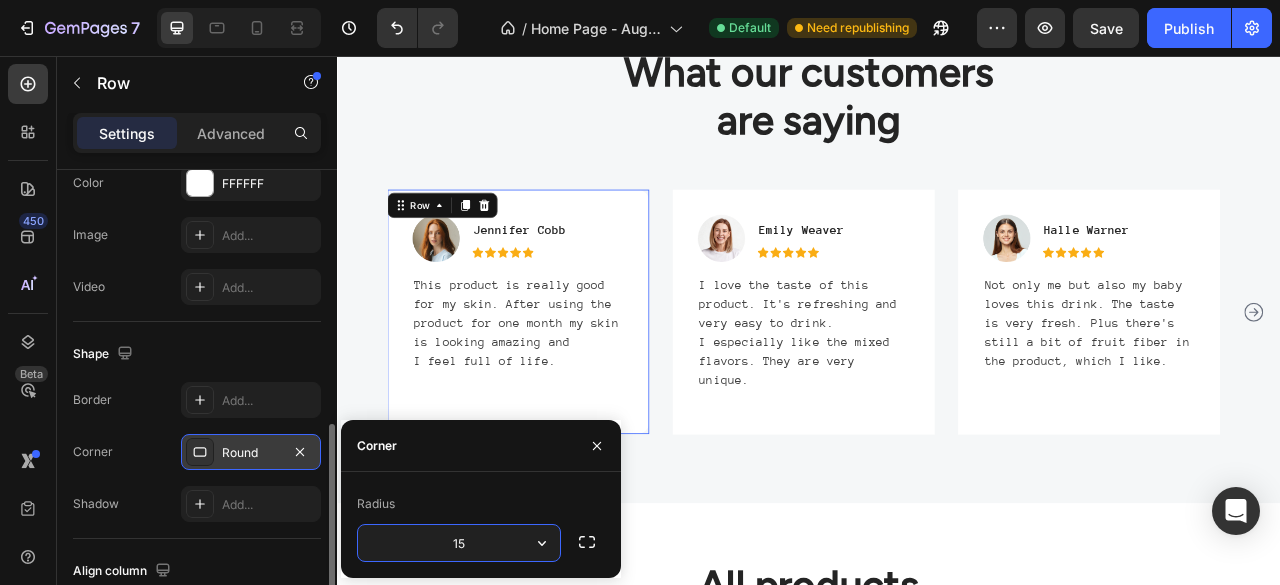 type on "1" 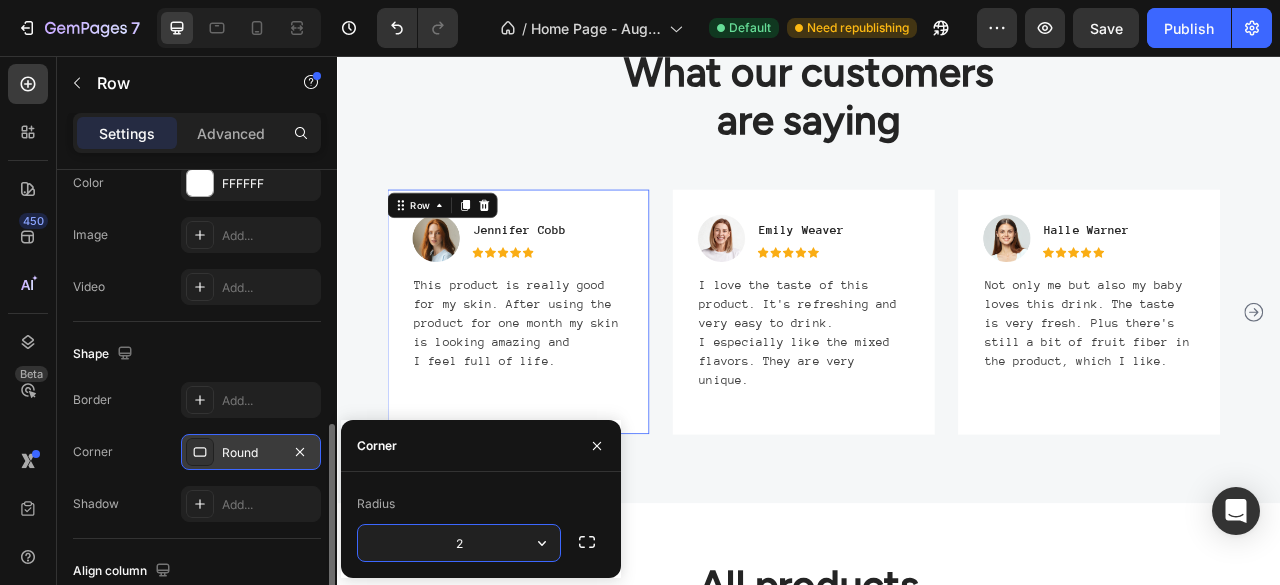 type on "20" 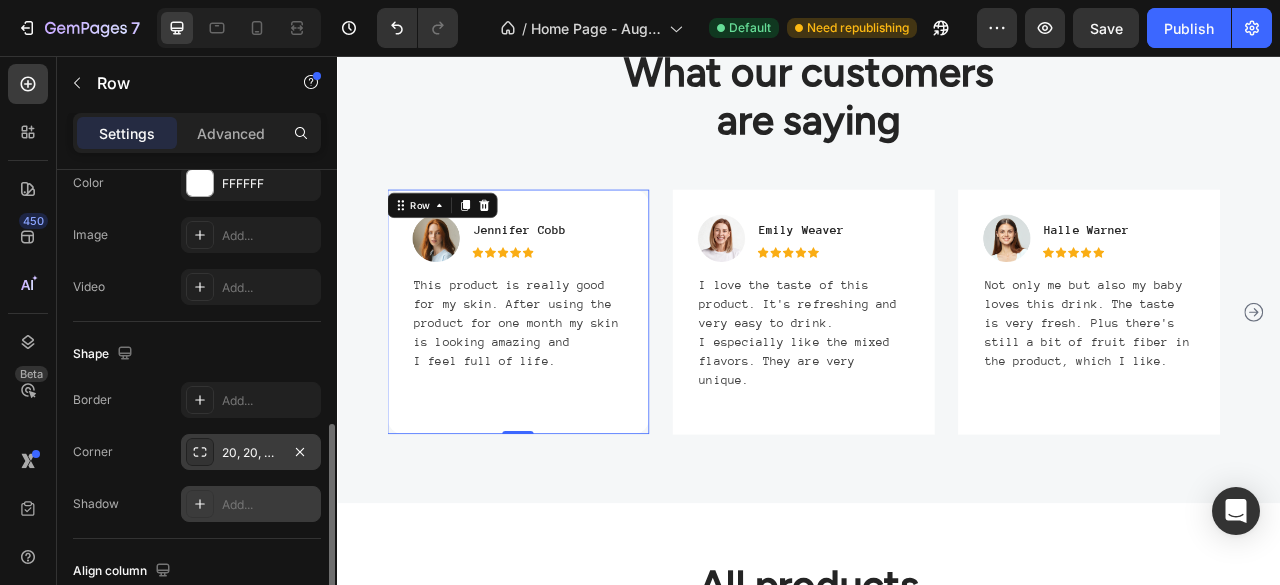 click on "Add..." at bounding box center [269, 505] 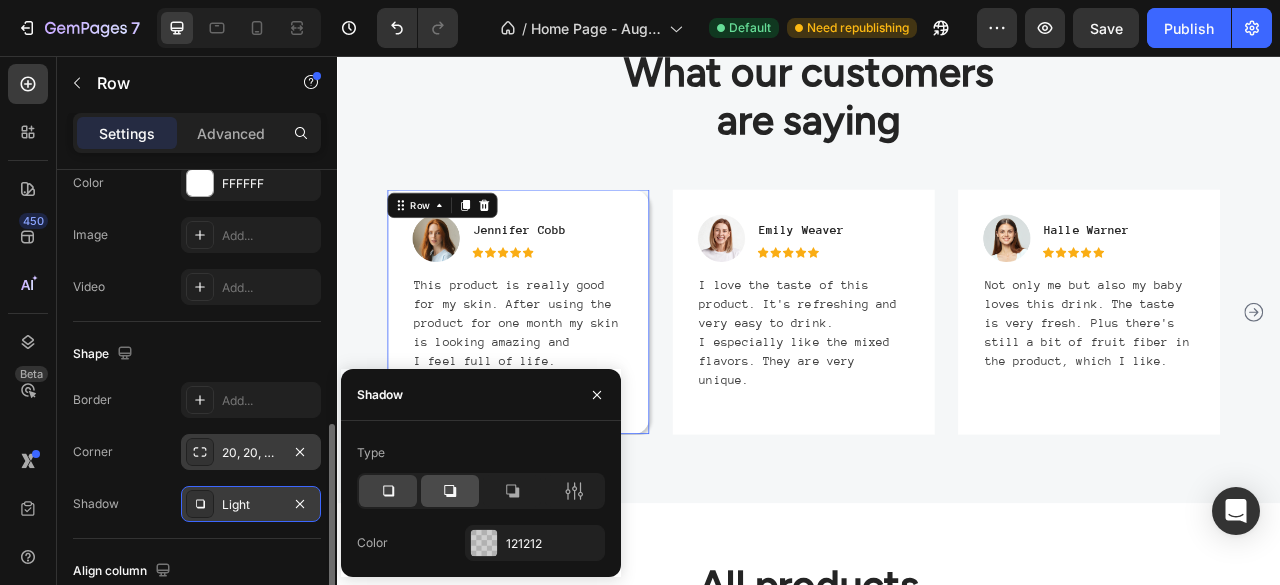 click 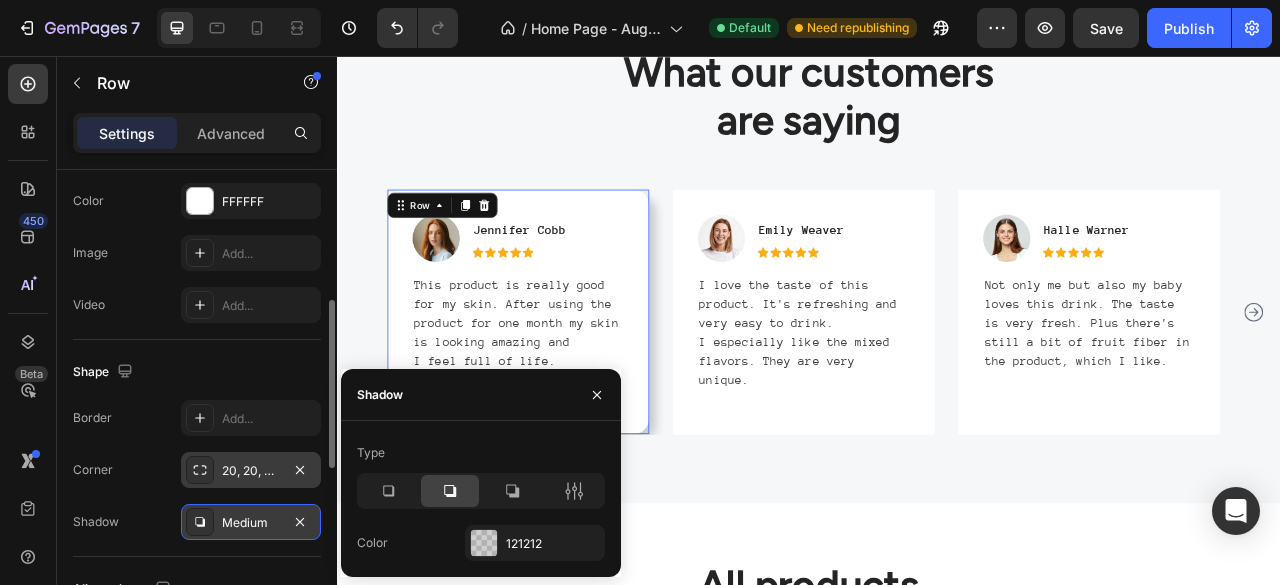 scroll, scrollTop: 606, scrollLeft: 0, axis: vertical 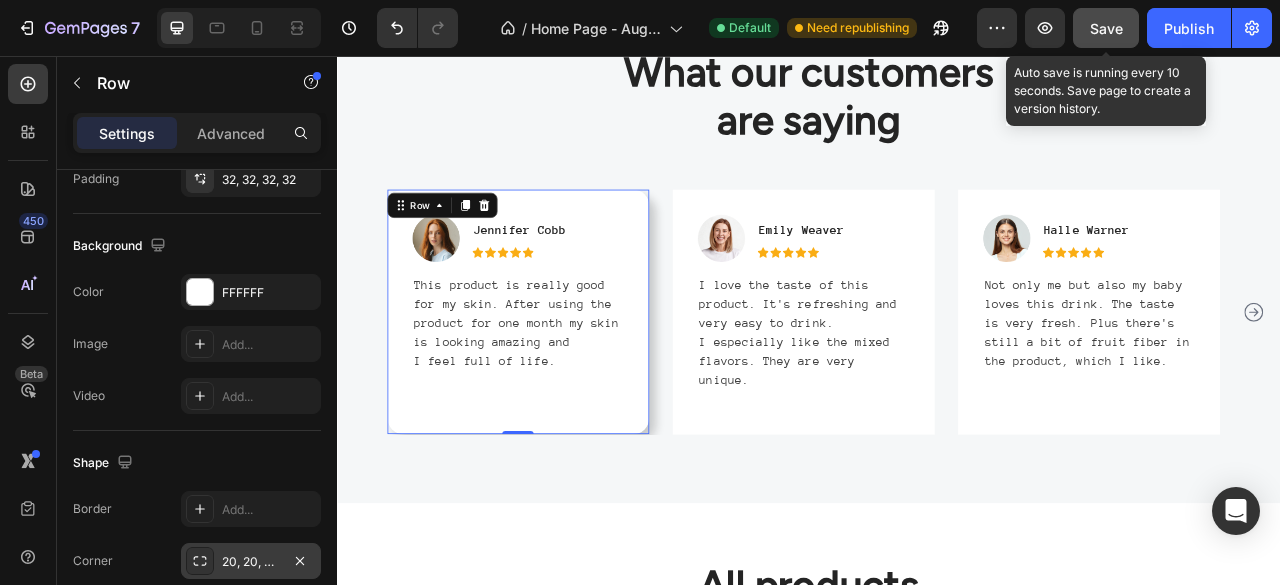 click on "Save" at bounding box center [1106, 28] 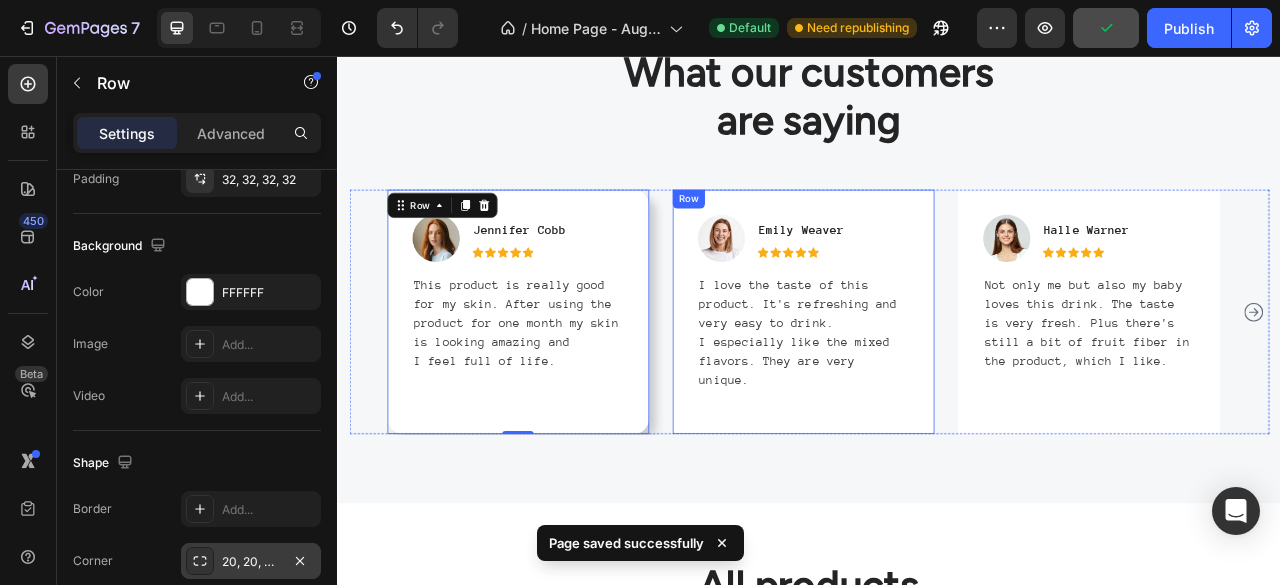 click on "Image [LAST NAME] Text block                Icon                Icon                Icon                Icon                Icon Icon List Hoz Row I love the taste of this product. It's refreshing and very easy to drink. I especially like the mixed flavors. They are very unique. Text block Row" at bounding box center (929, 381) 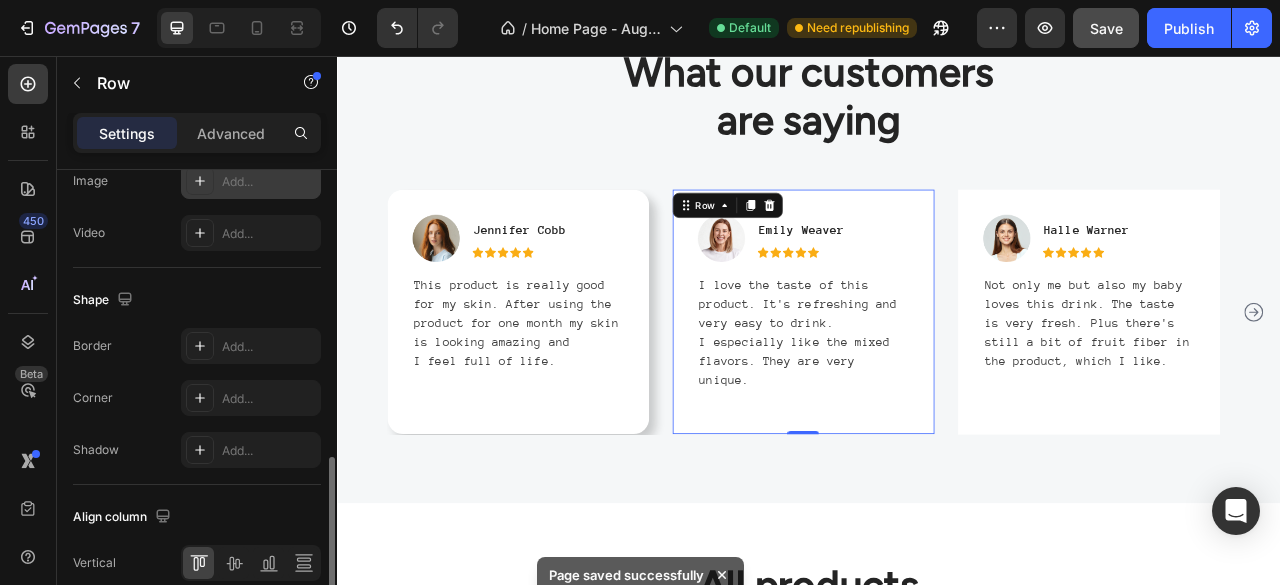 scroll, scrollTop: 780, scrollLeft: 0, axis: vertical 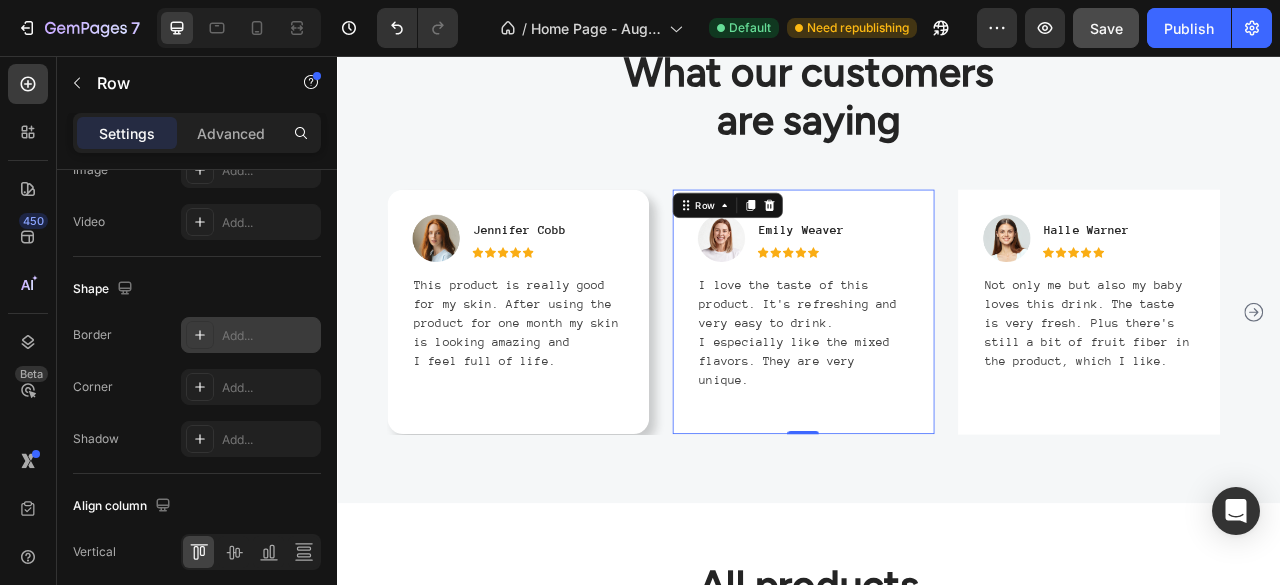 click 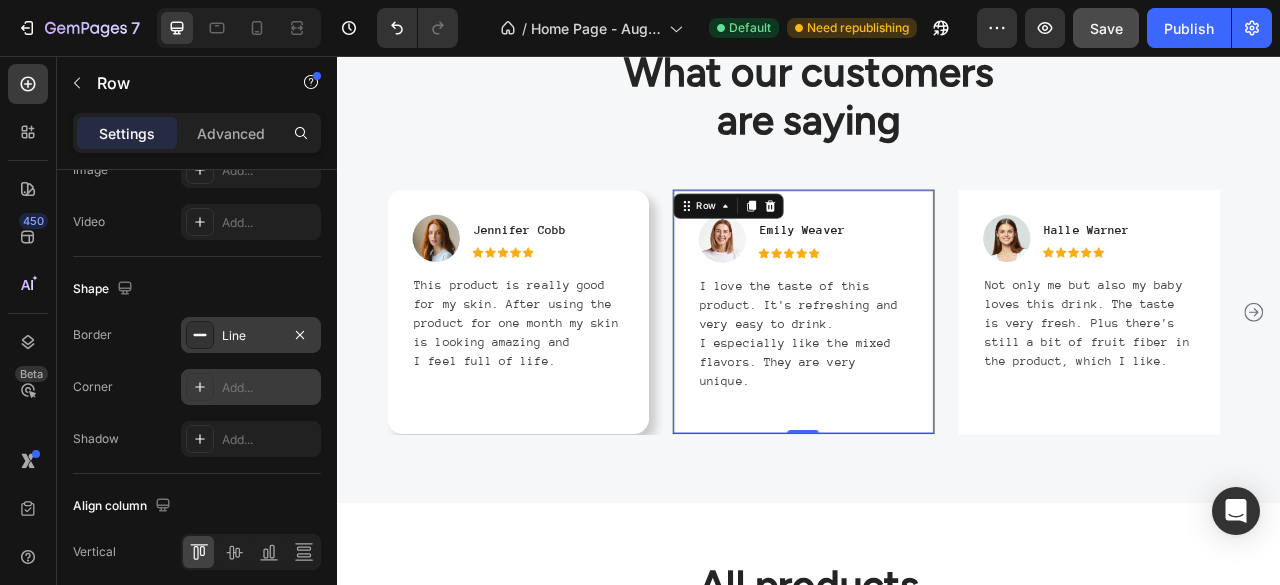 click on "Add..." at bounding box center [269, 388] 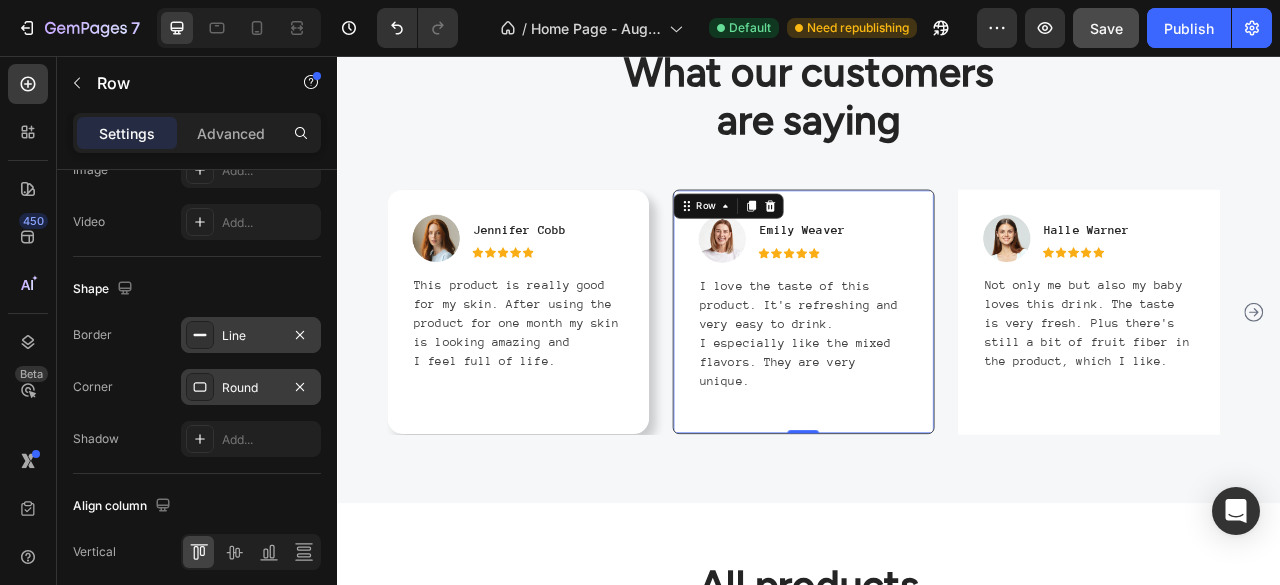 click on "Line" at bounding box center [251, 336] 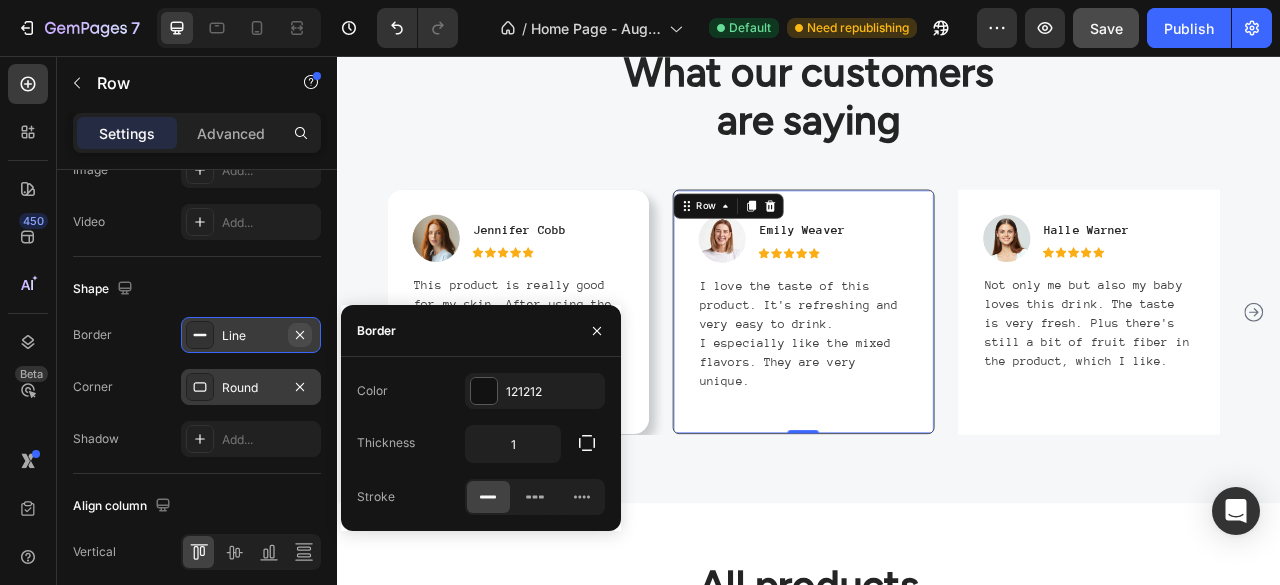 click 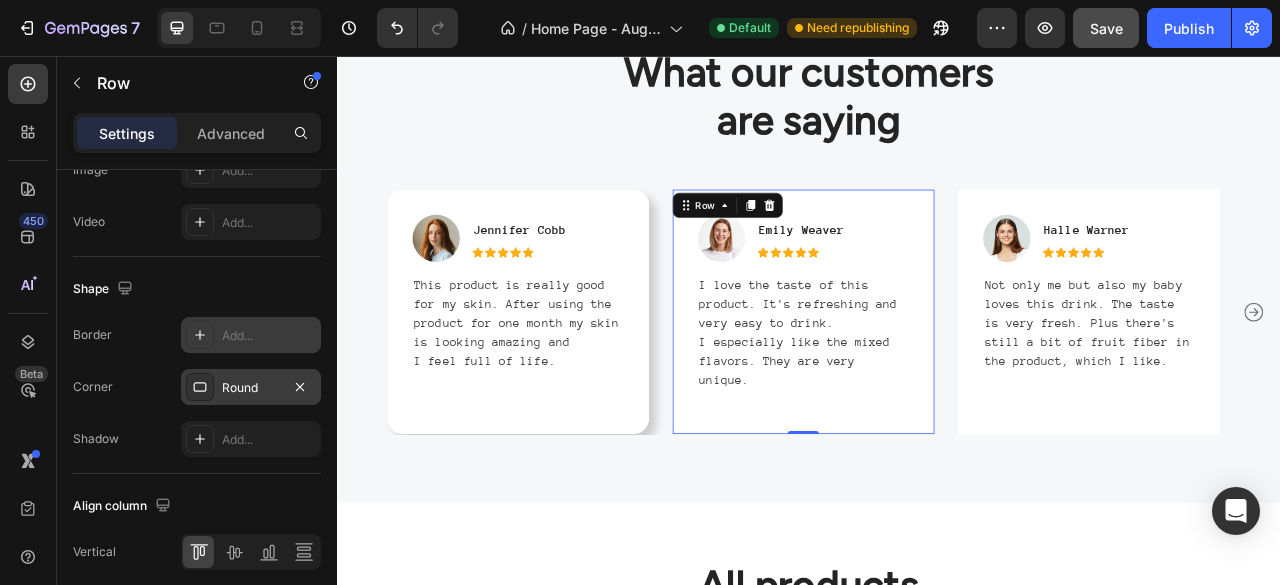 click on "Round" at bounding box center (251, 388) 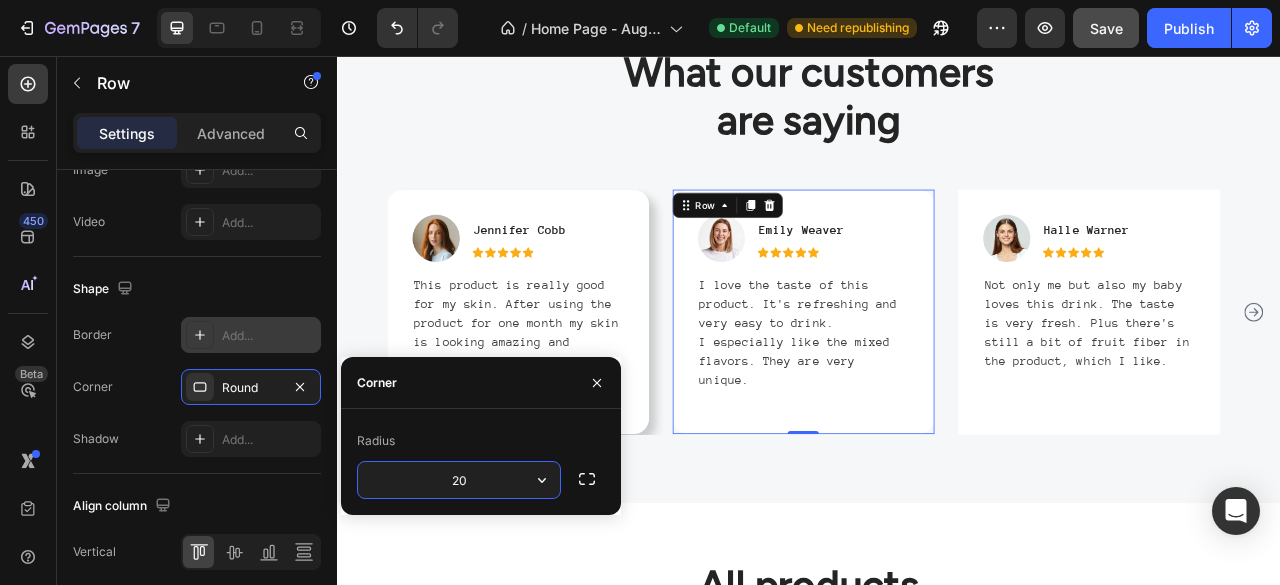 type on "20" 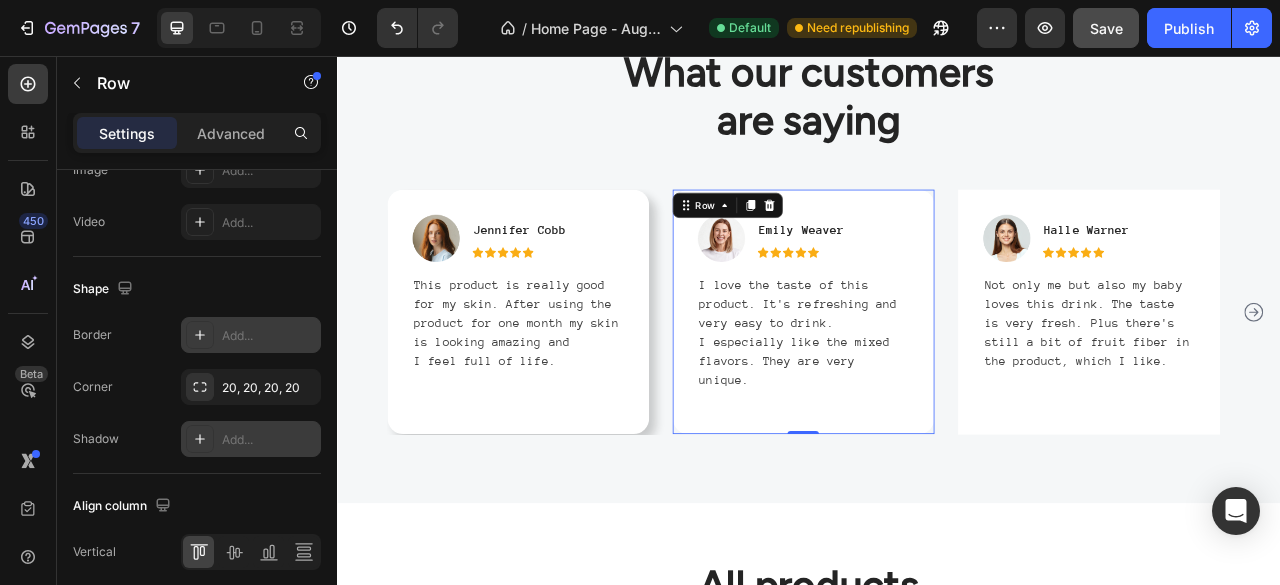click on "Add..." at bounding box center (269, 440) 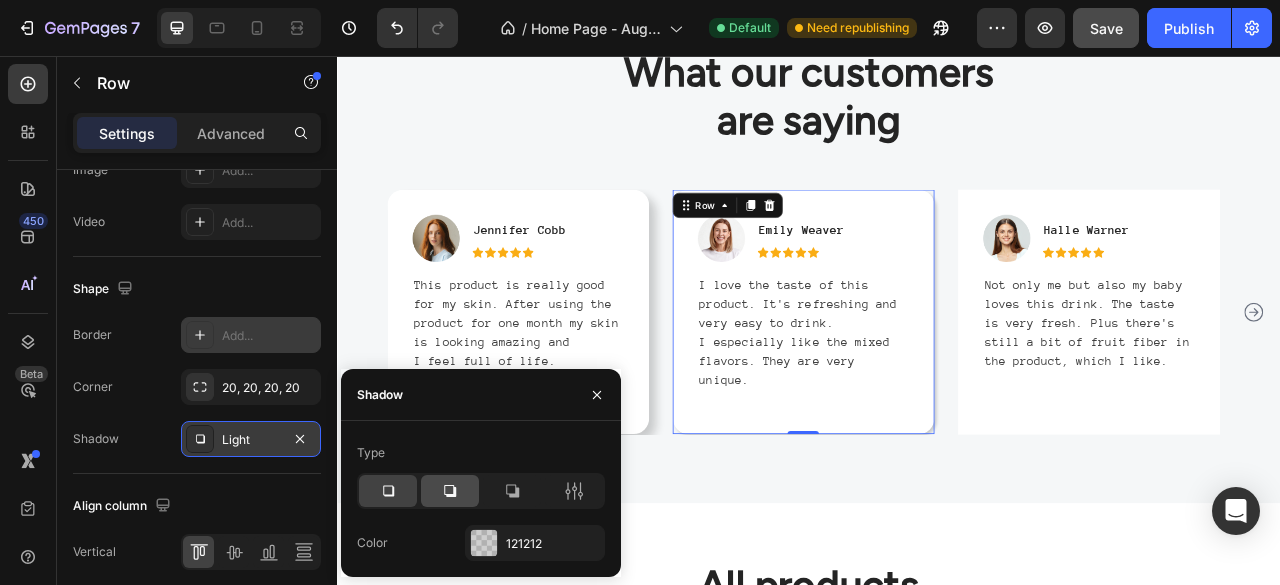 click 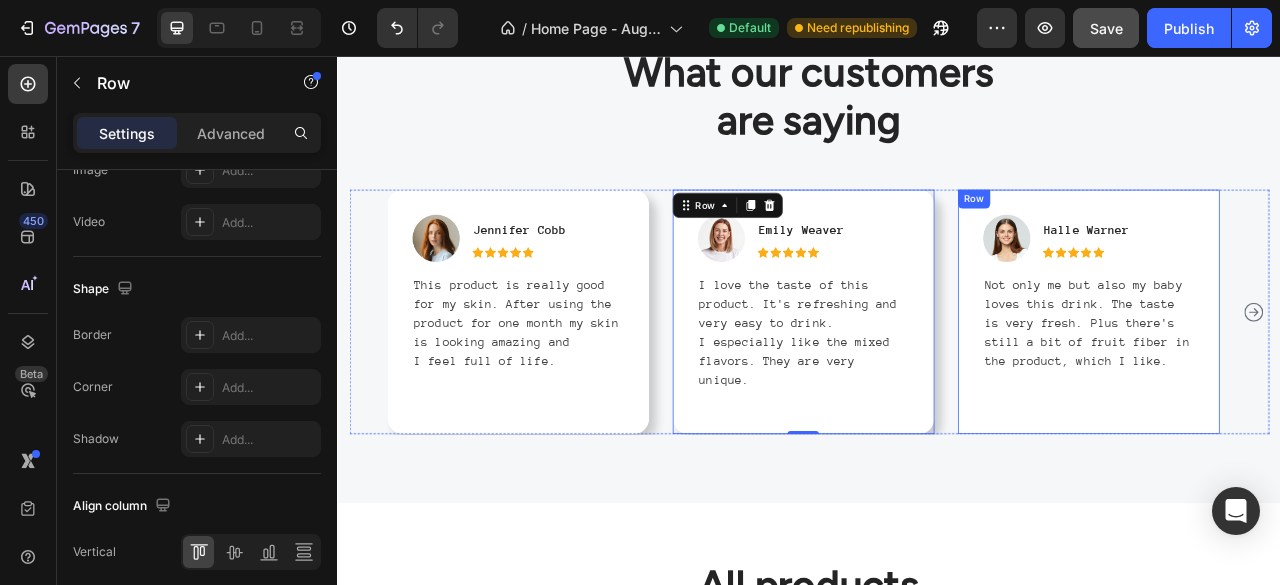 click on "Row" at bounding box center [1146, 238] 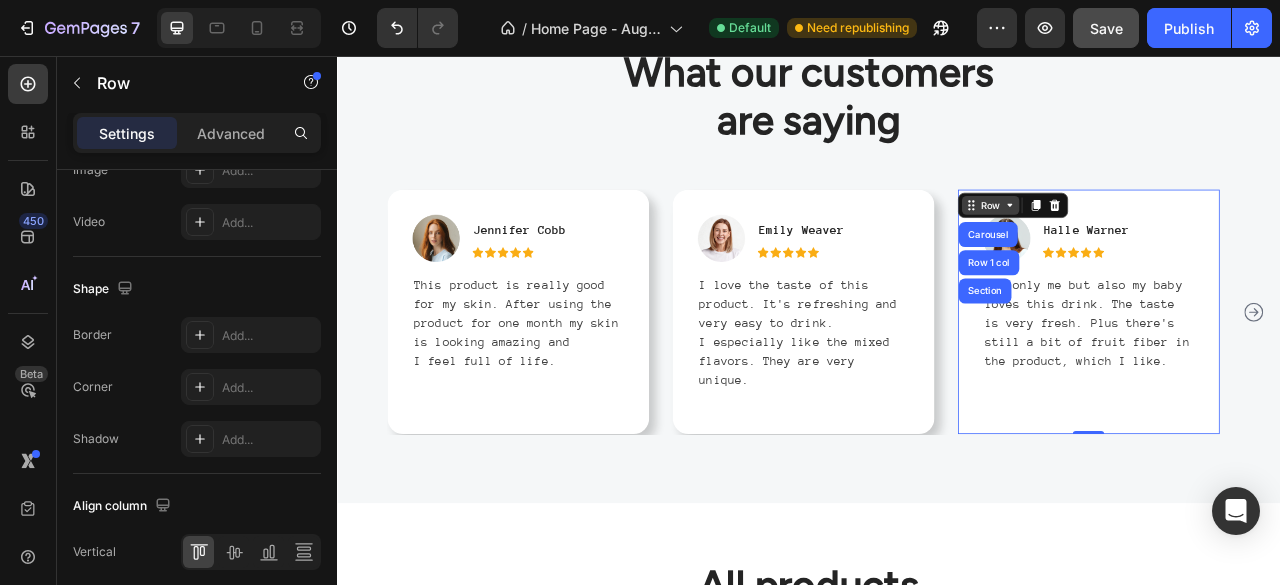 scroll, scrollTop: 780, scrollLeft: 0, axis: vertical 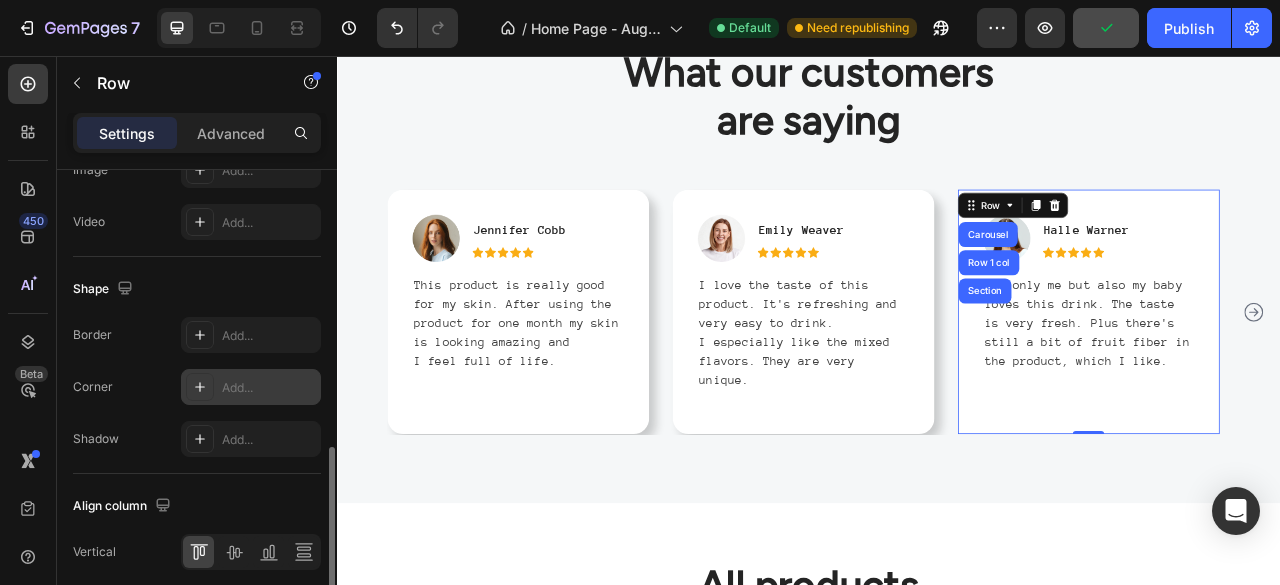 click on "Add..." at bounding box center (269, 388) 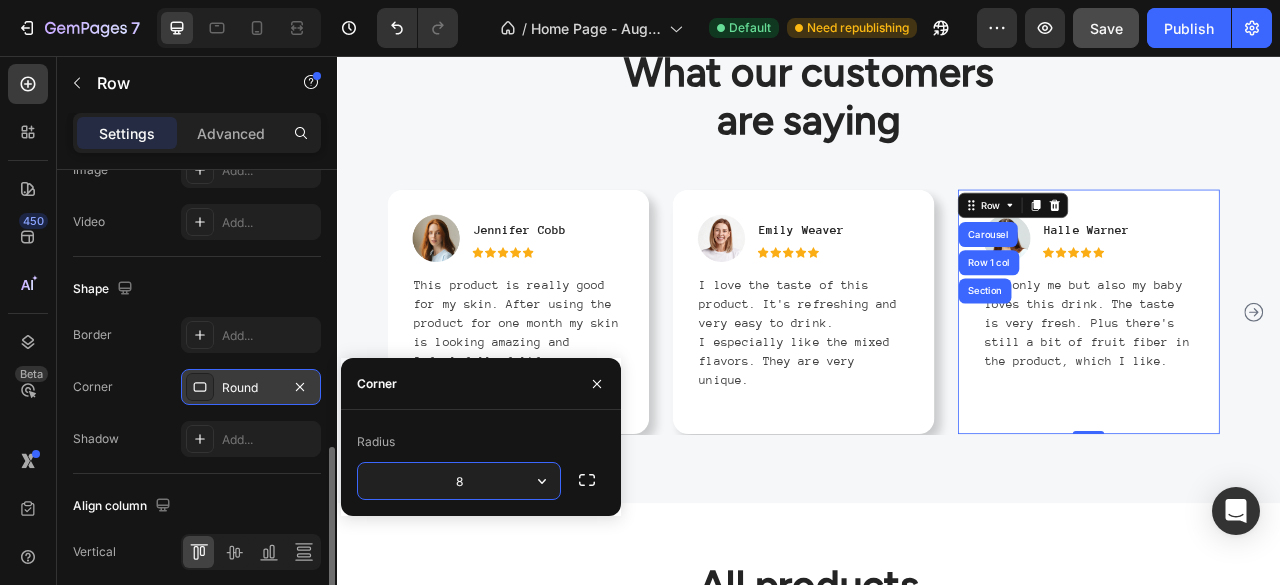 type on "3" 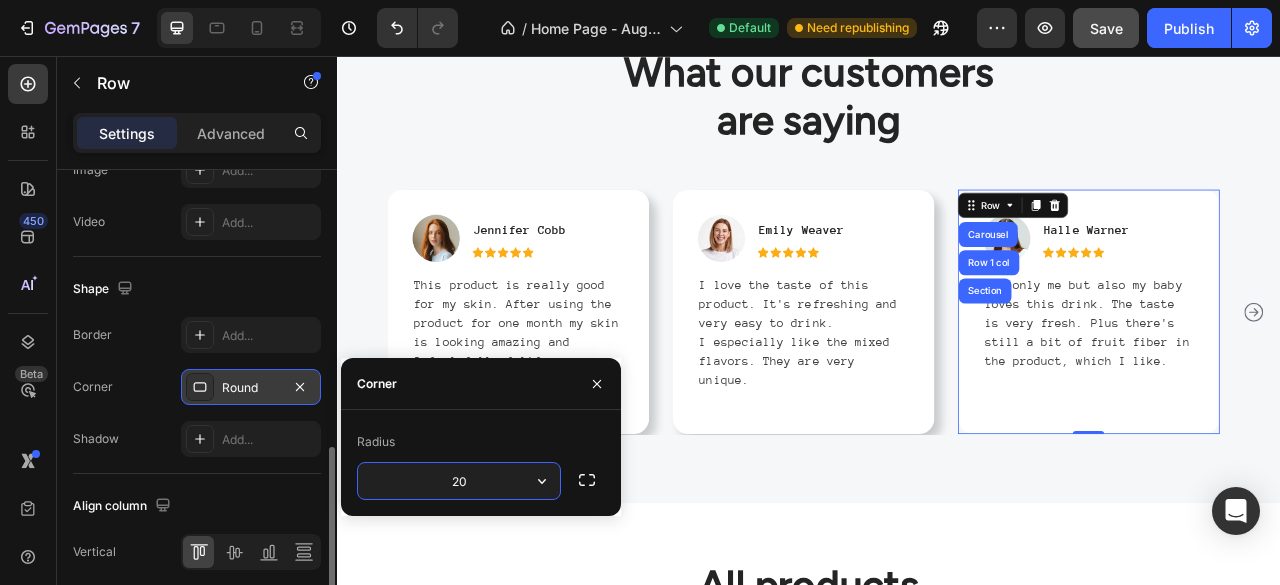 type on "20" 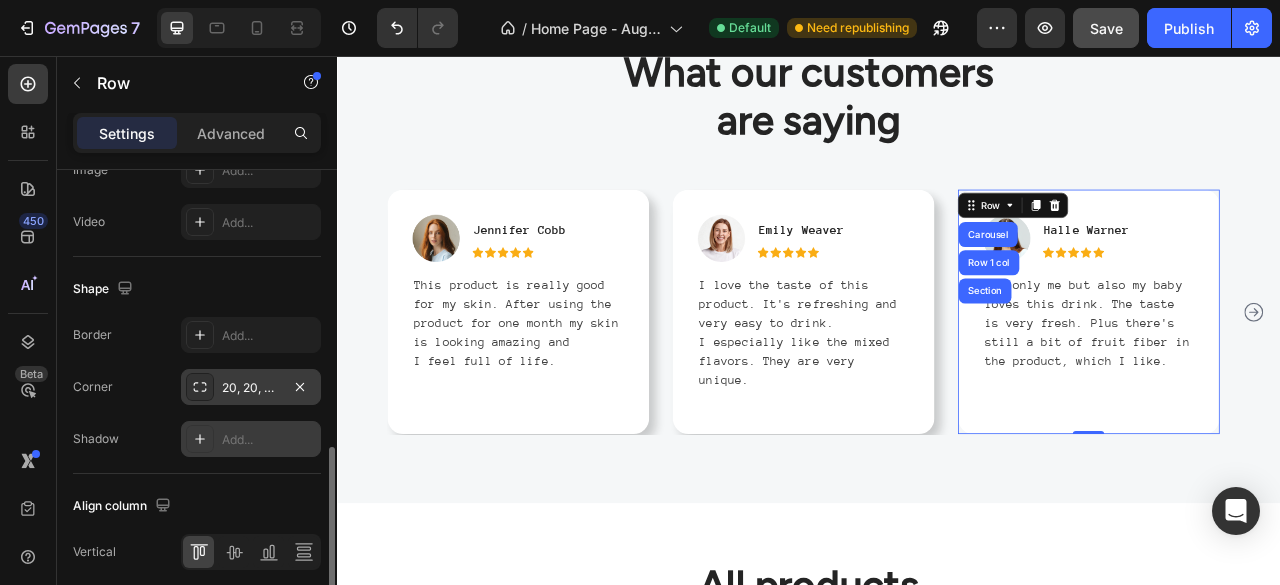 click on "Add..." at bounding box center (269, 440) 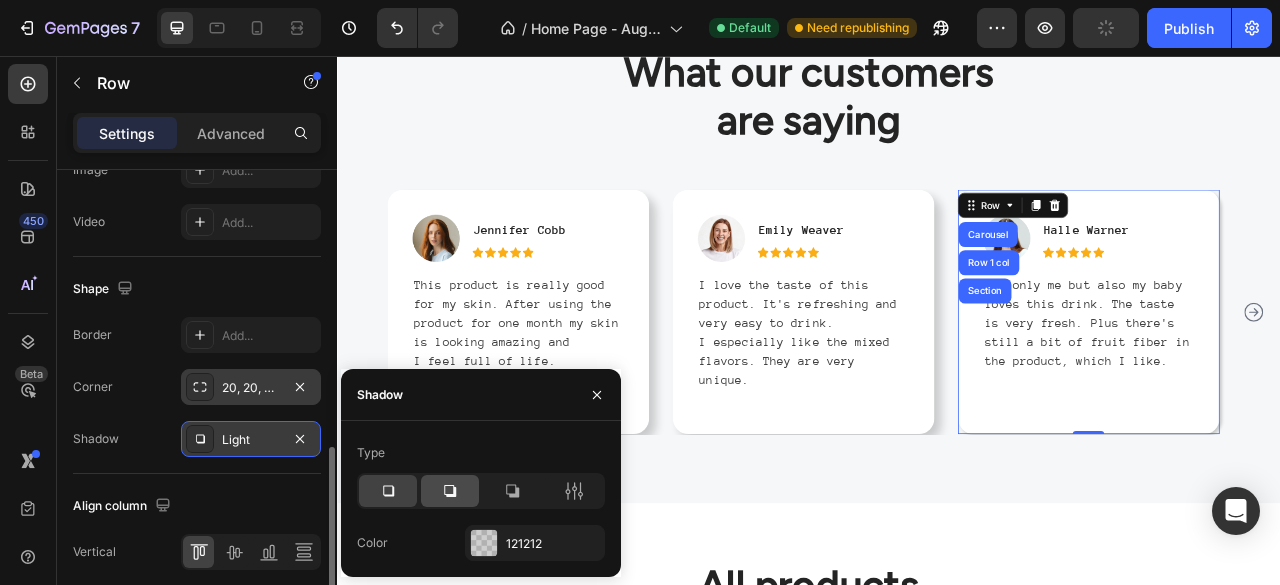click 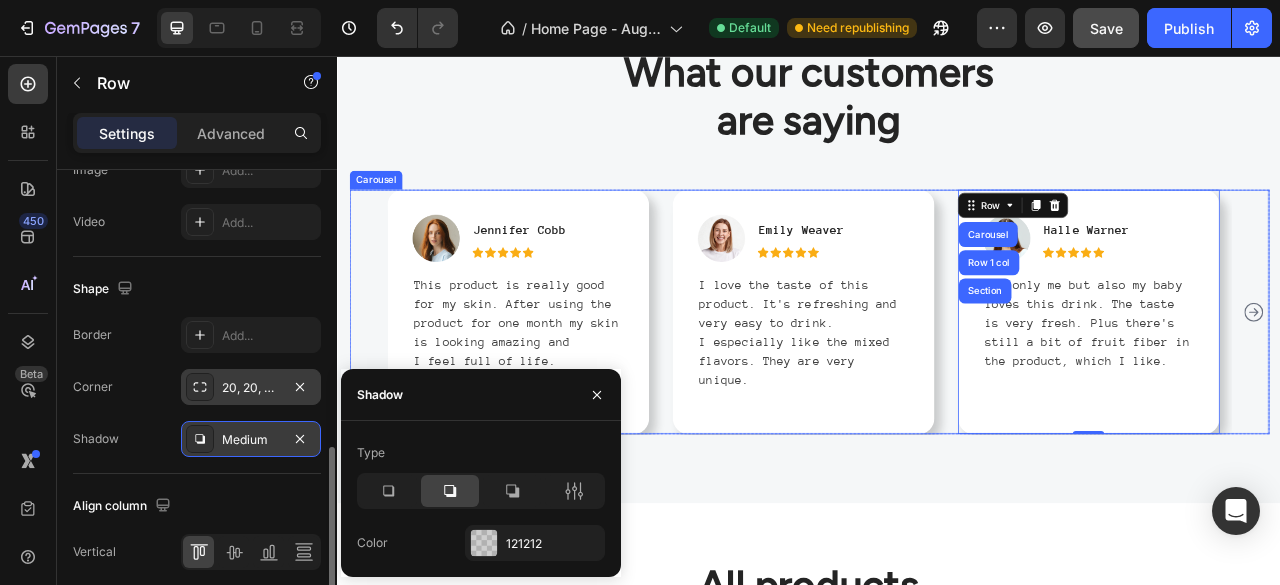click 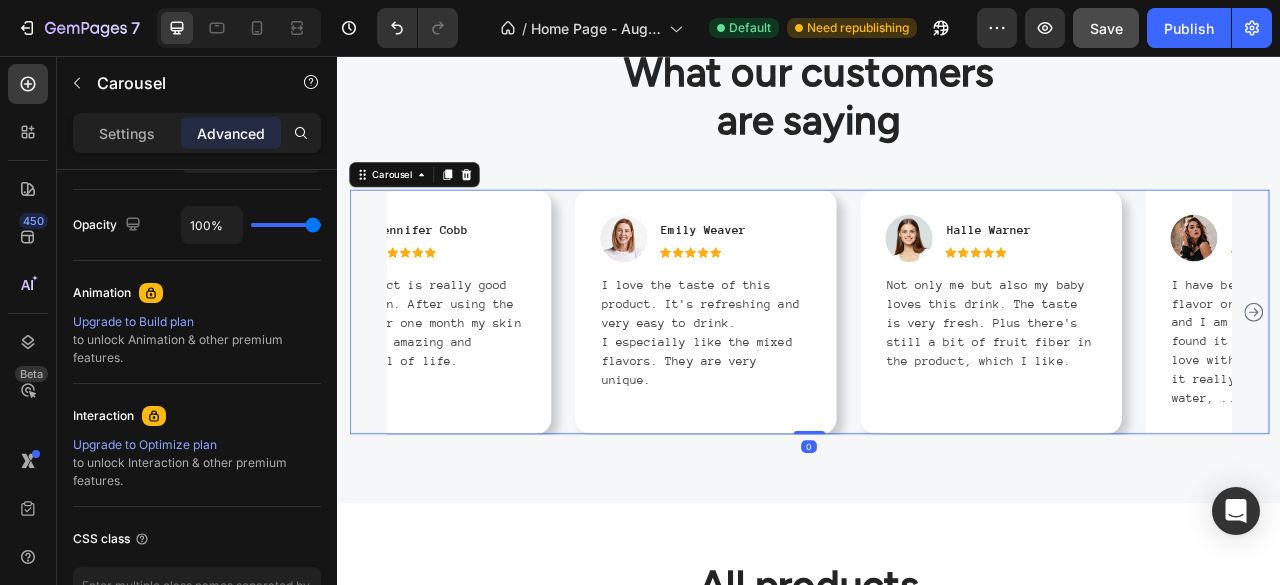 scroll, scrollTop: 0, scrollLeft: 0, axis: both 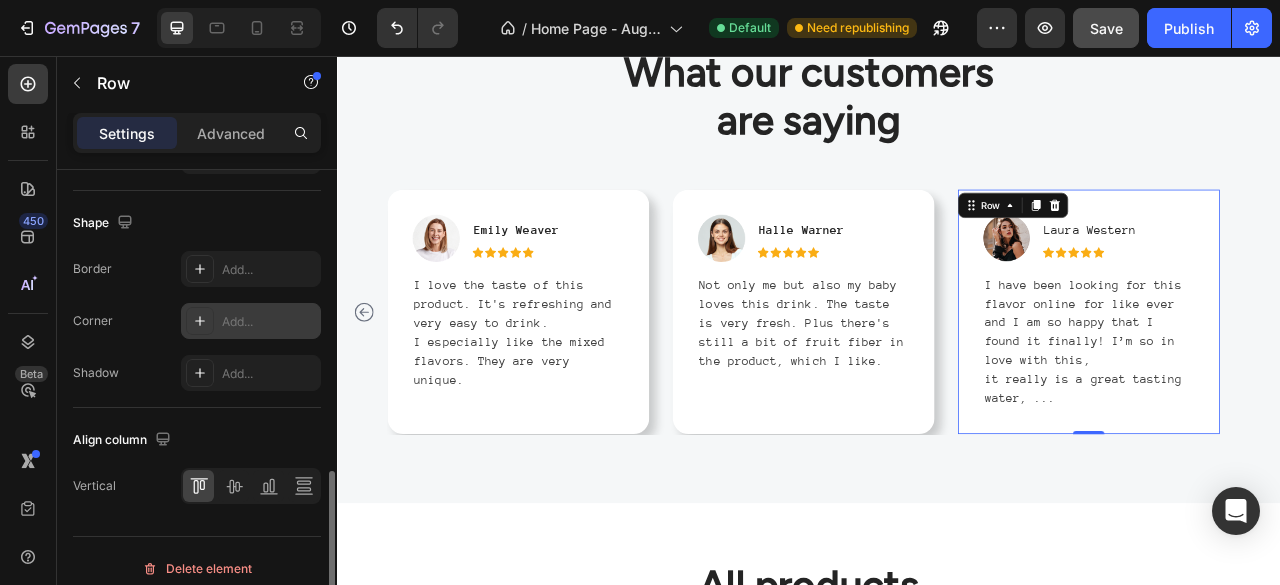 click on "Add..." at bounding box center [251, 321] 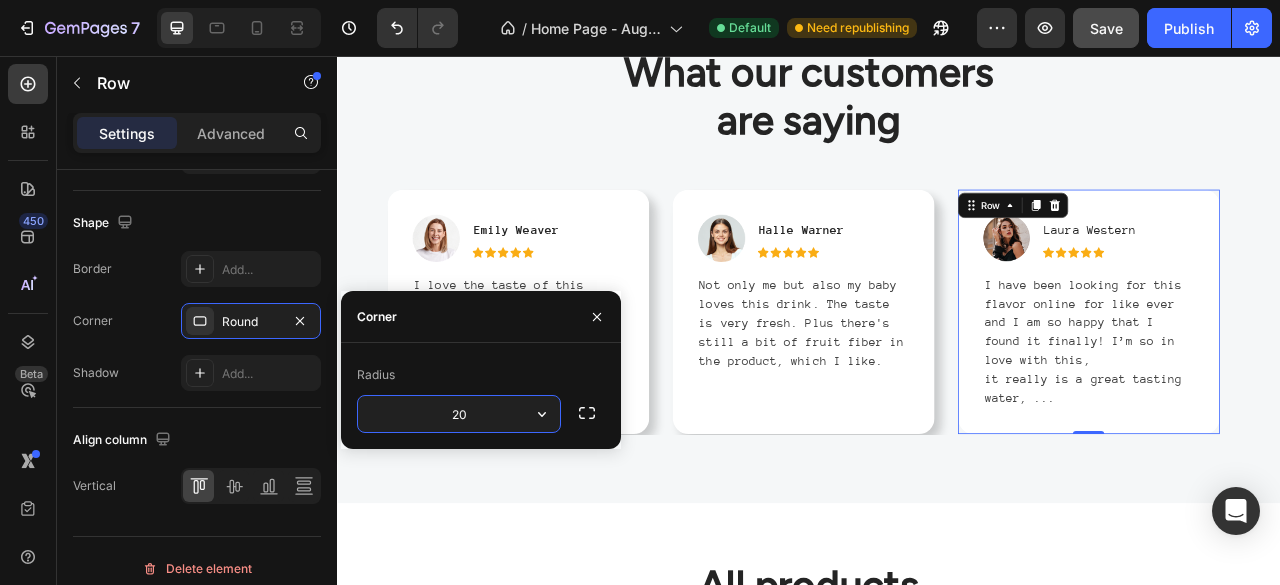 type on "20" 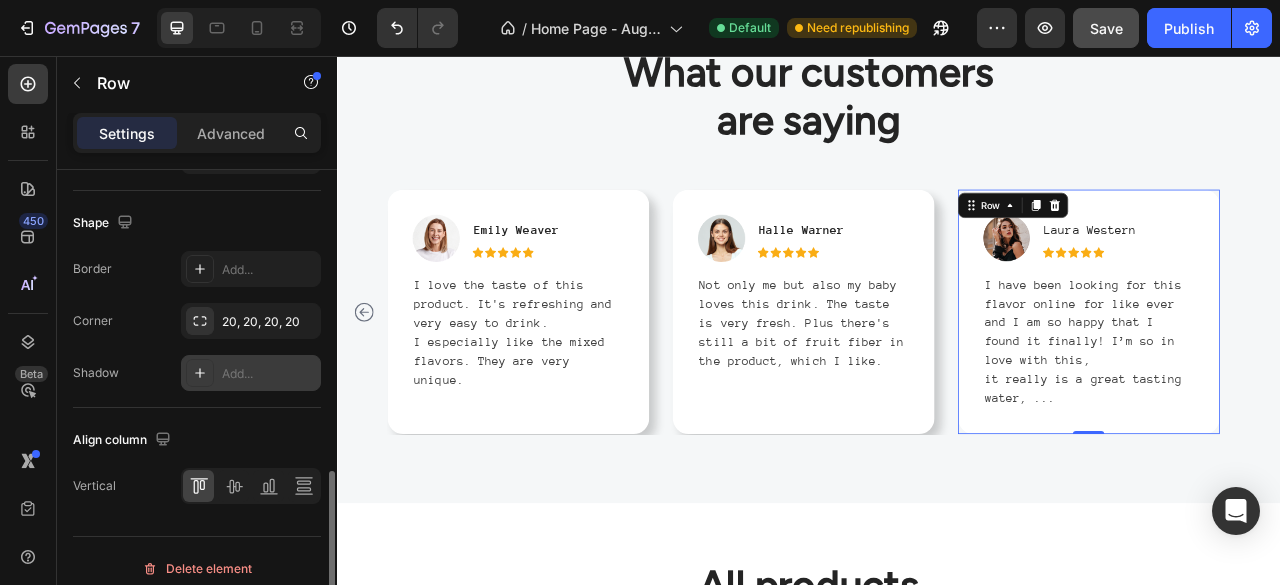 click on "Add..." at bounding box center [269, 374] 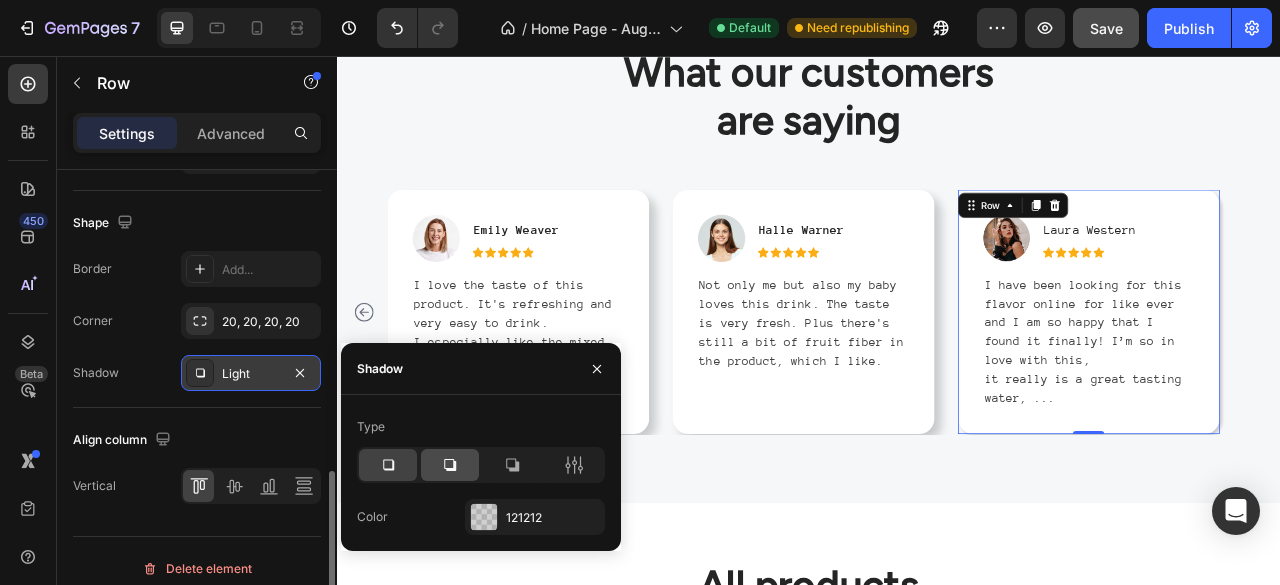click 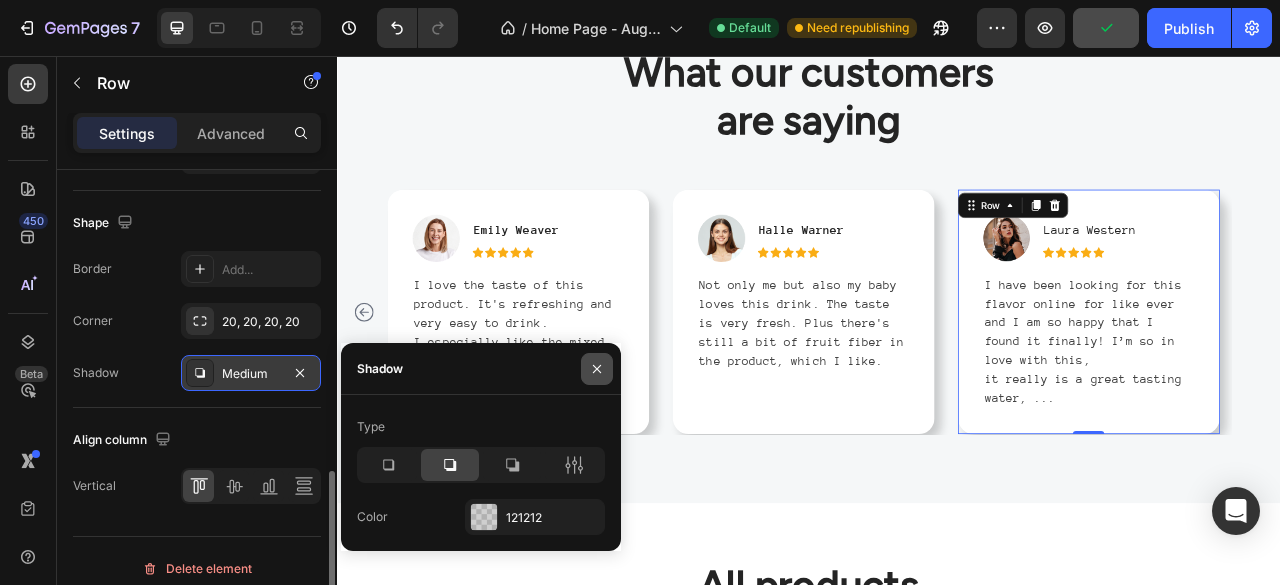 click at bounding box center [597, 369] 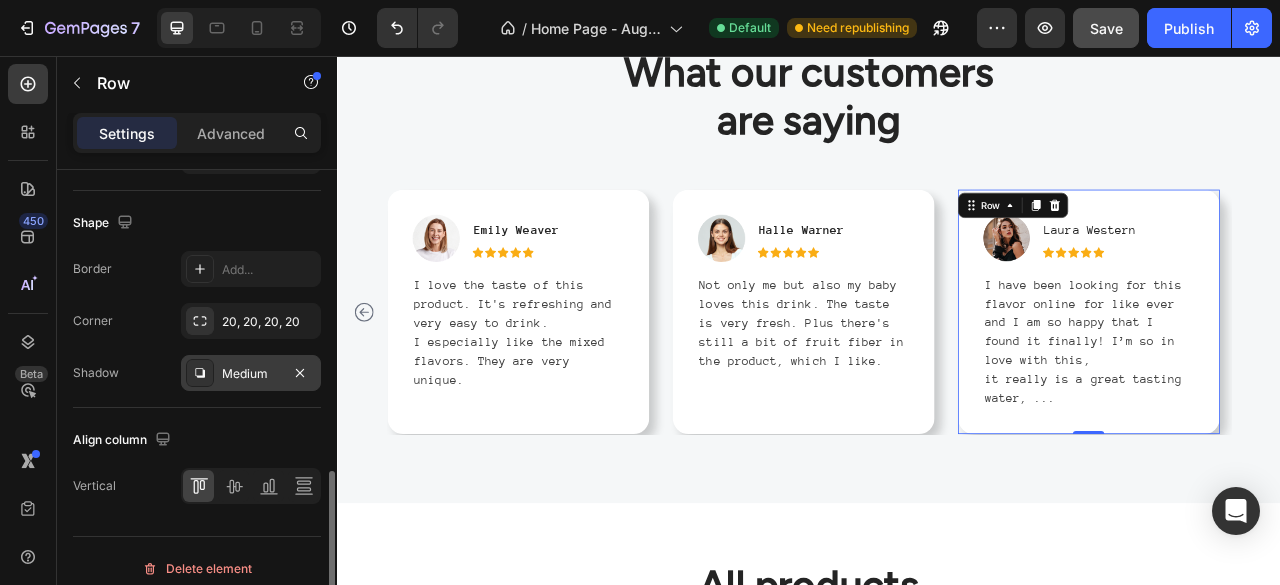 click on "Medium" at bounding box center [251, 374] 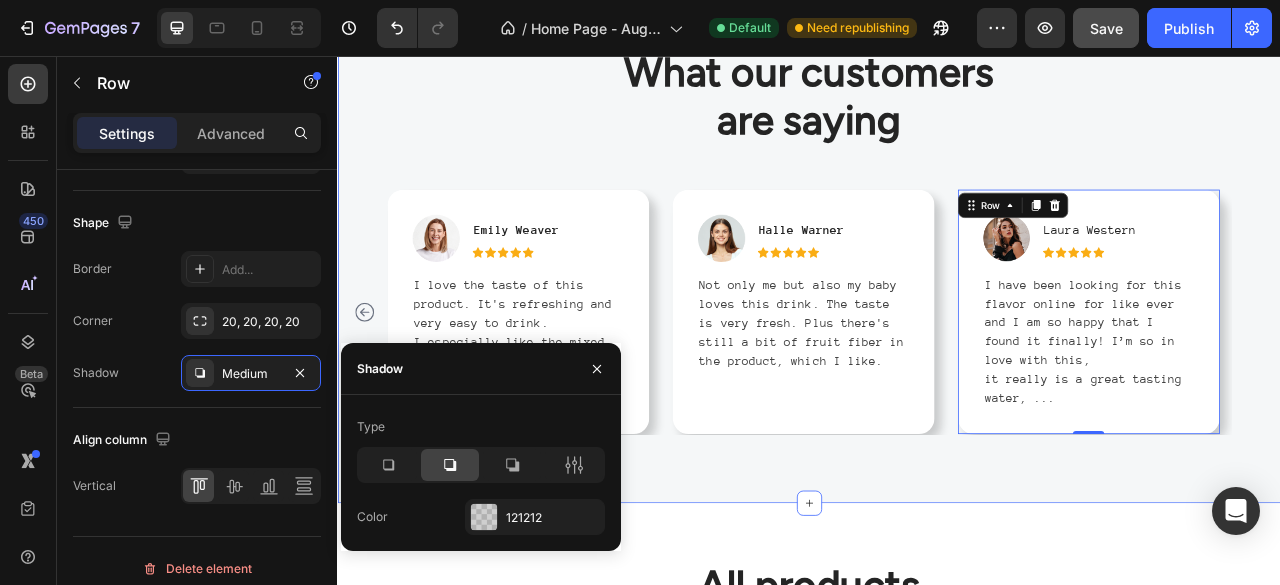 click on "What our customers are saying Heading Row
Image [LAST NAME]  Text block                Icon                Icon                Icon                Icon                Icon Icon List Hoz Row This product is really good for my skin. After using the product for one month my skin is looking amazing and I feel full of life. Text block Row Image [LAST NAME] Text block                Icon                Icon                Icon                Icon                Icon Icon List Hoz Row I love the taste of this product. It's refreshing and very easy to drink. I especially like the mixed flavors. They are very unique. Text block Row Image [LAST NAME] Text block                Icon                Icon                Icon                Icon                Icon Icon List Hoz Row Not only me but also my baby loves this drink. The taste is very fresh. Plus there's still a bit of fruit fiber in the product, which I like. Text block Row Image [LAST NAME] Text block                Icon" at bounding box center [937, 299] 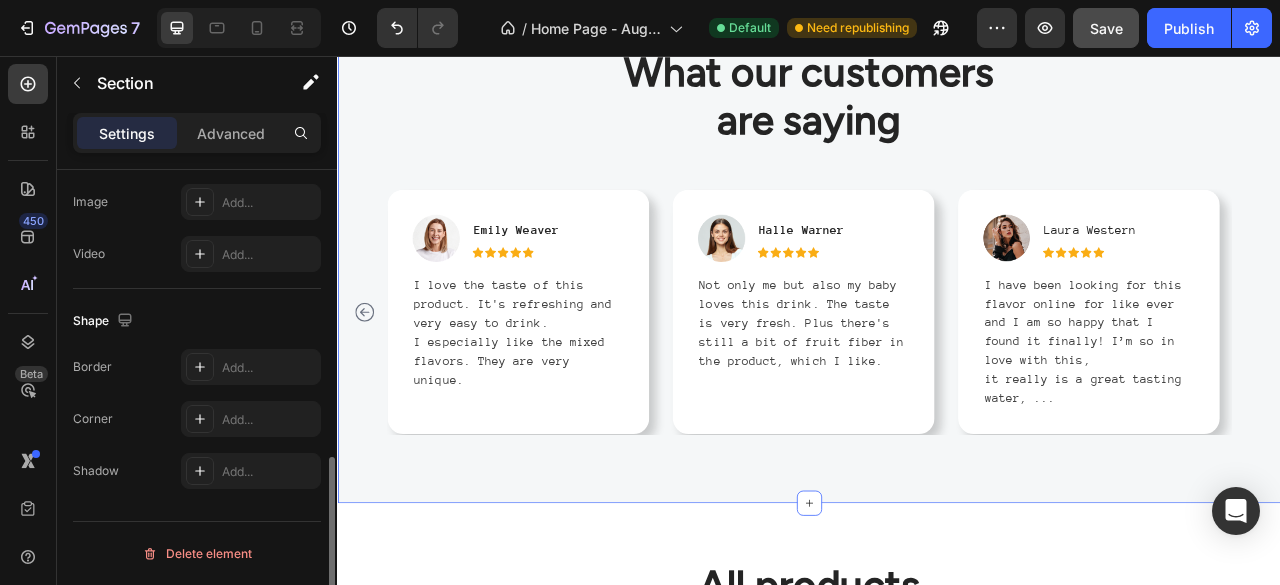 scroll, scrollTop: 0, scrollLeft: 0, axis: both 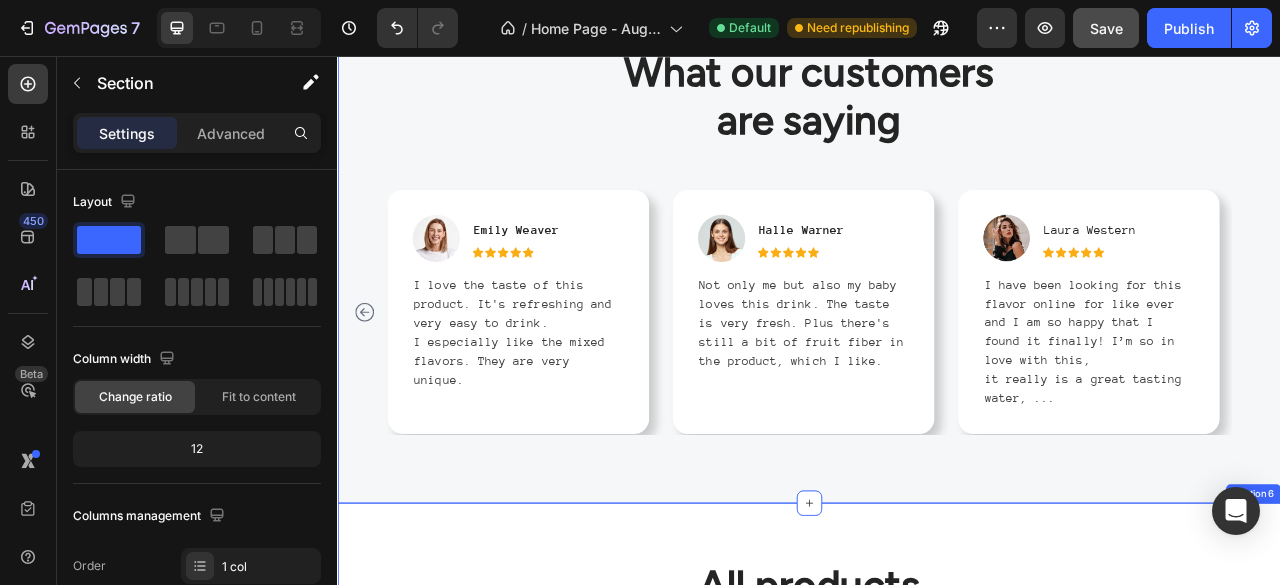 click on "All products Heading More fresh drinks for you Text block Row Product Images & Gallery No discount   Not be displayed when published Product Badge Row Sundried Himalayan Shilajit Resin (P) Title                Icon                Icon                Icon                Icon                Icon Icon List Hoz ([NUMBER]) Text block Row Rs.[PRICE].00 (P) Price (P) Price No compare price (P) Price Row Row Product List Product Images & Gallery No discount   Not be displayed when published Product Badge Row Pure Himalayan Shilajit Resin (P) Title                Icon                Icon                Icon                Icon                Icon Icon List Hoz ([NUMBER]) Text block Row Rs.[PRICE].00 (P) Price (P) Price No compare price (P) Price Row Row Product List Product List Row View All Button Row Section 6" at bounding box center (937, 1021) 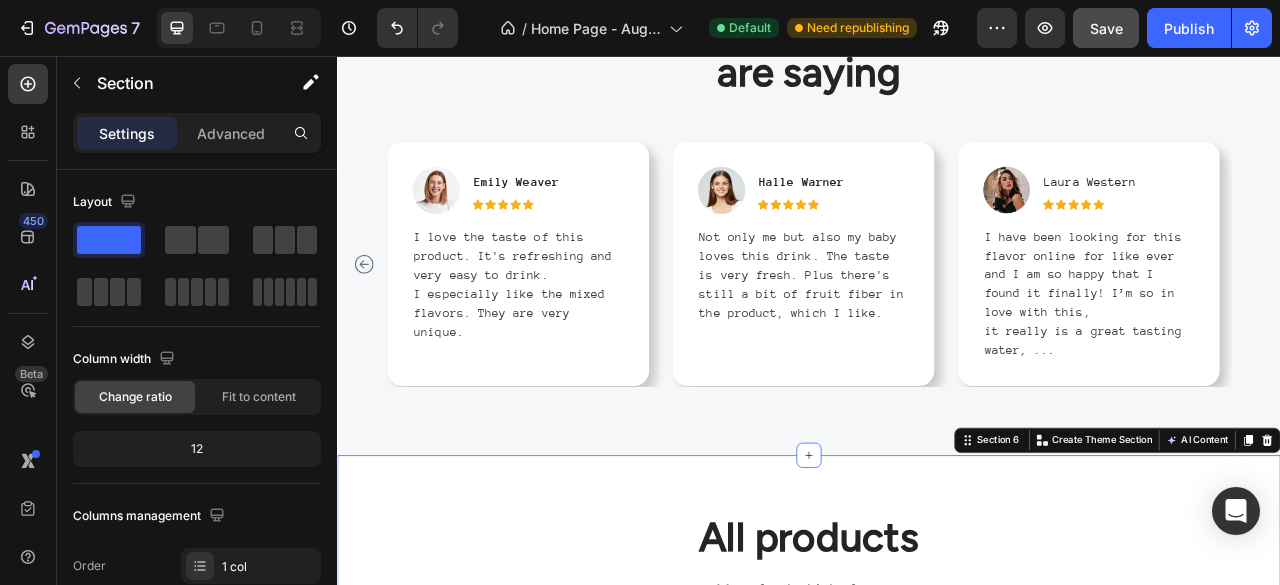 scroll, scrollTop: 3064, scrollLeft: 0, axis: vertical 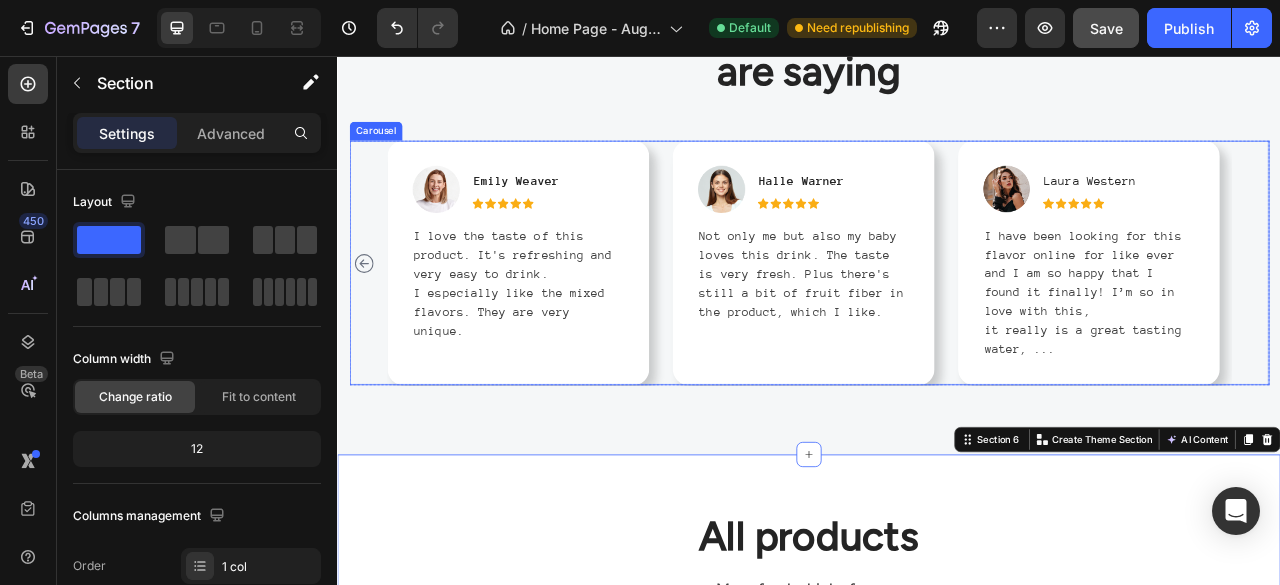 click 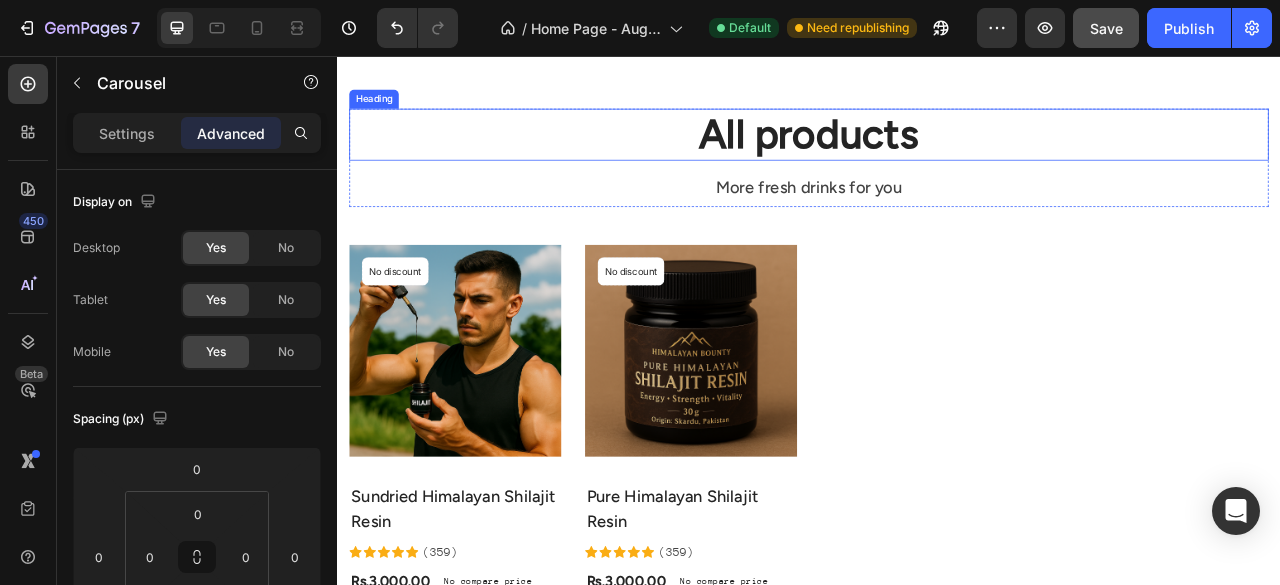 scroll, scrollTop: 3617, scrollLeft: 0, axis: vertical 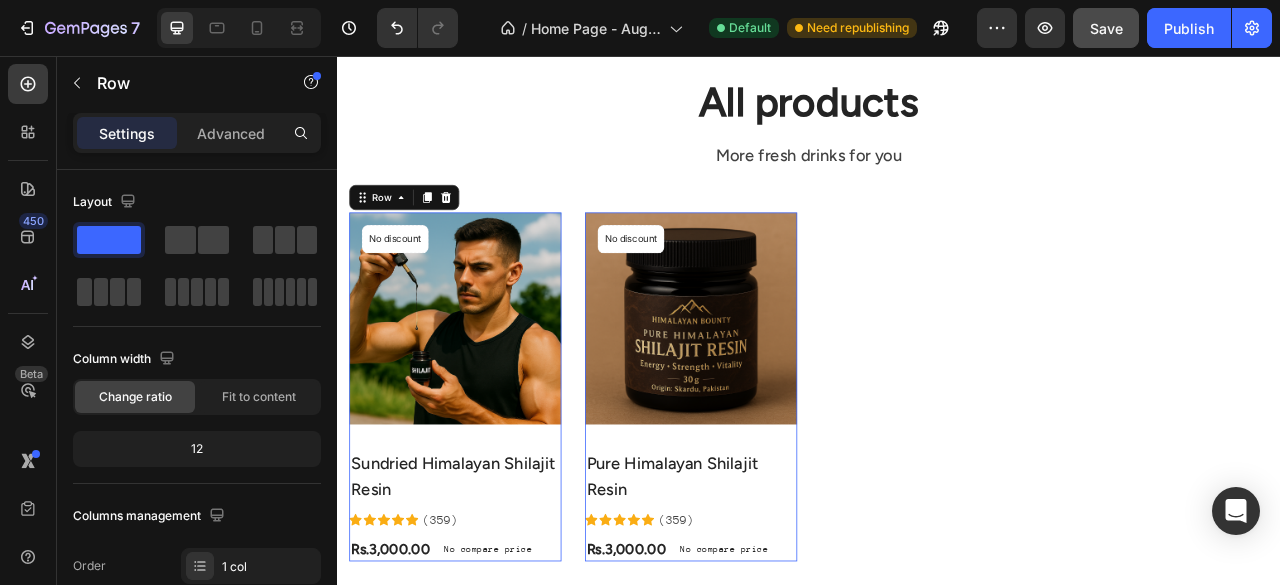 click on "Product Images & Gallery No discount   Not be displayed when published Product Badge Row Sundried Himalayan Shilajit Resin (P) Title                Icon                Icon                Icon                Icon                Icon Icon List Hoz ([NUMBER]) Text block Row Rs.[PRICE].00 (P) Price (P) Price No compare price (P) Price Row" at bounding box center [487, 477] 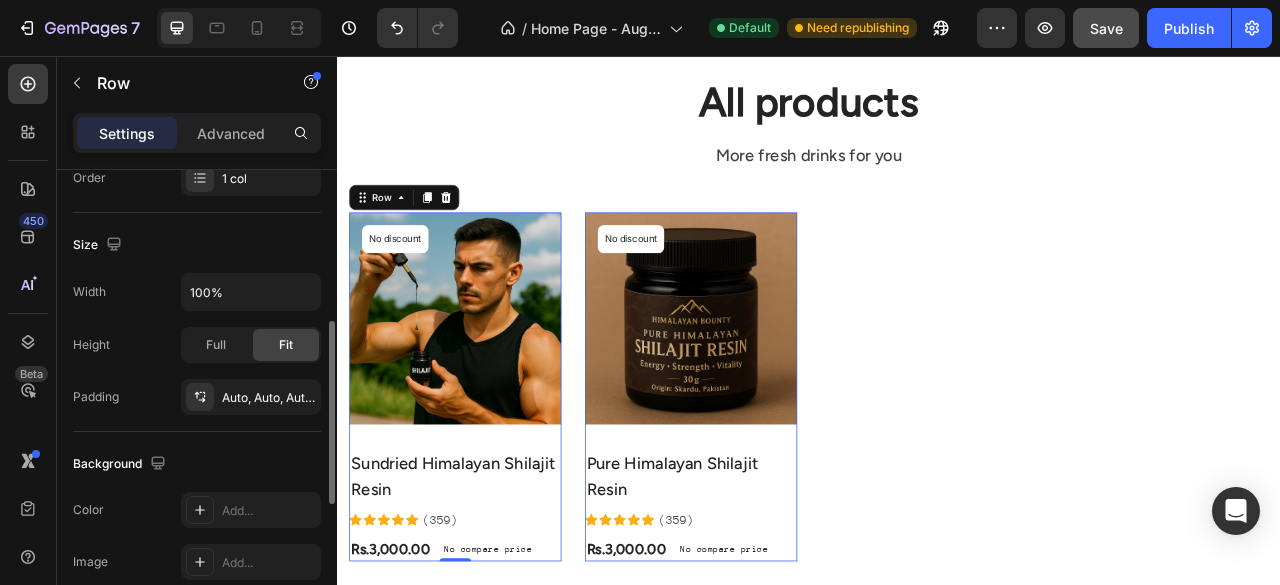 scroll, scrollTop: 390, scrollLeft: 0, axis: vertical 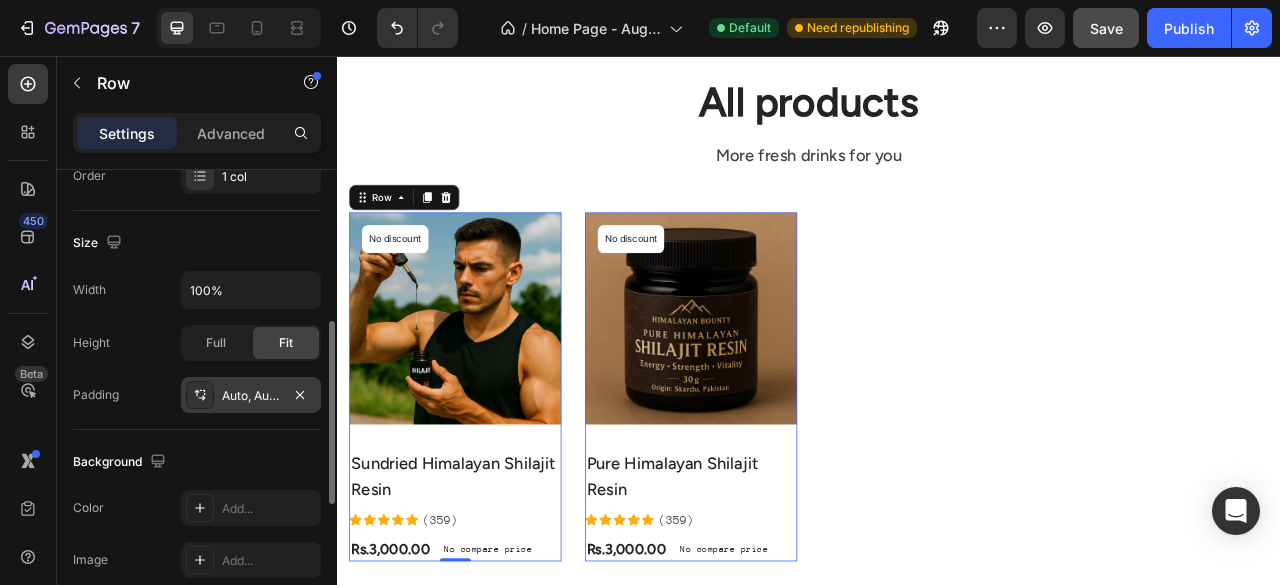 click on "Auto, Auto, Auto, Auto" at bounding box center (251, 396) 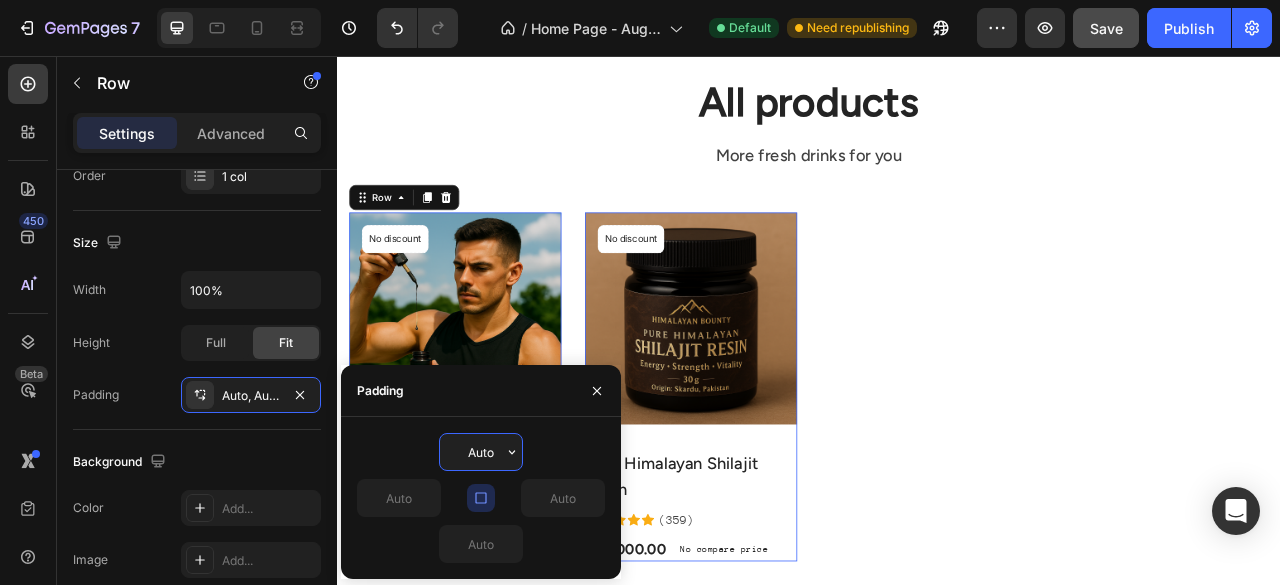 click on "Auto" at bounding box center [481, 452] 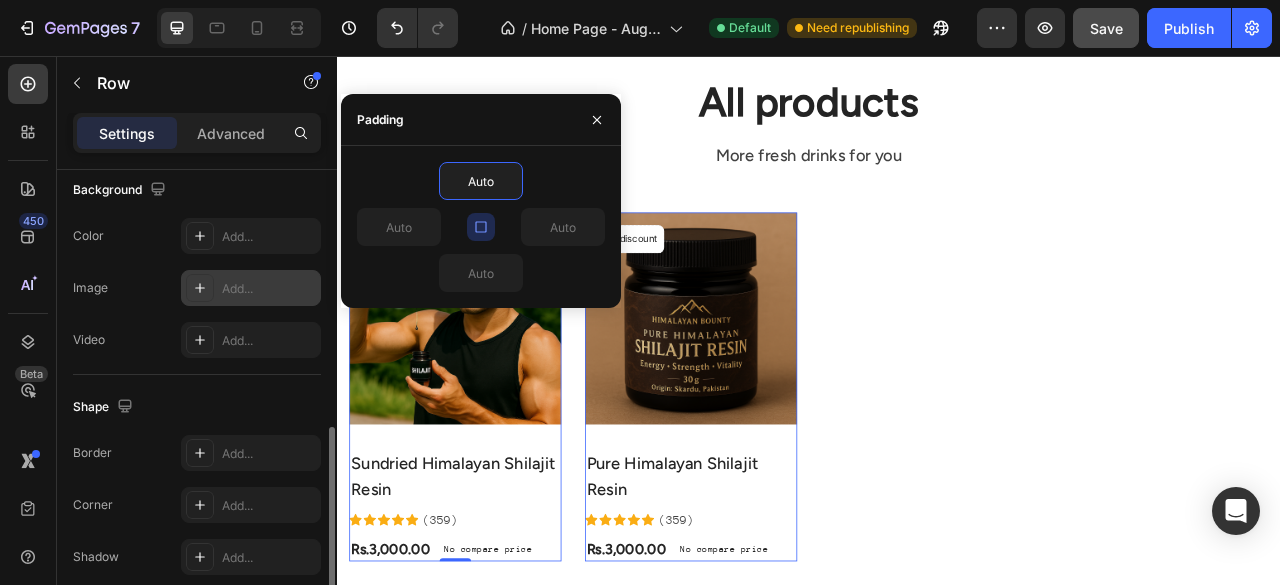 scroll, scrollTop: 679, scrollLeft: 0, axis: vertical 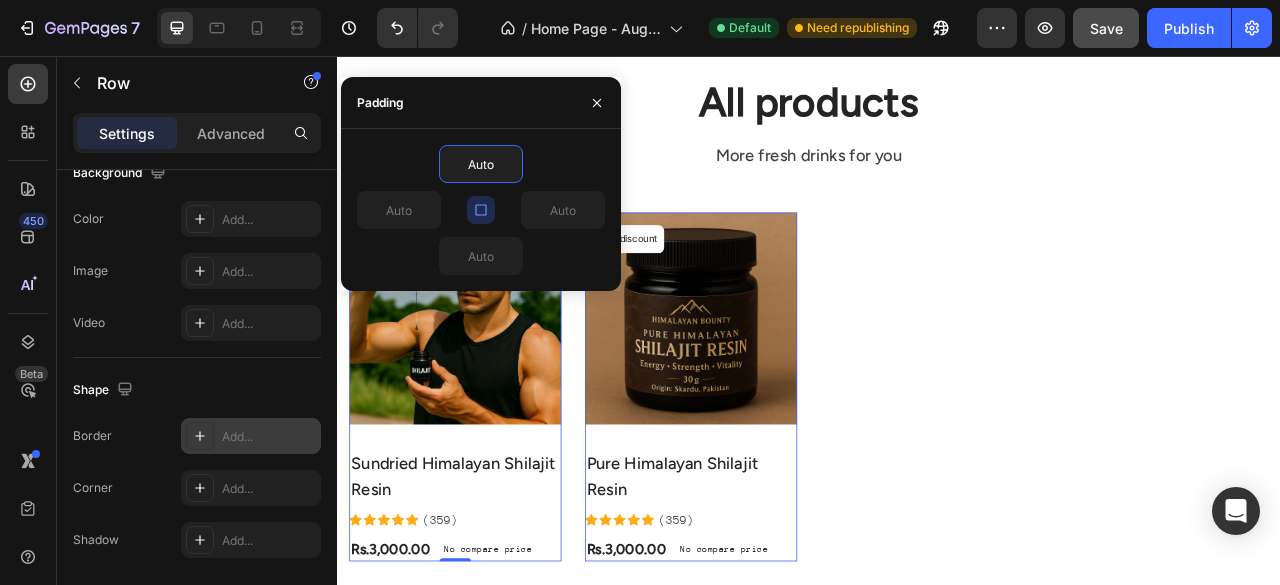 click on "Add..." at bounding box center (269, 437) 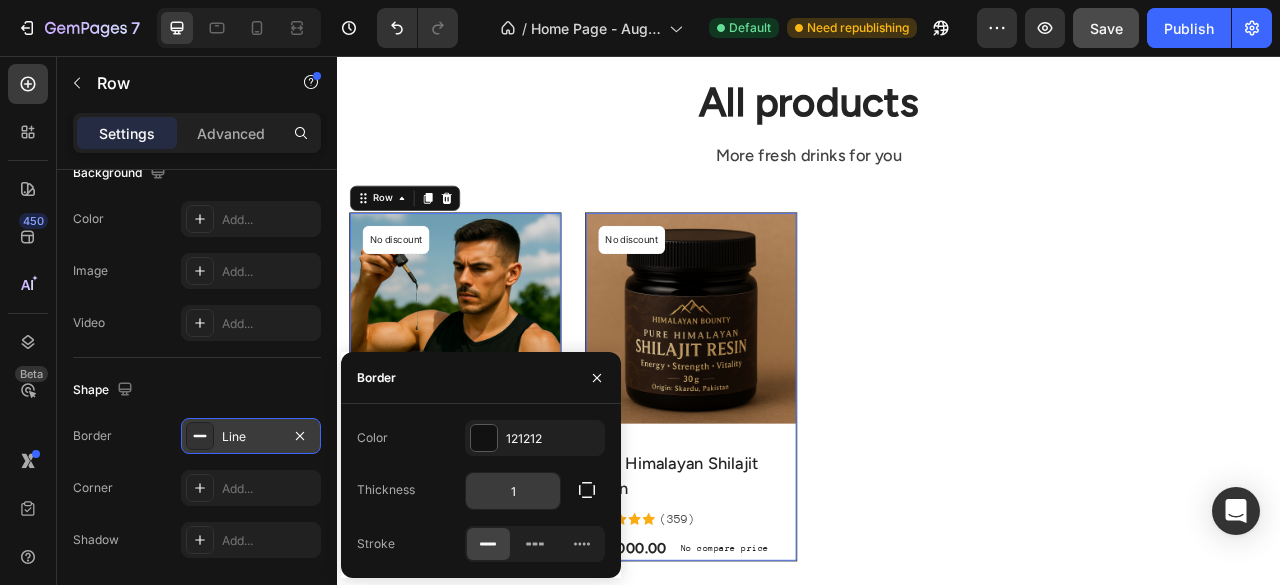 click on "1" at bounding box center [513, 491] 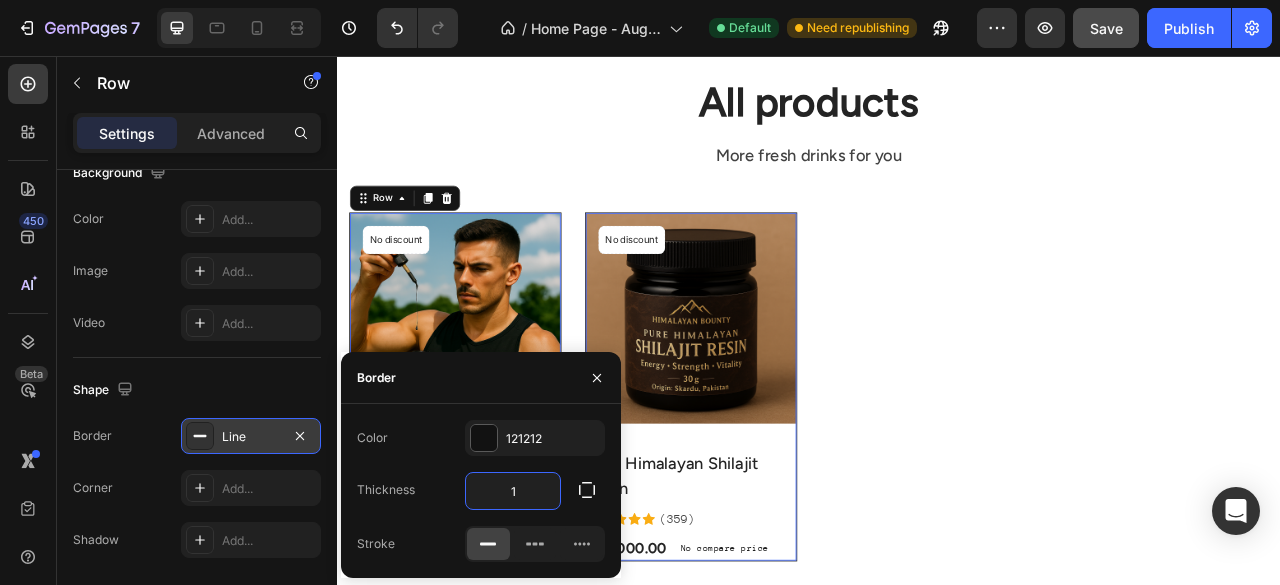 type on "5" 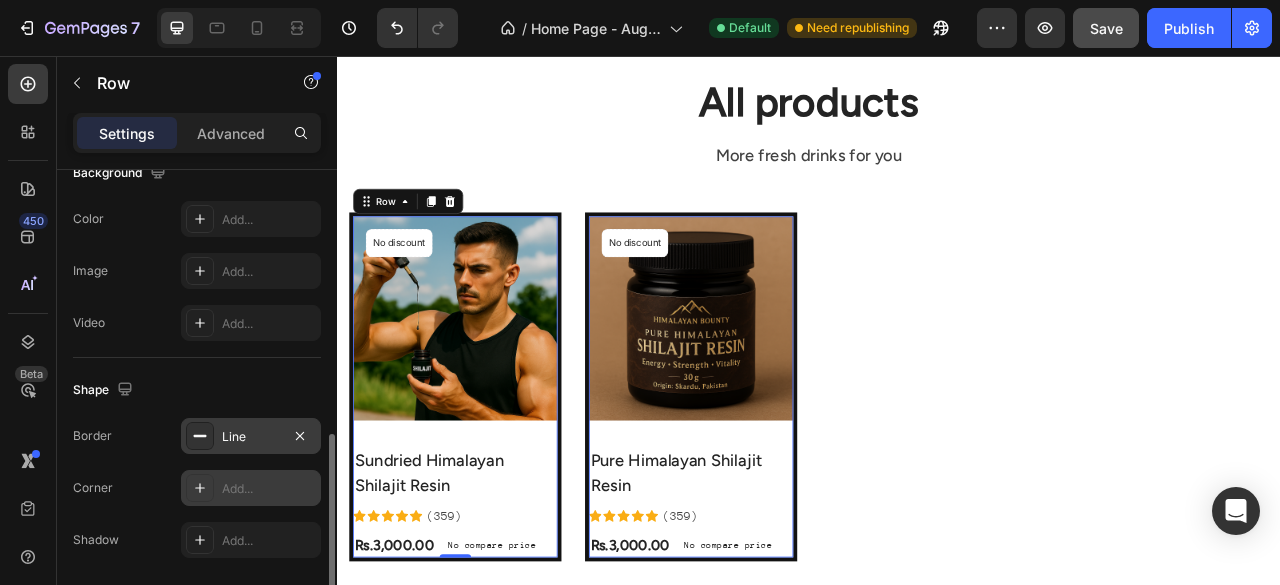 click on "Add..." at bounding box center [269, 489] 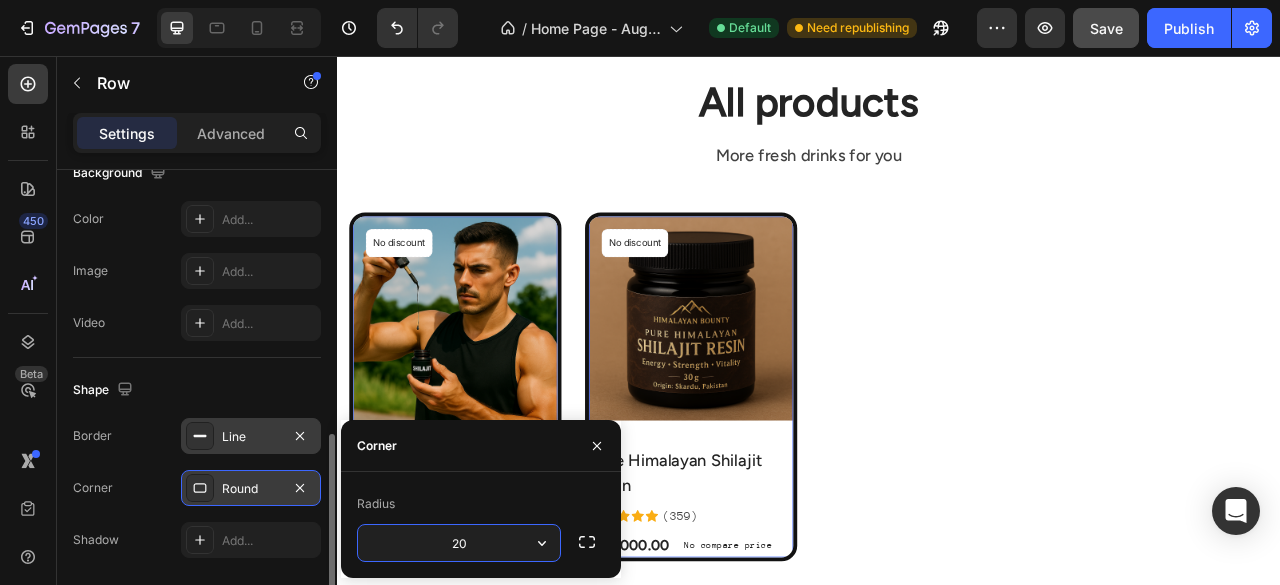 type on "20" 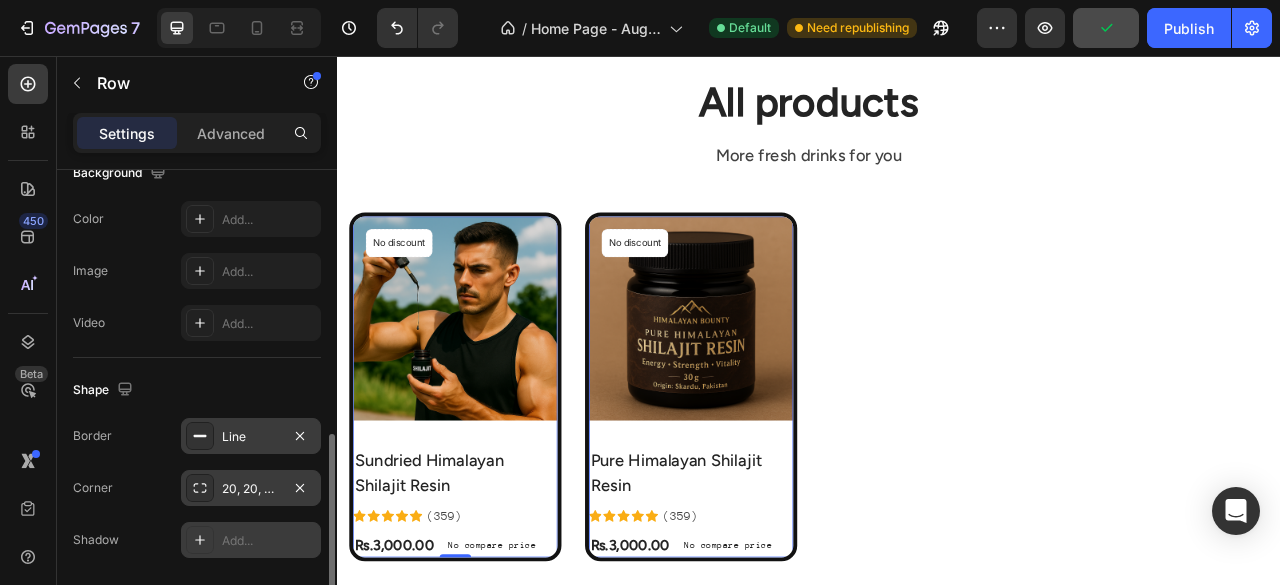 click on "Add..." at bounding box center (269, 541) 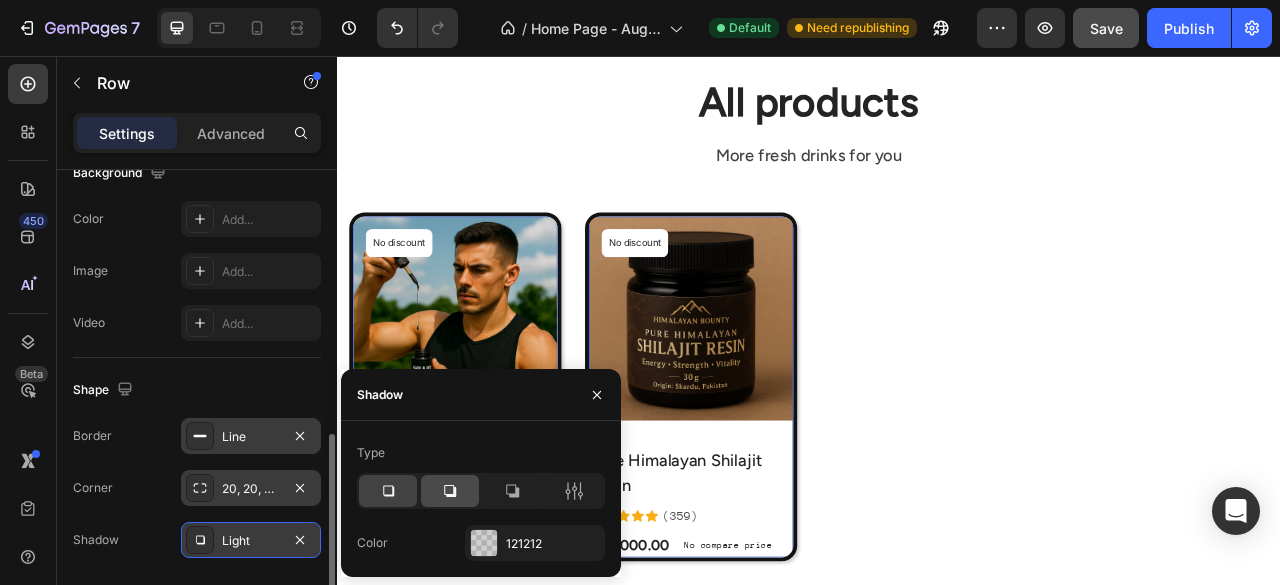 click 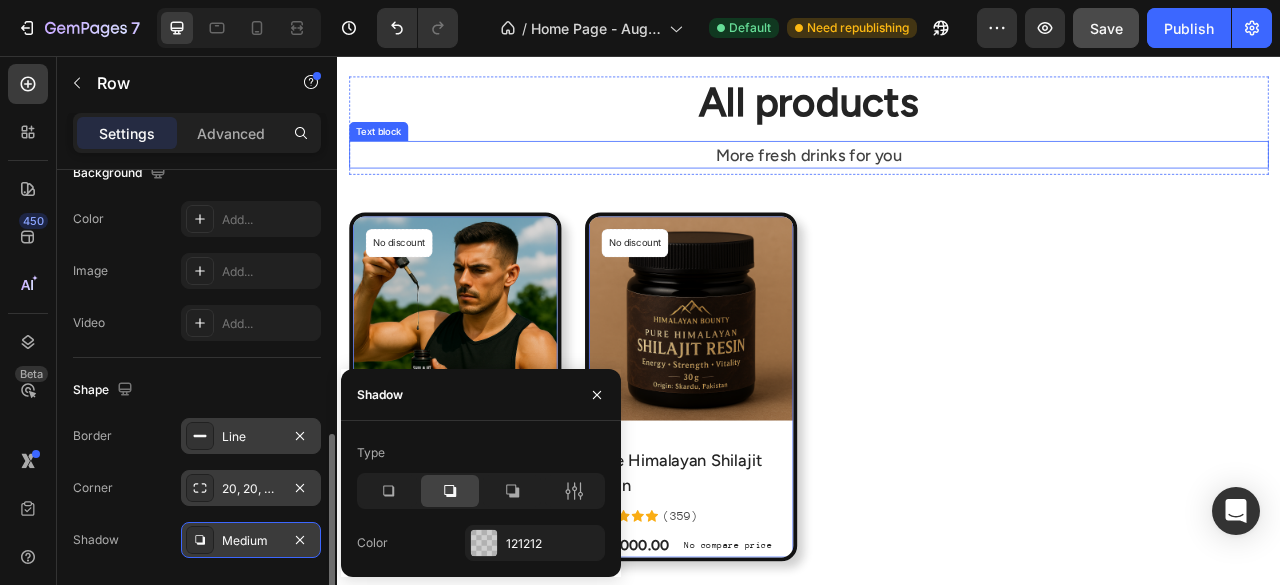 click on "More fresh drinks for you" at bounding box center (937, 182) 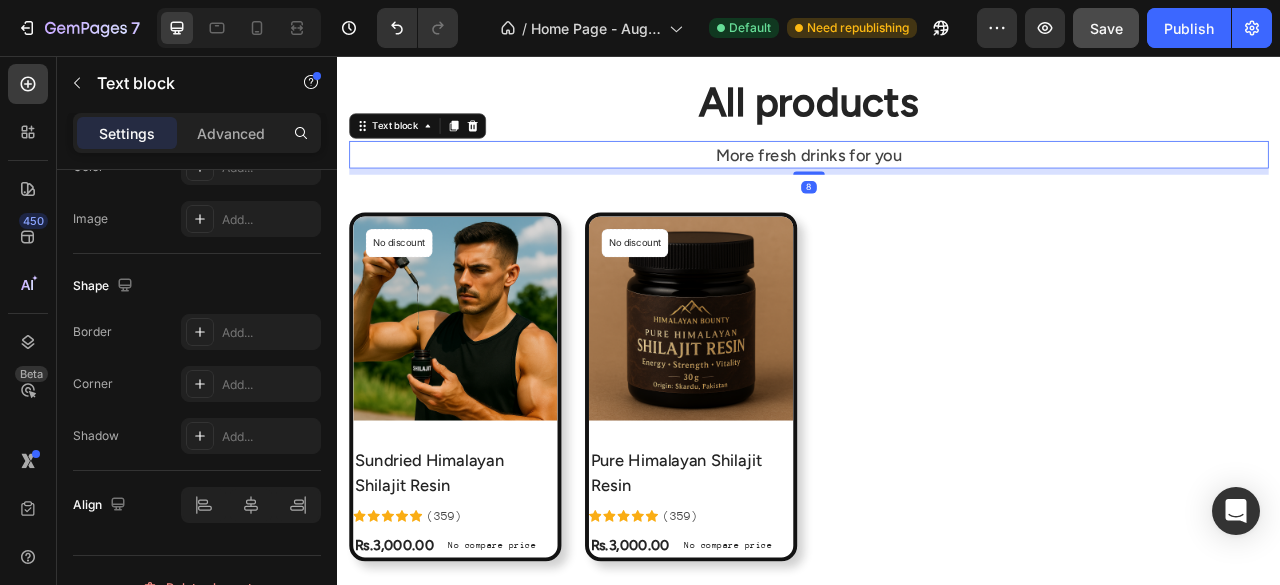 scroll, scrollTop: 0, scrollLeft: 0, axis: both 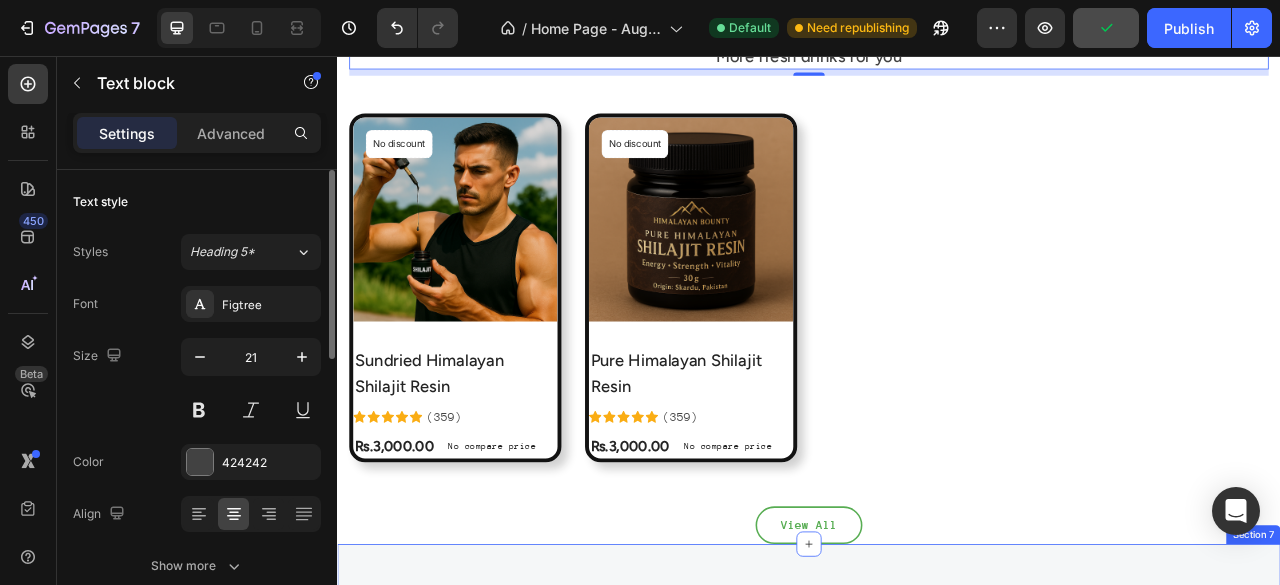 click on "Frequently Asked Questions Heading Need Help? We've got you covered! Text block Row
How do I place an order?
What information do I need to provide to make  an order?
Should I expect delays when ordering?
What are your shipping & handling charges? Accordion
When will my order ship?
How can I pay for my order?
What is your refund policy?
My product was damaged upon arrival. What should I do? Accordion Row Section 7" at bounding box center [937, 1048] 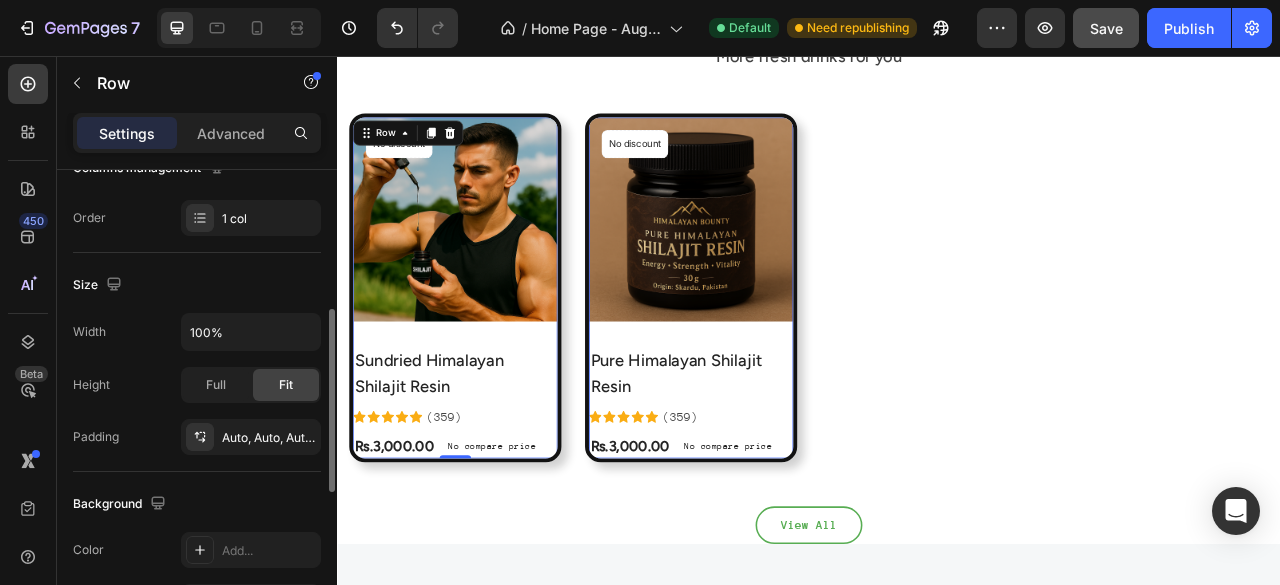 scroll, scrollTop: 354, scrollLeft: 0, axis: vertical 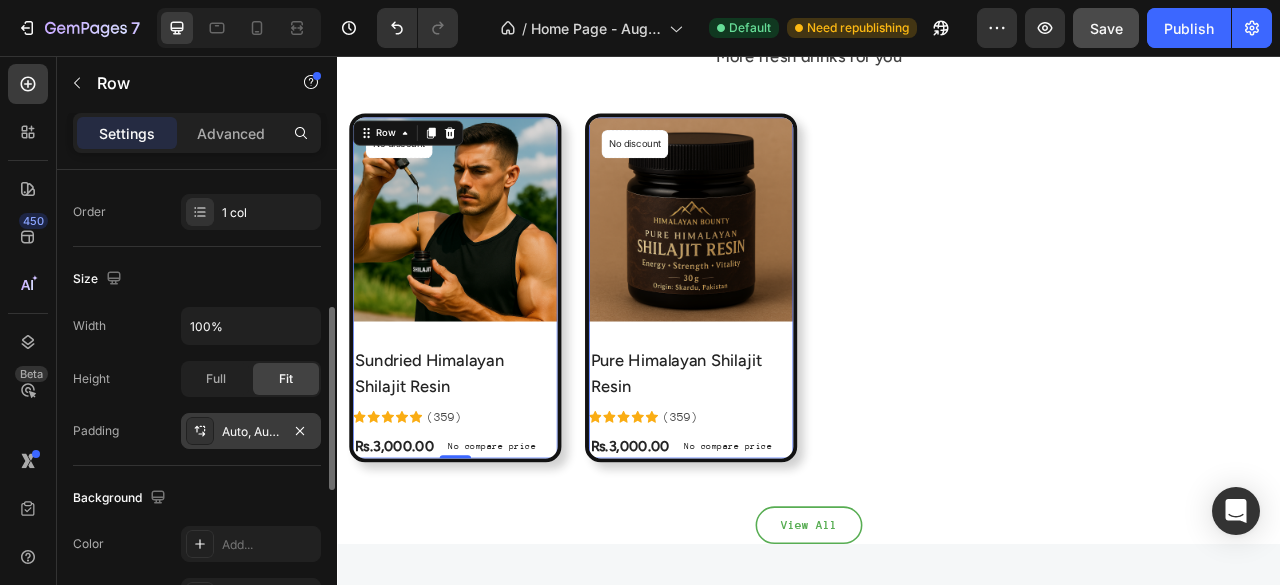 click on "Auto, Auto, Auto, Auto" at bounding box center [251, 432] 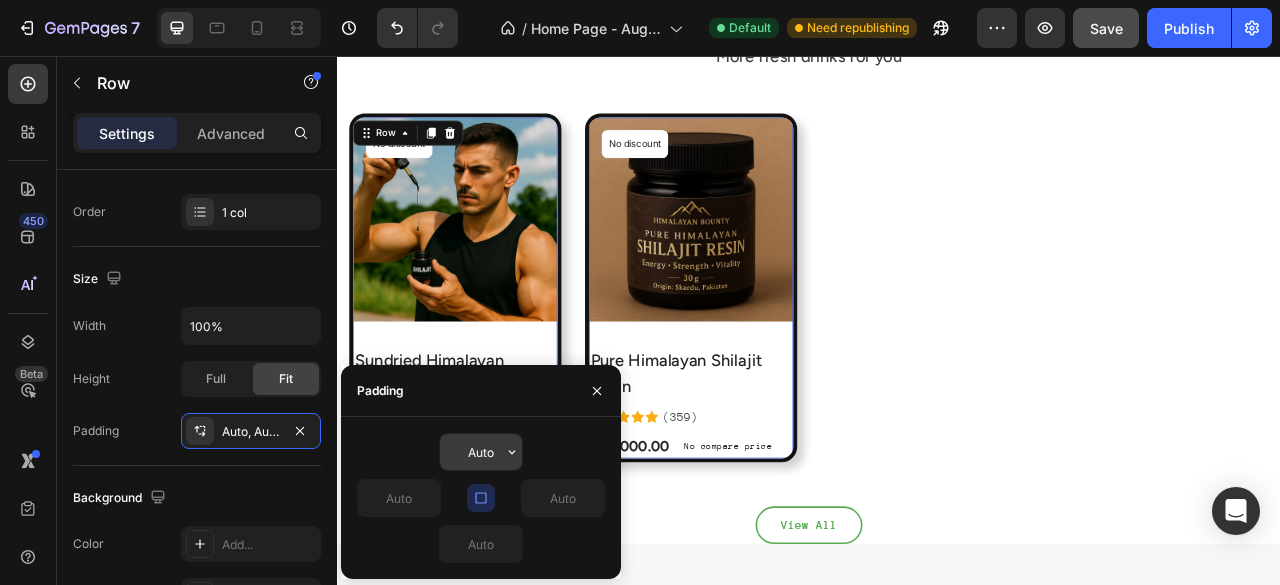 click on "Auto" at bounding box center (481, 452) 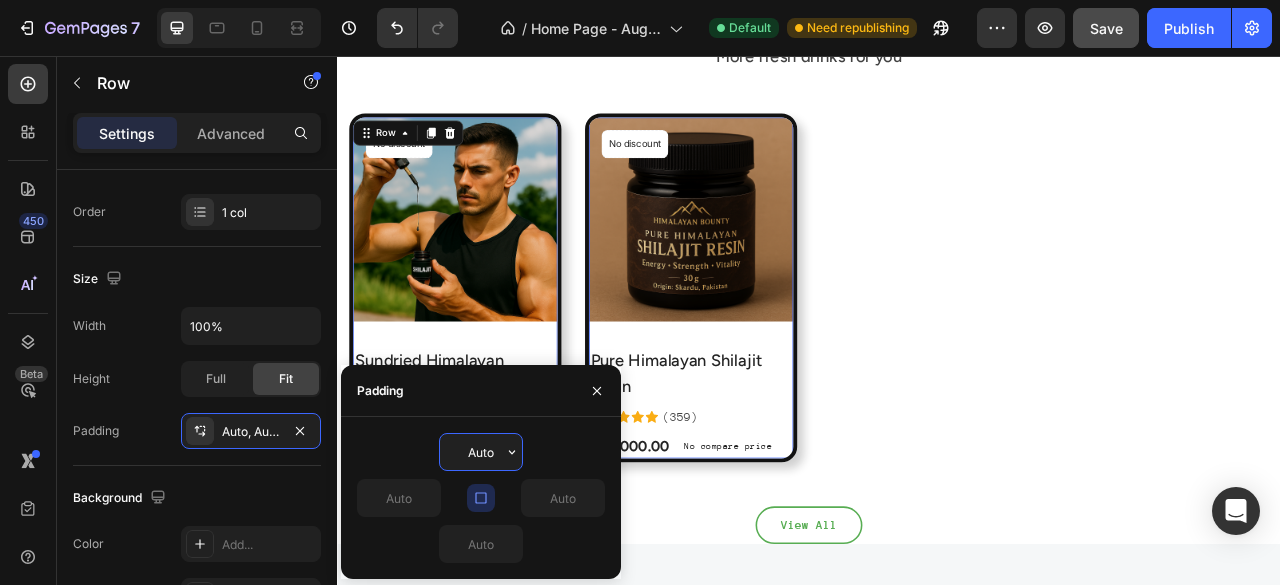 click on "Auto" at bounding box center [481, 452] 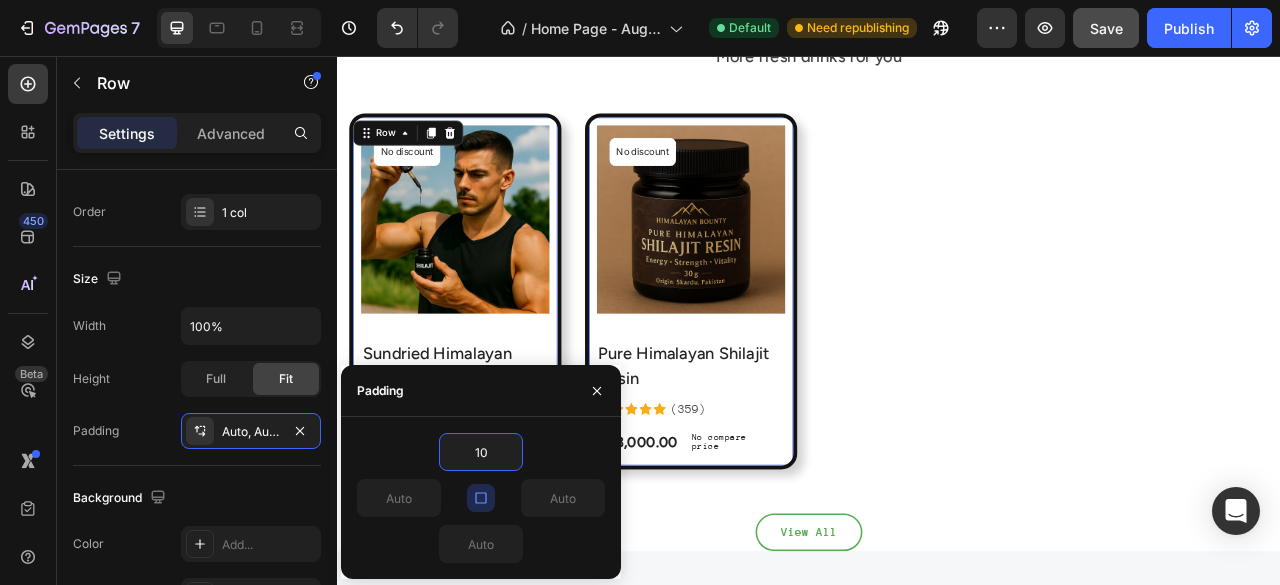 type on "10" 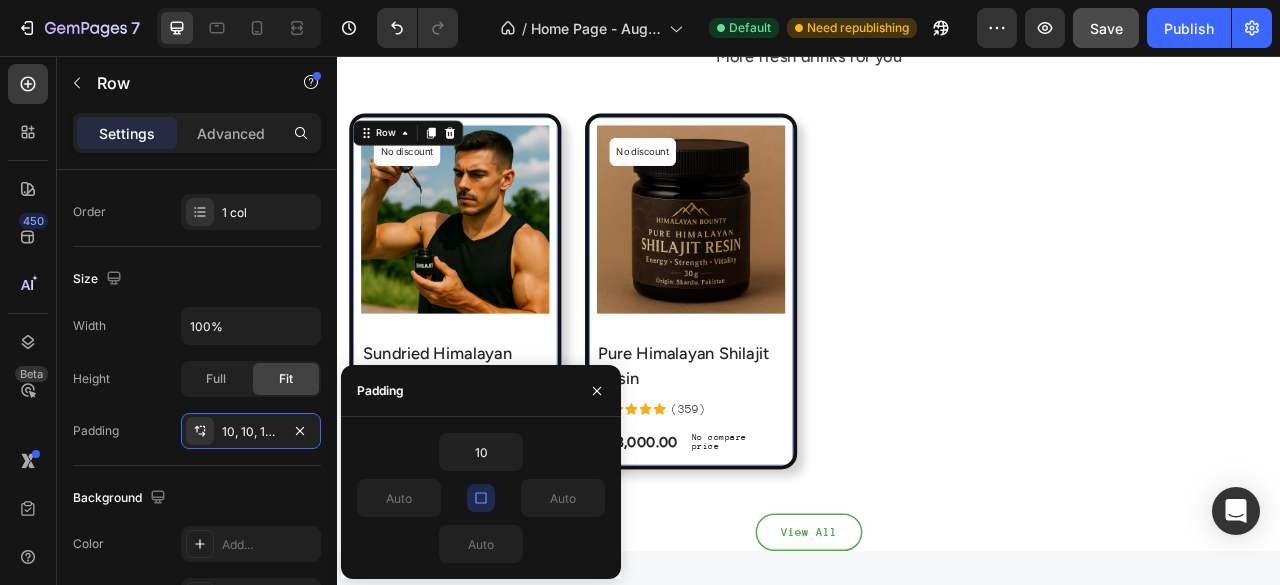 type on "10" 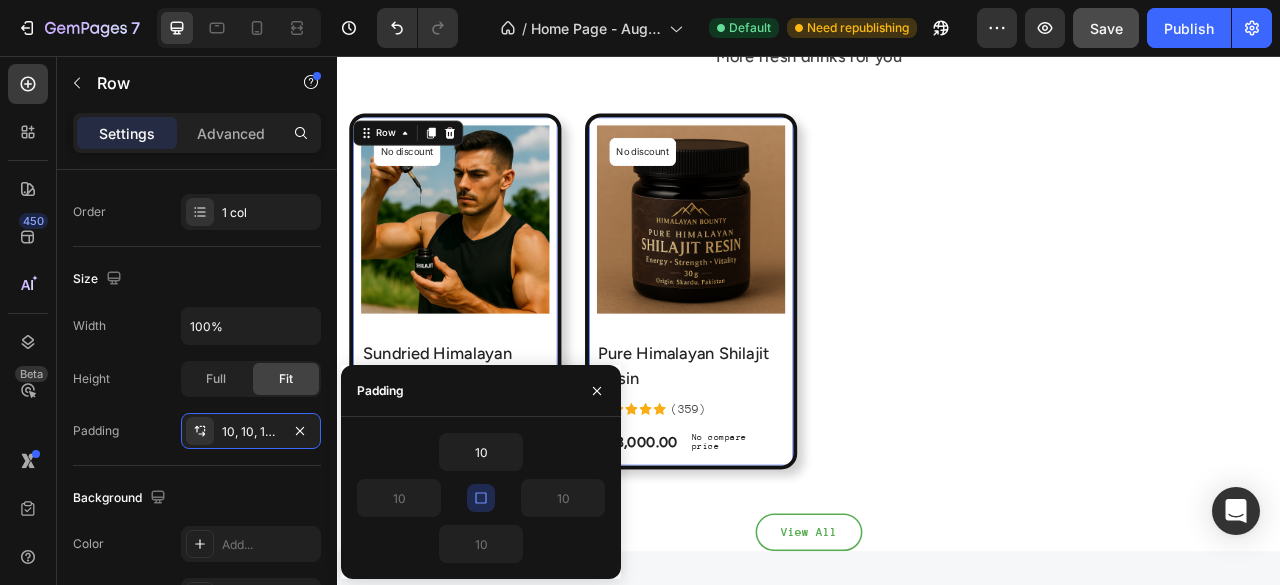 click on "10" at bounding box center (481, 544) 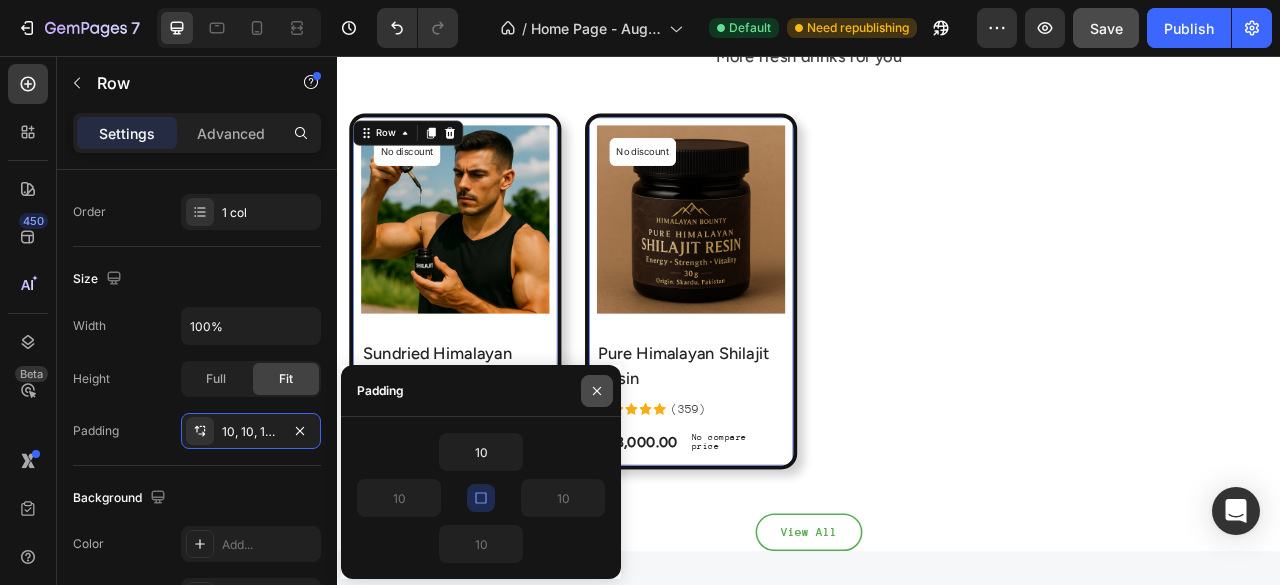 click 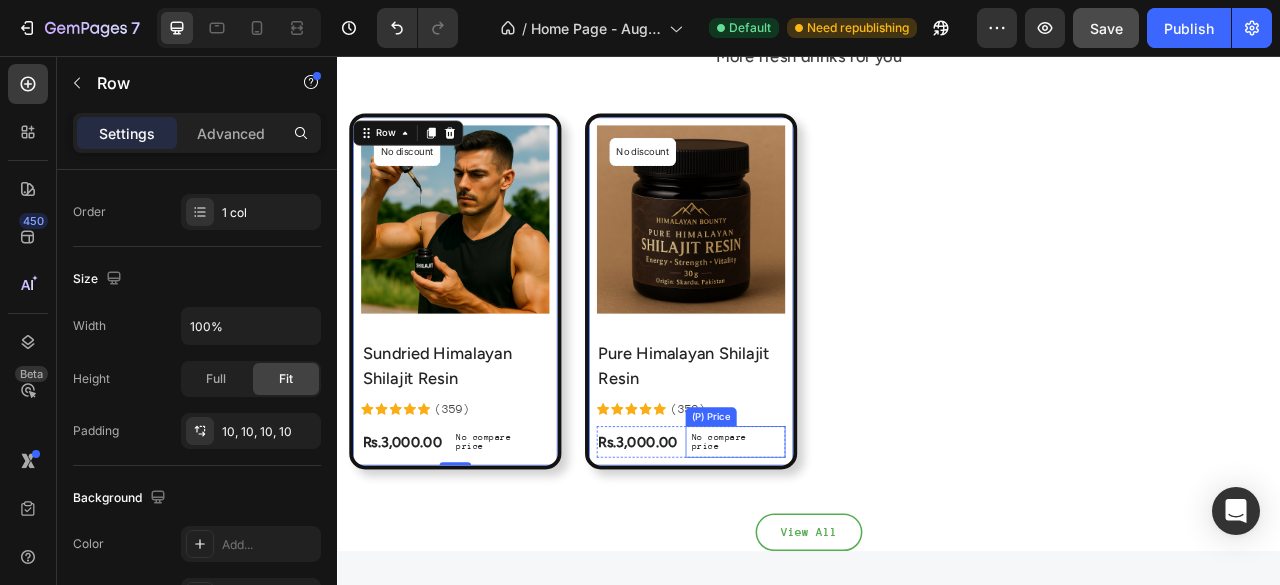 click on "No compare price" at bounding box center (543, 547) 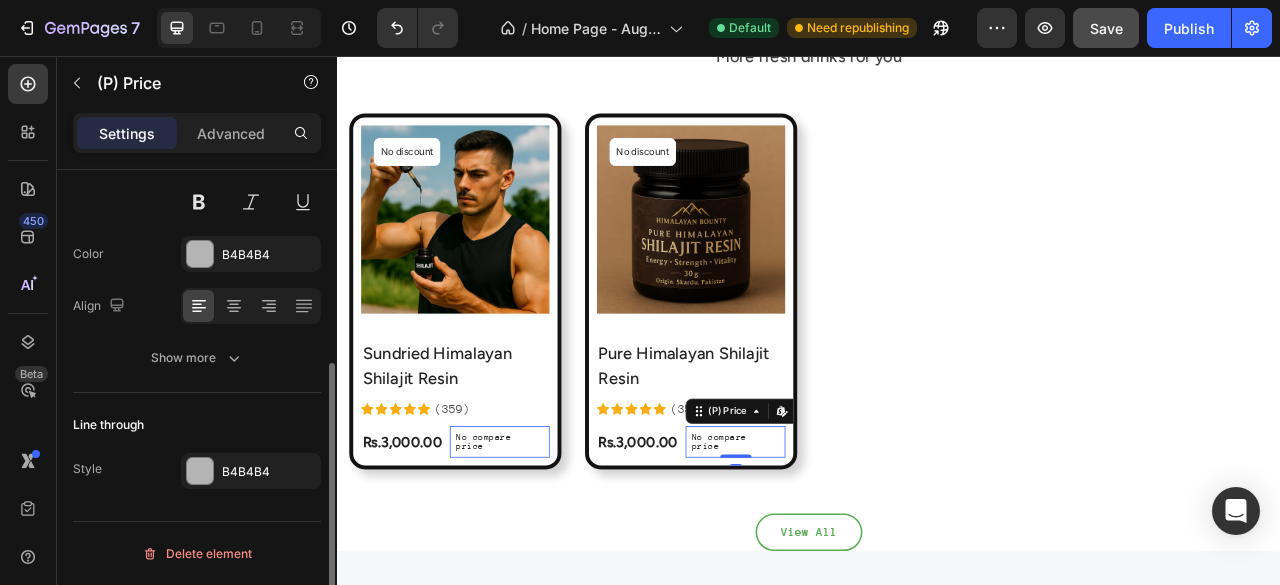 scroll, scrollTop: 0, scrollLeft: 0, axis: both 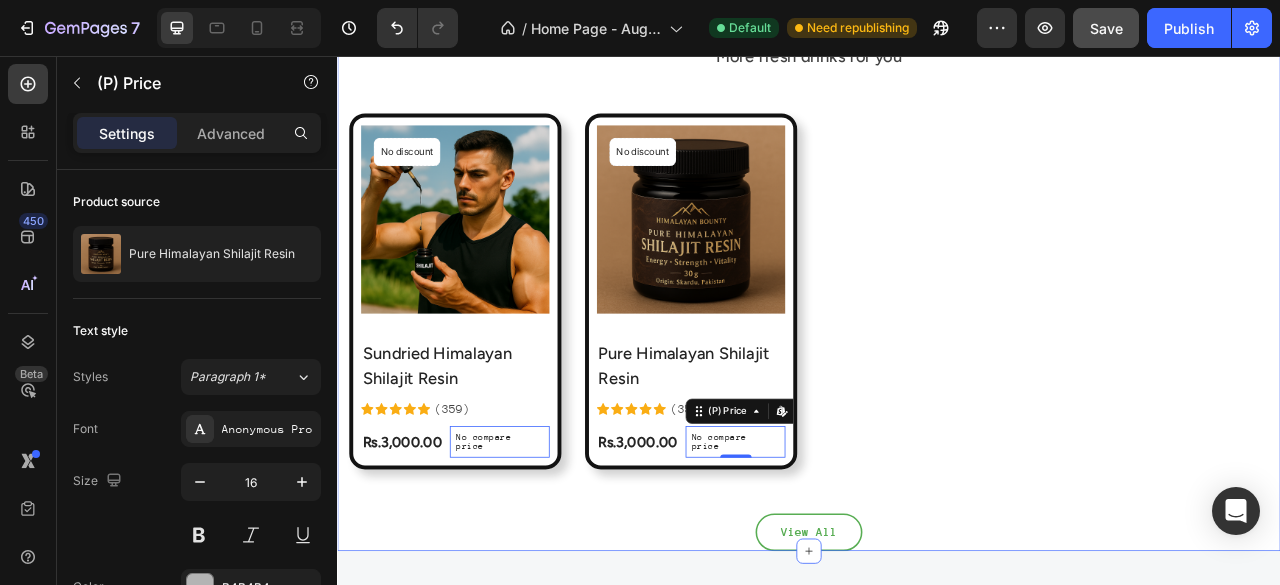 click on "All products Heading More fresh drinks for you Text block Row Product Images & Gallery No discount   Not be displayed when published Product Badge Row Sundried Himalayan Shilajit Resin (P) Title                Icon                Icon                Icon                Icon                Icon Icon List Hoz ([NUMBER]) Text block Row Rs.[PRICE].00 (P) Price (P) Price No compare price (P) Price   Edit content in Shopify 0 Row Row Product List Product Images & Gallery No discount   Not be displayed when published Product Badge Row Pure Himalayan Shilajit Resin (P) Title                Icon                Icon                Icon                Icon                Icon Icon List Hoz ([NUMBER]) Text block Row Rs.[PRICE].00 (P) Price (P) Price No compare price (P) Price   Edit content in Shopify 0 Row Row Product List Product List Row View All Button Row" at bounding box center (937, 321) 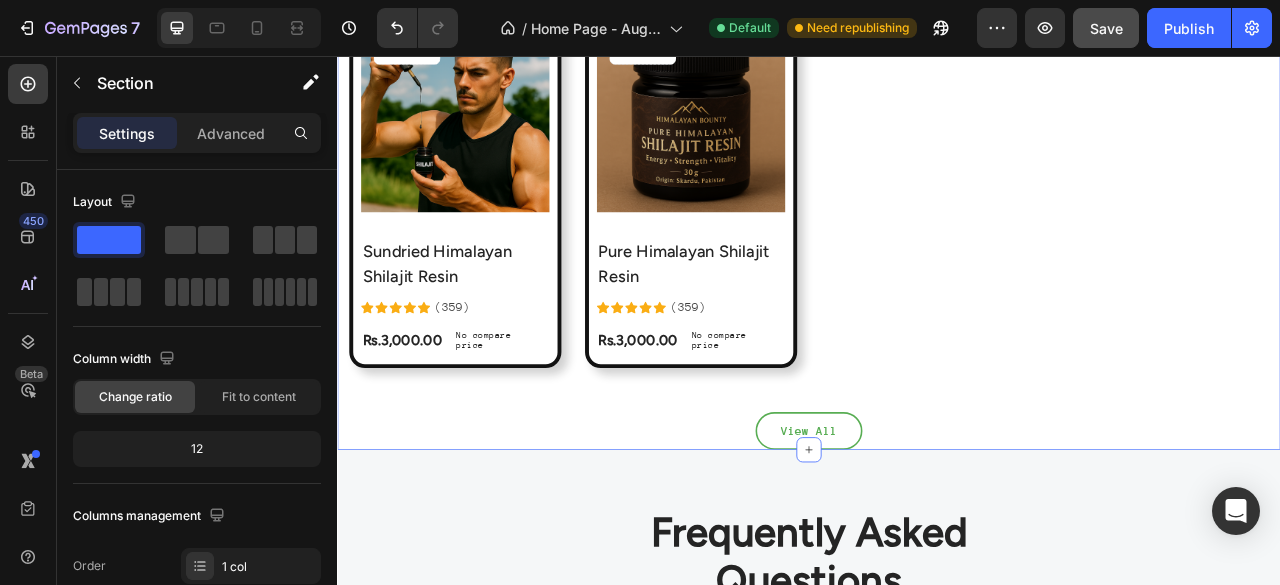 scroll, scrollTop: 3888, scrollLeft: 0, axis: vertical 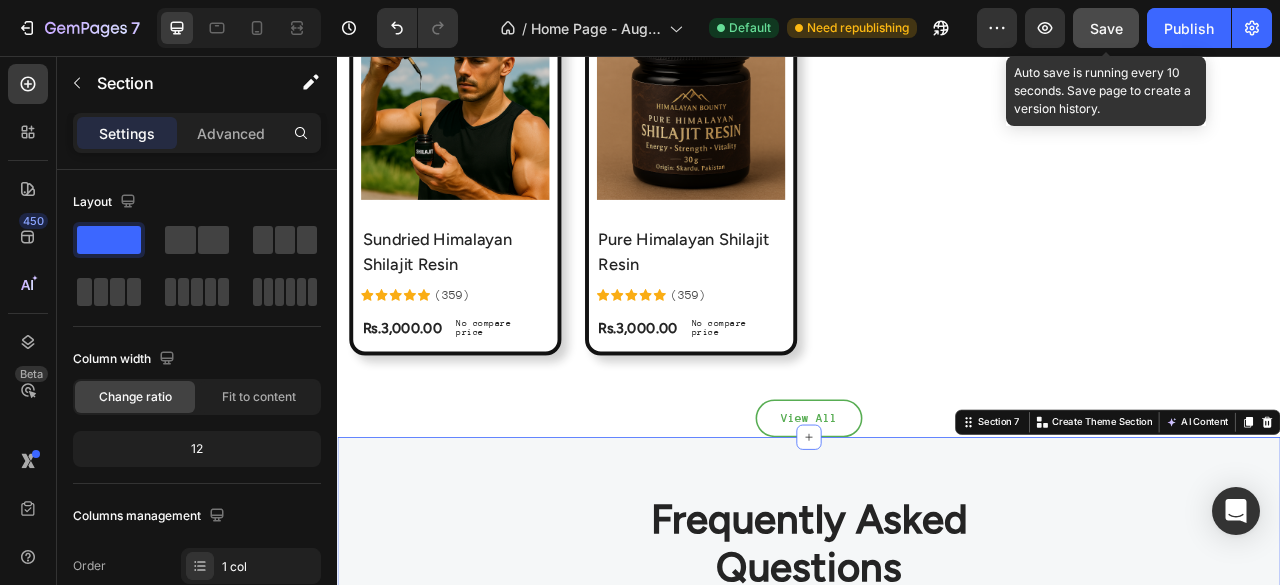 click on "Save" 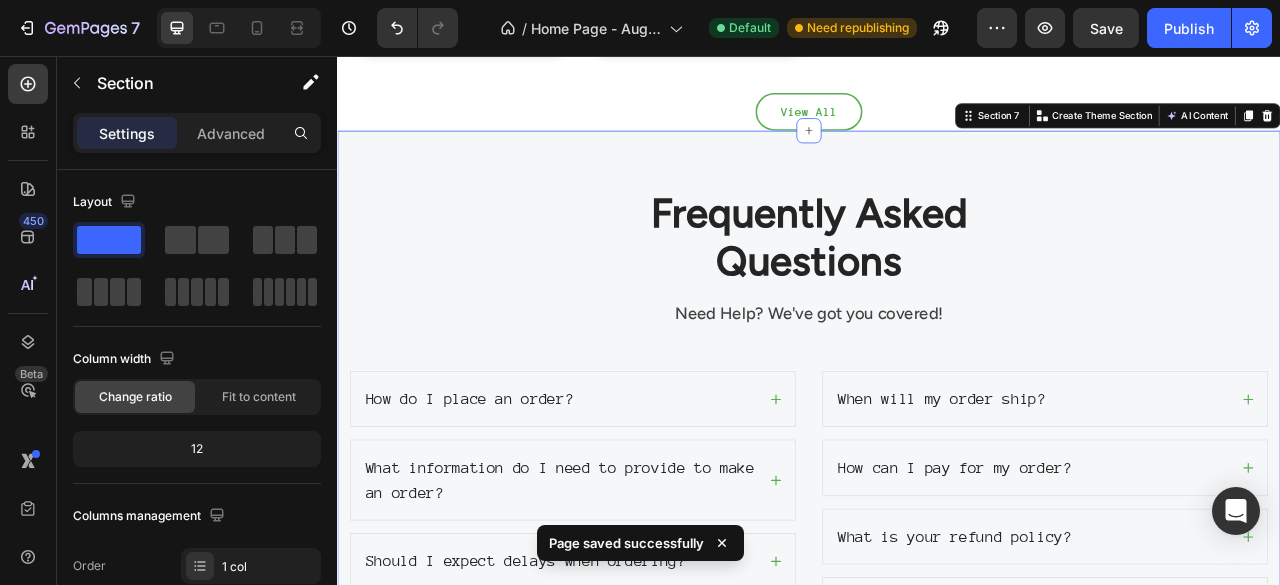 scroll, scrollTop: 4279, scrollLeft: 0, axis: vertical 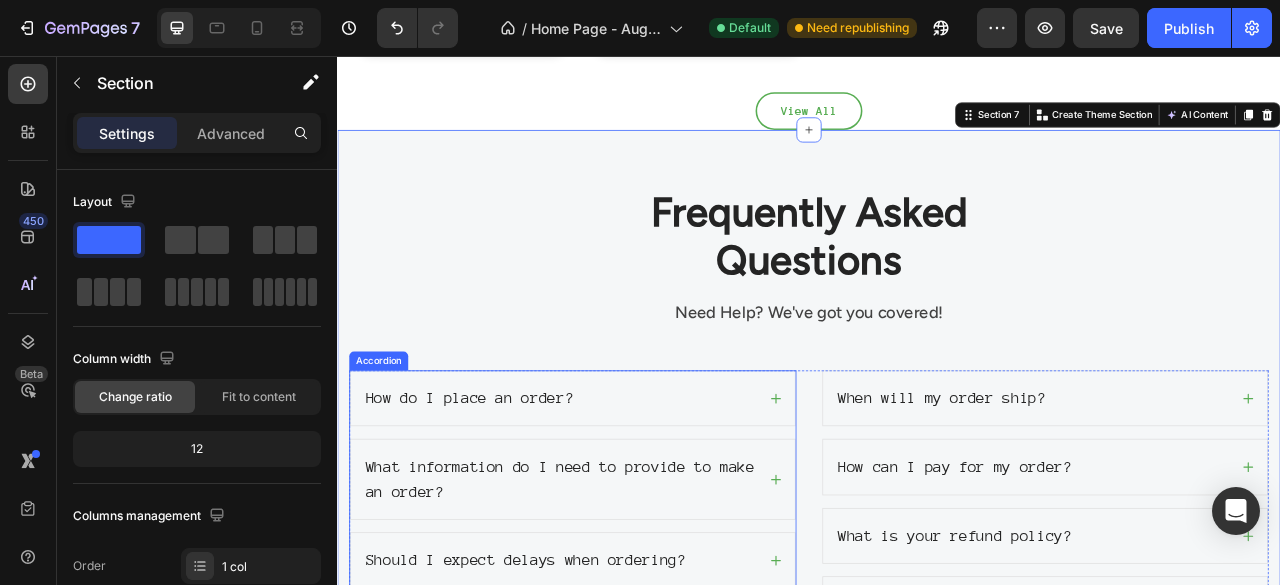 click 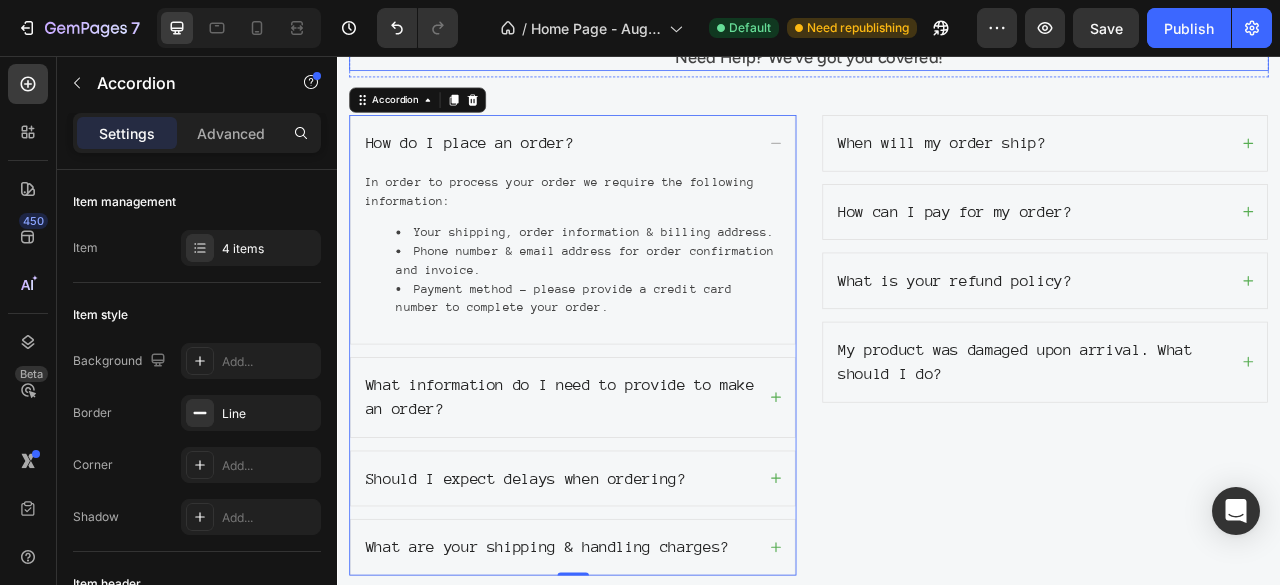 scroll, scrollTop: 4644, scrollLeft: 0, axis: vertical 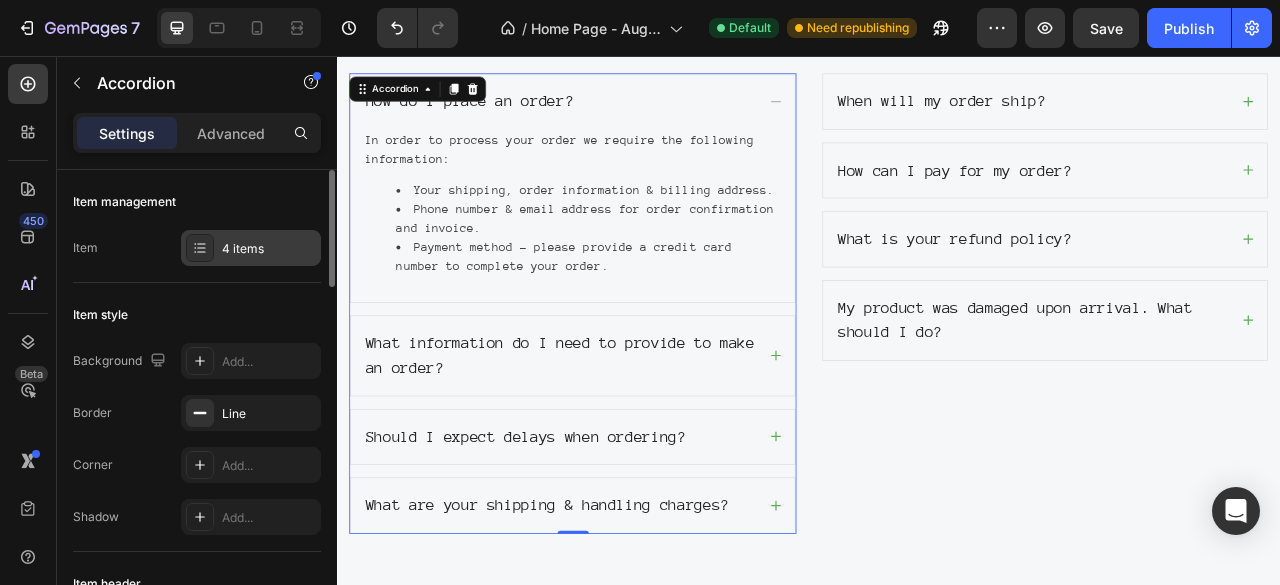 click 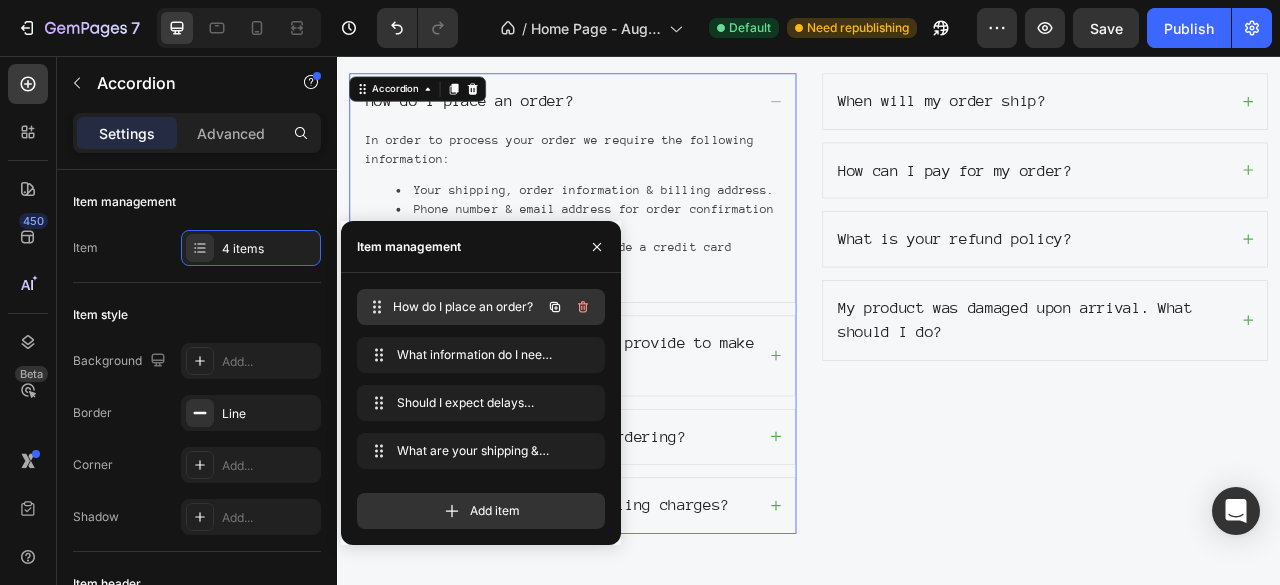 click on "How do I place an order?" at bounding box center [467, 307] 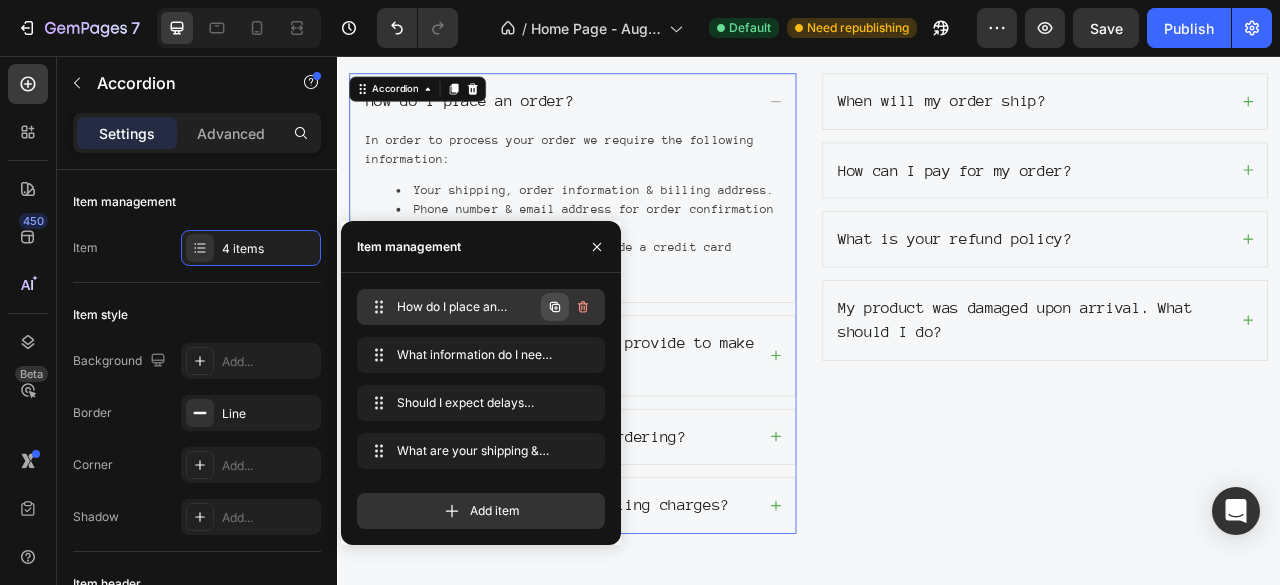click 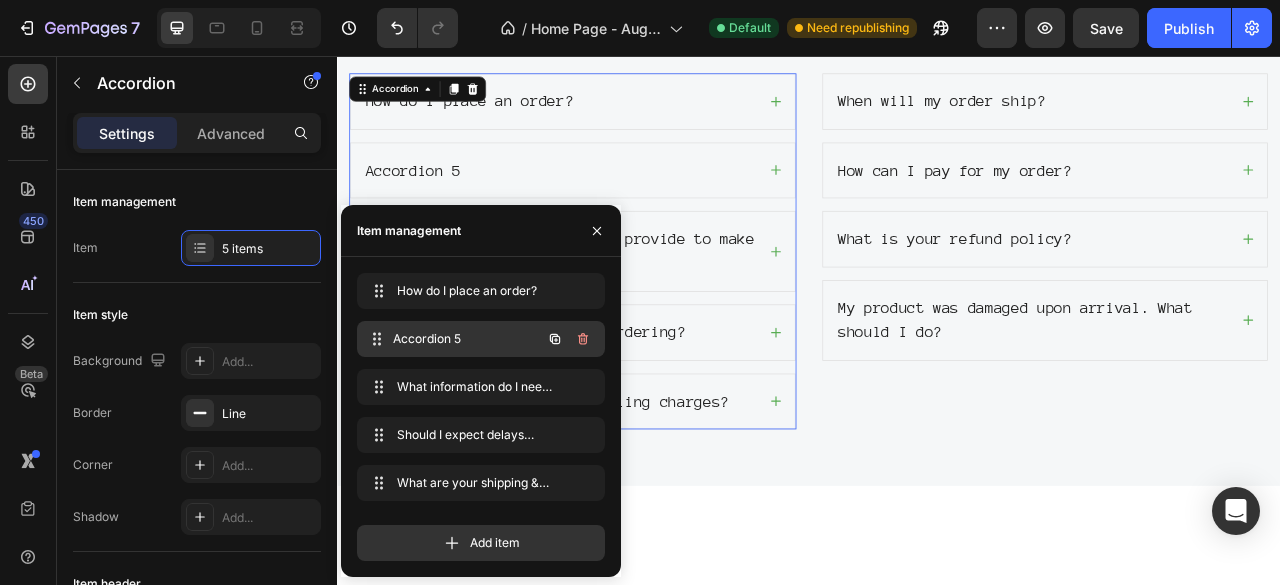 click on "Accordion 5" at bounding box center [467, 339] 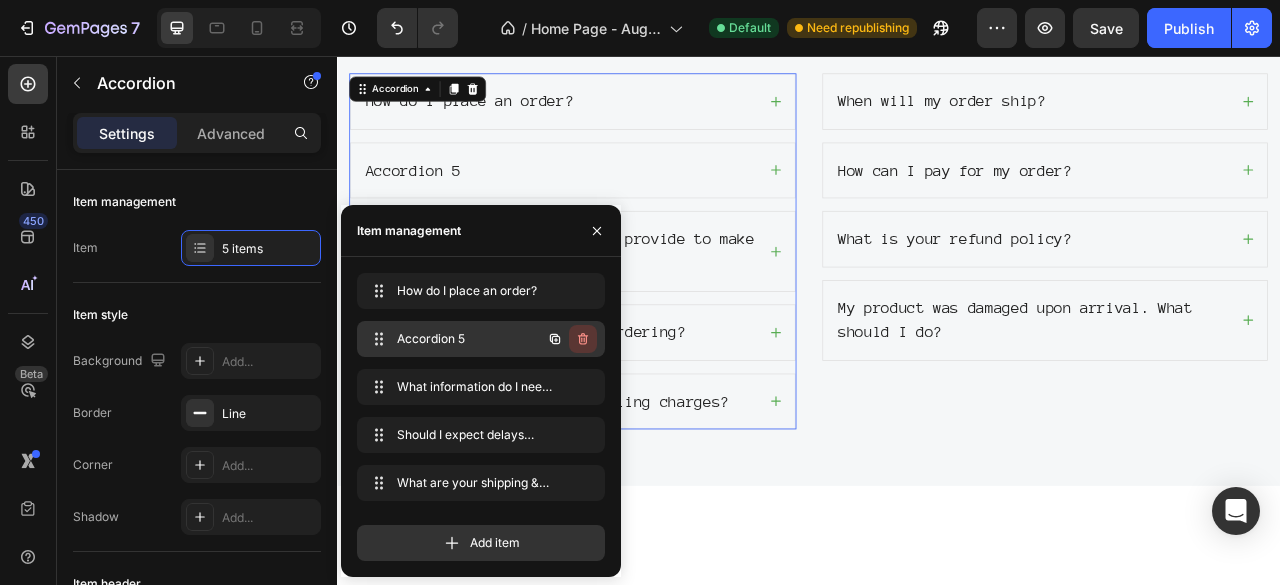 click 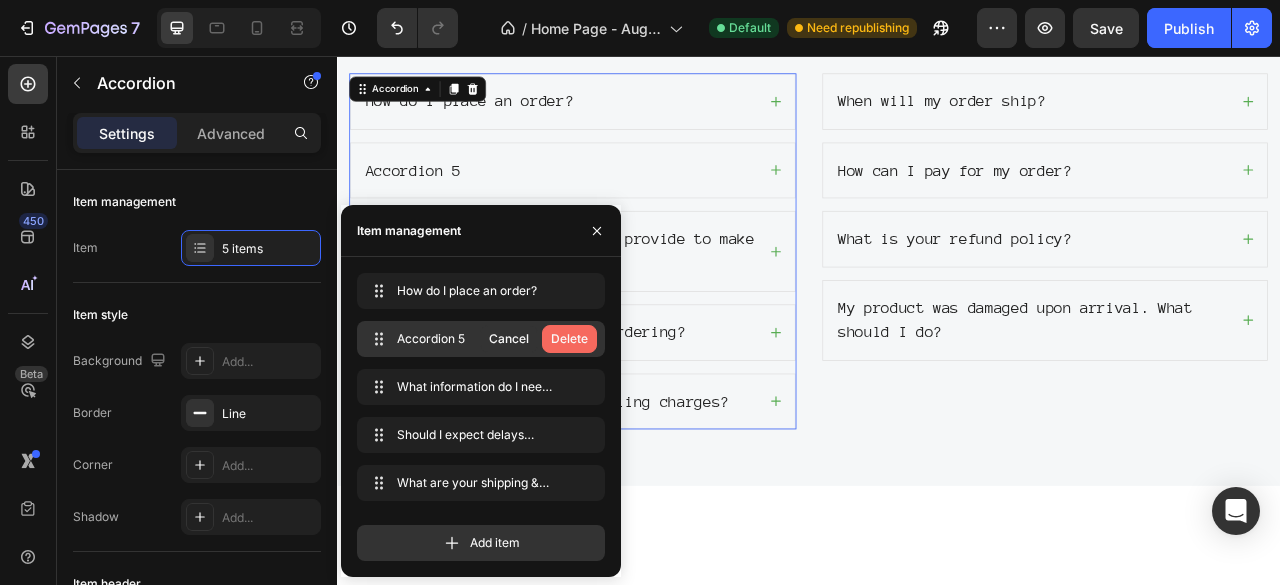 click on "Delete" at bounding box center (569, 339) 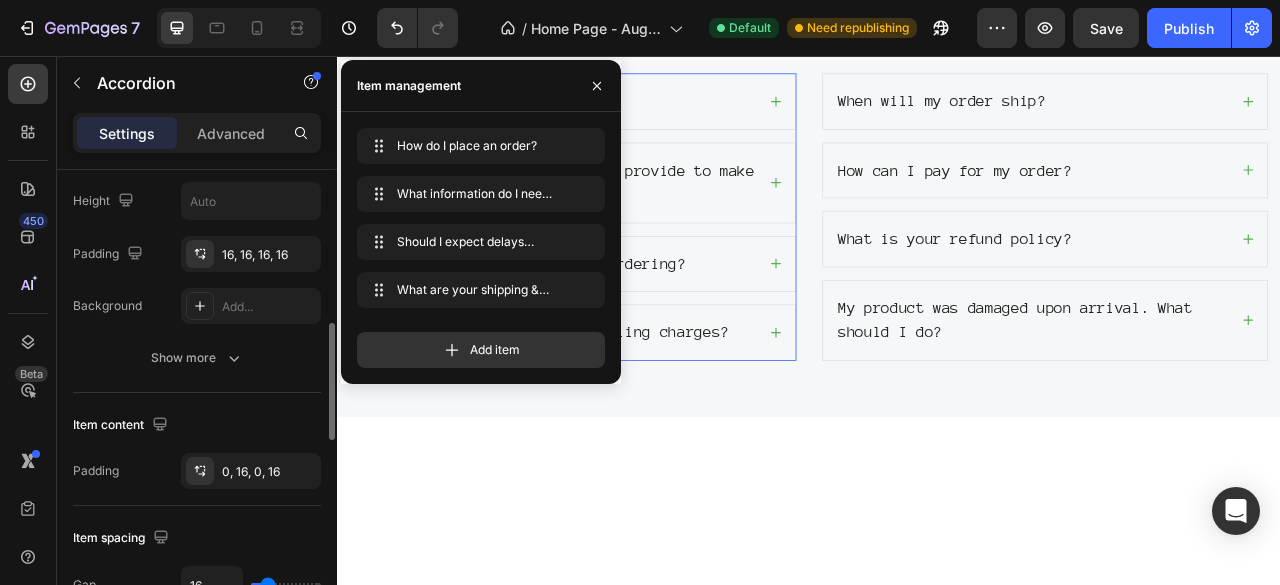 scroll, scrollTop: 600, scrollLeft: 0, axis: vertical 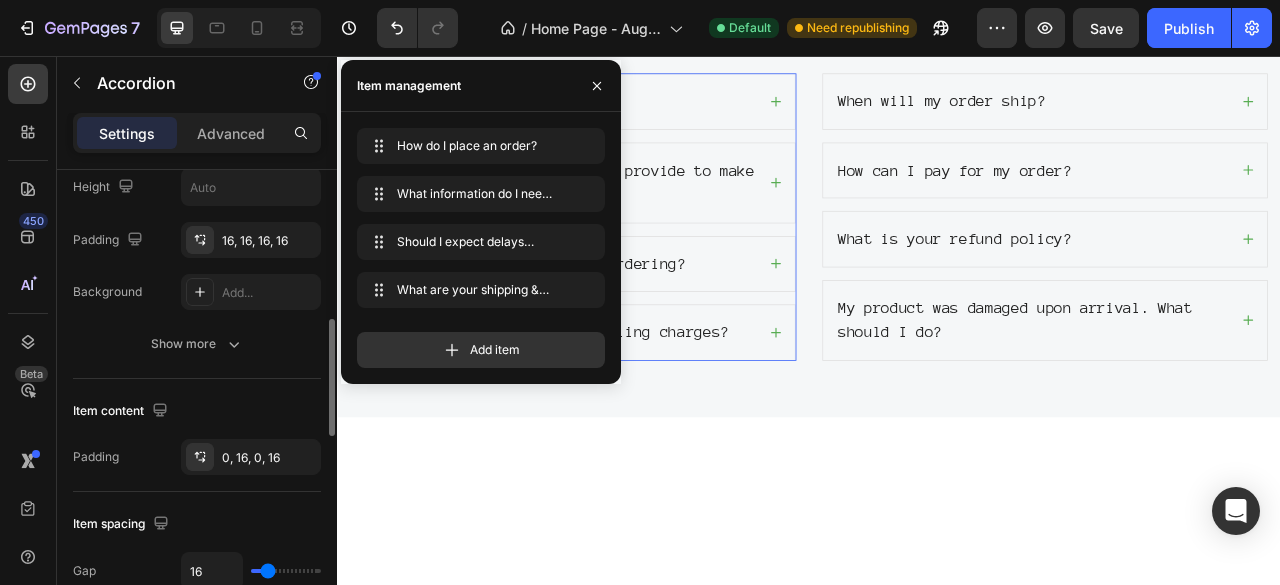 click on "Show more" at bounding box center (197, 344) 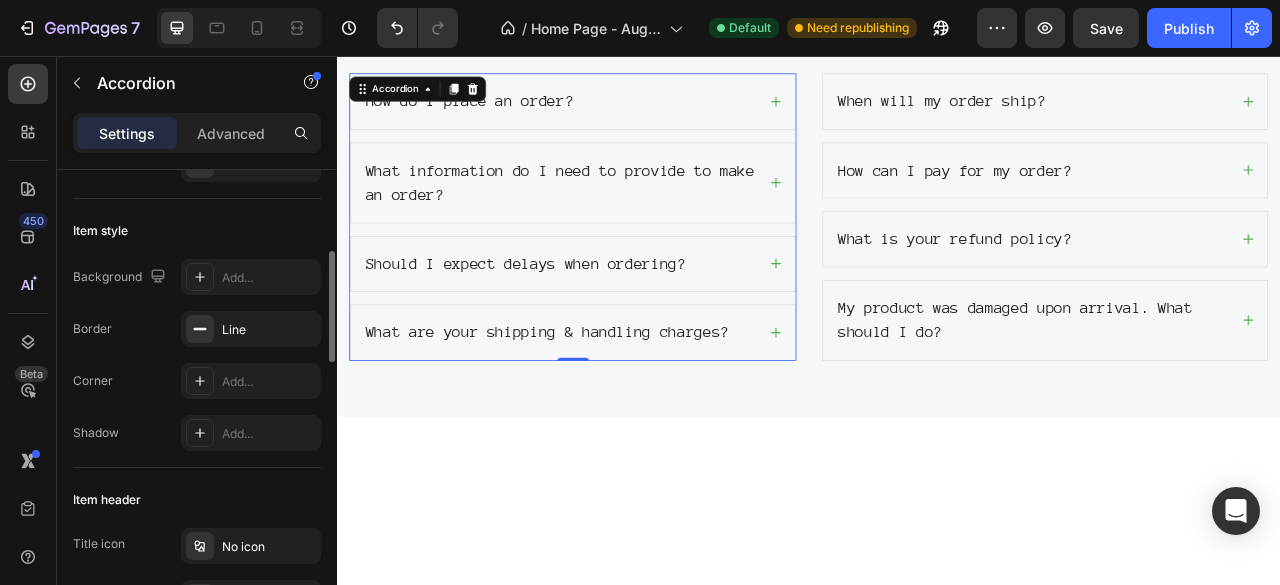 scroll, scrollTop: 0, scrollLeft: 0, axis: both 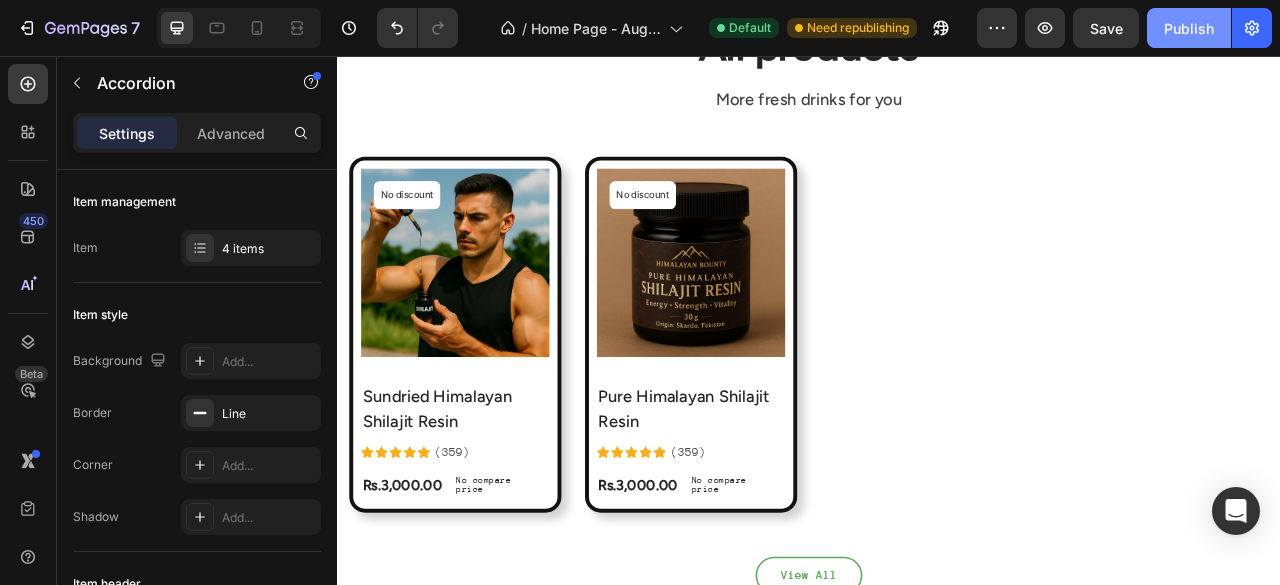 click on "Publish" at bounding box center [1189, 28] 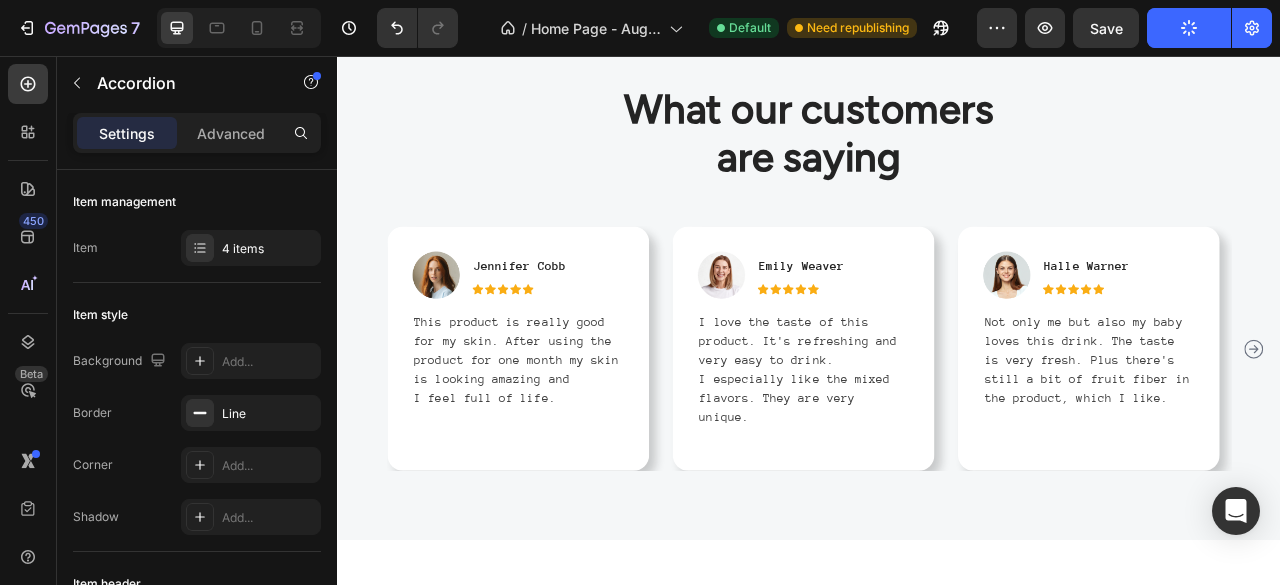 scroll, scrollTop: 2945, scrollLeft: 0, axis: vertical 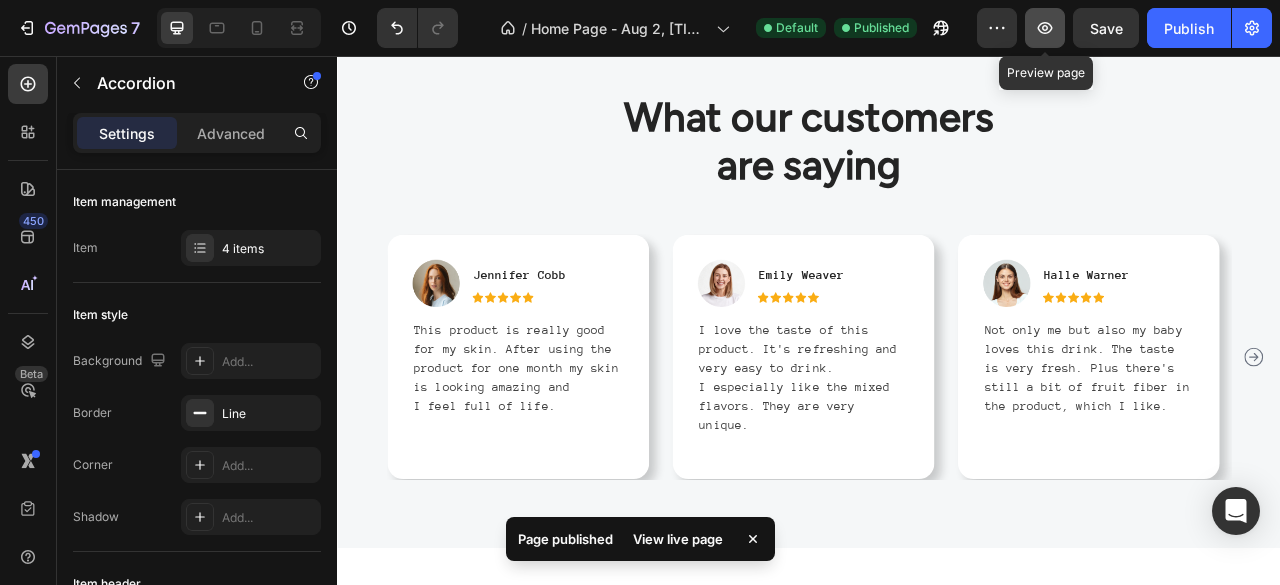 click 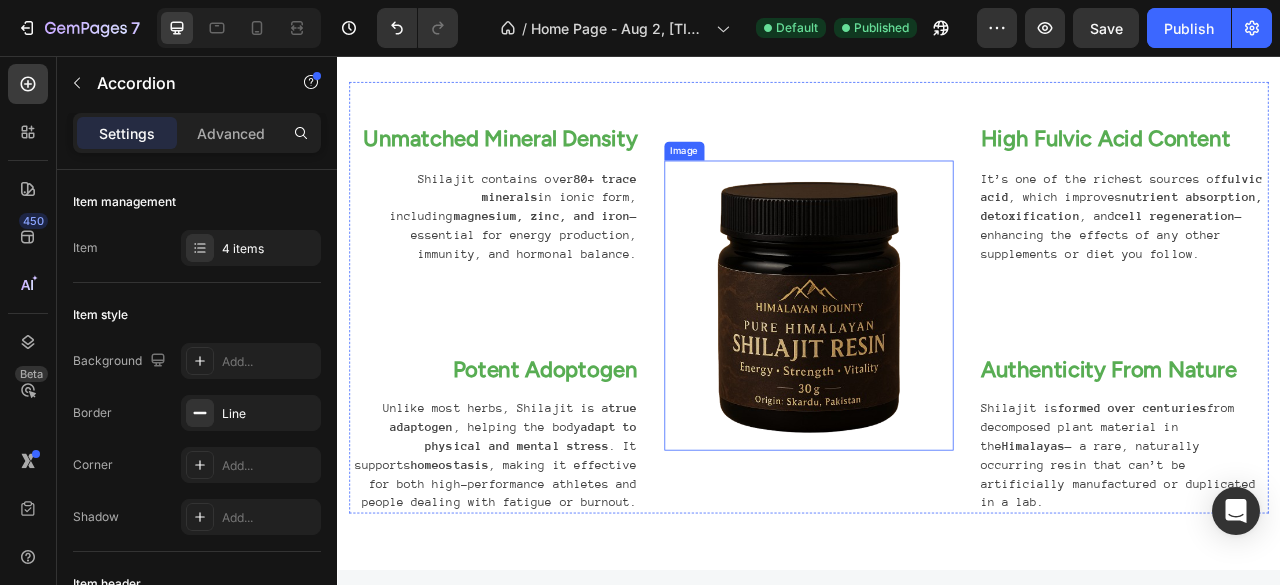 scroll, scrollTop: 906, scrollLeft: 0, axis: vertical 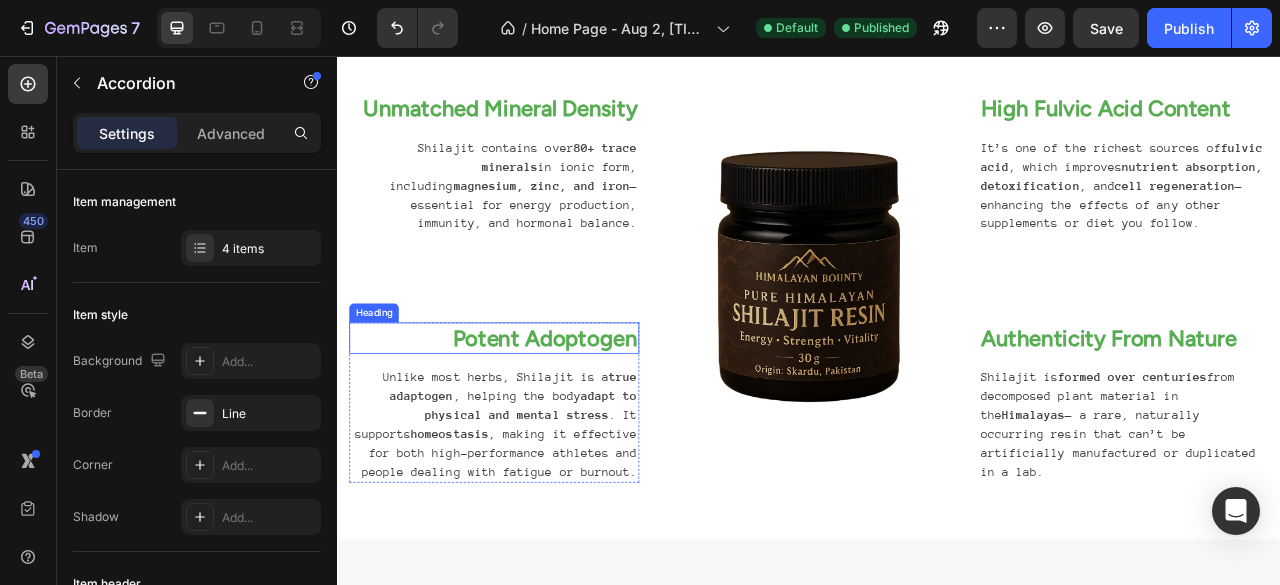 click on "Potent Adoptogen" at bounding box center [536, 415] 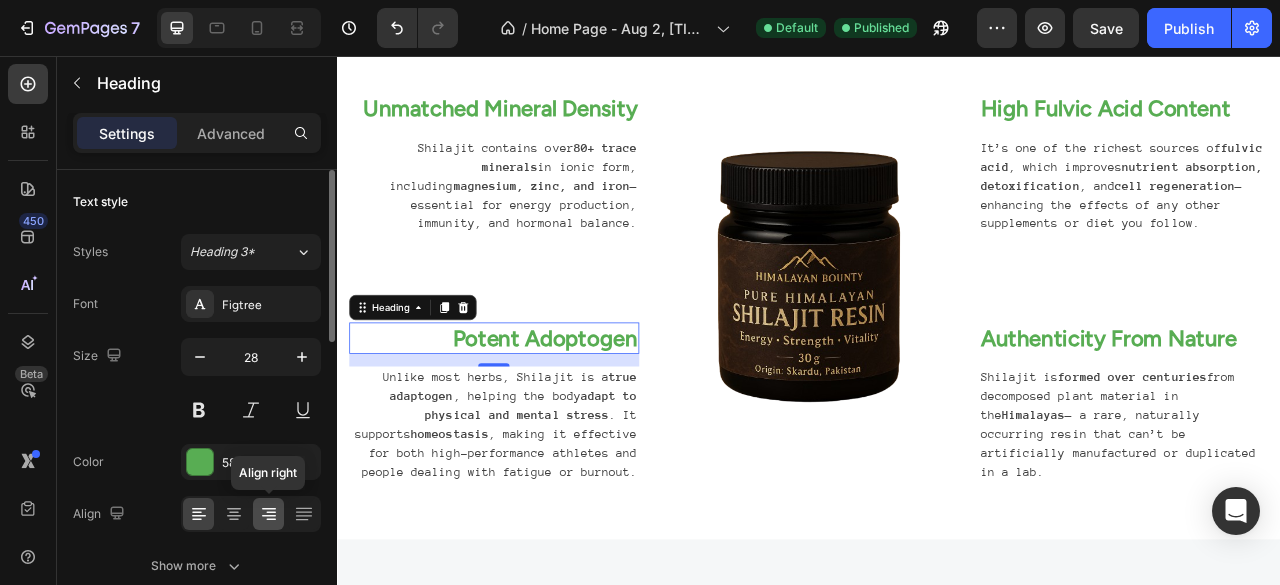 click 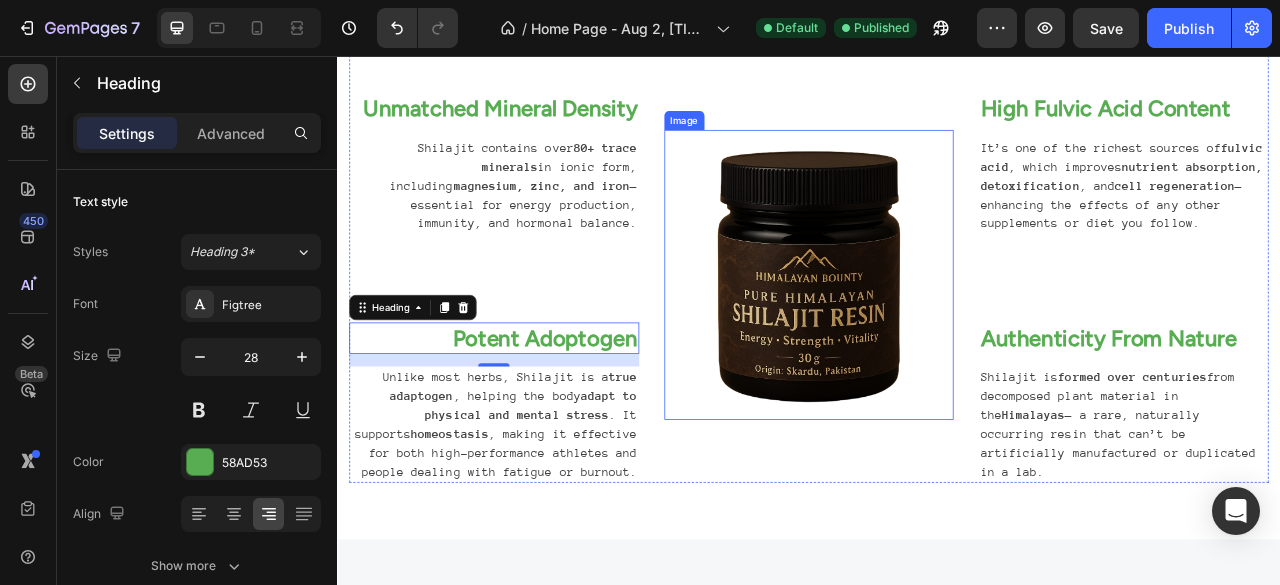click at bounding box center [937, 334] 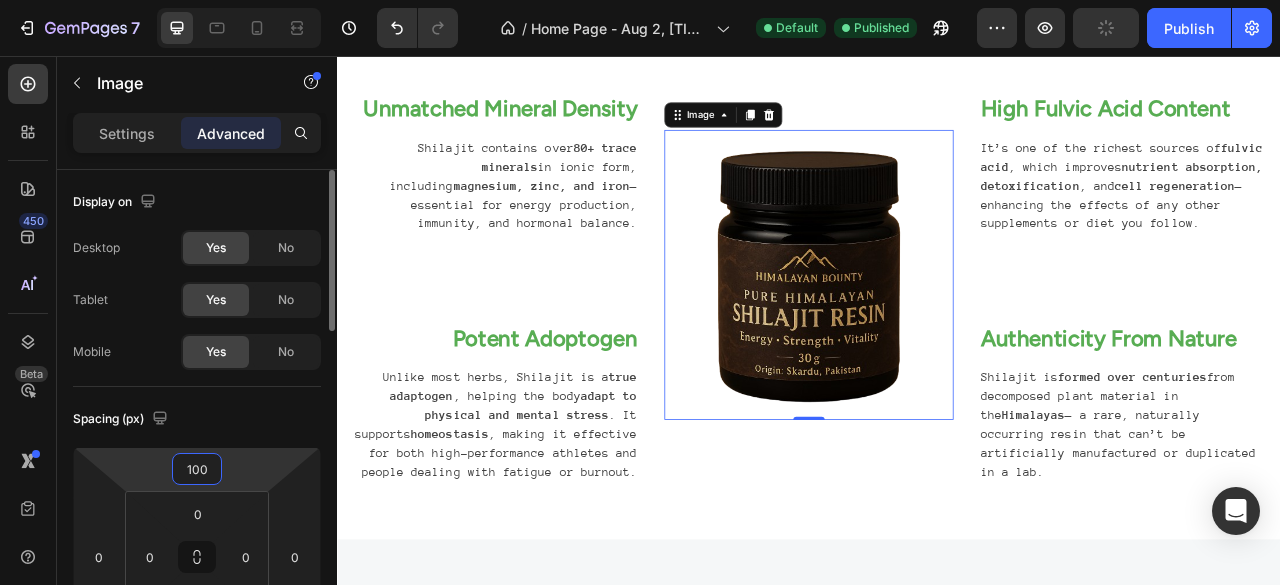 click on "100" at bounding box center [197, 469] 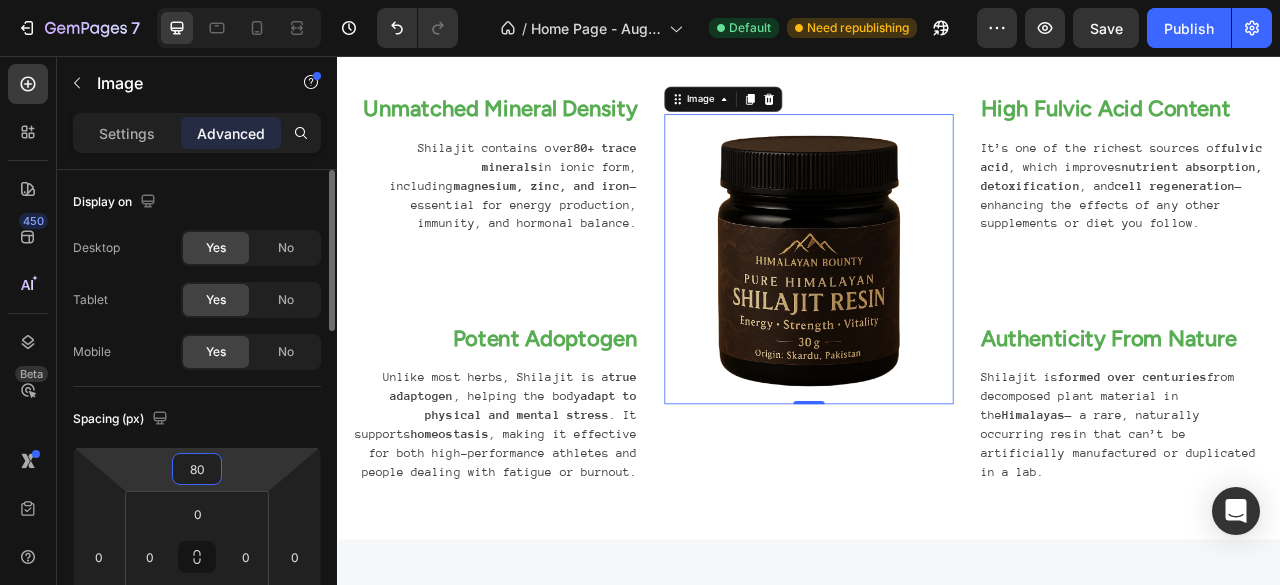 type on "80" 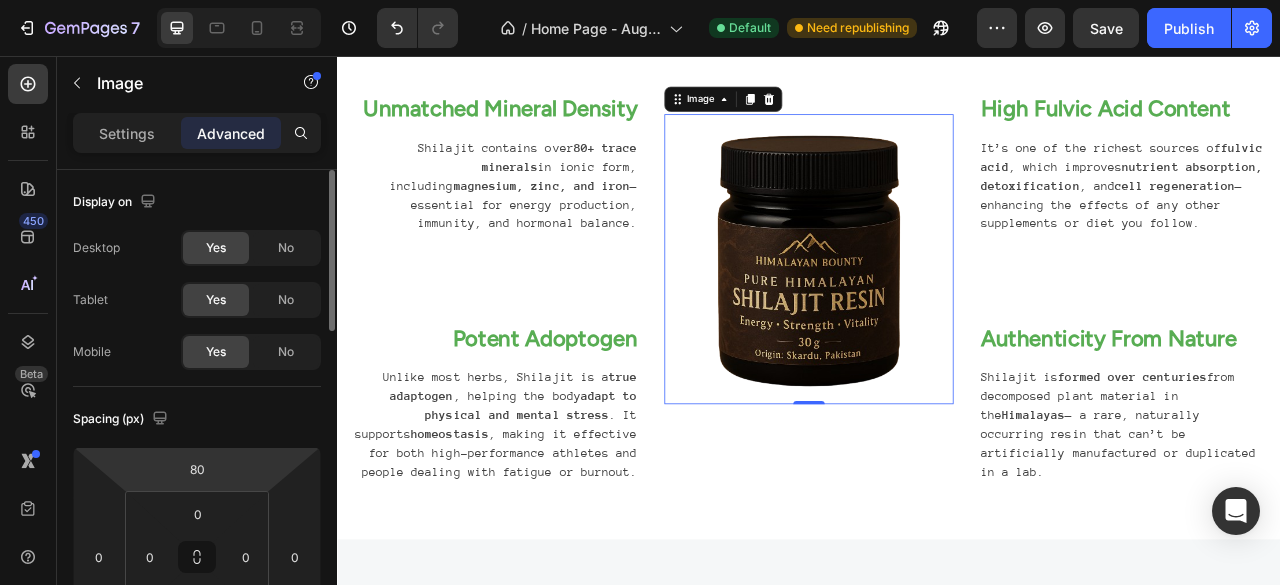 click on "Spacing (px)" at bounding box center (197, 419) 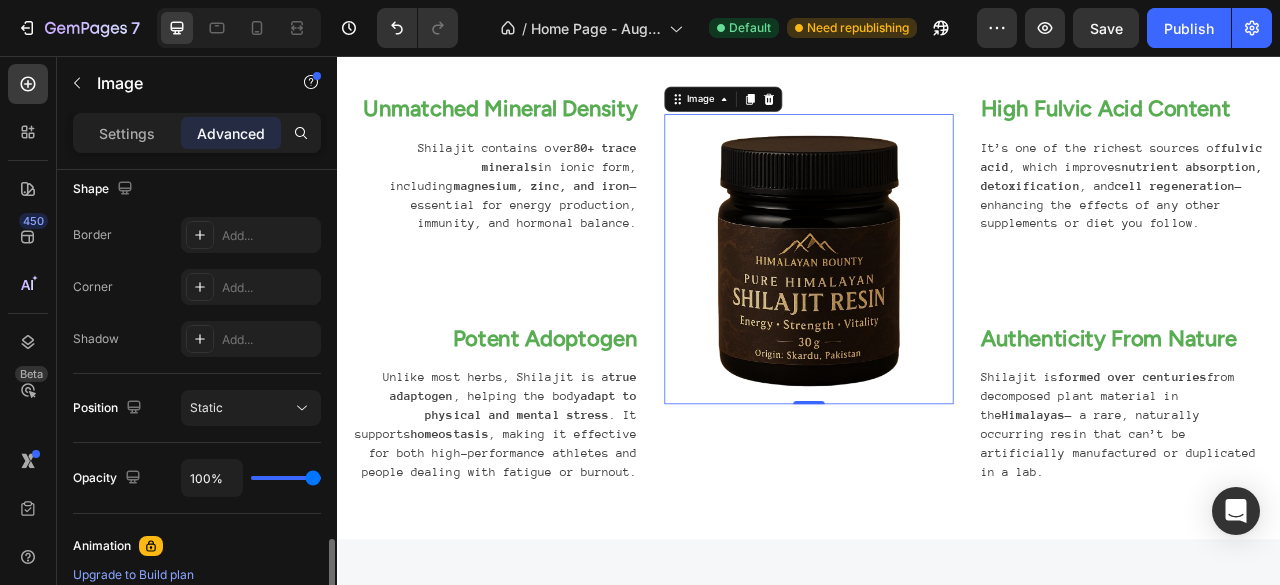 scroll, scrollTop: 912, scrollLeft: 0, axis: vertical 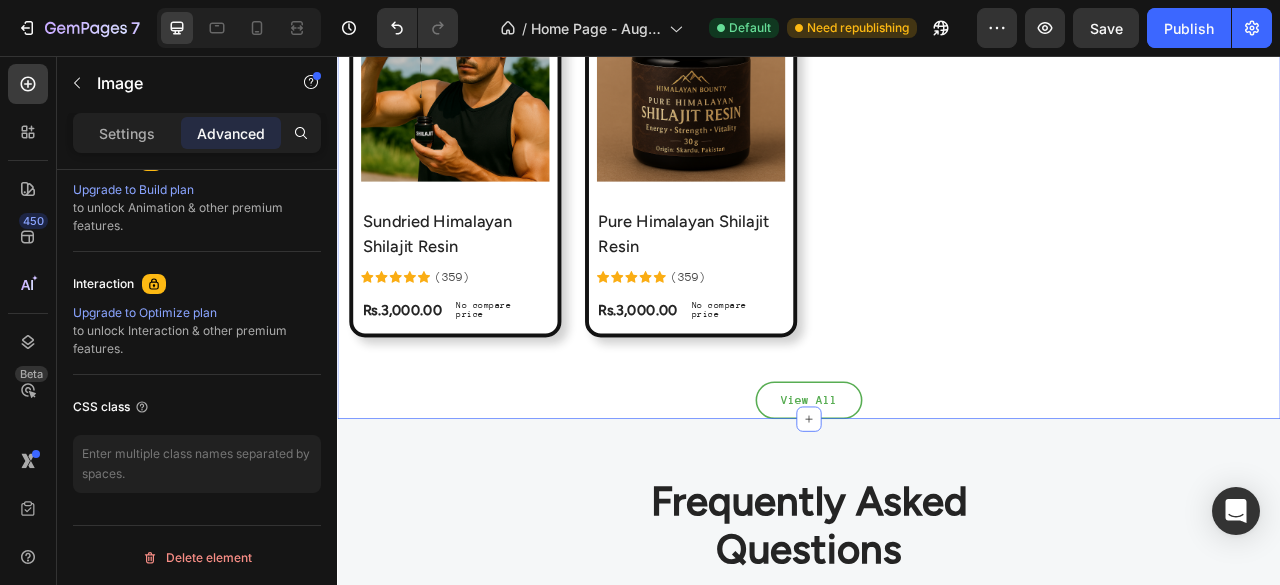 click on "All products Heading More fresh drinks for you Text block Row Product Images & Gallery No discount   Not be displayed when published Product Badge Row Sundried Himalayan Shilajit Resin (P) Title                Icon                Icon                Icon                Icon                Icon Icon List Hoz ([NUMBER]) Text block Row Rs.[PRICE].00 (P) Price (P) Price No compare price (P) Price Row Row Product List Product Images & Gallery No discount   Not be displayed when published Product Badge Row Pure Himalayan Shilajit Resin (P) Title                Icon                Icon                Icon                Icon                Icon Icon List Hoz ([NUMBER]) Text block Row Rs.[PRICE].00 (P) Price (P) Price No compare price (P) Price Row Row Product List Product List Row View All Button Row" at bounding box center (937, 153) 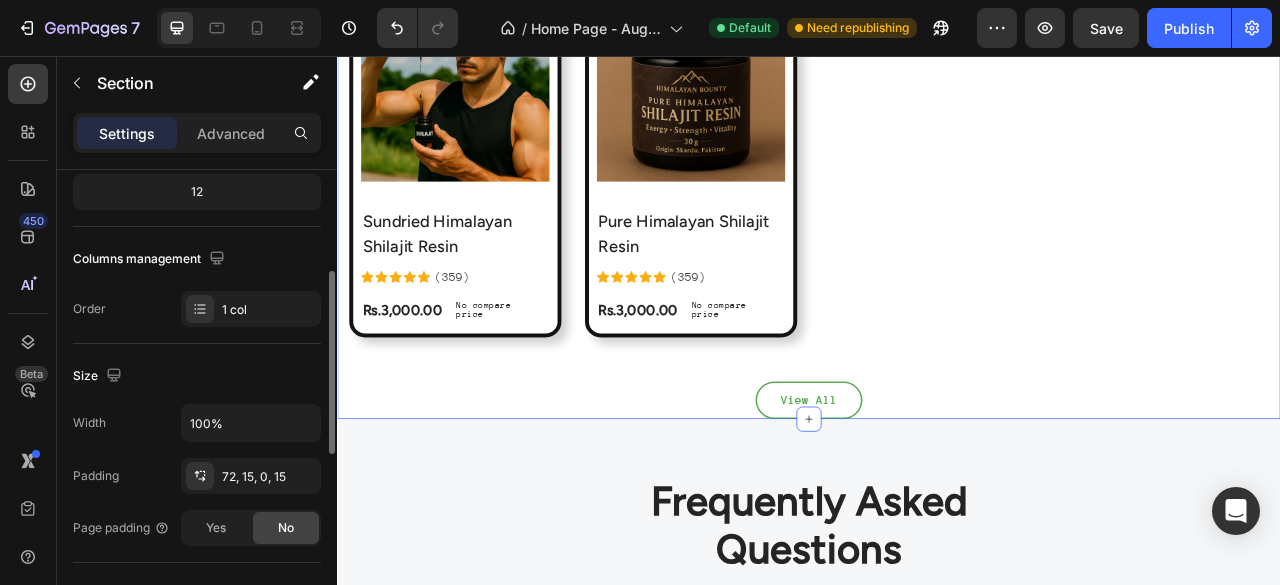 scroll, scrollTop: 258, scrollLeft: 0, axis: vertical 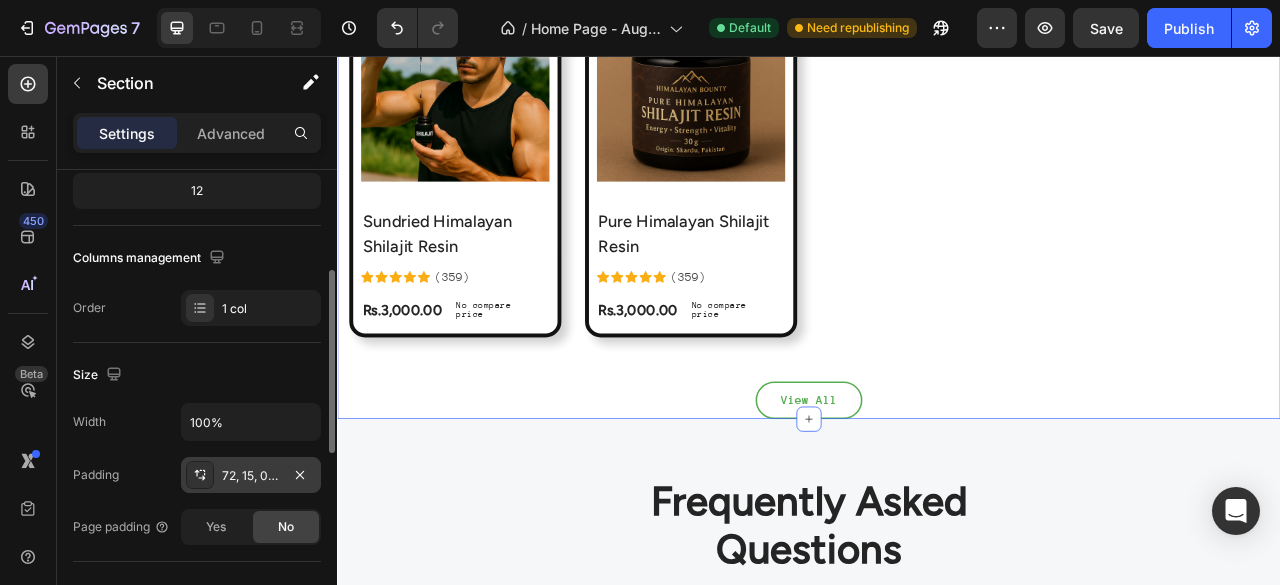 click on "72, 15, 0, 15" at bounding box center (251, 476) 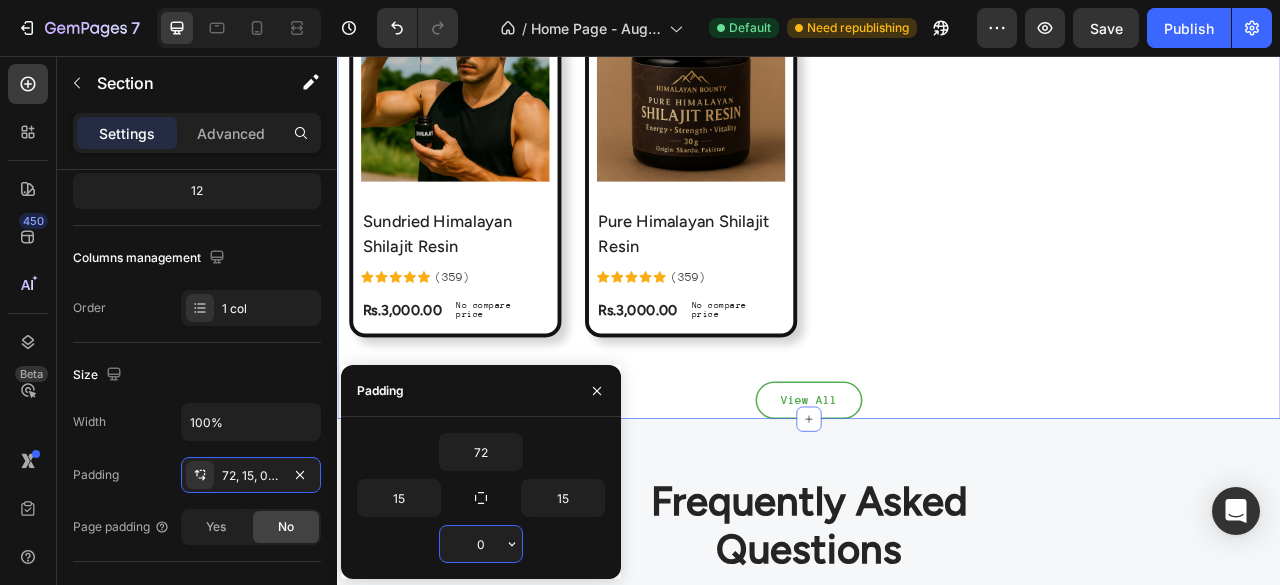 click on "0" at bounding box center [481, 544] 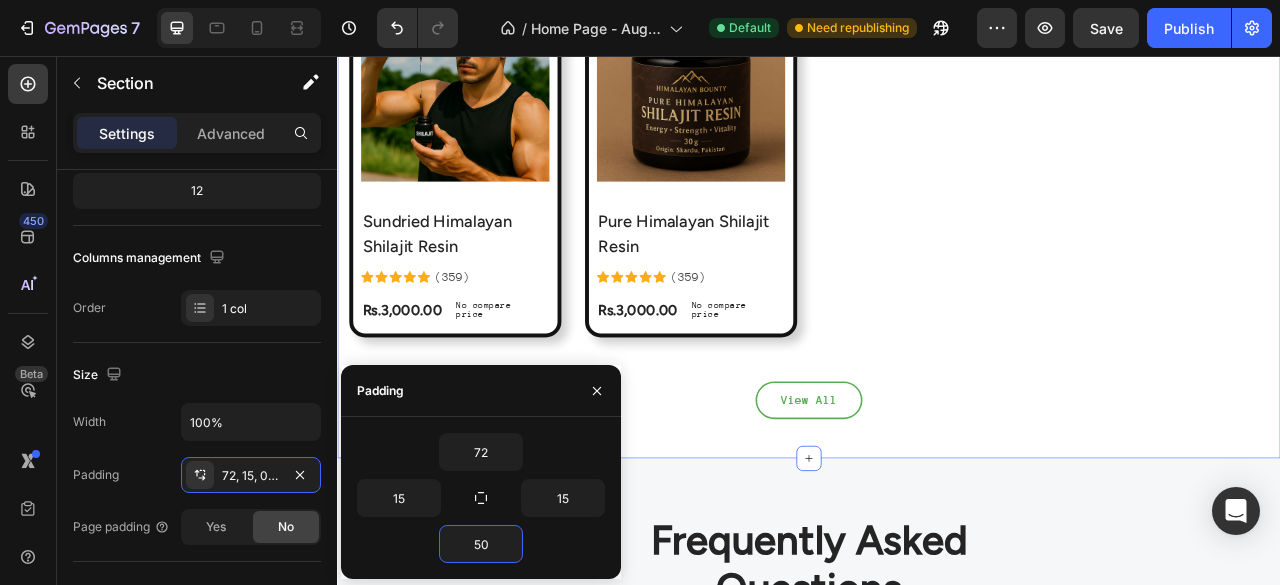 type on "50" 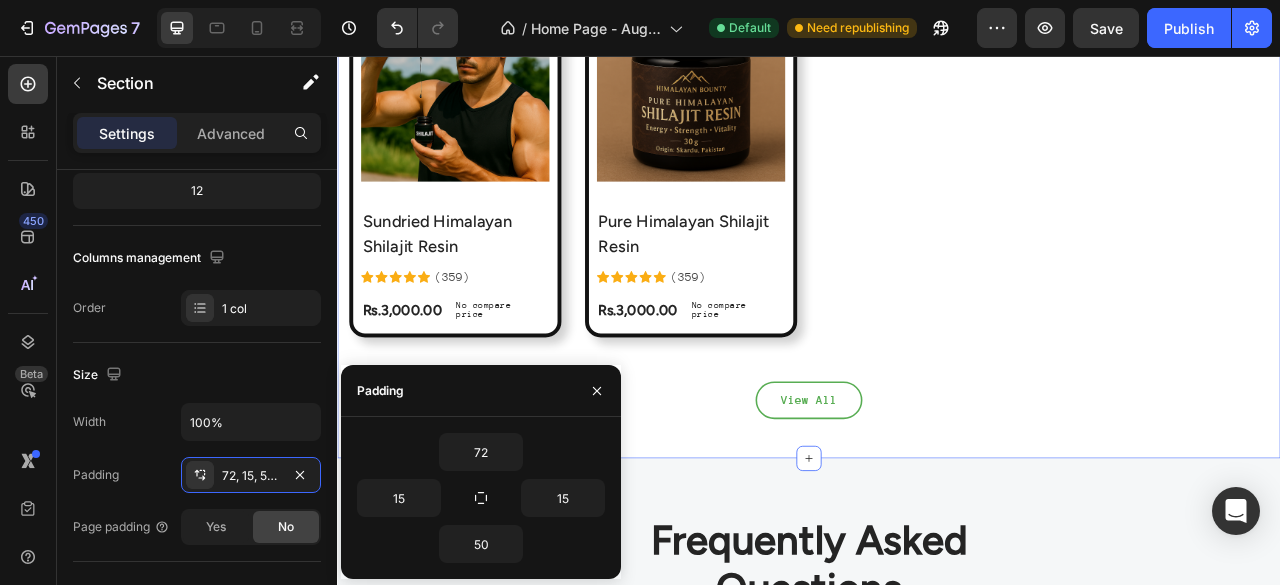 click on "50" at bounding box center (481, 544) 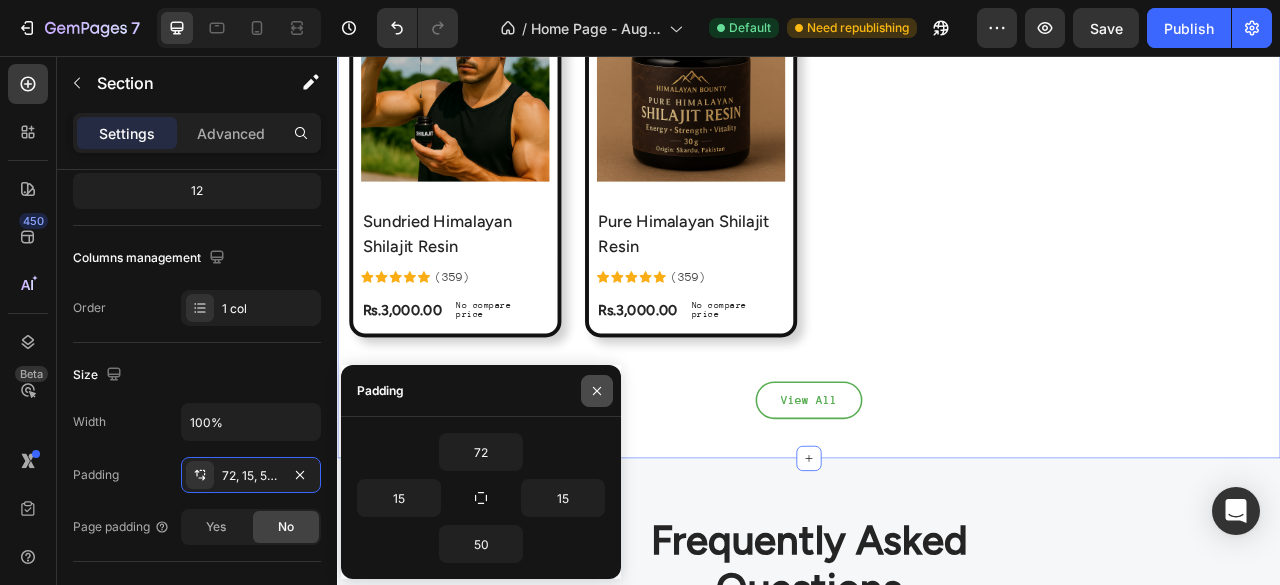 click 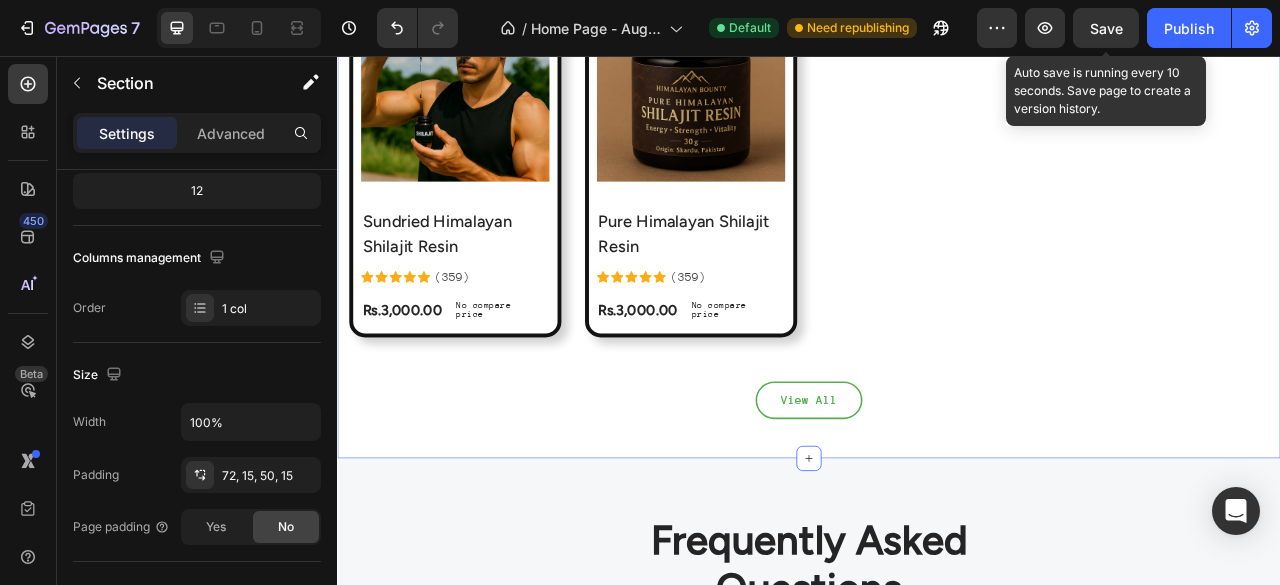 click on "Save" at bounding box center [1106, 28] 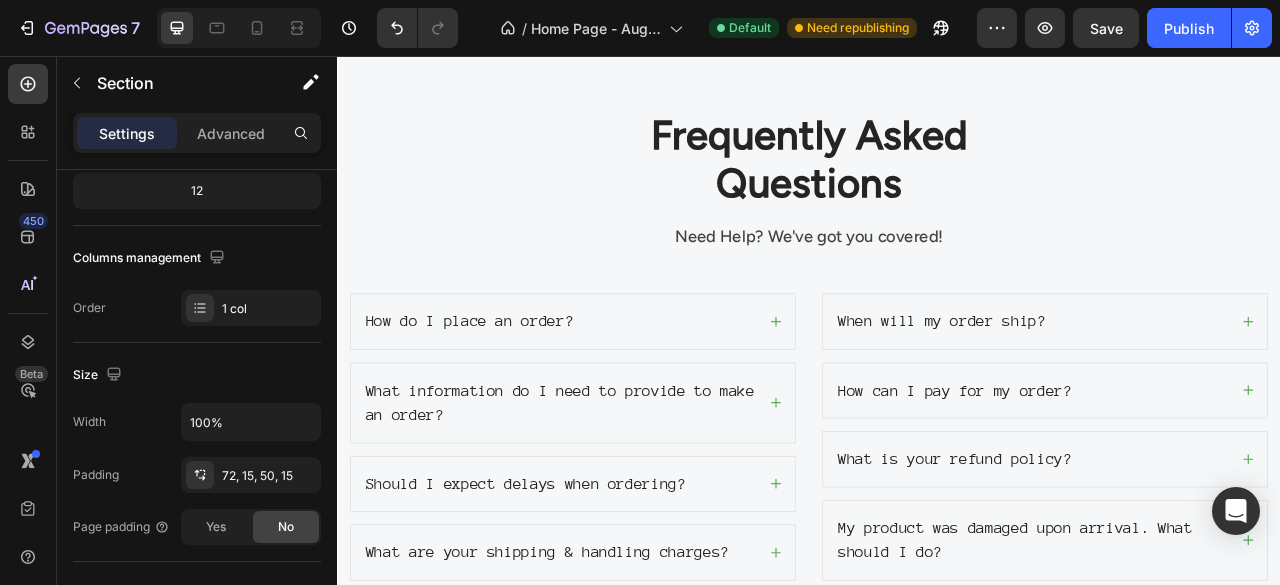 scroll, scrollTop: 4420, scrollLeft: 0, axis: vertical 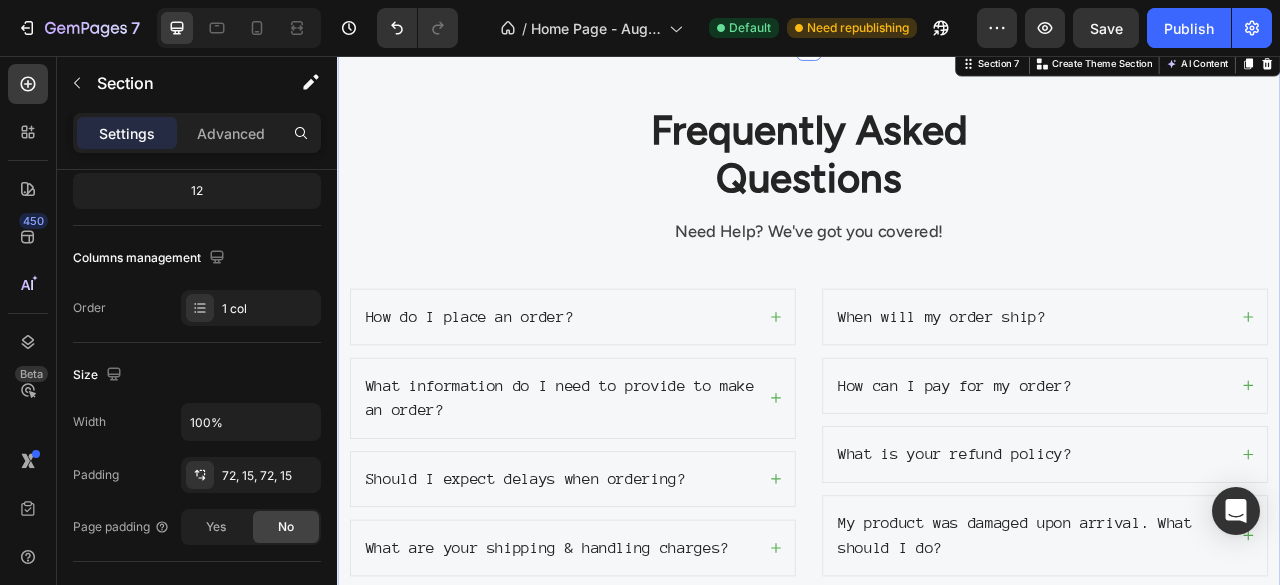 click on "Frequently Asked Questions Heading Need Help? We've got you covered! Text block Row
How do I place an order?
What information do I need to provide to make  an order?
Should I expect delays when ordering?
What are your shipping & handling charges? Accordion
When will my order ship?
How can I pay for my order?
What is your refund policy?
My product was damaged upon arrival. What should I do? Accordion Row" at bounding box center [937, 417] 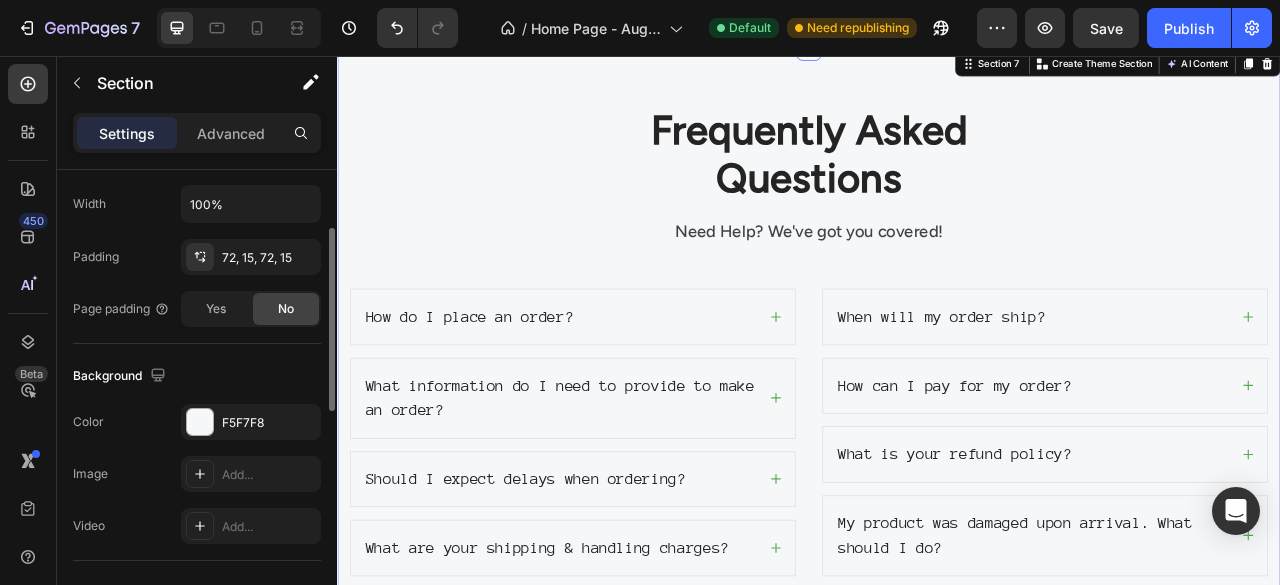 scroll, scrollTop: 0, scrollLeft: 0, axis: both 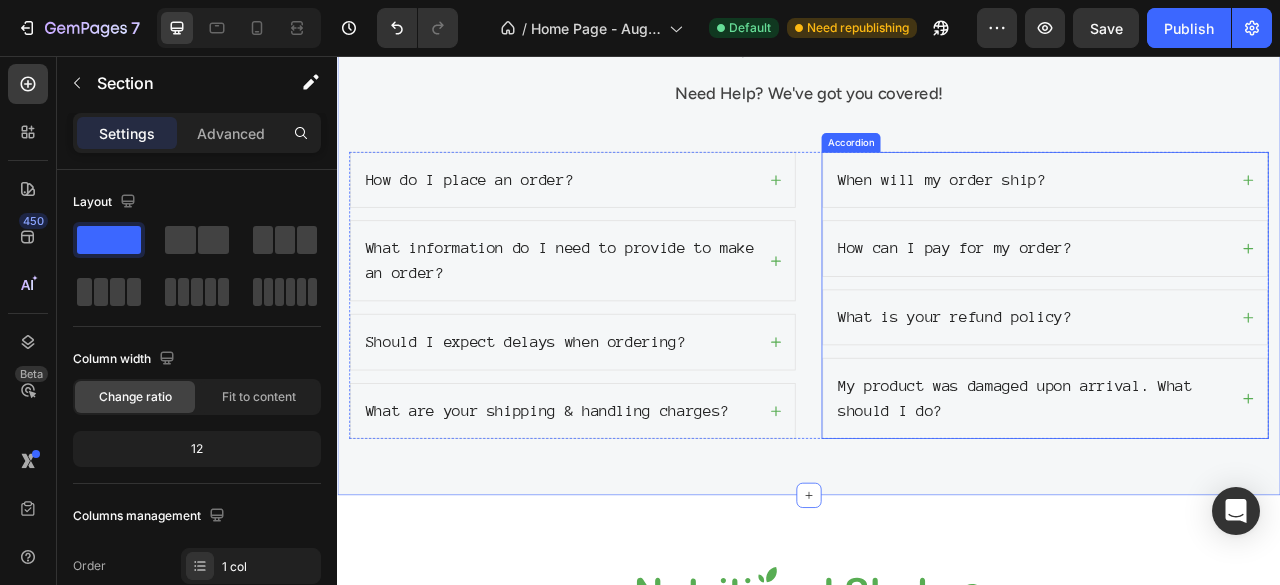 click on "When will my order ship?" at bounding box center [1237, 214] 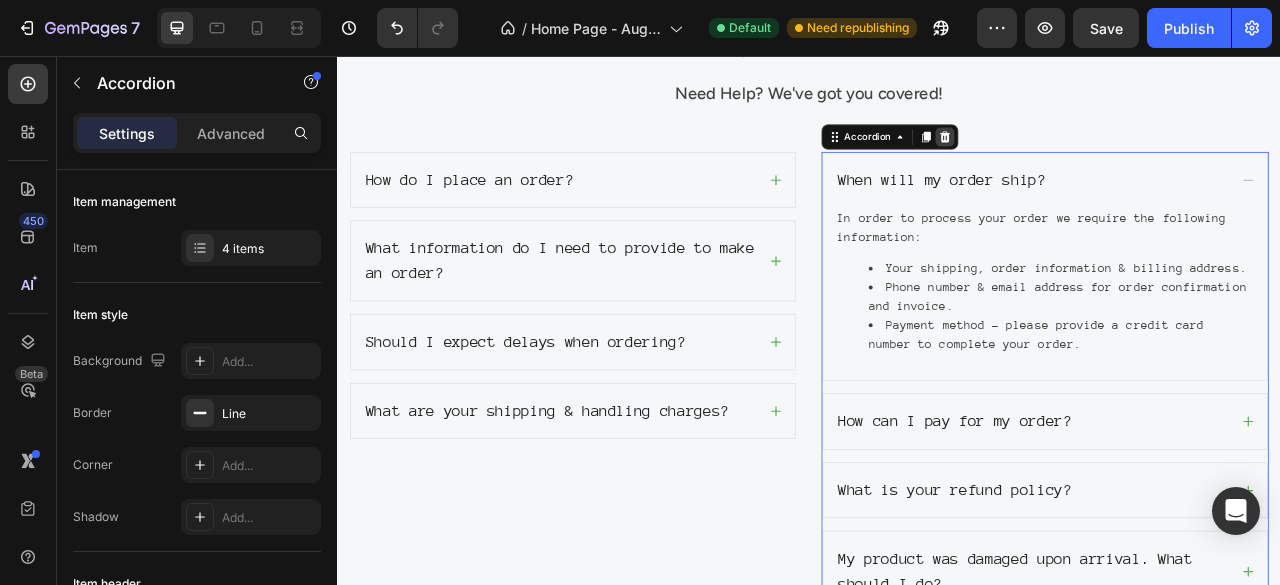 click at bounding box center [1110, 159] 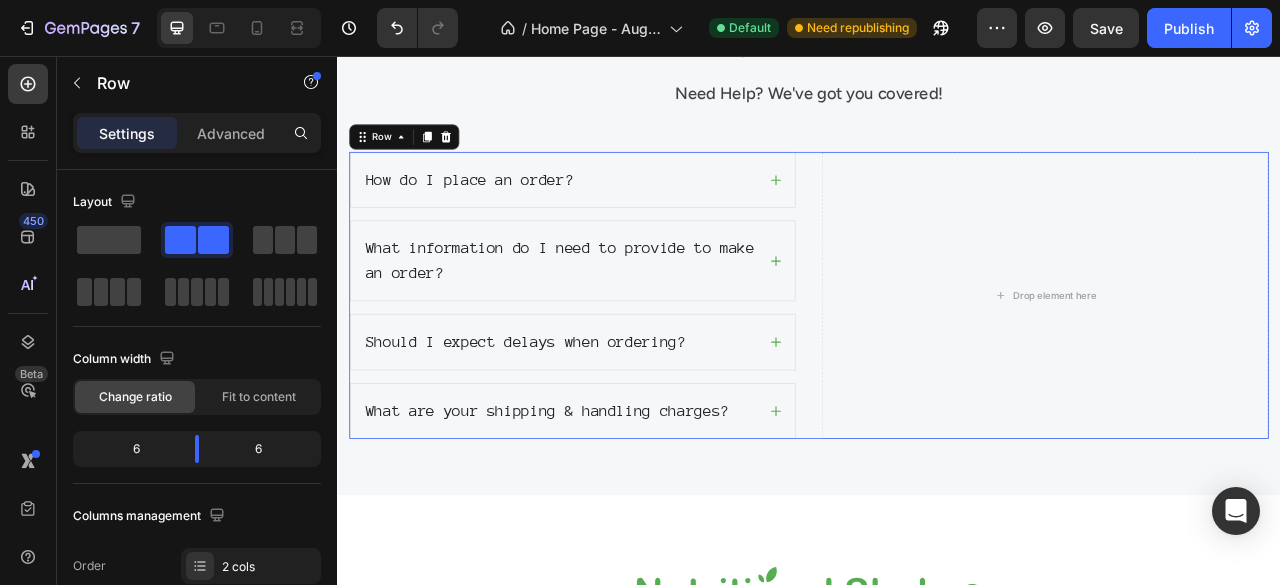 click on "How do I place an order?
What information do I need to provide to make  an order?
Should I expect delays when ordering?
What are your shipping & handling charges? Accordion
Drop element here Row   0" at bounding box center [937, 361] 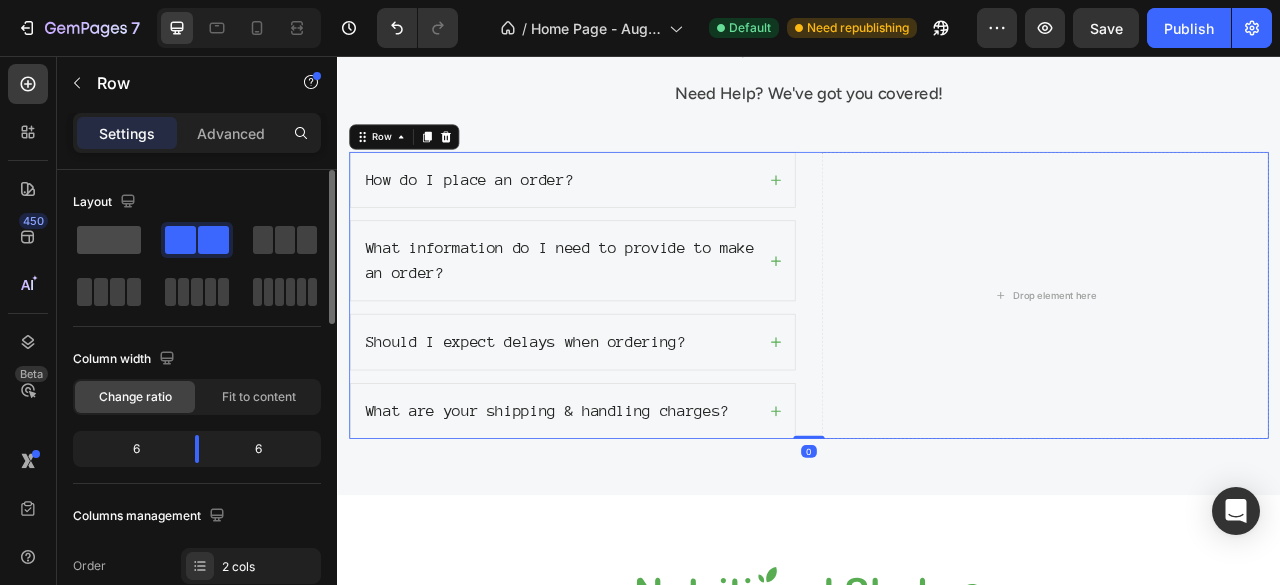 click 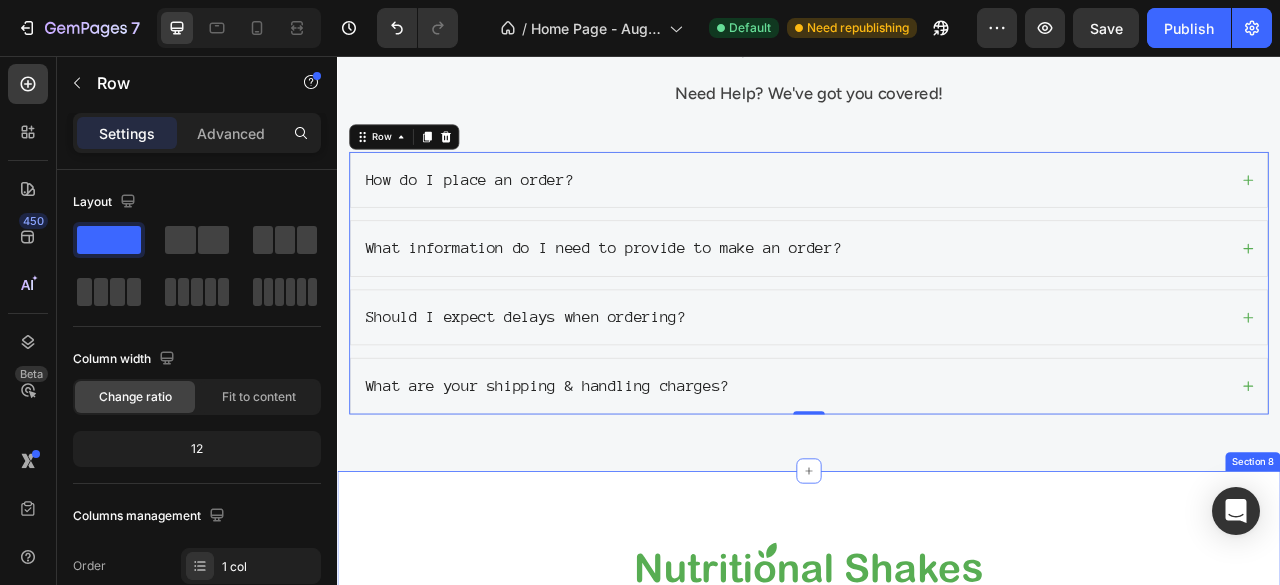 click on "Image Row Company Text block About Us Careers Store Locator Blog Reviews Text block Community Text block New Reciep For Drink Our Stories Retailer Portal Body & Health Text block Row Infomation Text block Contact Us FAQ Terms & Conditions Privacy Policy Health & Beauty Text block Row Newsletter Text block Enter your email address for new arrivals, discounts, promotions, and more! Text block Email Field
Submit Button Row Newsletter Row                Title Line © [YEAR] Nutritional Shake Text block Image Image Image Image Row Row Image Row Row Section 8" at bounding box center [937, 883] 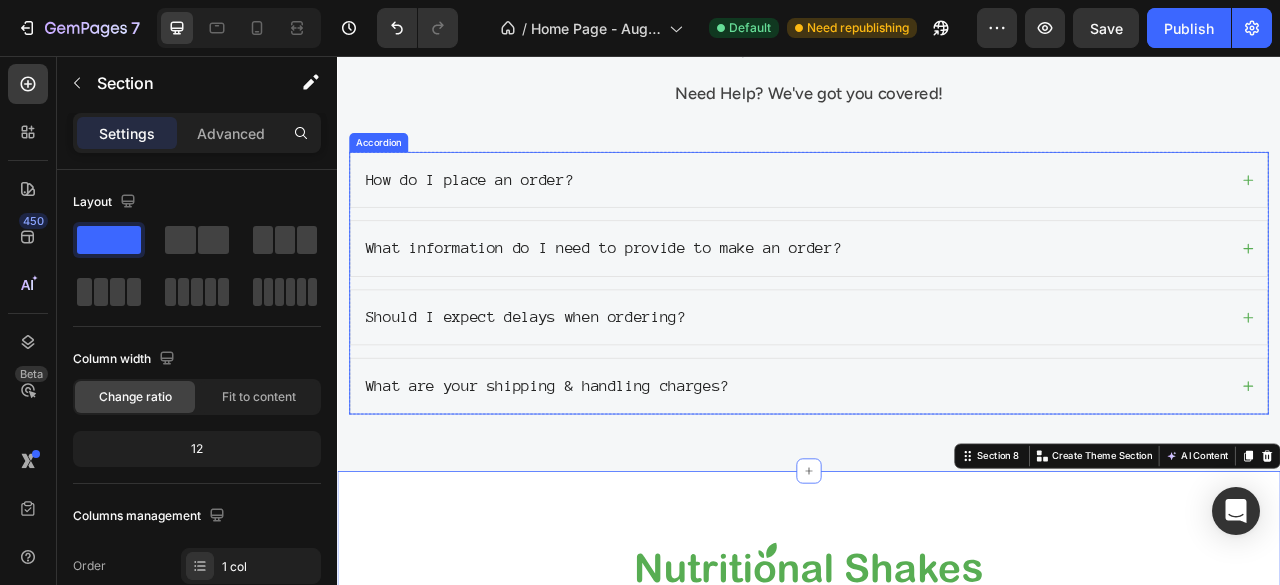 click on "How do I place an order?" at bounding box center [505, 214] 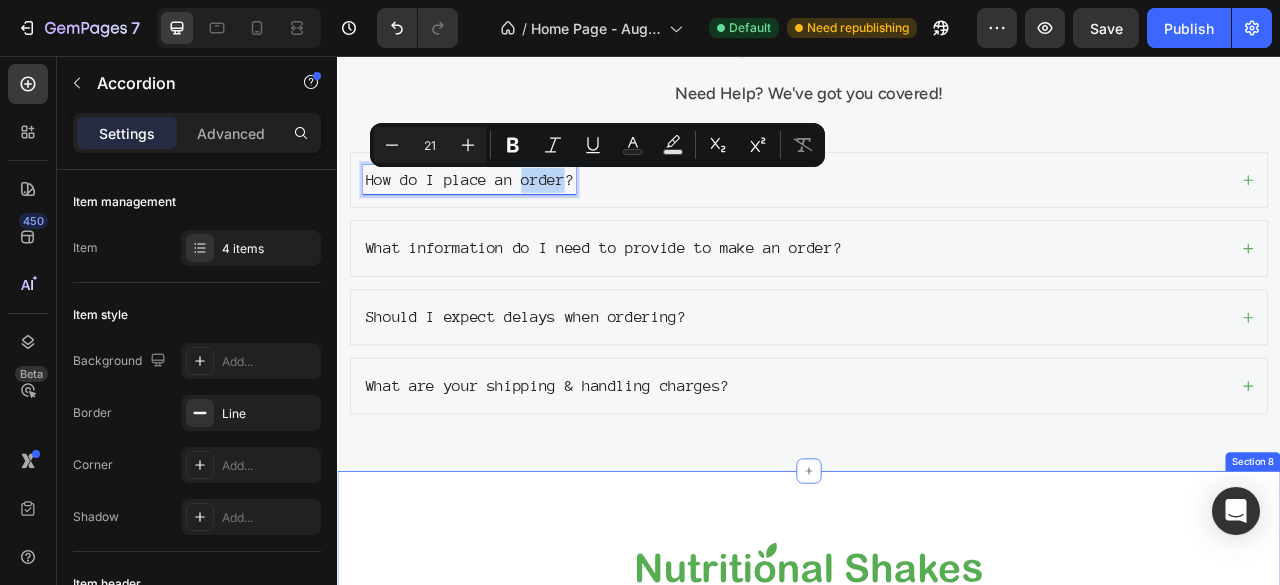 click on "Image Row Company Text block About Us Careers Store Locator Blog Reviews Text block Community Text block New Reciep For Drink Our Stories Retailer Portal Body & Health Text block Row Infomation Text block Contact Us FAQ Terms & Conditions Privacy Policy Health & Beauty Text block Row Newsletter Text block Enter your email address for new arrivals, discounts, promotions, and more! Text block Email Field
Submit Button Row Newsletter Row                Title Line © [YEAR] Nutritional Shake Text block Image Image Image Image Row Row Image Row Row Section 8" at bounding box center [937, 883] 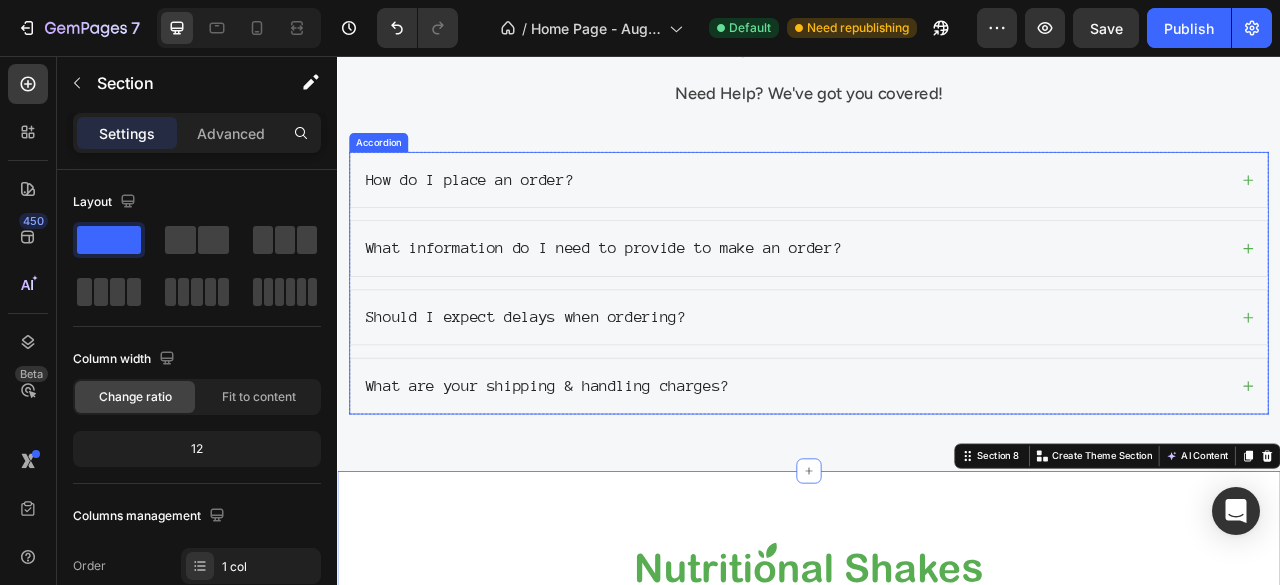 click on "How do I place an order?" at bounding box center (505, 214) 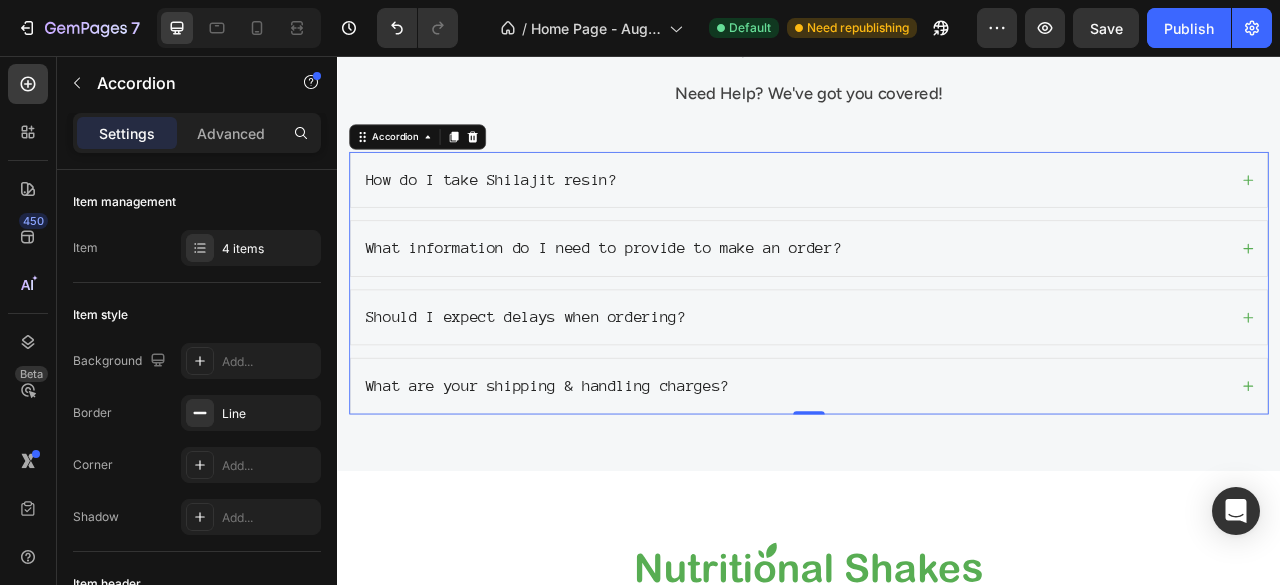 click on "How do I take Shilajit resin?" at bounding box center [921, 214] 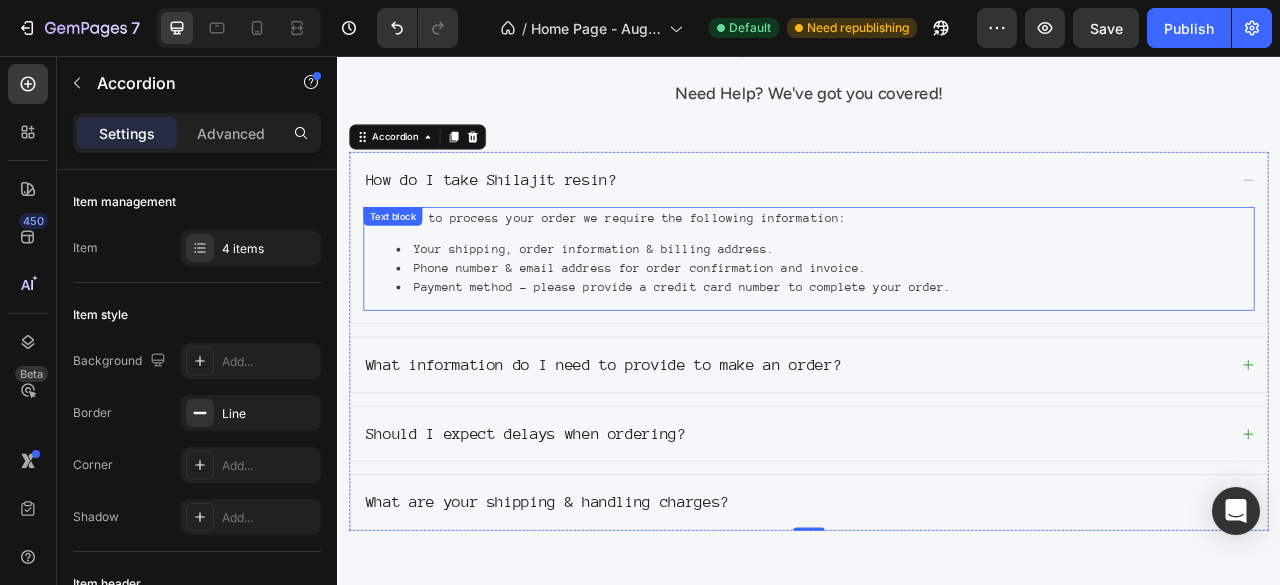 click on "Phone number & email address for order confirmation and invoice." at bounding box center [957, 326] 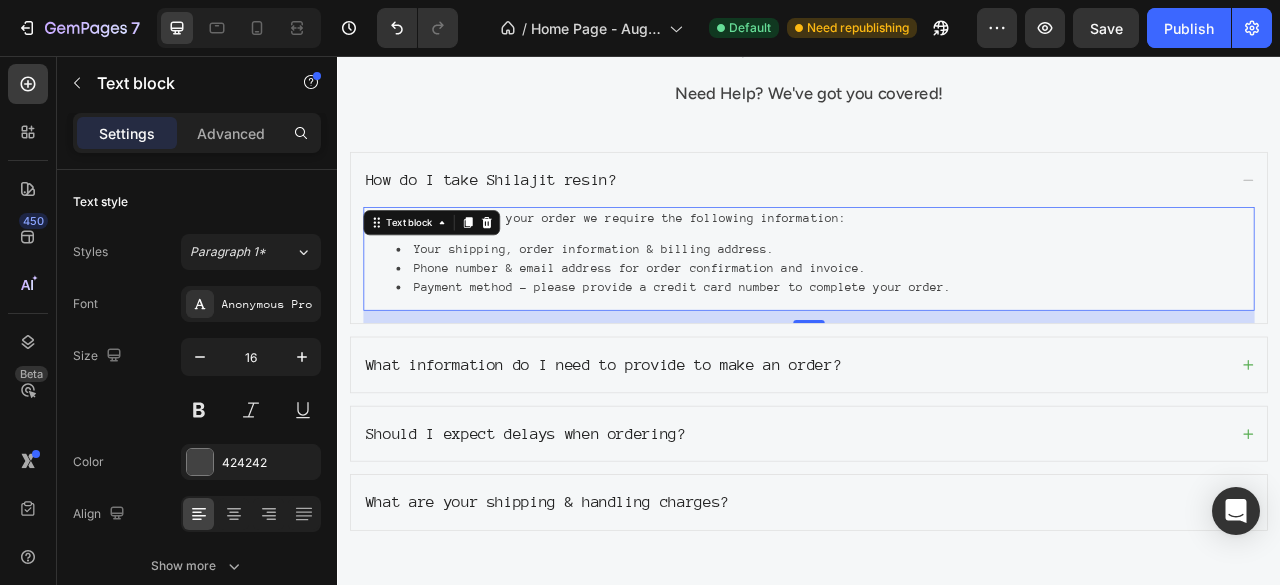 click on "Phone number & email address for order confirmation and invoice." at bounding box center (957, 326) 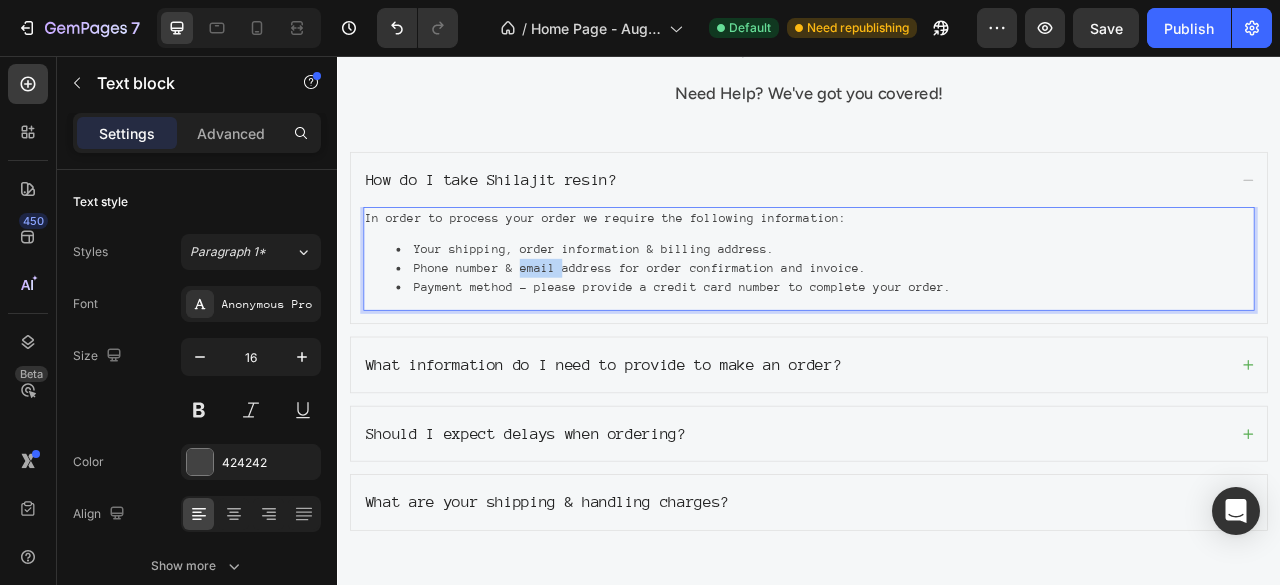 click on "Phone number & email address for order confirmation and invoice." at bounding box center [957, 326] 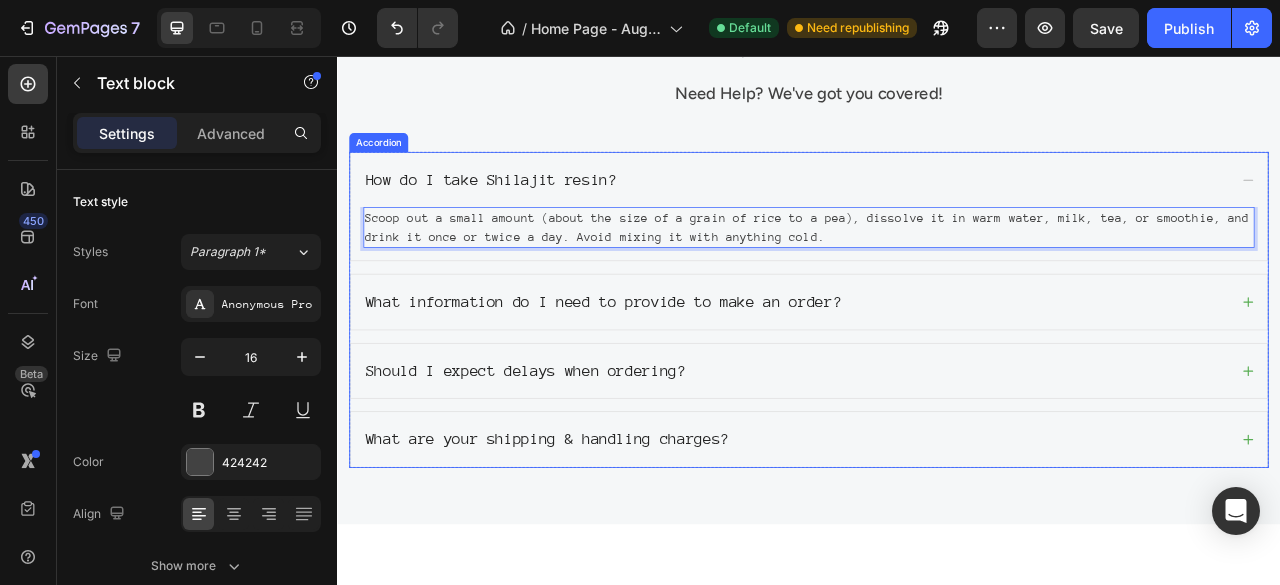 click on "What information do I need to provide to make an order?" at bounding box center [675, 369] 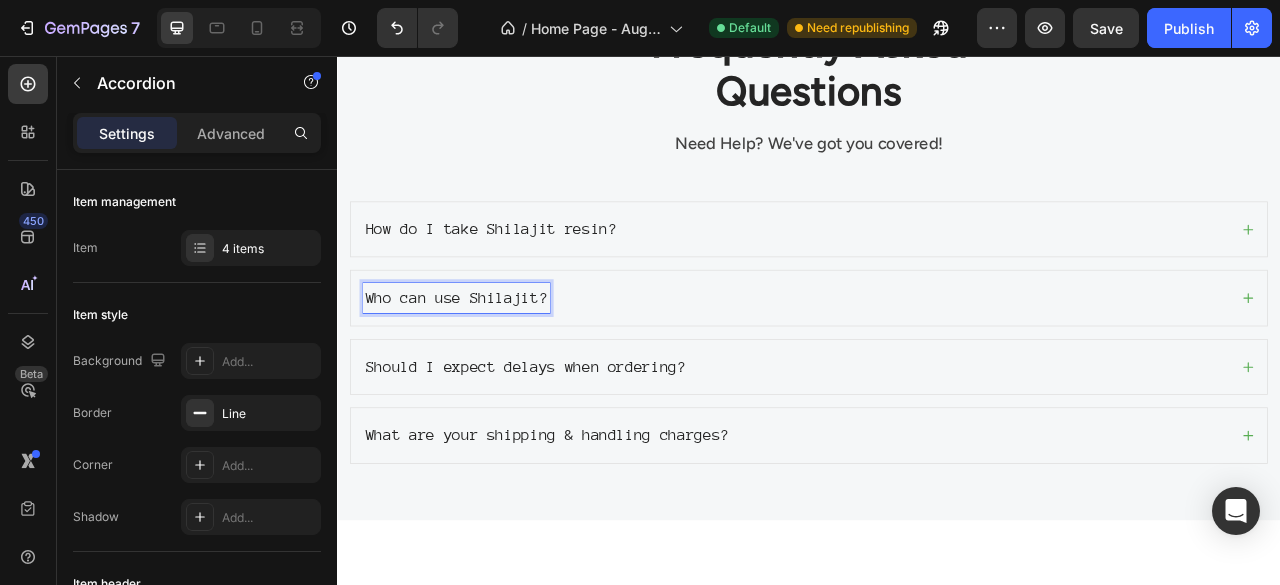 scroll, scrollTop: 4102, scrollLeft: 0, axis: vertical 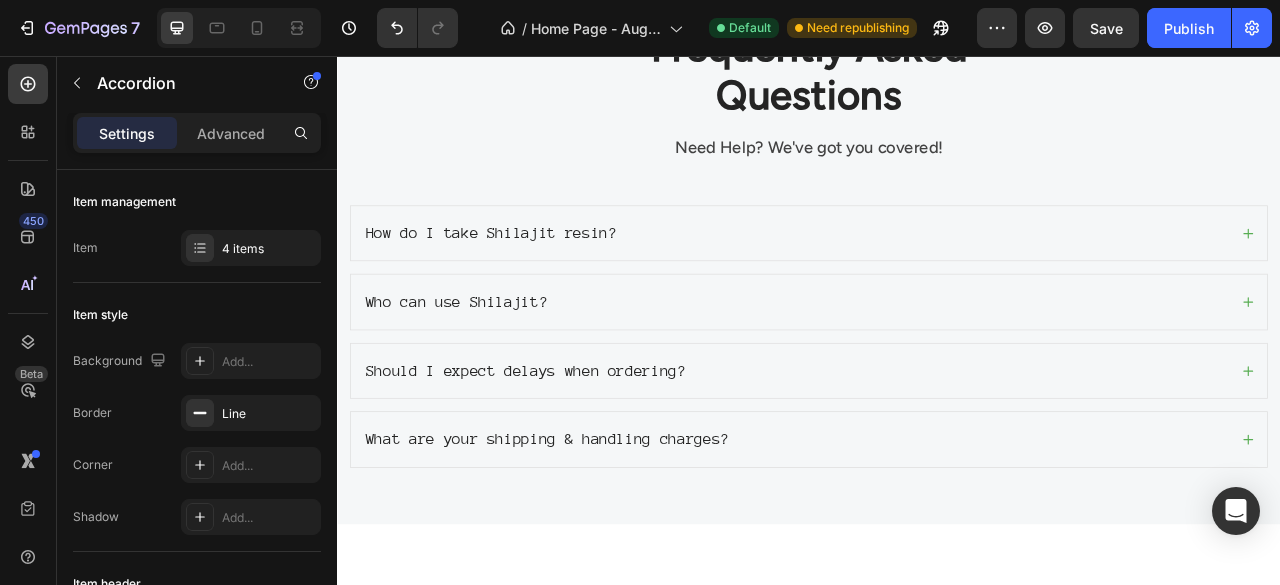 click 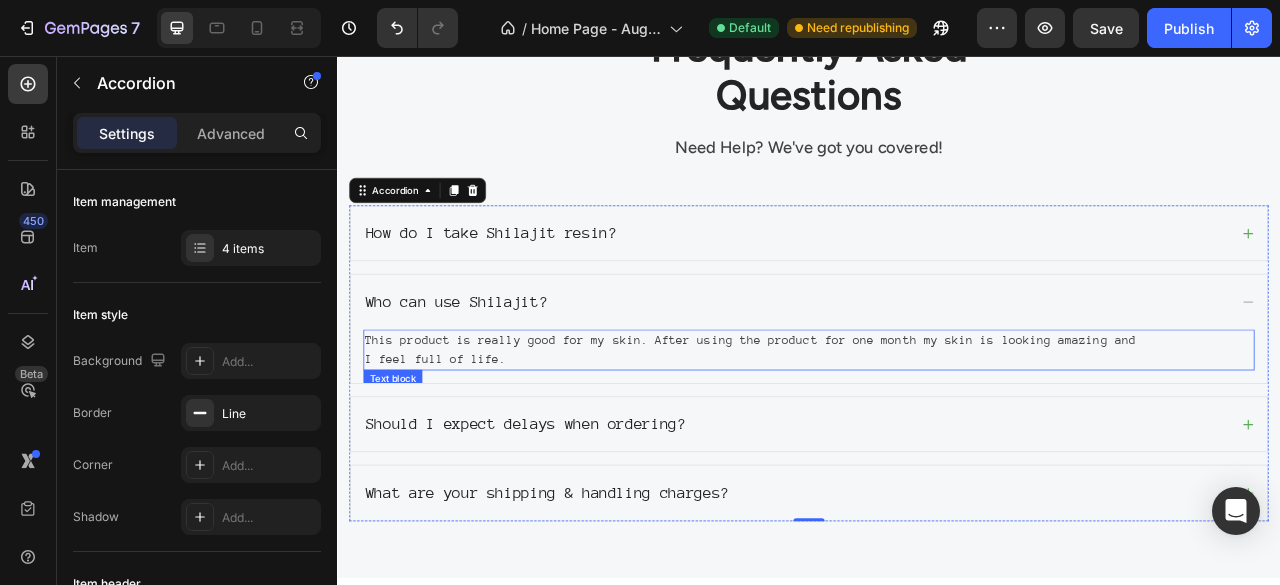 click on "This product is really good for my skin. After using the product for one month my skin is looking amazing and I feel full of life." at bounding box center [937, 430] 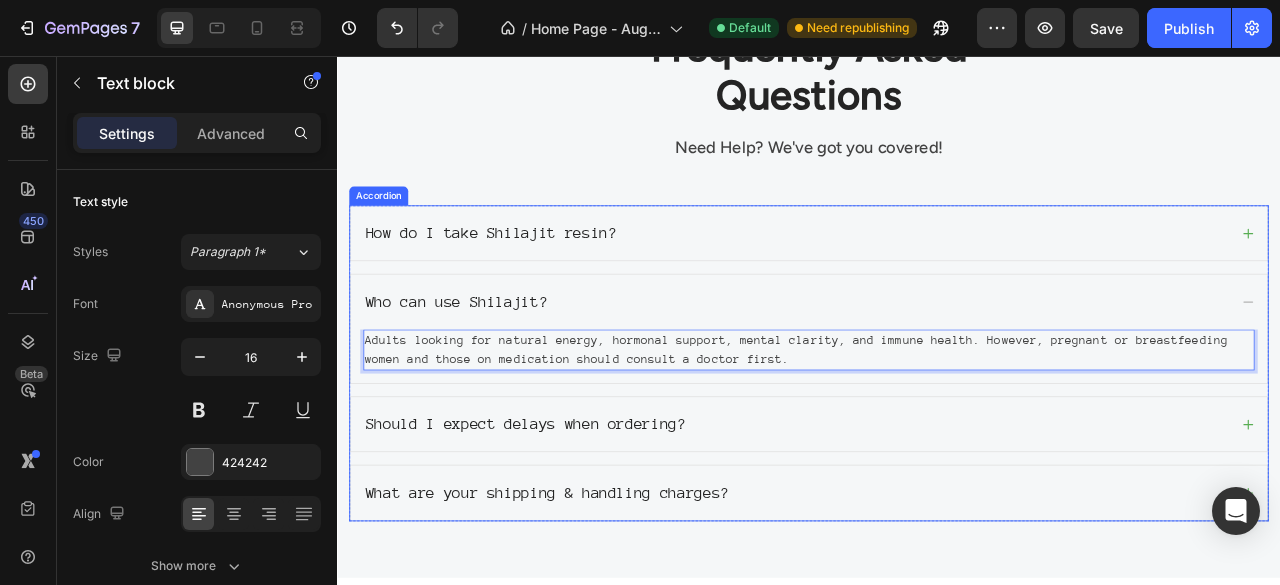 click on "Should I expect delays when ordering?" at bounding box center [576, 525] 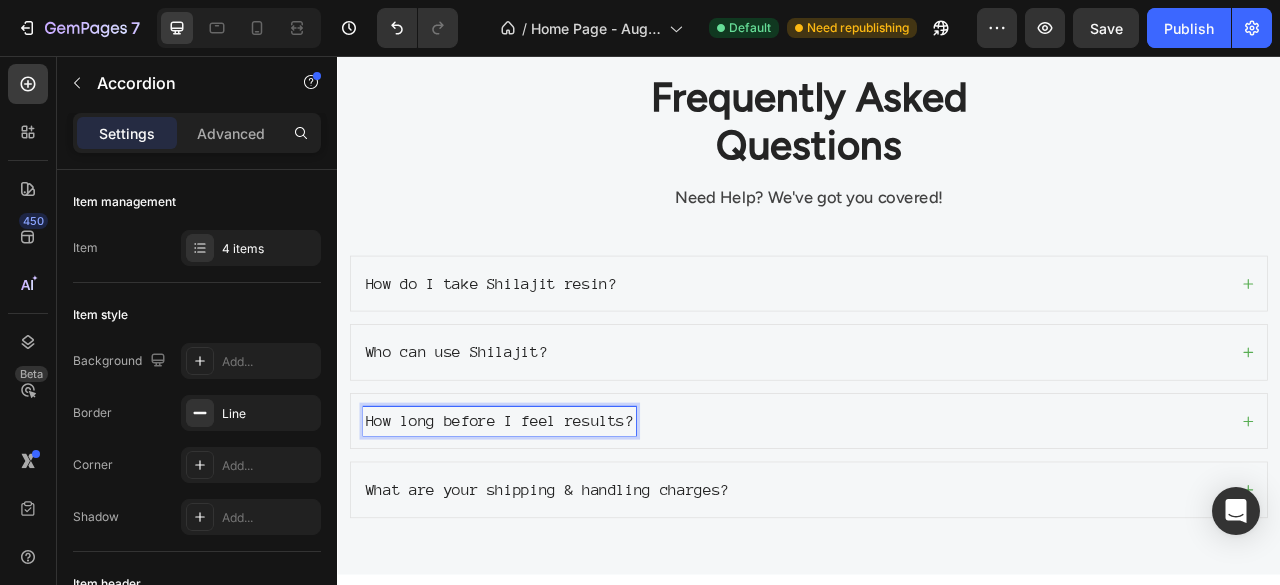 scroll, scrollTop: 4034, scrollLeft: 0, axis: vertical 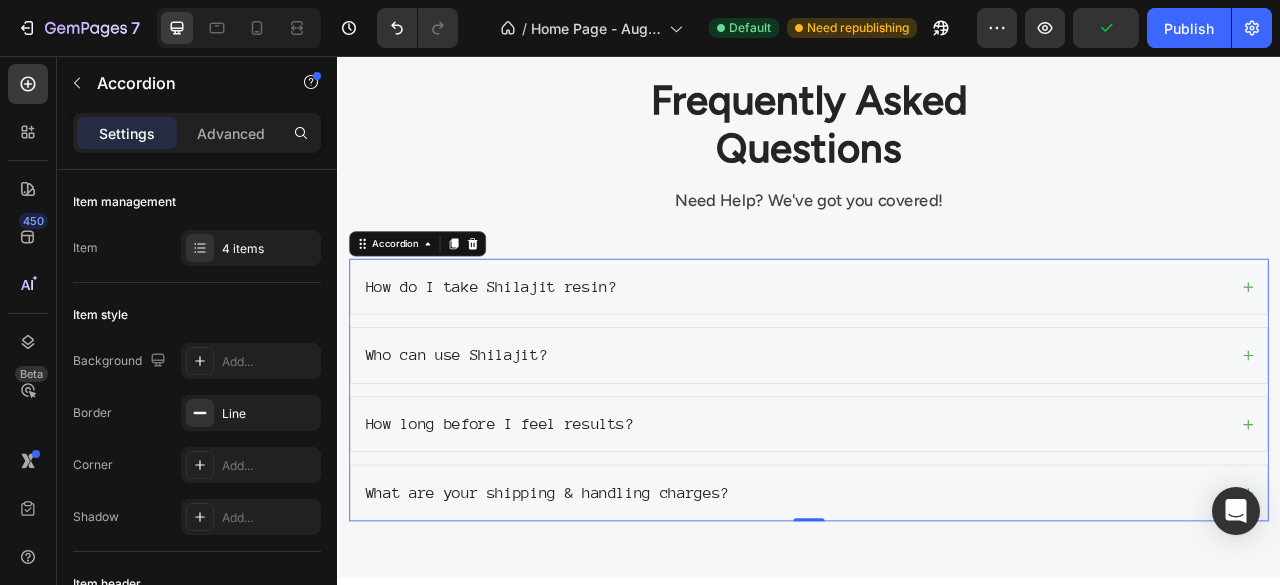 click on "How long before I feel results?" at bounding box center [937, 525] 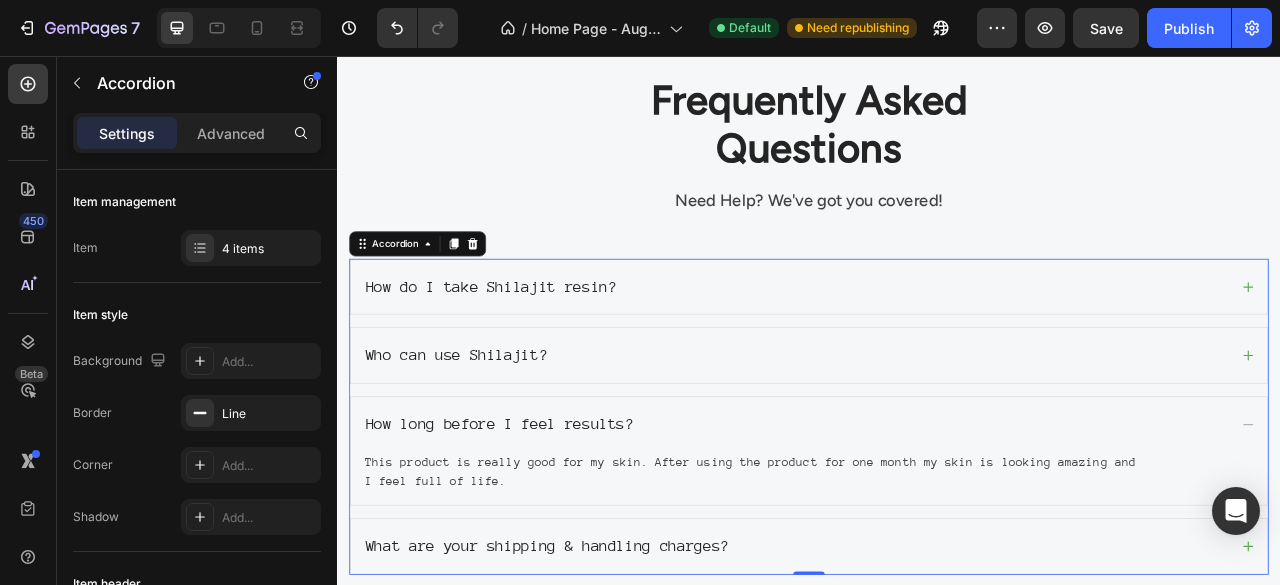 scroll, scrollTop: 4244, scrollLeft: 0, axis: vertical 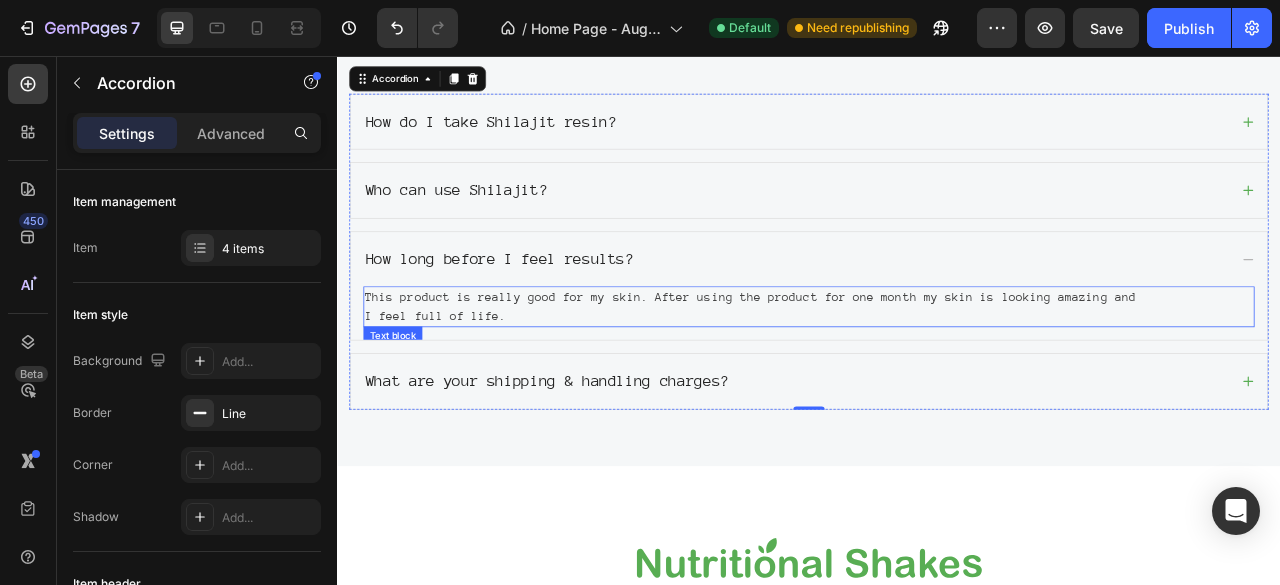 click on "This product is really good for my skin. After using the product for one month my skin is looking amazing and I feel full of life." at bounding box center [937, 375] 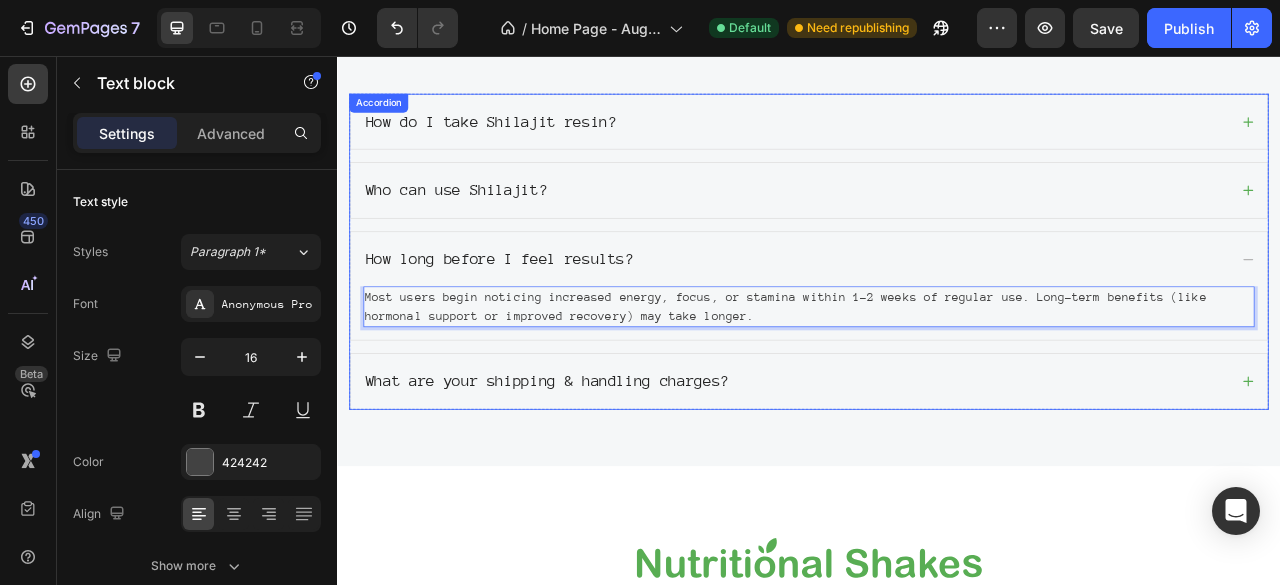 click on "What are your shipping & handling charges?" at bounding box center (604, 470) 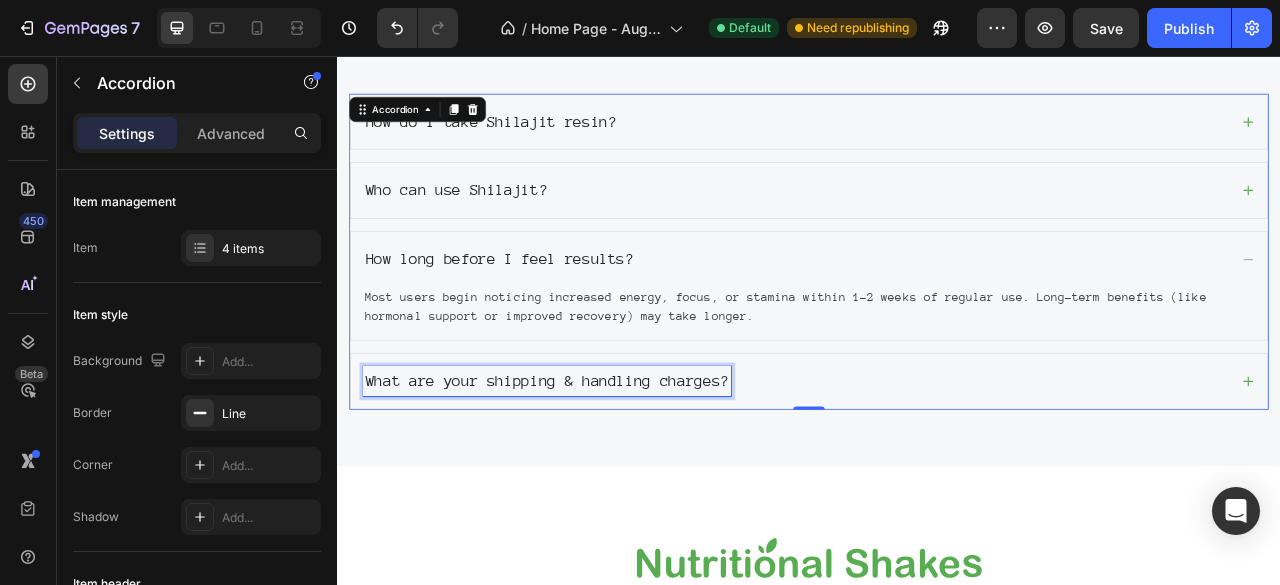 click on "What are your shipping & handling charges?" at bounding box center [604, 470] 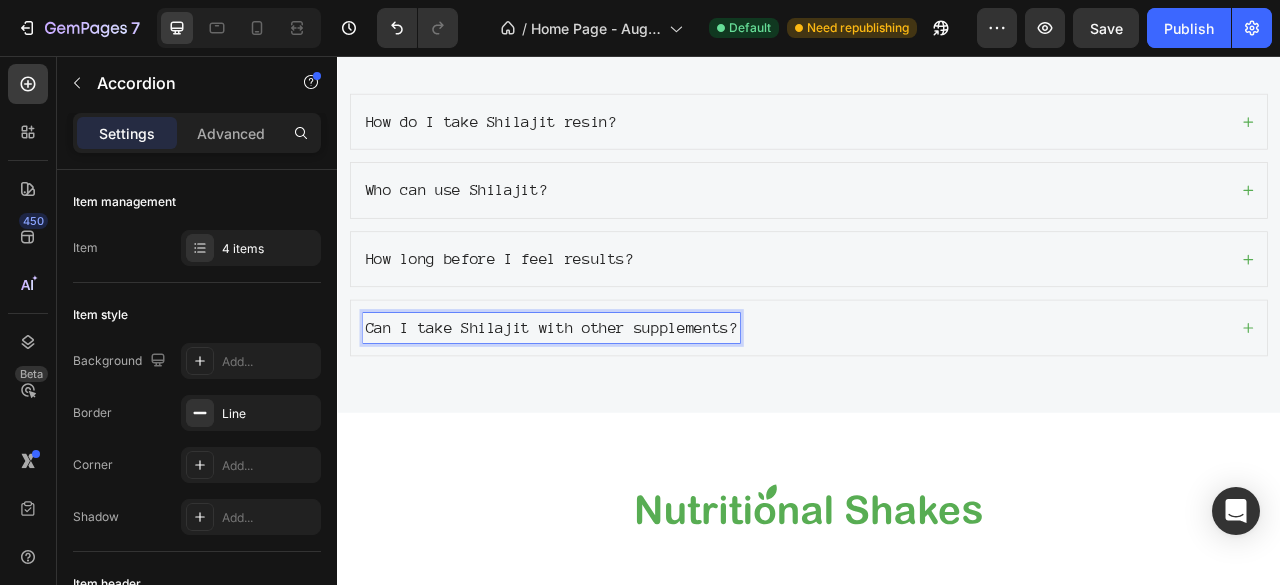 scroll, scrollTop: 4202, scrollLeft: 0, axis: vertical 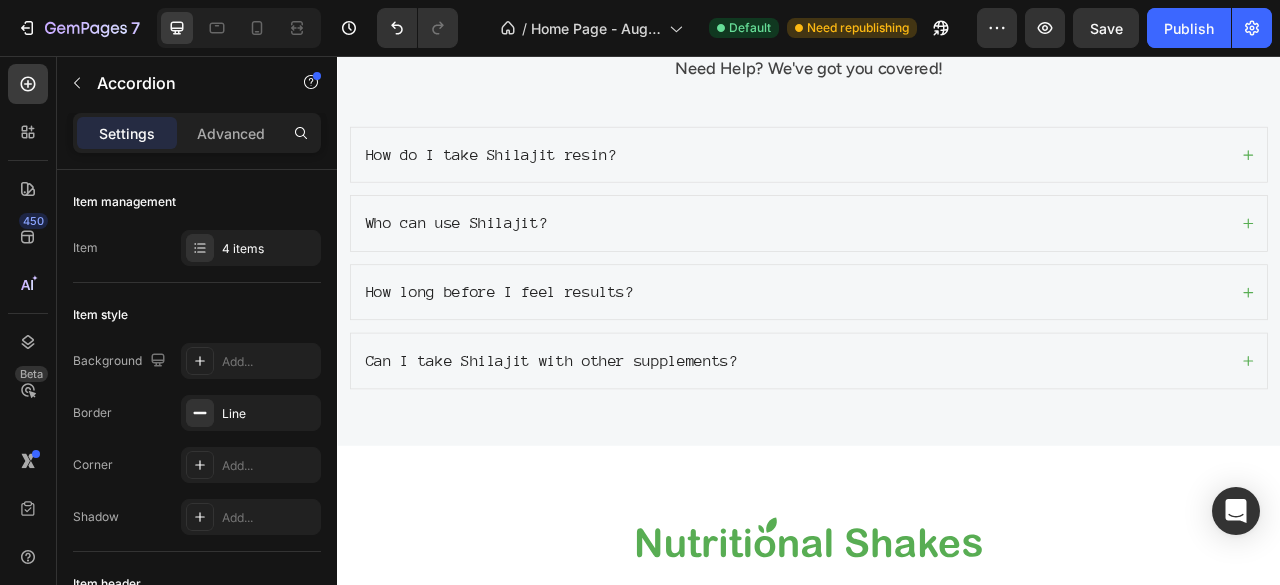 click on "Can I take Shilajit with other supplements?" at bounding box center (921, 444) 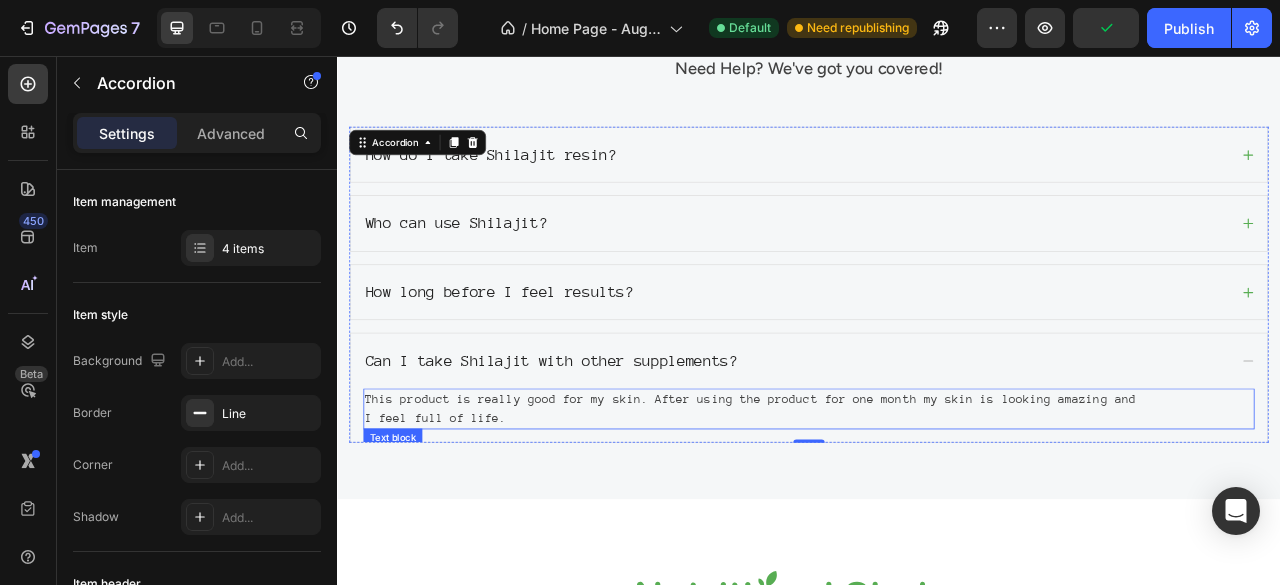 click on "This product is really good for my skin. After using the product for one month my skin is looking amazing and I feel full of life." at bounding box center (937, 505) 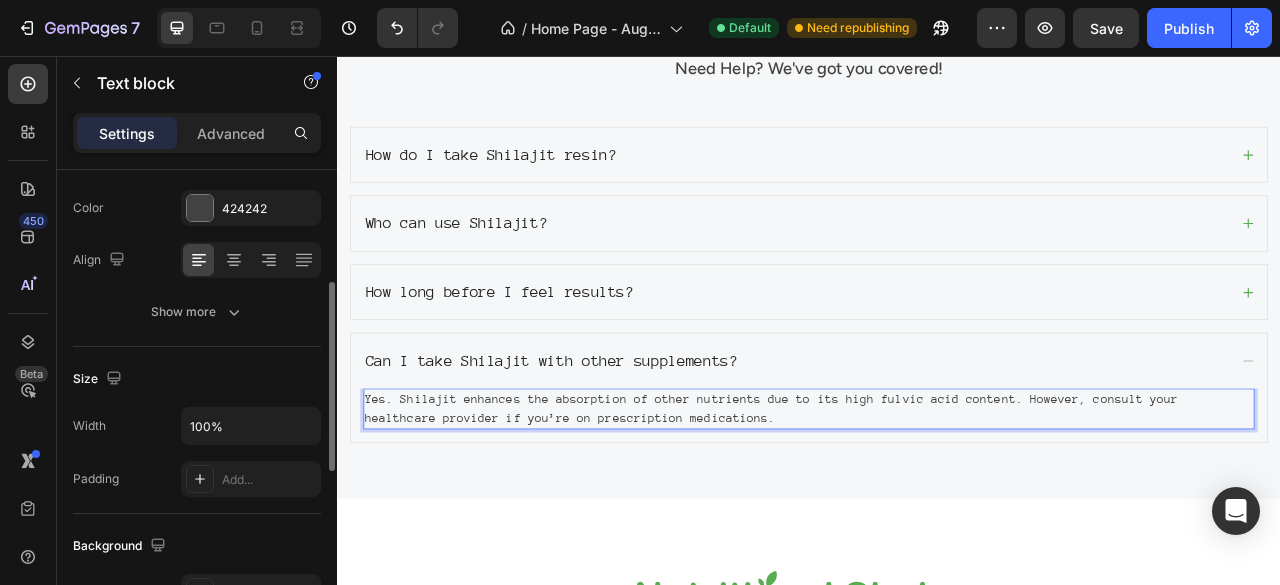 scroll, scrollTop: 265, scrollLeft: 0, axis: vertical 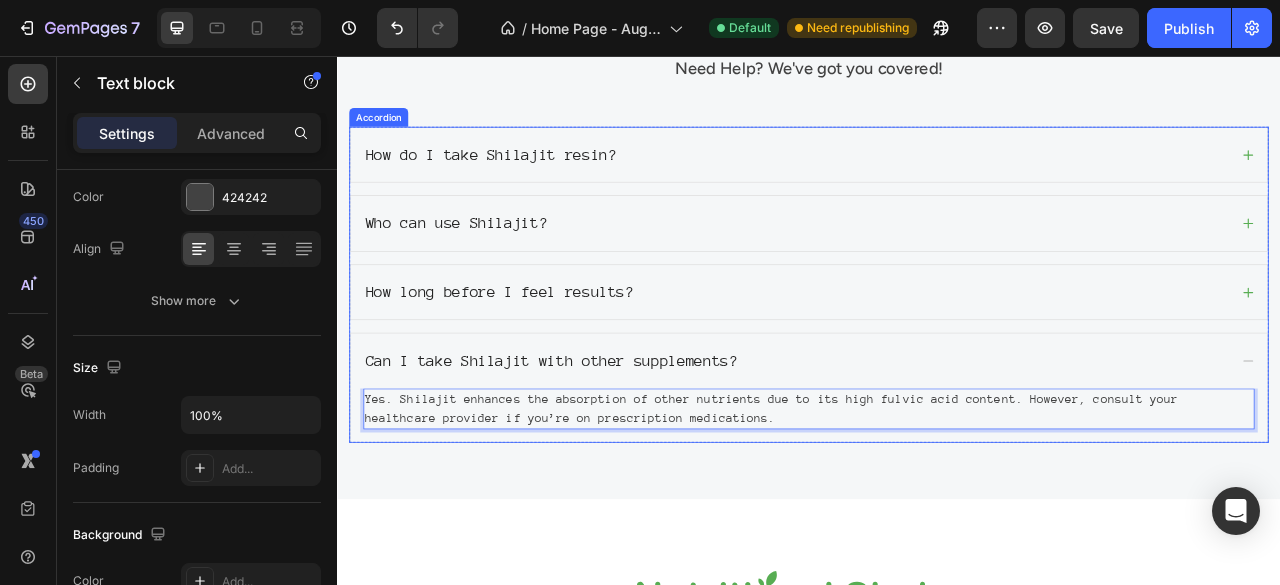 click on "How do I take Shilajit resin?" at bounding box center [937, 182] 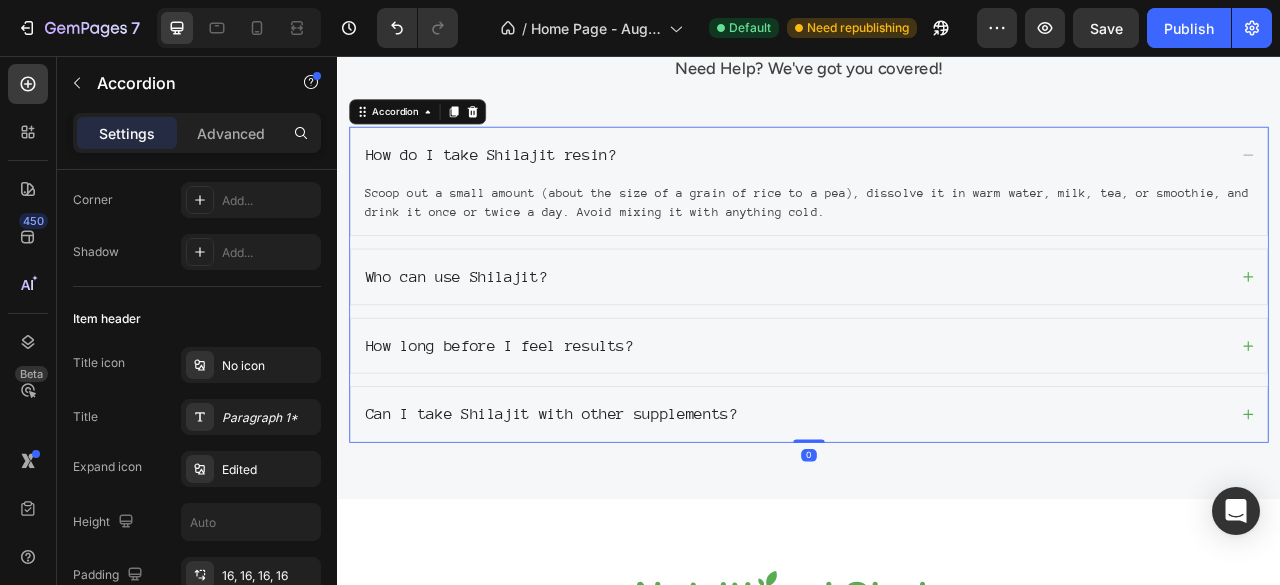 scroll, scrollTop: 0, scrollLeft: 0, axis: both 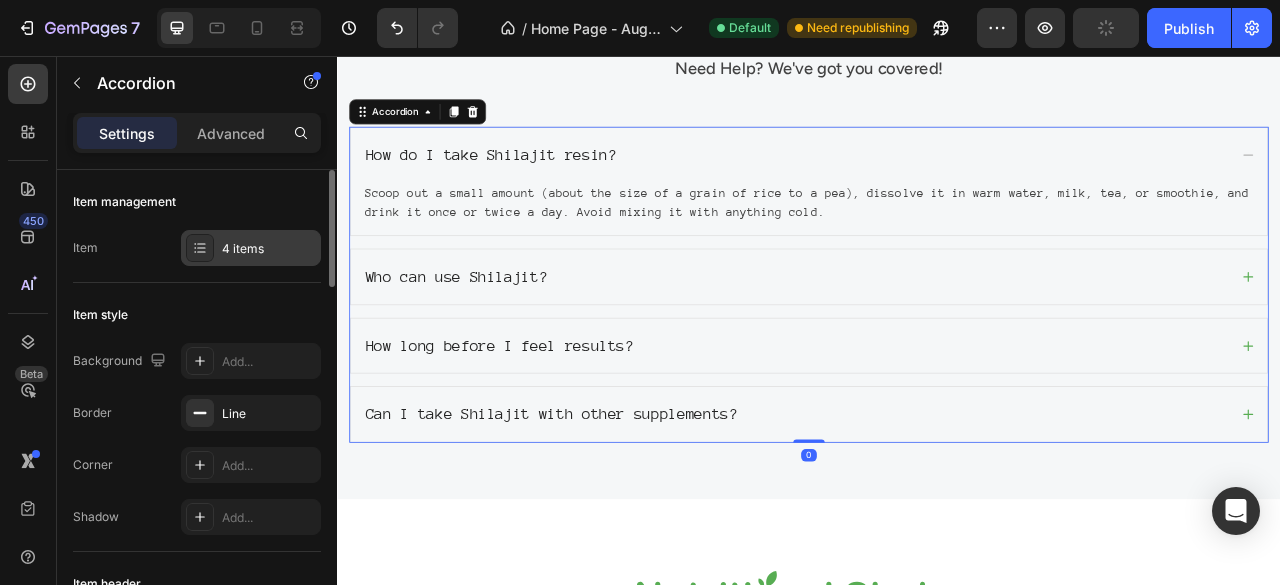click on "4 items" at bounding box center [269, 249] 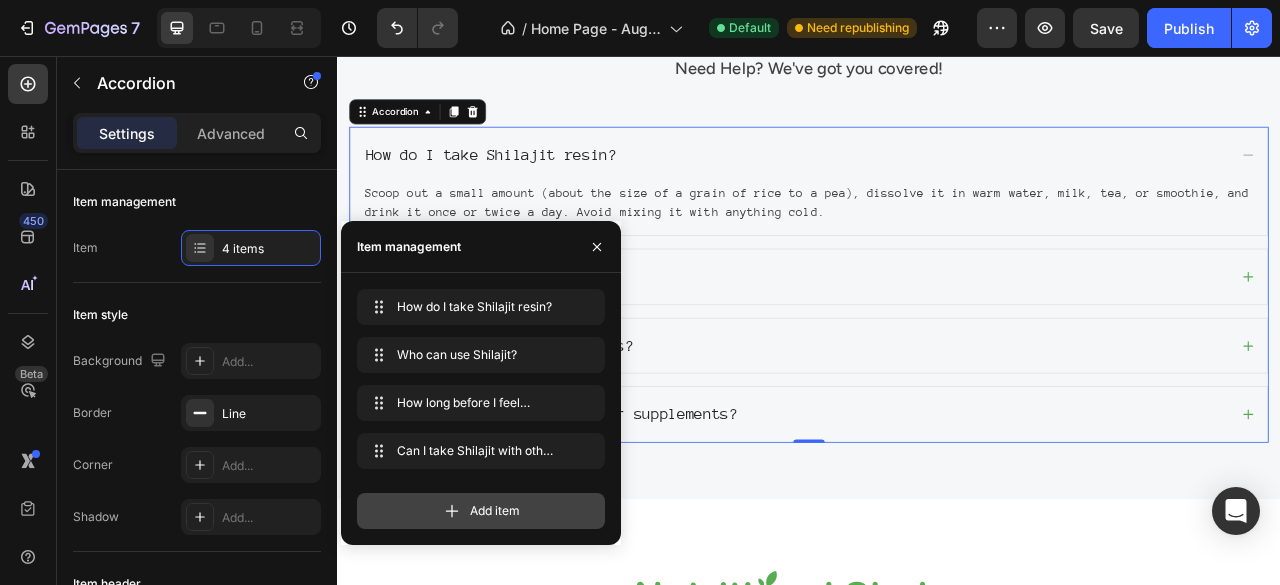 click on "Add item" at bounding box center (495, 511) 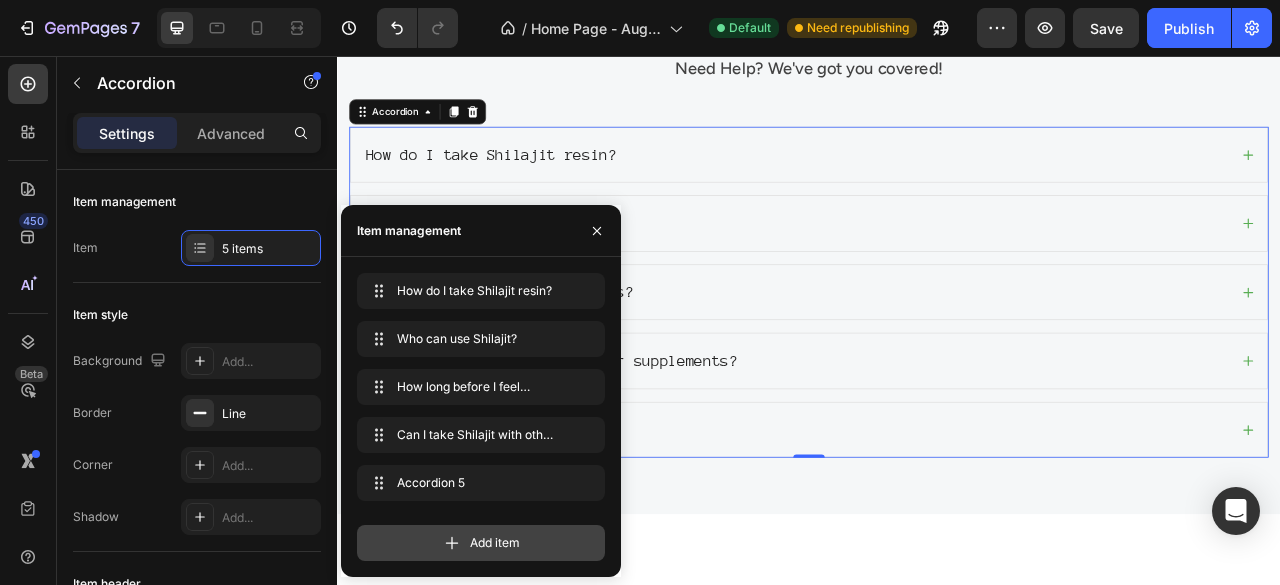 click on "Add item" at bounding box center (495, 543) 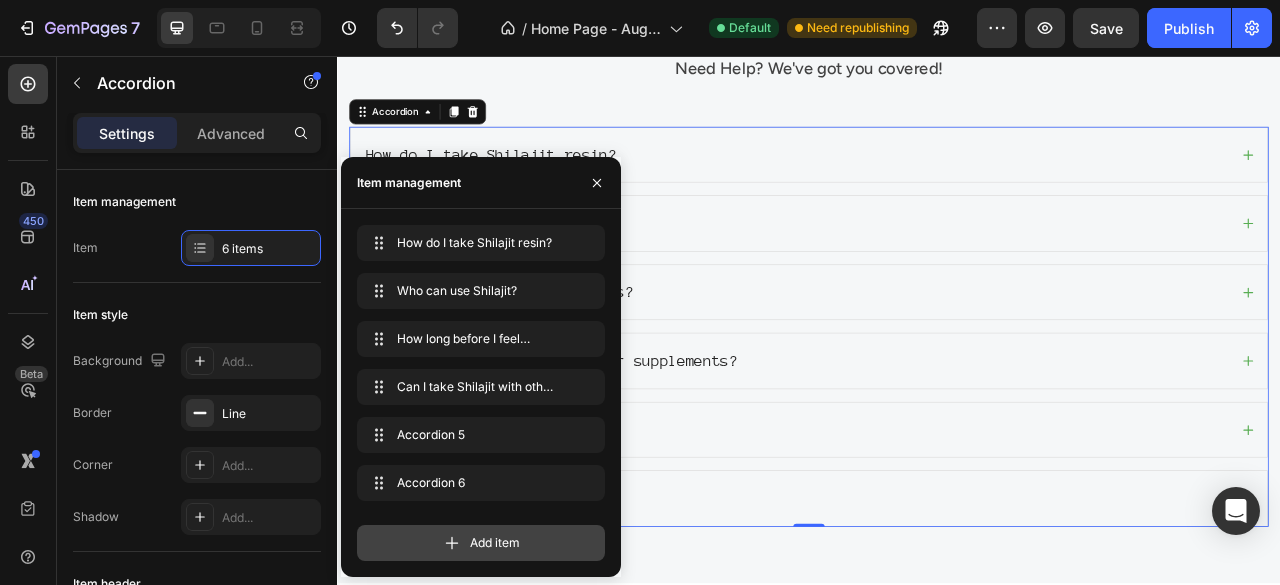 click on "Add item" at bounding box center [495, 543] 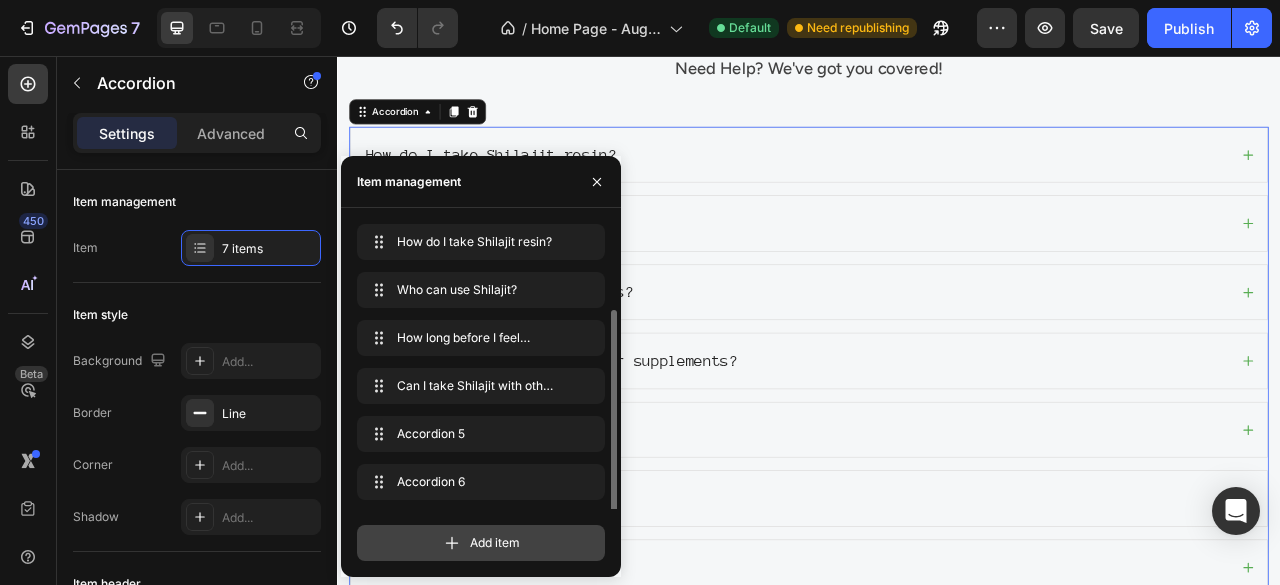 scroll, scrollTop: 46, scrollLeft: 0, axis: vertical 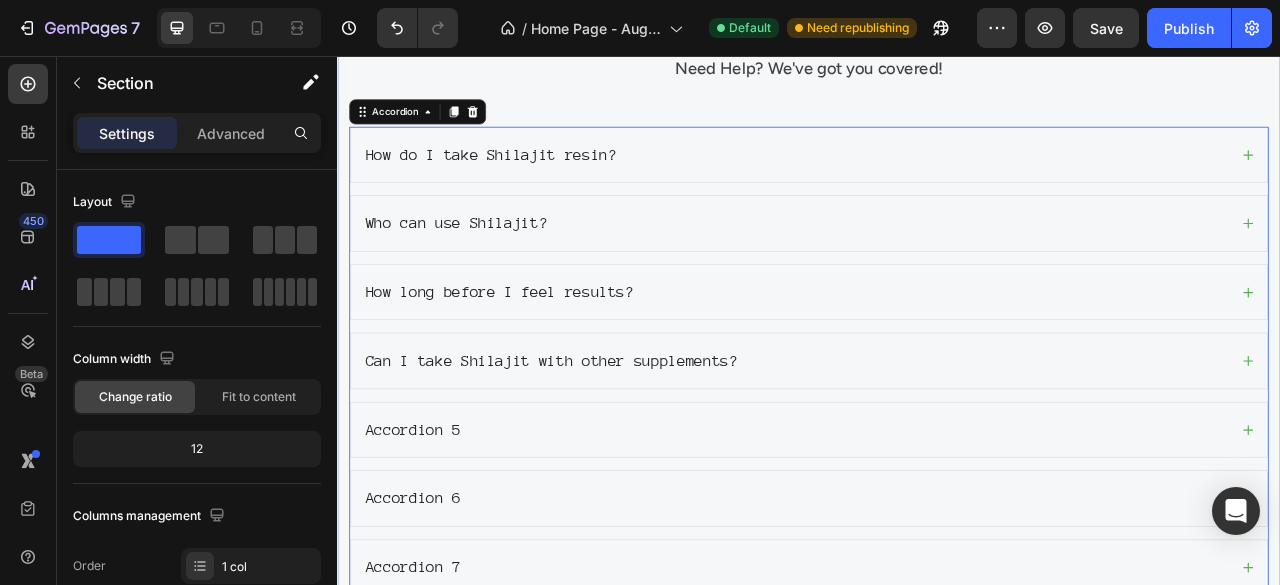 click on "Frequently Asked Questions Heading Need Help? We've got you covered! Text block Row
How do I take Shilajit resin?
Who can use Shilajit?
How long before I feel results?
Can I take Shilajit with other supplements?
Accordion 5
Accordion 6
Accordion 7 Accordion   0 Row" at bounding box center [937, 327] 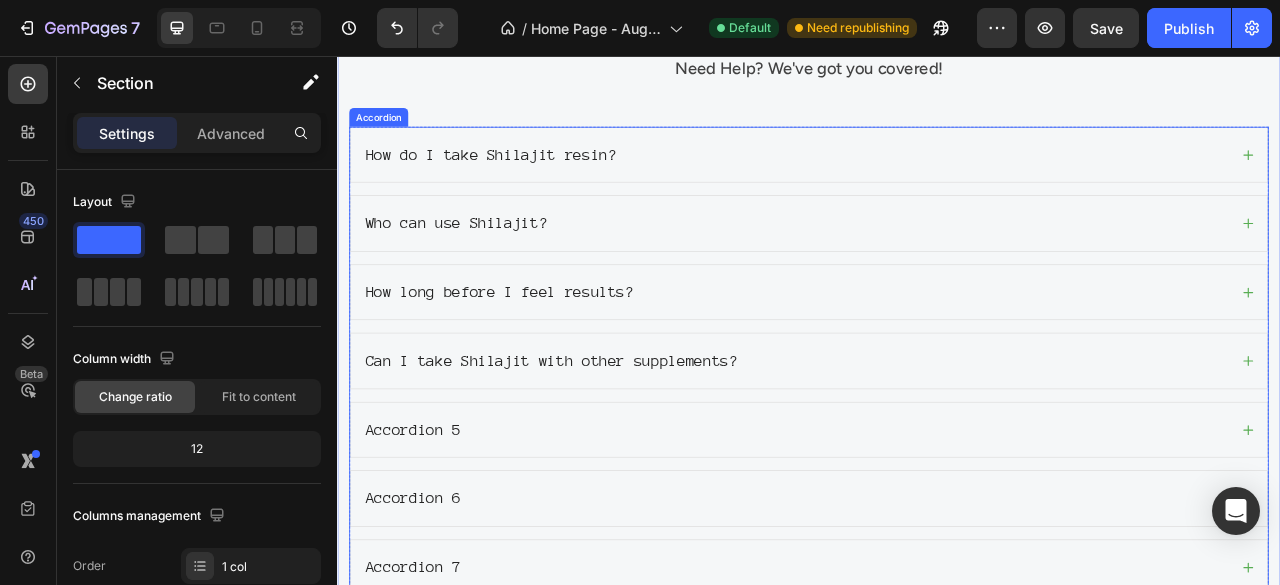 click on "Accordion 5" at bounding box center (433, 532) 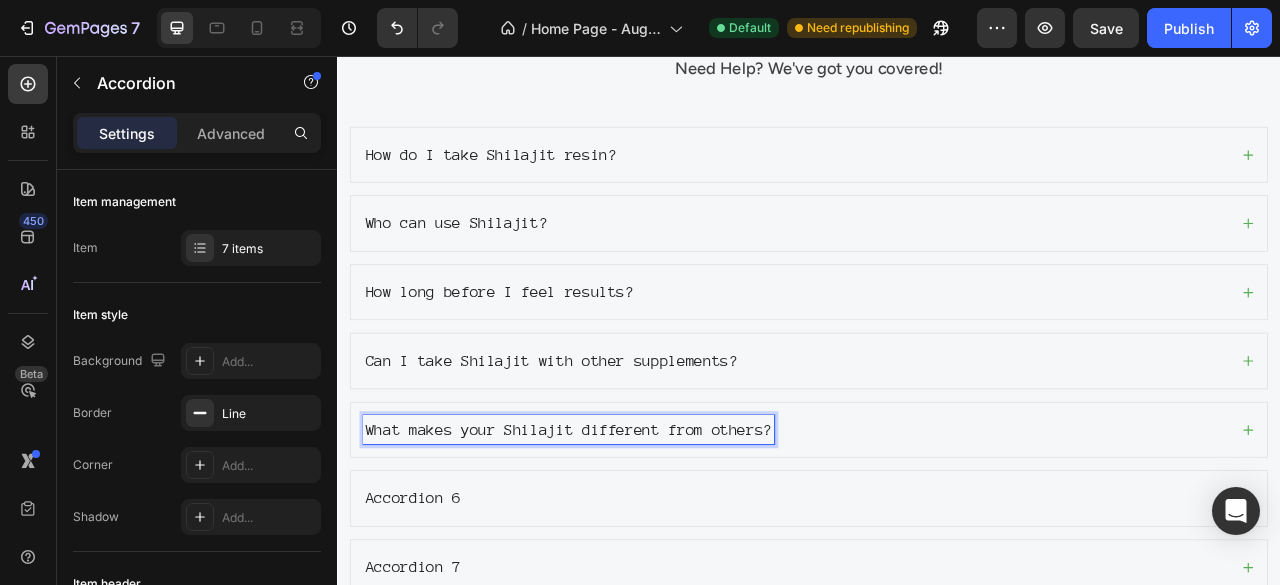 click on "What makes your Shilajit different from others?" at bounding box center (921, 532) 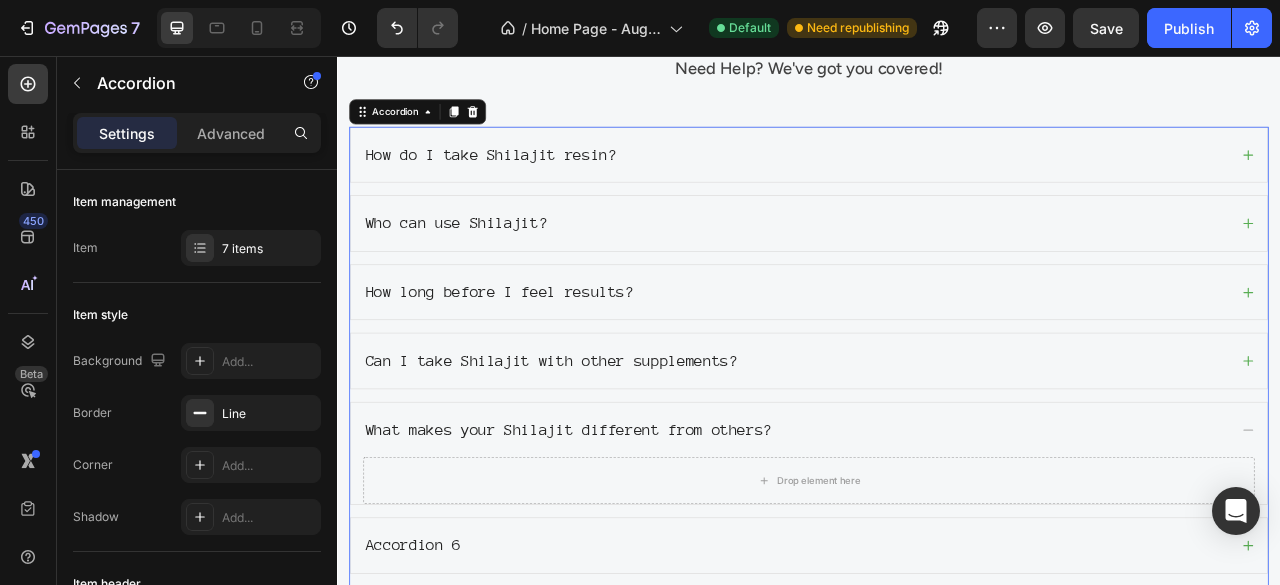 click on "Can I take Shilajit with other supplements?" at bounding box center (921, 444) 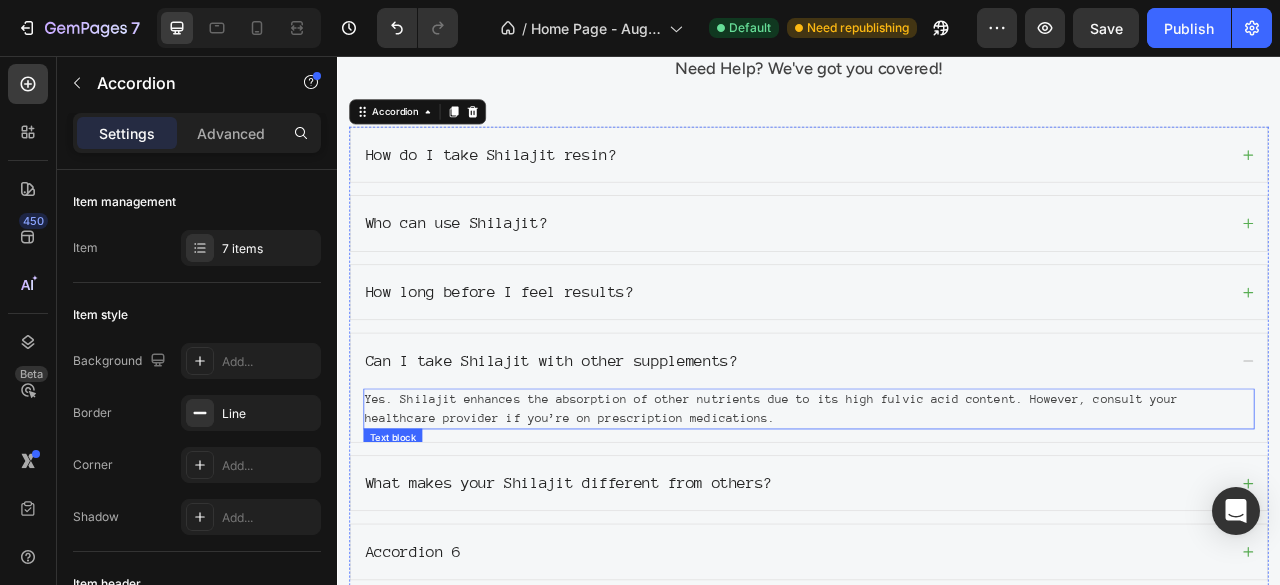 click on "Yes. Shilajit enhances the absorption of other nutrients due to its high fulvic acid content. However, consult your healthcare provider if you’re on prescription medications." at bounding box center [937, 505] 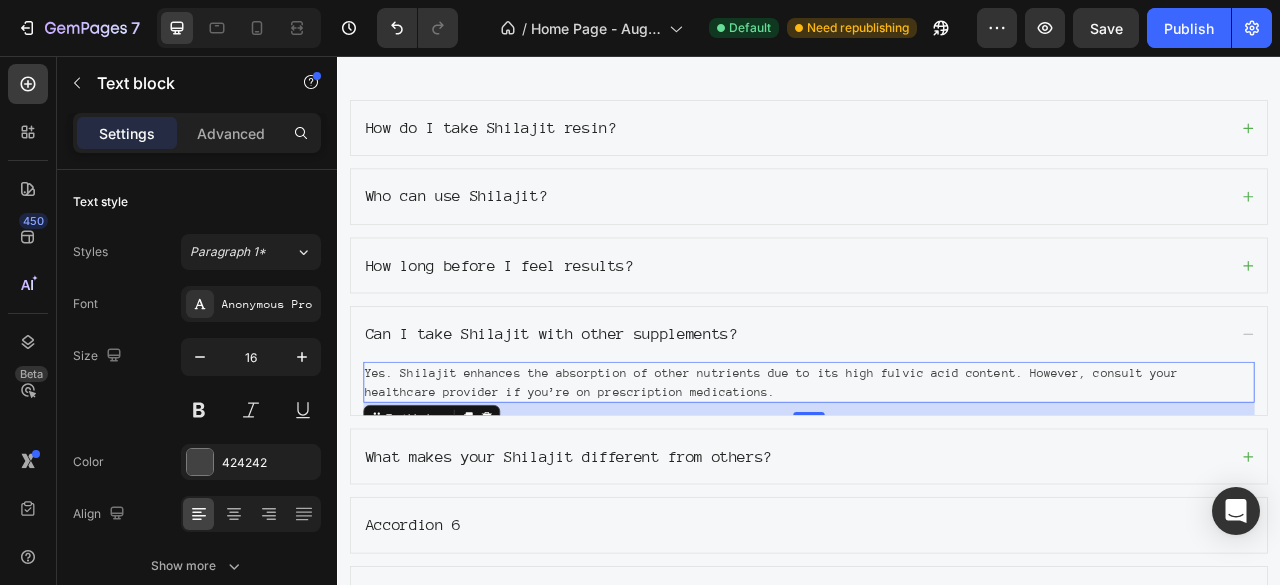 scroll, scrollTop: 4238, scrollLeft: 0, axis: vertical 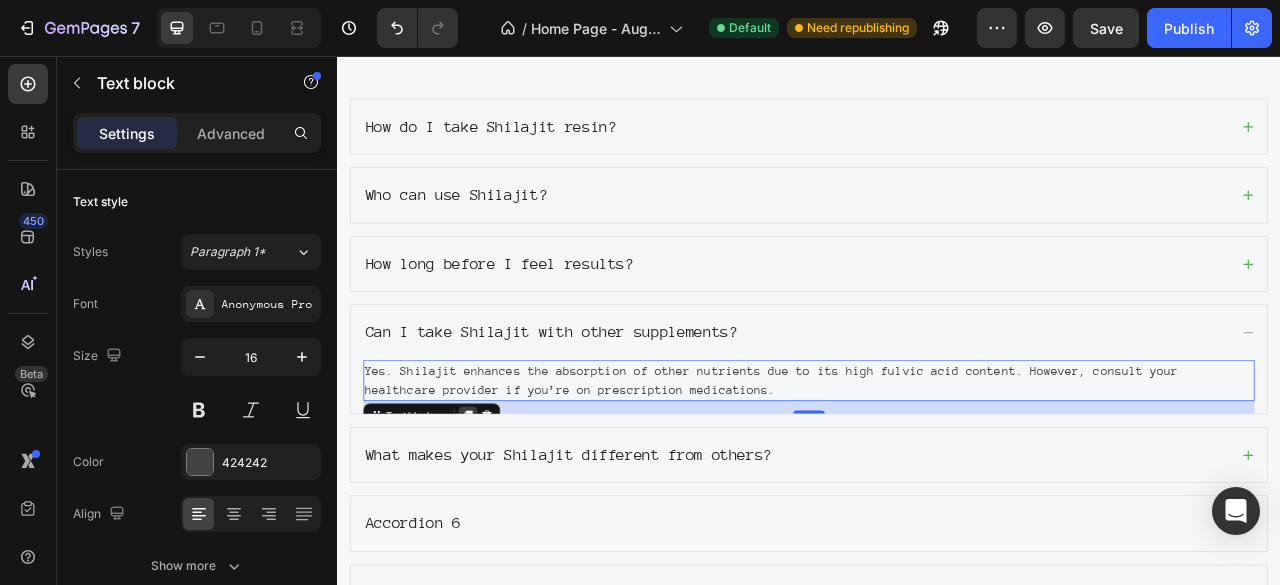 click 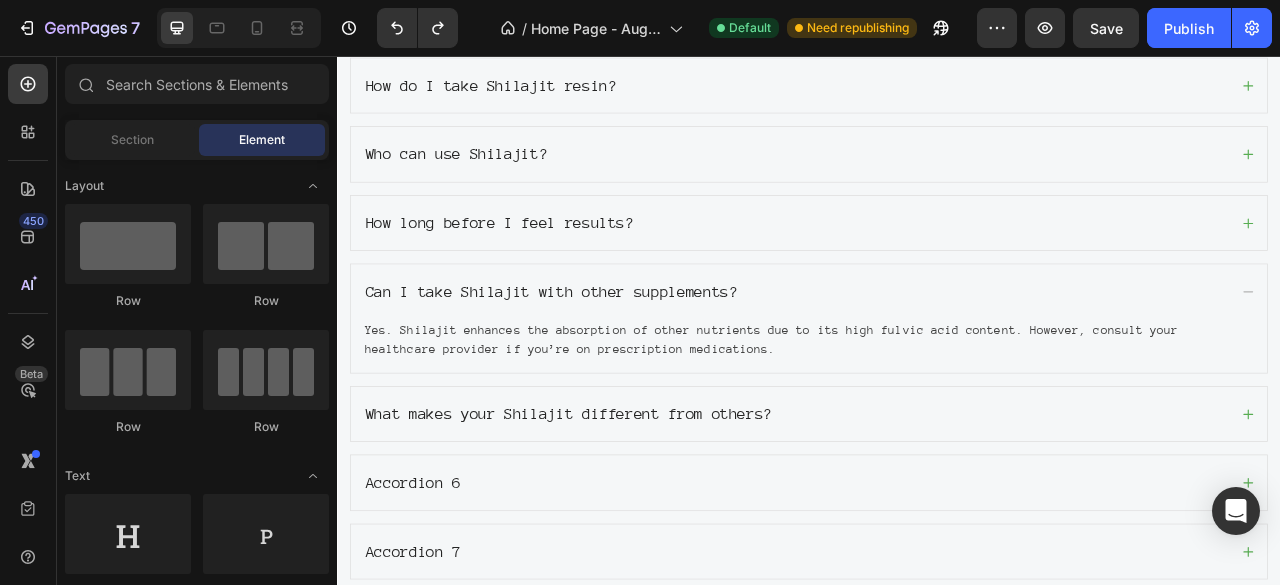 scroll, scrollTop: 4294, scrollLeft: 0, axis: vertical 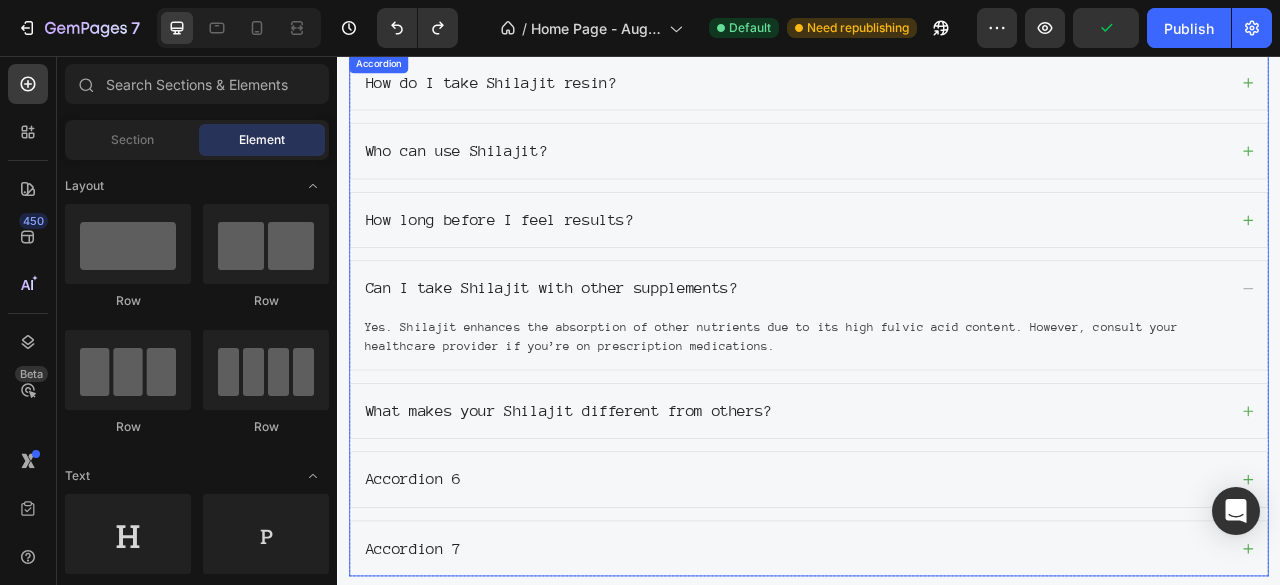 click 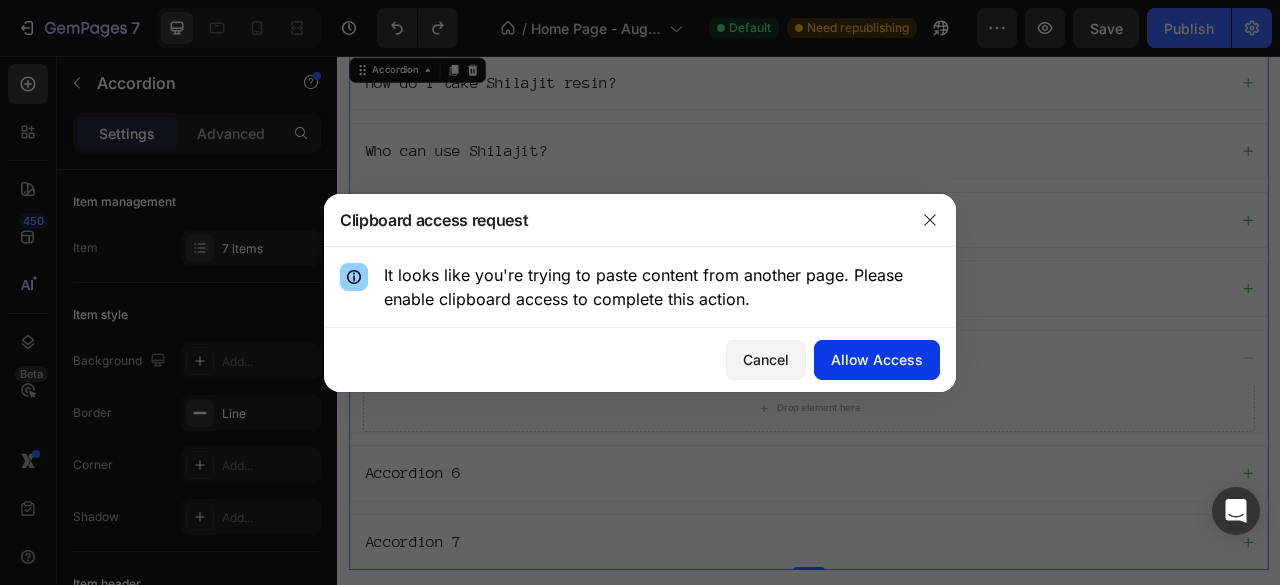 click on "Allow Access" at bounding box center [877, 359] 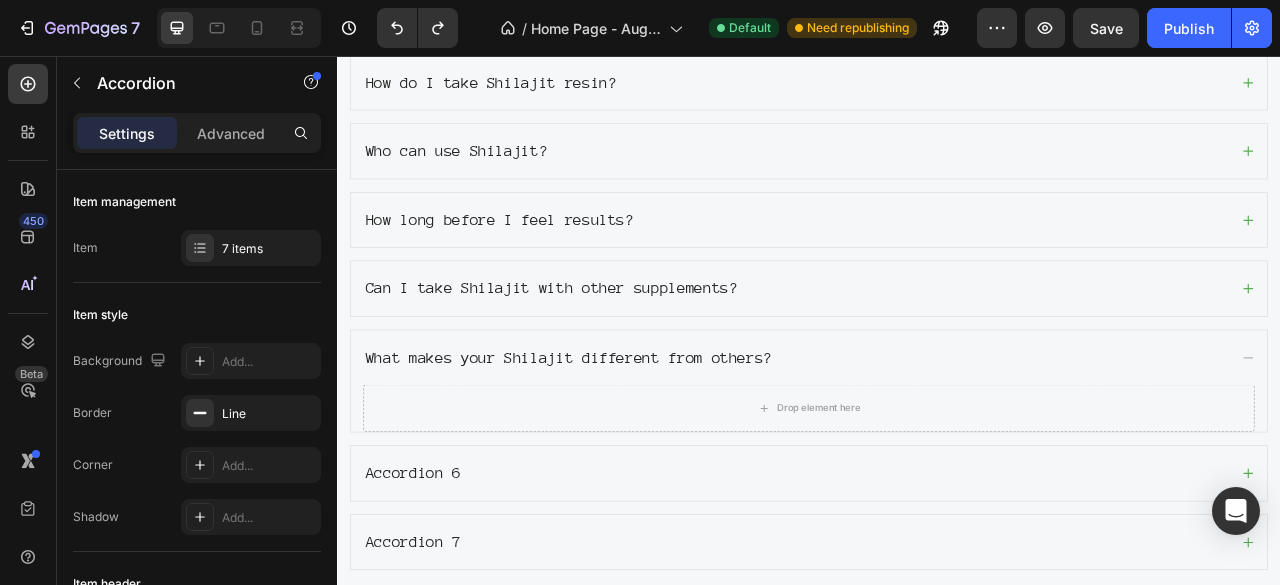 click on "Can I take Shilajit with other supplements?" at bounding box center [921, 352] 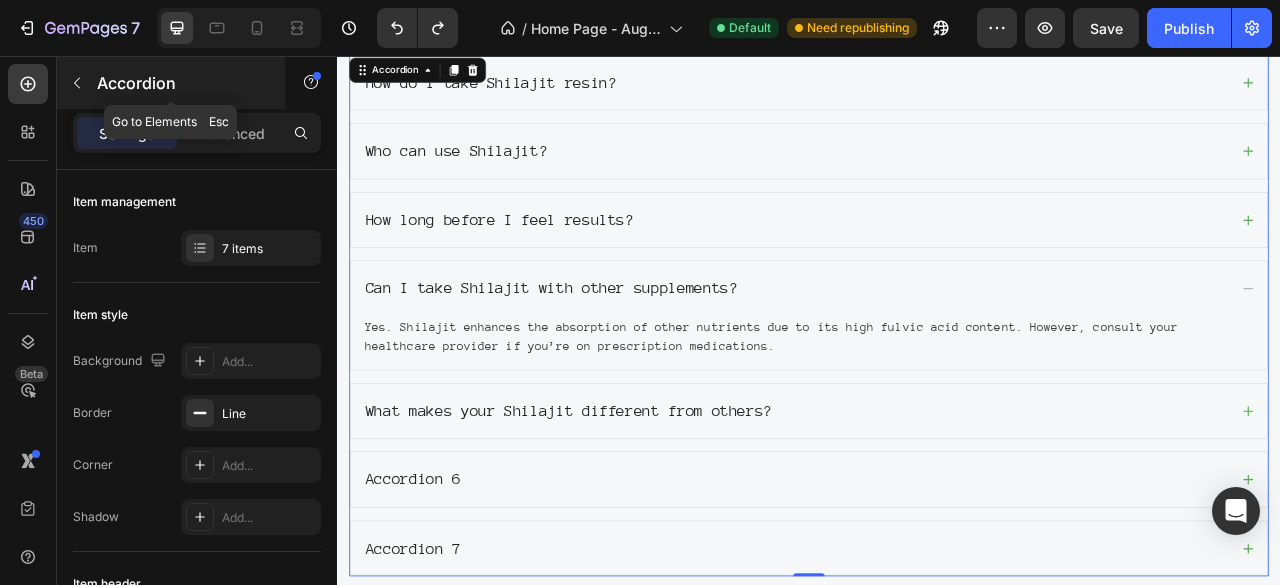 click at bounding box center [77, 83] 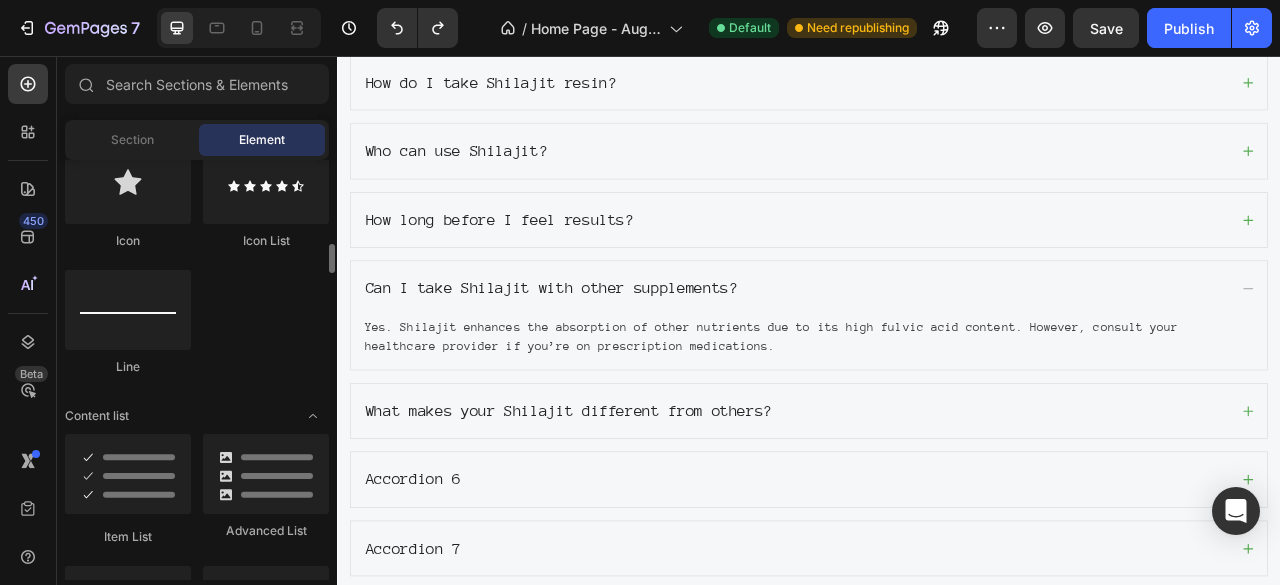 scroll, scrollTop: 1335, scrollLeft: 0, axis: vertical 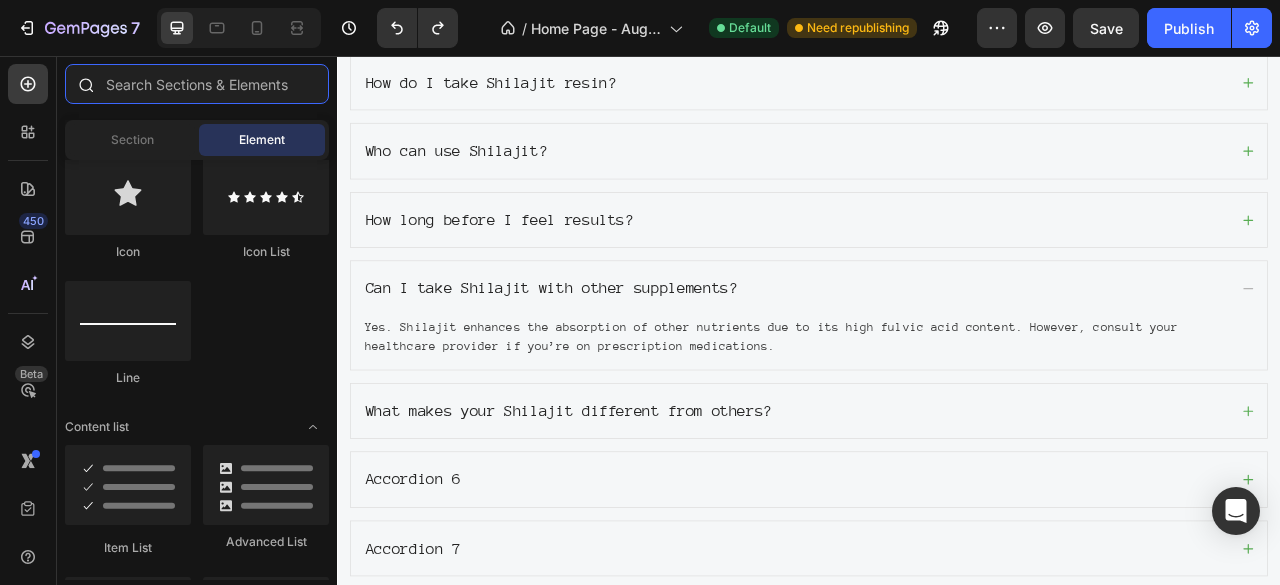 click at bounding box center (197, 84) 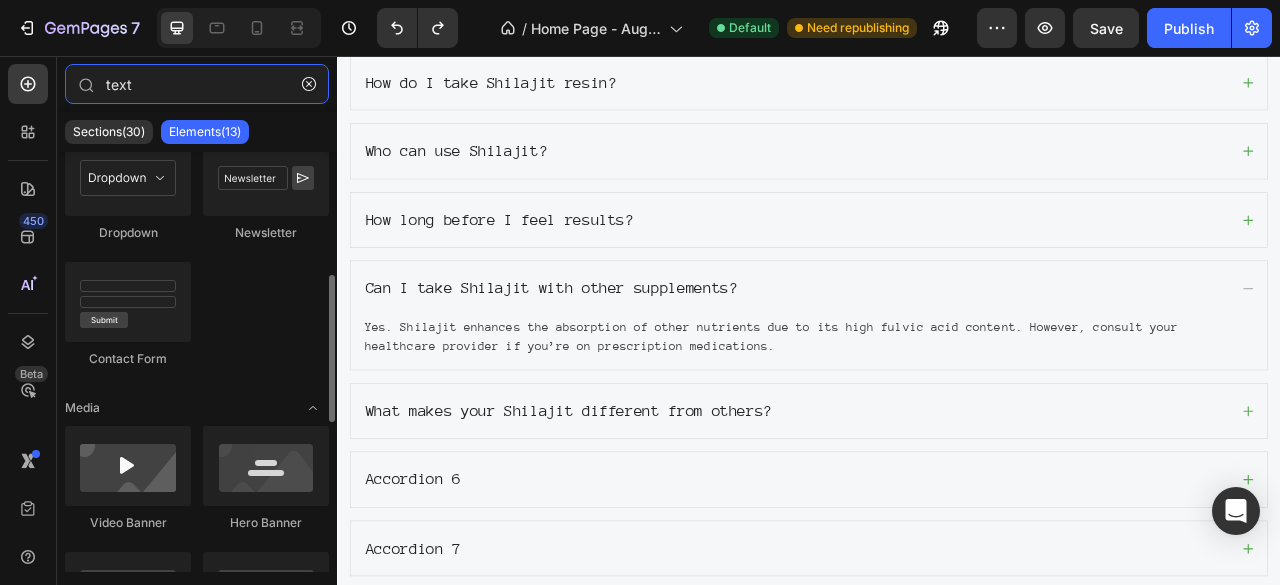 scroll, scrollTop: 0, scrollLeft: 0, axis: both 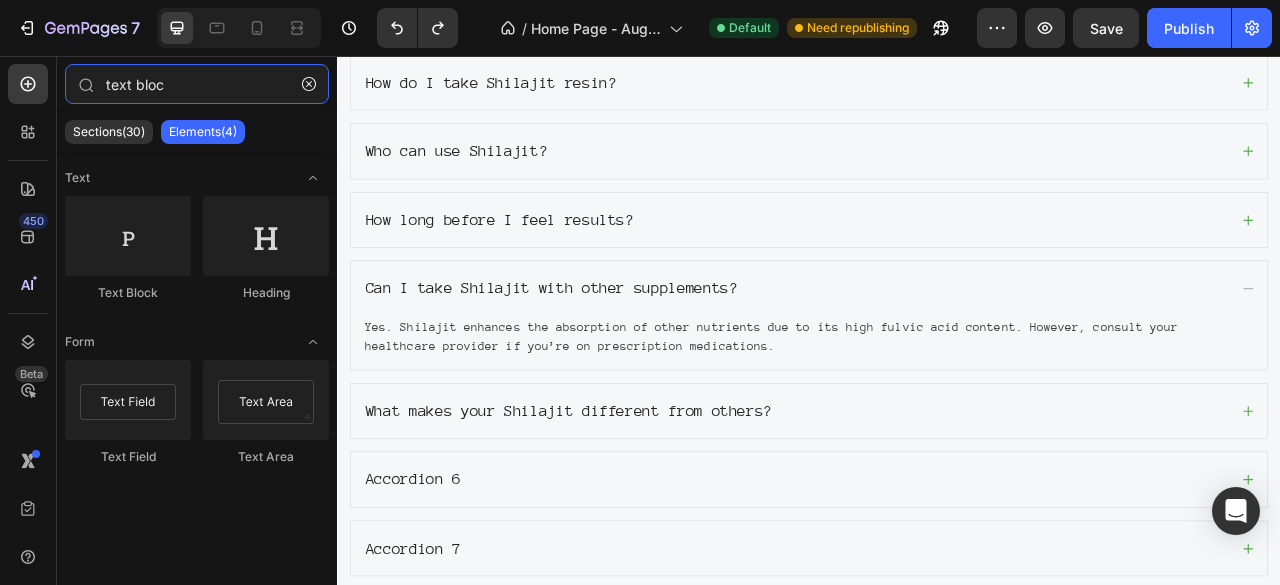 type on "text block" 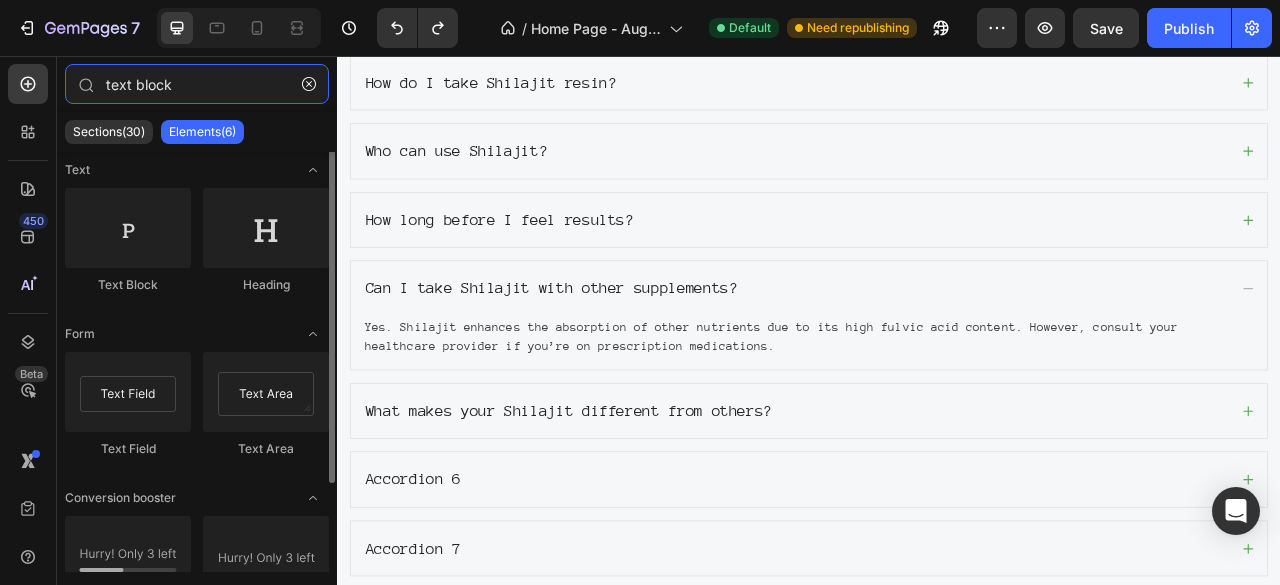 scroll, scrollTop: 0, scrollLeft: 0, axis: both 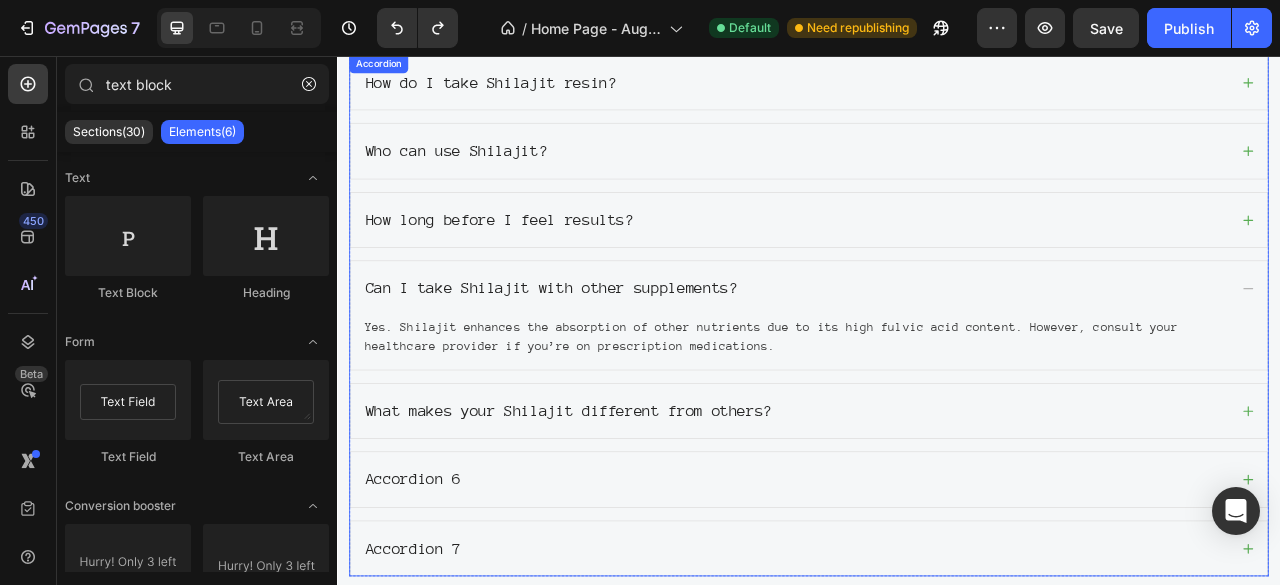 click on "What makes your Shilajit different from others?" at bounding box center [921, 508] 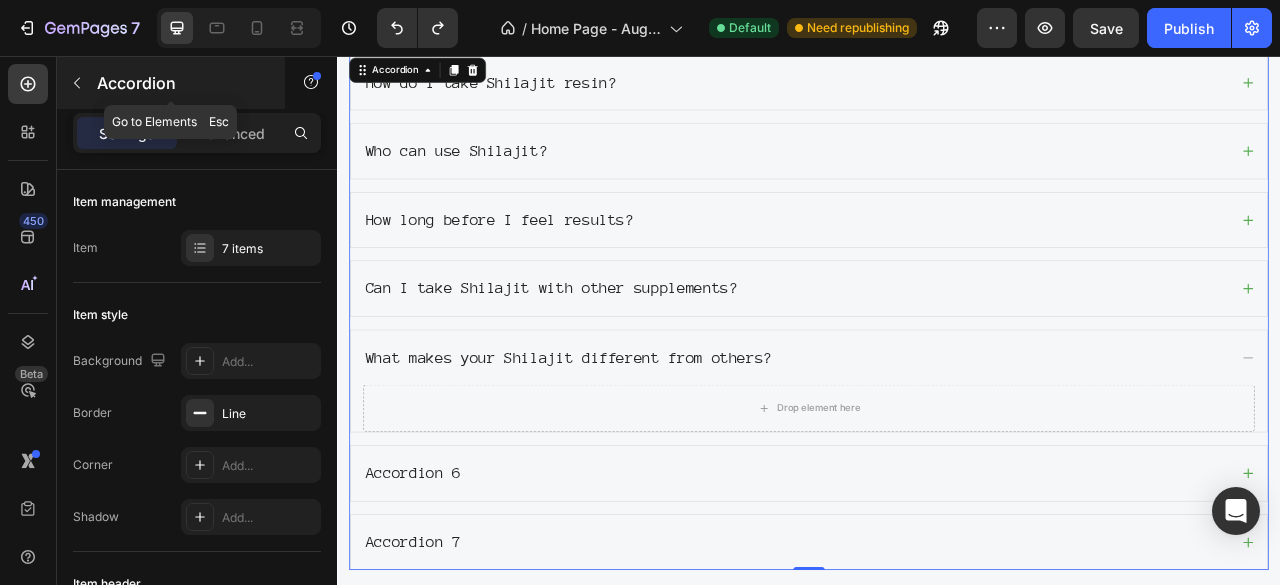 click 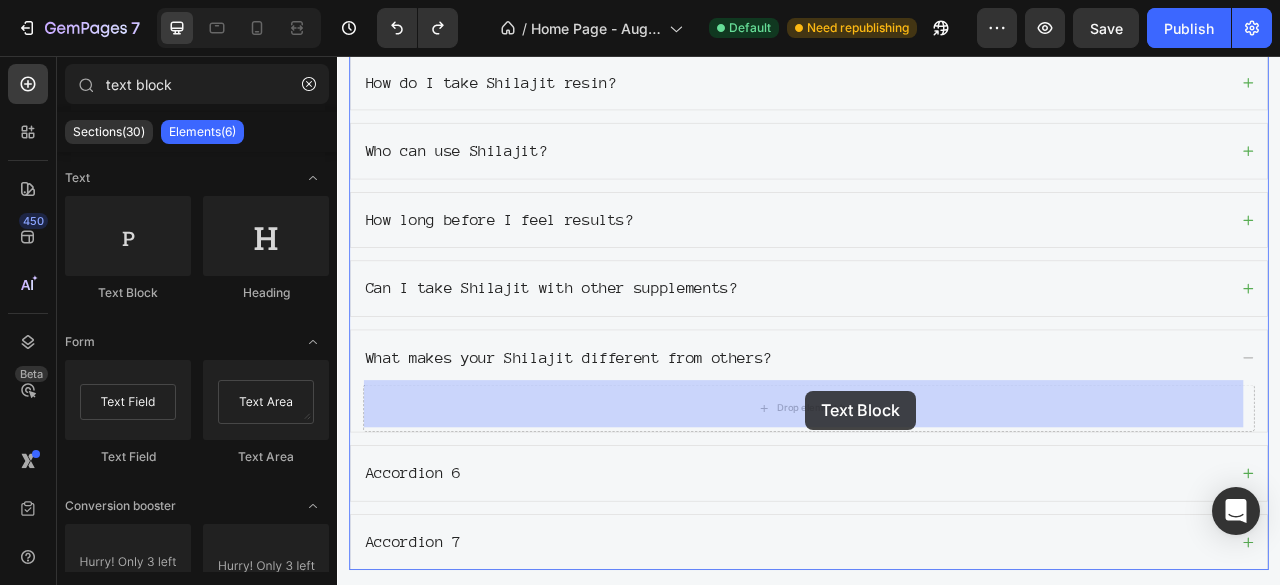 drag, startPoint x: 482, startPoint y: 296, endPoint x: 932, endPoint y: 482, distance: 486.92505 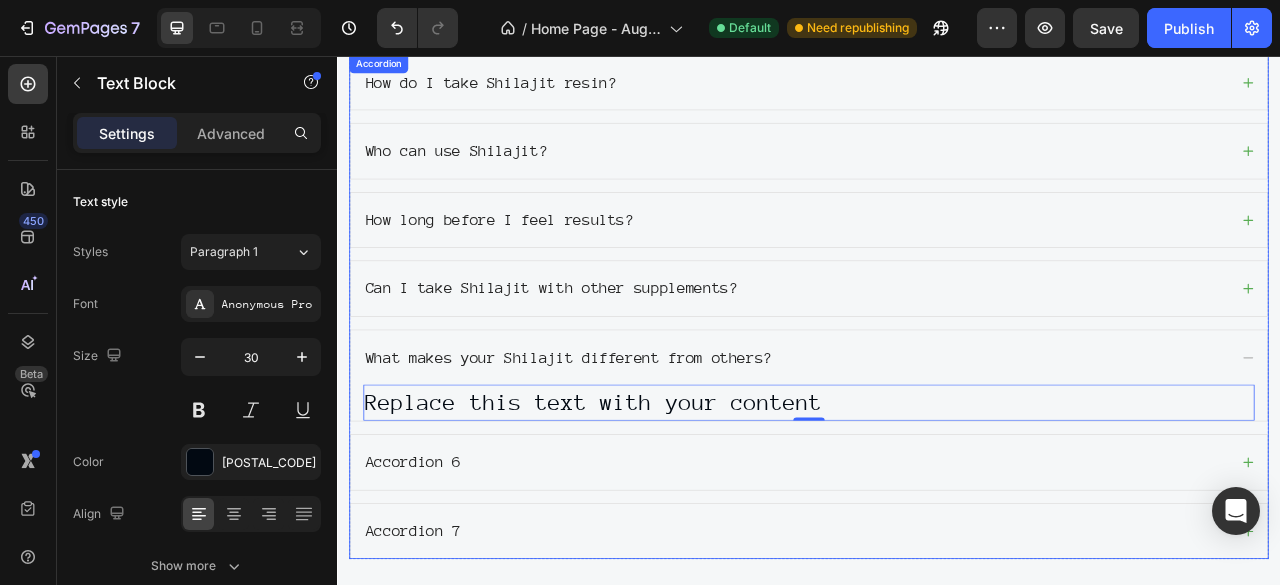click on "Accordion 6" at bounding box center [921, 573] 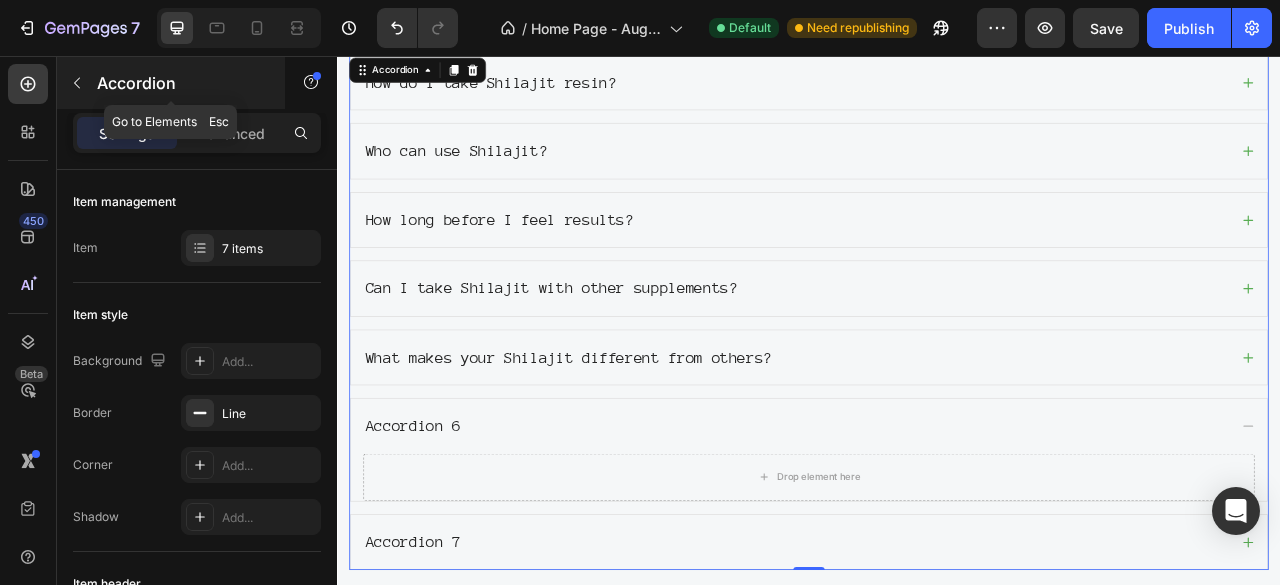click 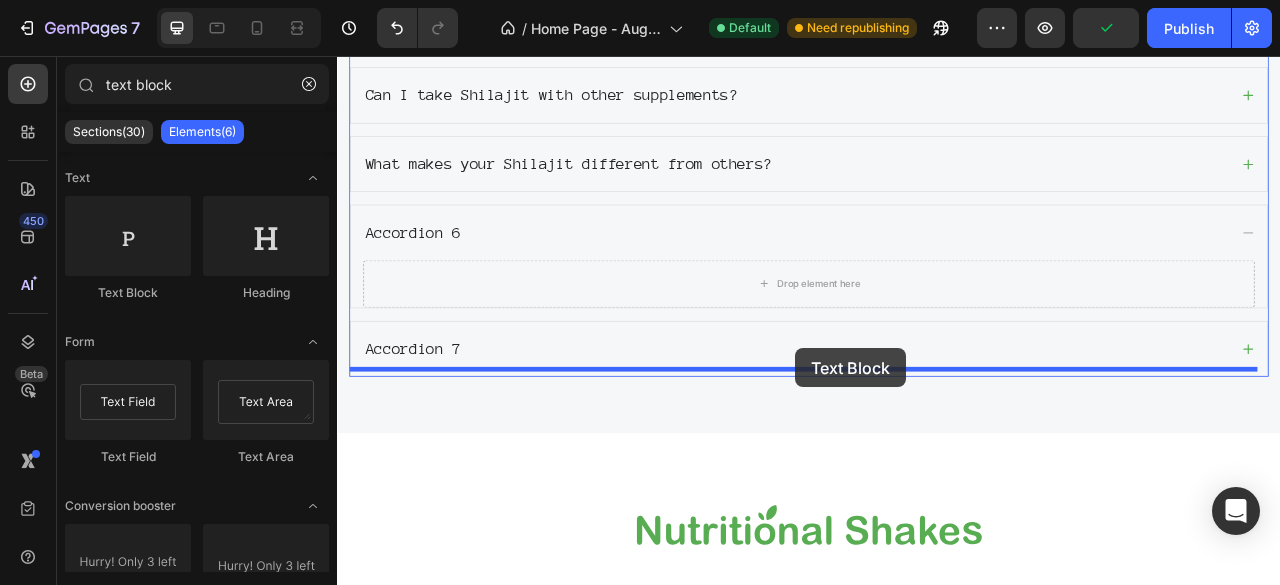 scroll, scrollTop: 4564, scrollLeft: 0, axis: vertical 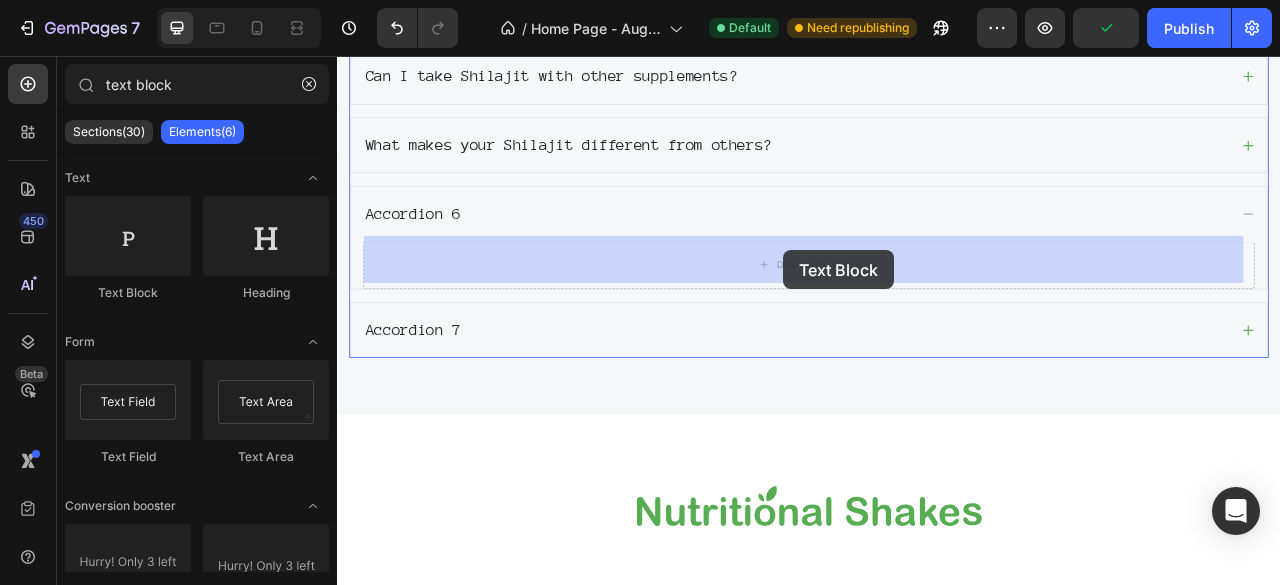 drag, startPoint x: 471, startPoint y: 283, endPoint x: 905, endPoint y: 303, distance: 434.46057 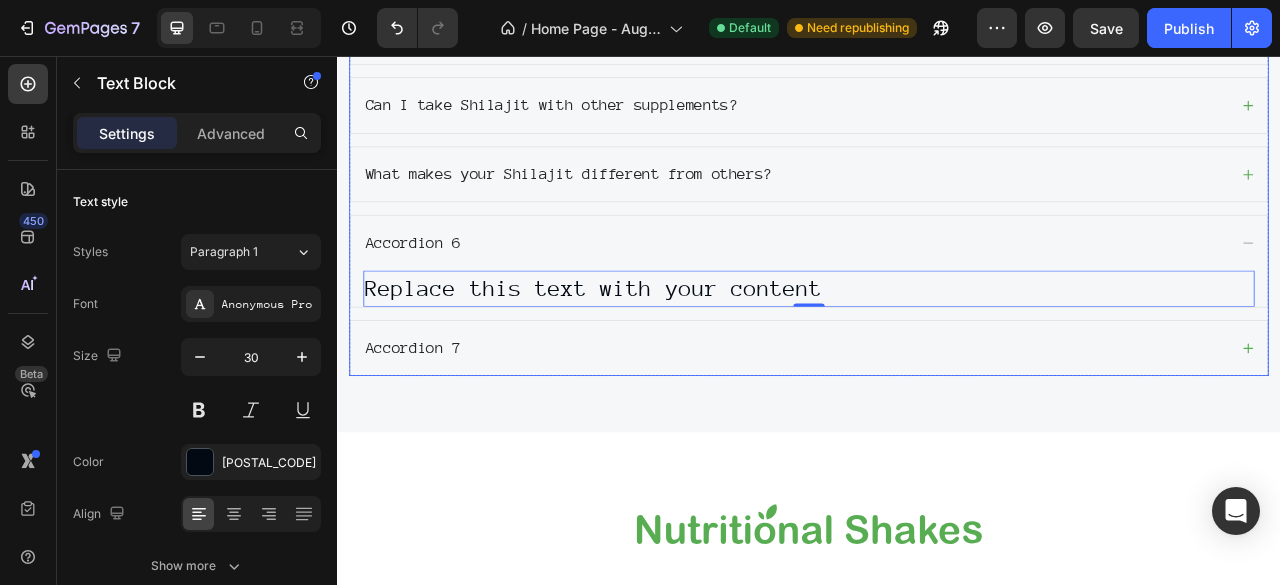 scroll, scrollTop: 4484, scrollLeft: 0, axis: vertical 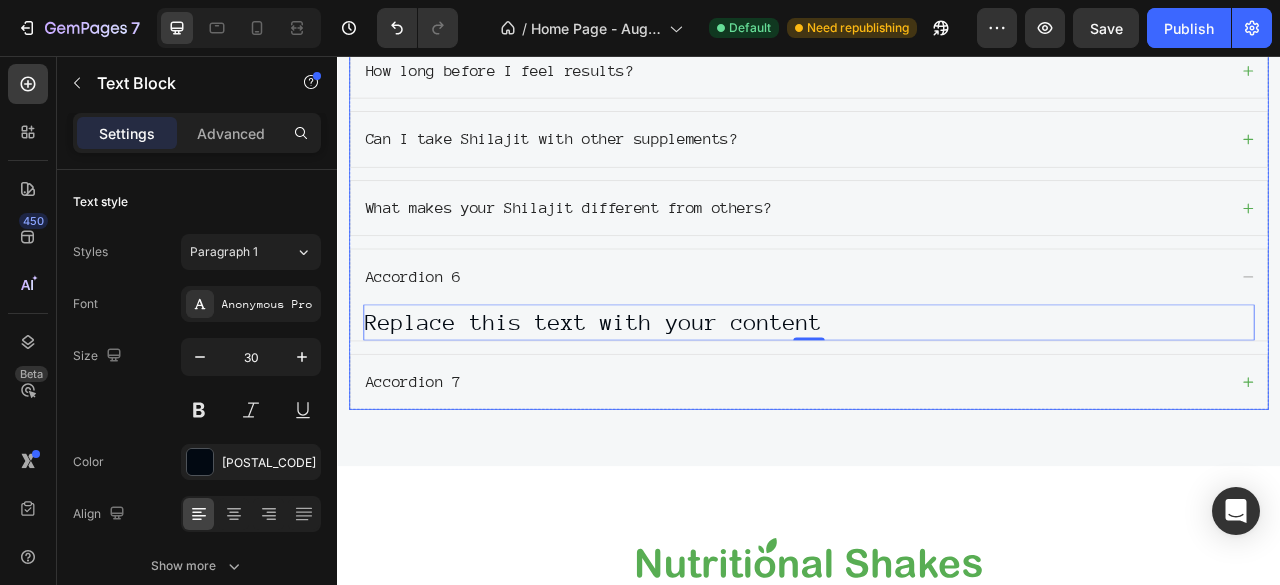 click on "What makes your Shilajit different from others?" at bounding box center [921, 250] 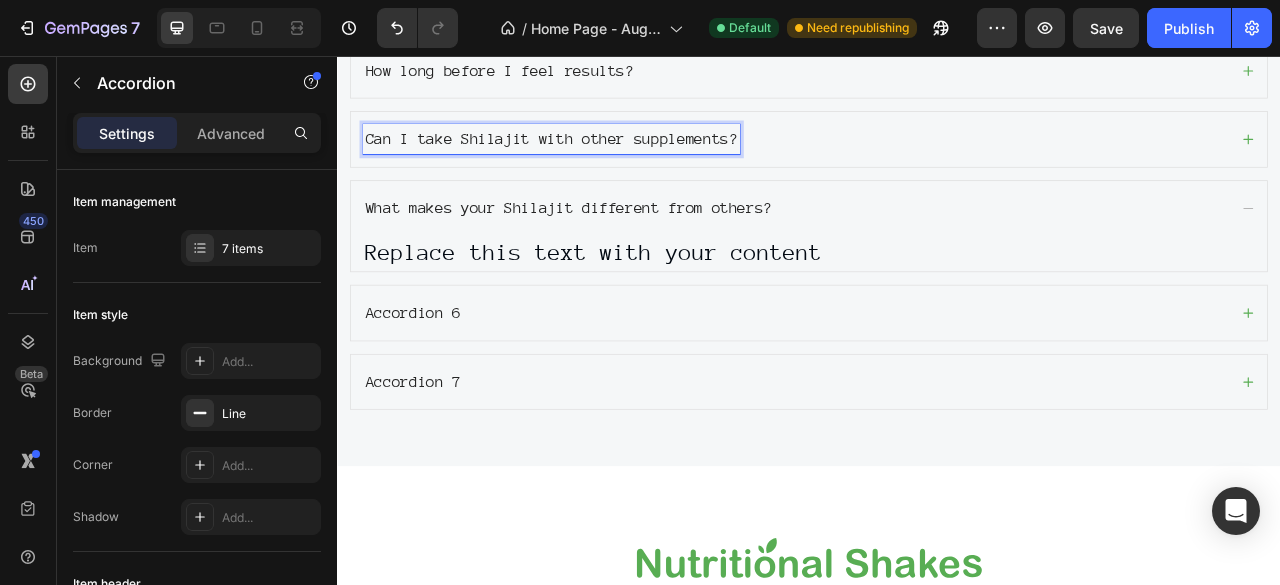 click on "Can I take Shilajit with other supplements?" at bounding box center (921, 162) 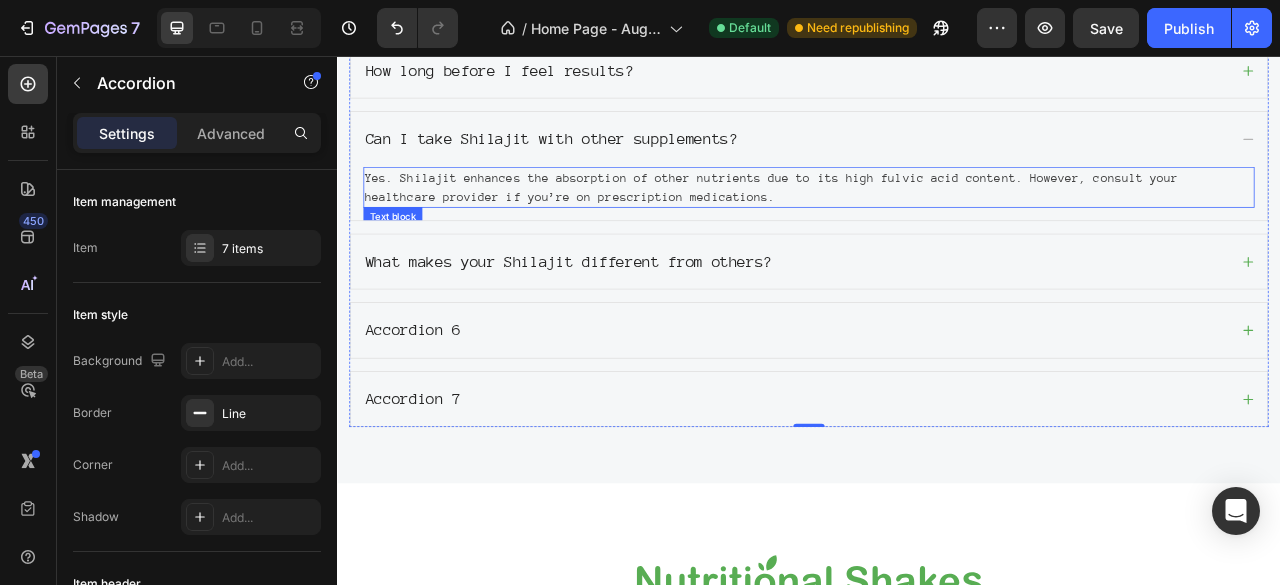 click on "Yes. Shilajit enhances the absorption of other nutrients due to its high fulvic acid content. However, consult your healthcare provider if you’re on prescription medications." at bounding box center [937, 223] 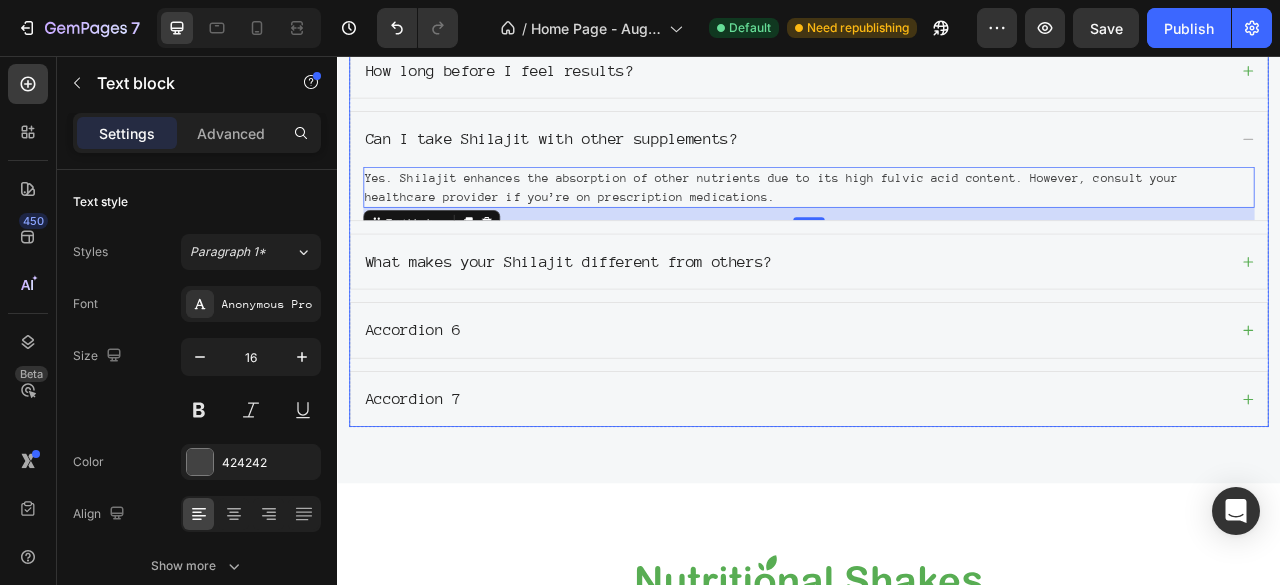 click on "Accordion 6" at bounding box center (921, 405) 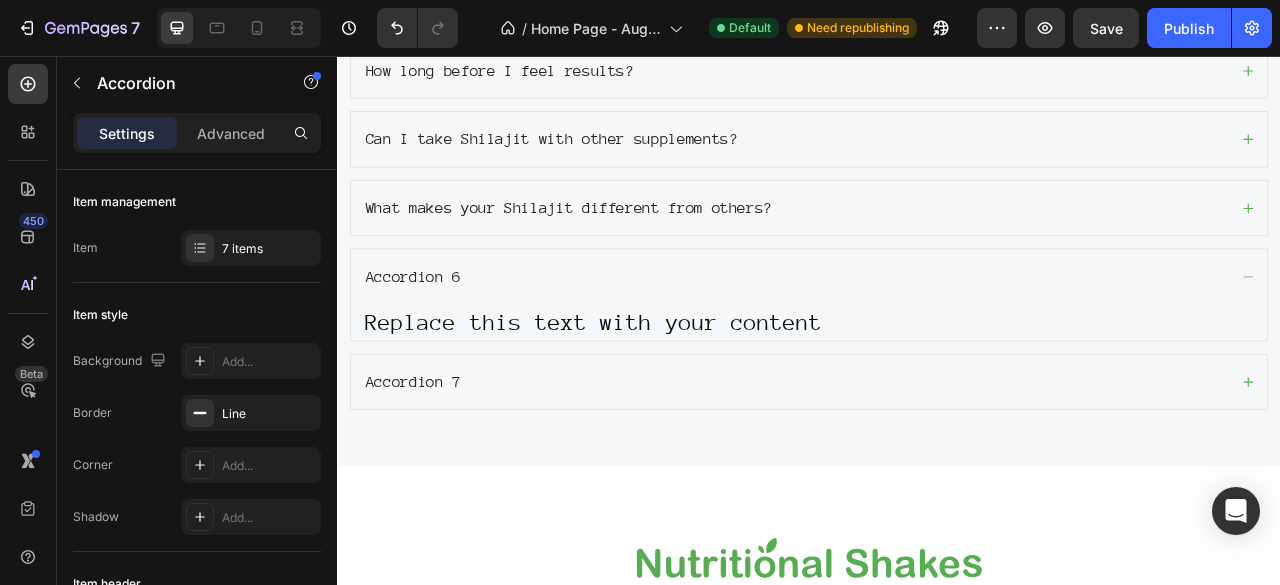 click on "What makes your Shilajit different from others?" at bounding box center [921, 250] 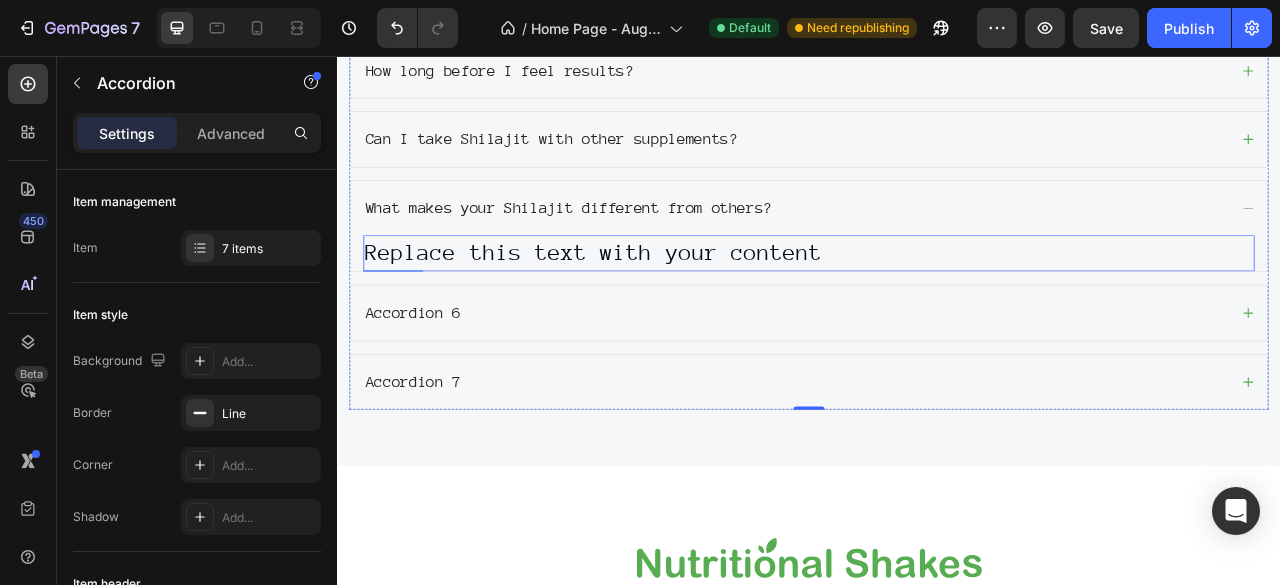 click on "Replace this text with your content" at bounding box center (937, 307) 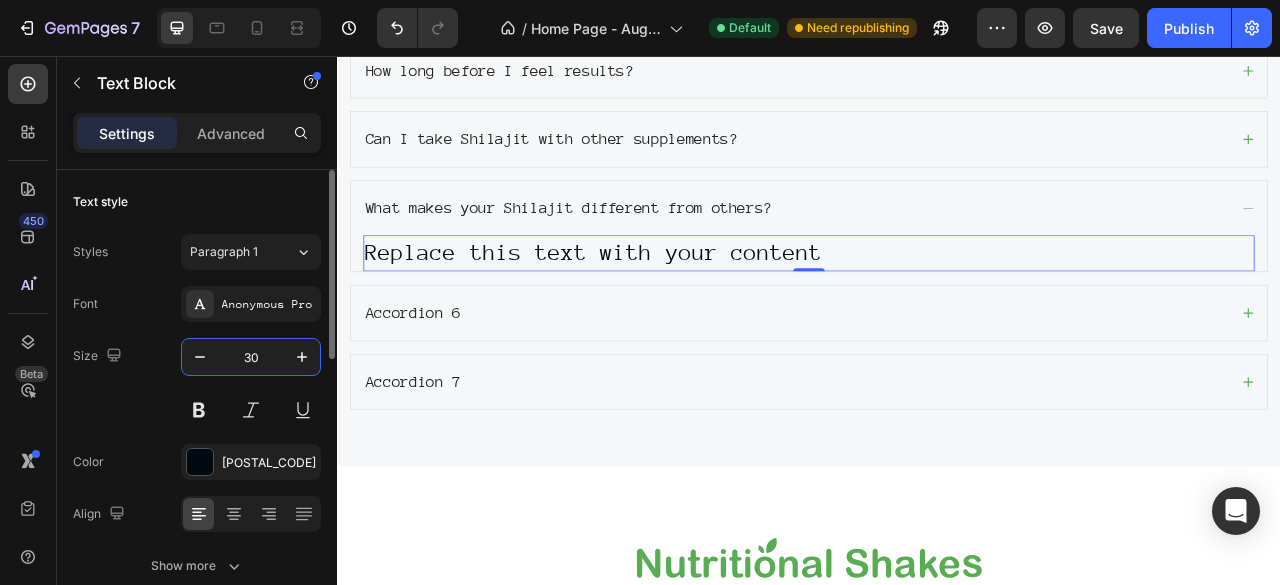 click on "30" at bounding box center (251, 357) 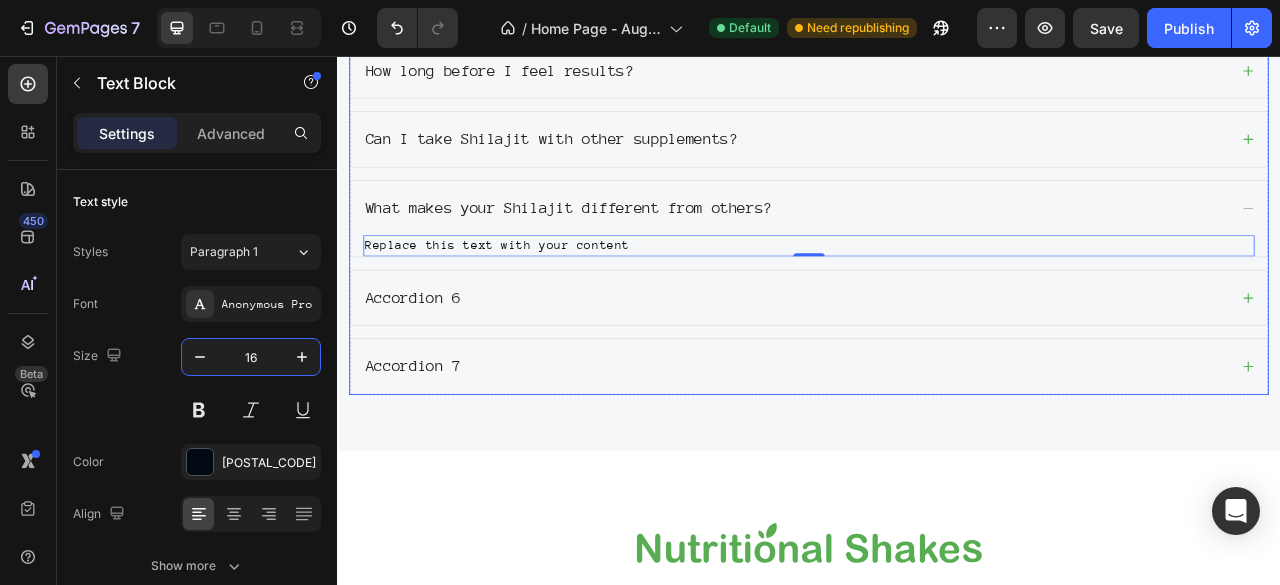 type on "16" 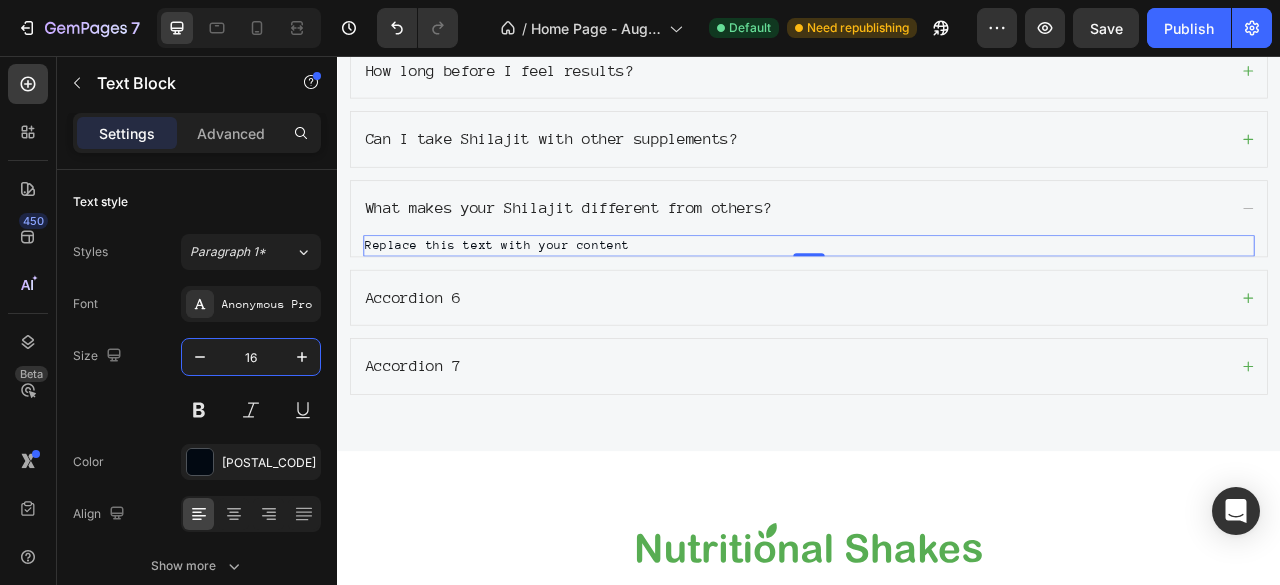 click on "Replace this text with your content" at bounding box center (937, 297) 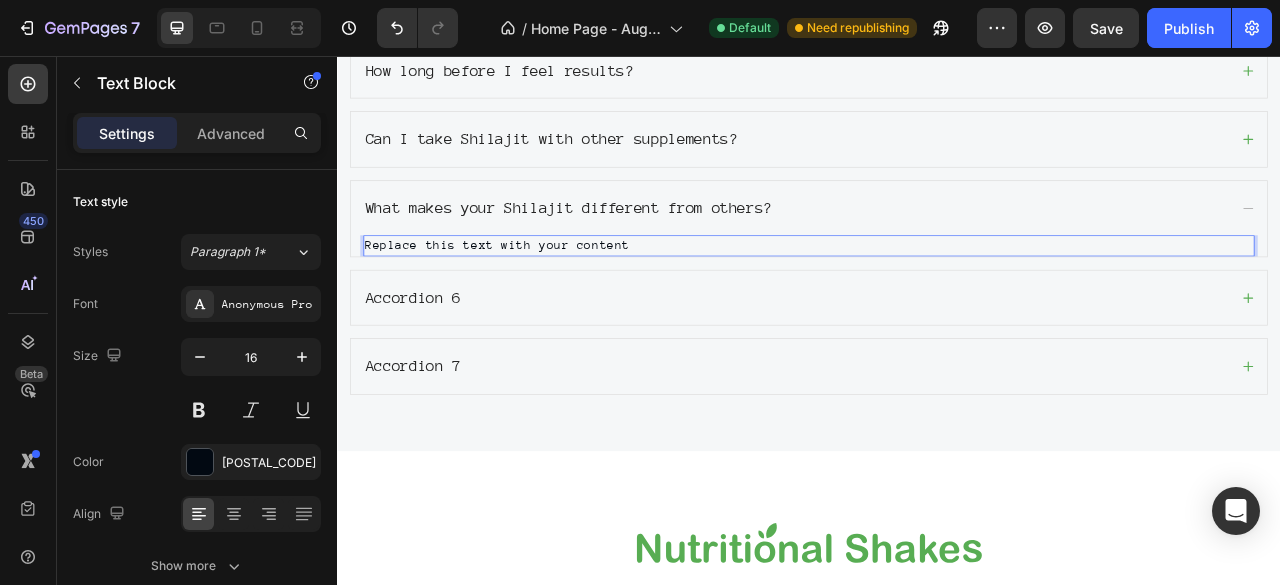 click on "Replace this text with your content" at bounding box center (937, 297) 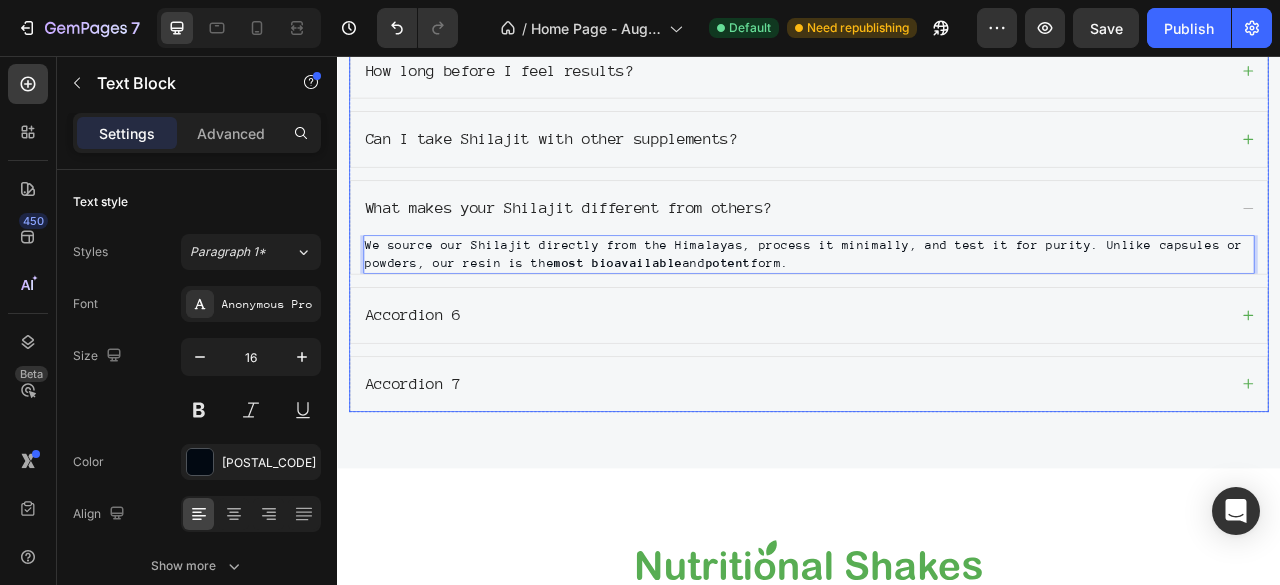 click on "Accordion 6" at bounding box center [921, 386] 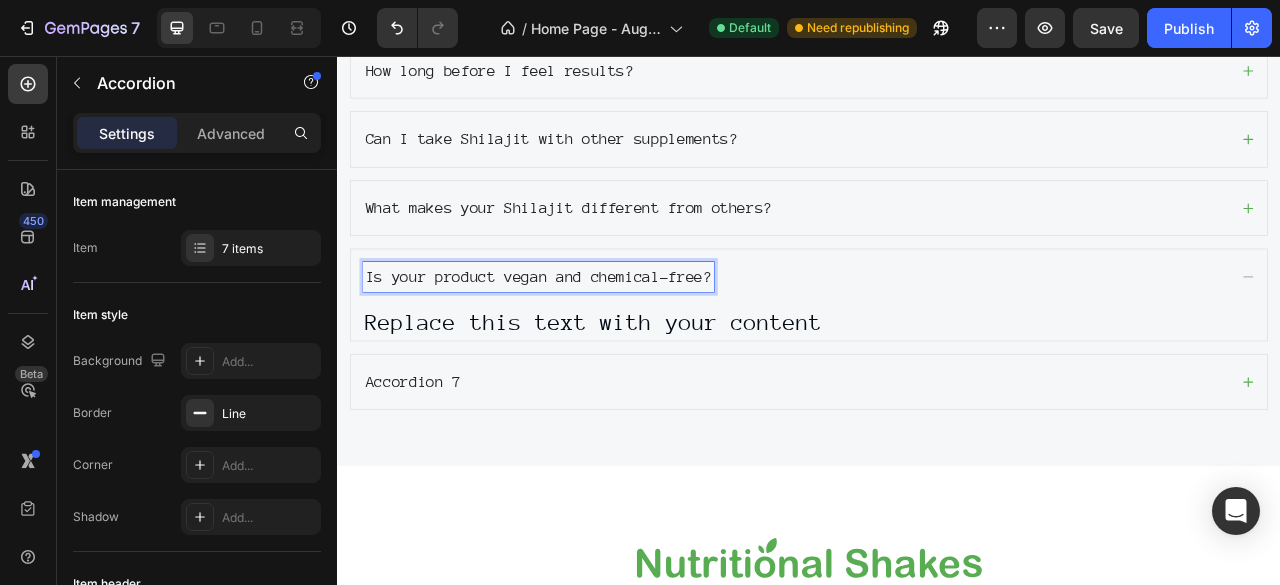 click on "Replace this text with your content" at bounding box center [937, 395] 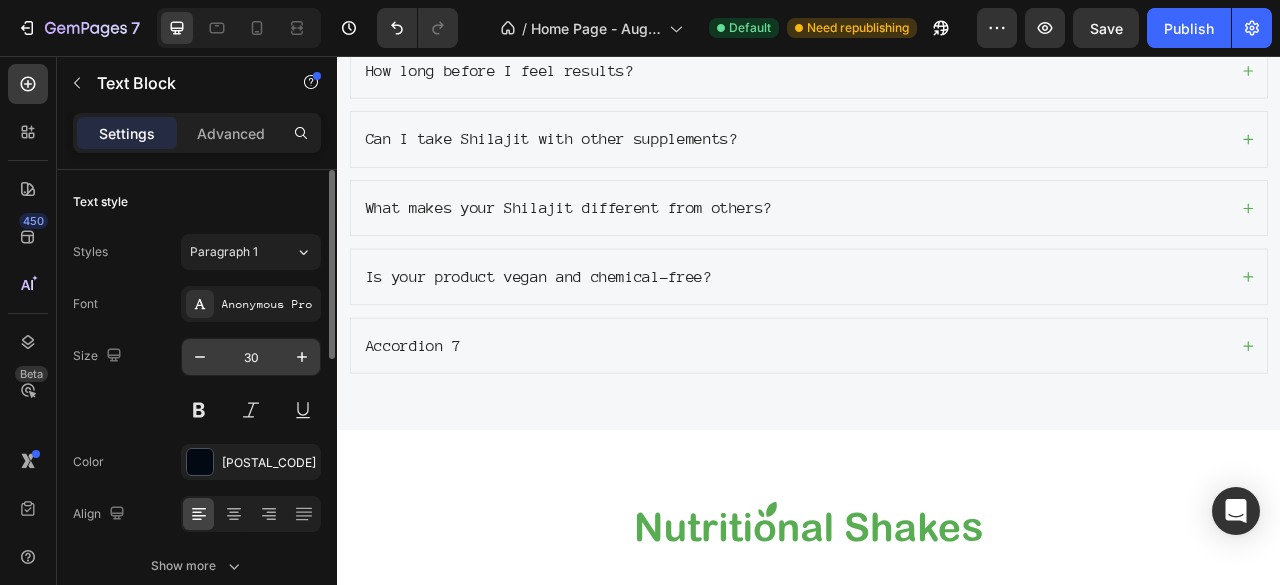 click on "30" at bounding box center (251, 357) 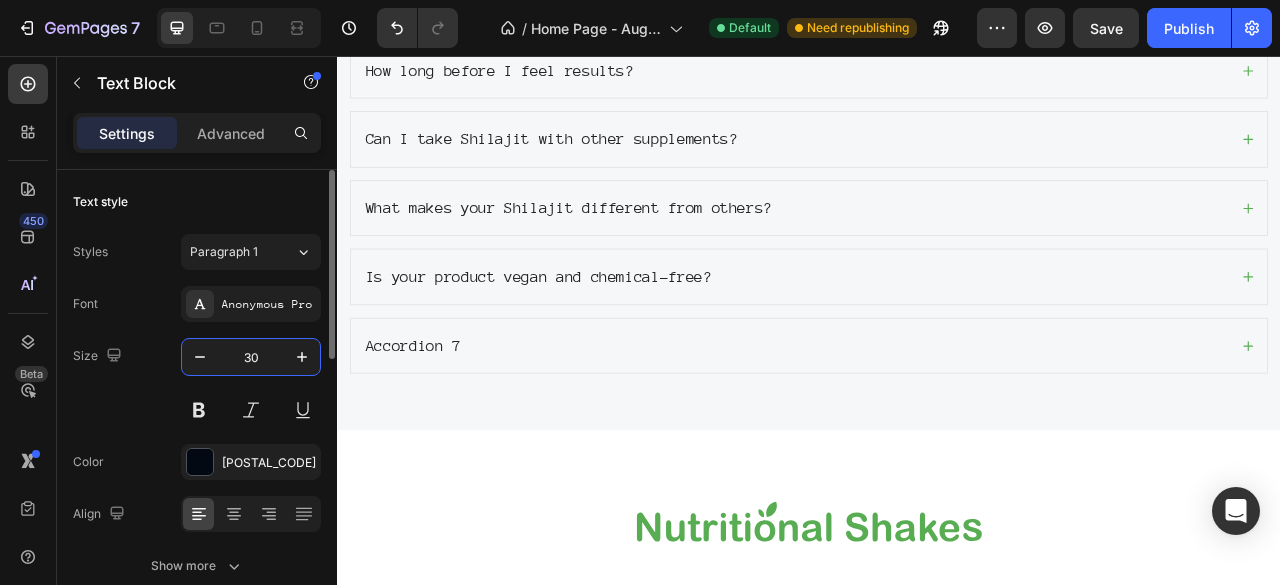 click on "30" at bounding box center [251, 357] 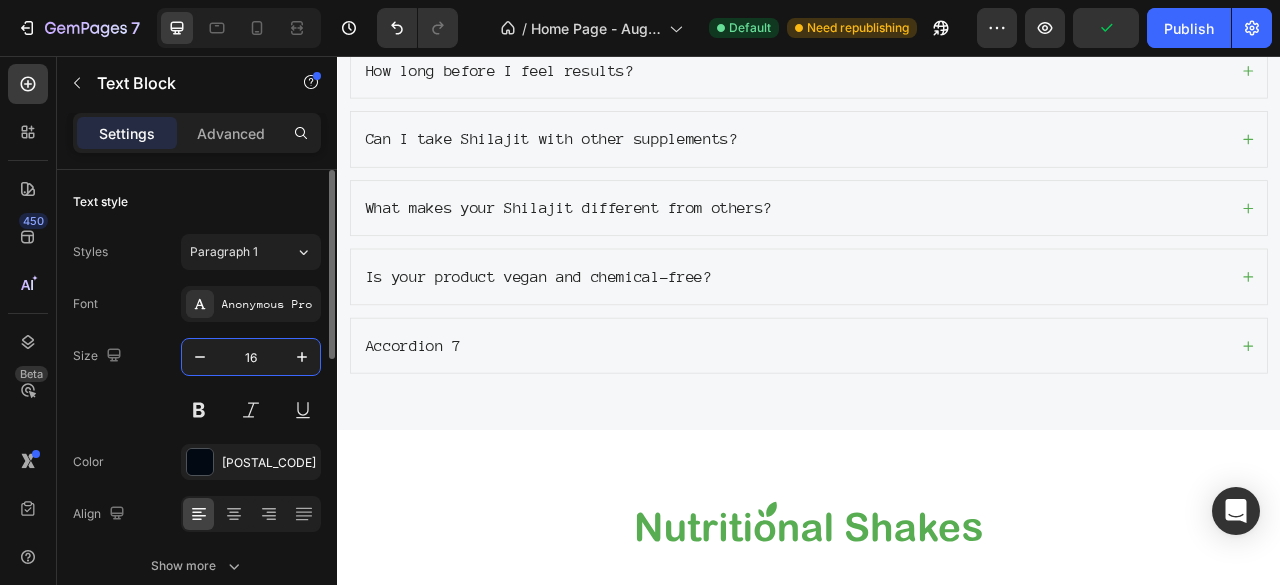 type on "16" 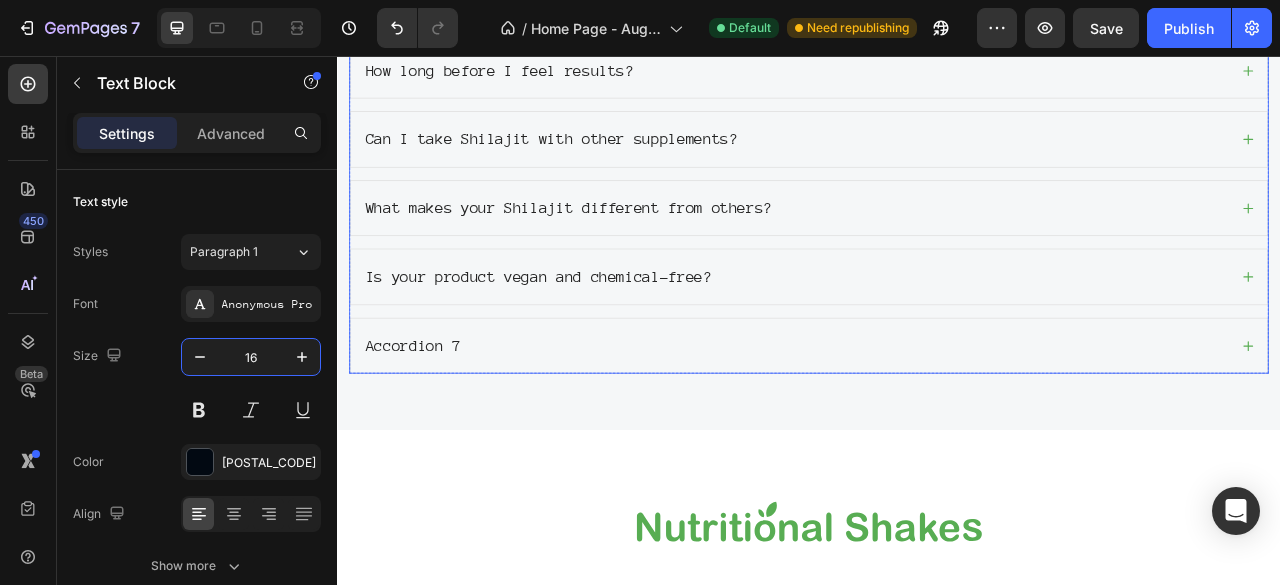 click on "Is your product vegan and chemical-free?" at bounding box center [921, 337] 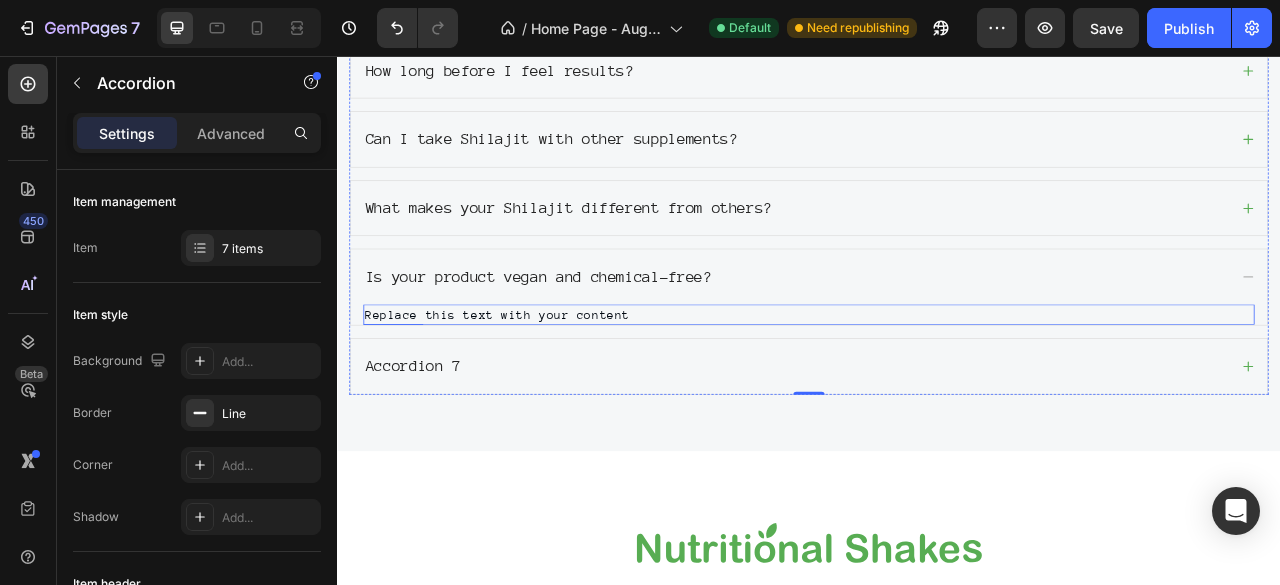 click on "Replace this text with your content" at bounding box center (937, 385) 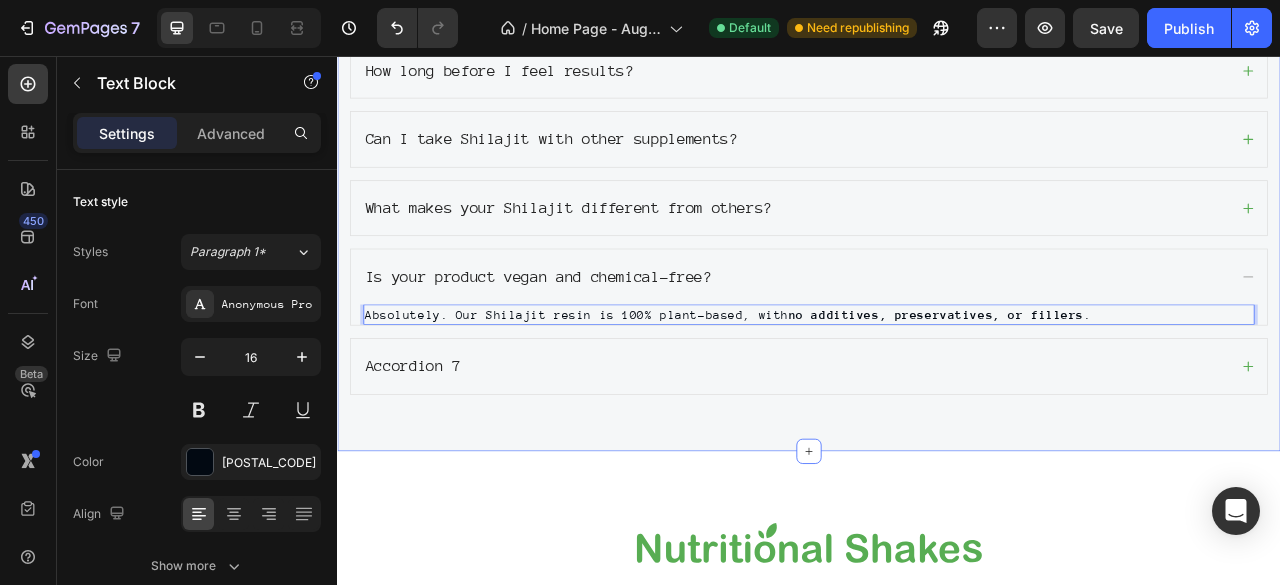 click on "Frequently Asked Questions Heading Need Help? We've got you covered! Text block Row
How do I take Shilajit resin?
Who can use Shilajit?
How long before I feel results?
Can I take Shilajit with other supplements?
What makes your Shilajit different from others?
Is your product vegan and chemical-free? Absolutely. Our Shilajit resin is 100% plant-based, with  no additives, preservatives, or fillers . Text Block   0
Accordion 7 Accordion Row Section 7" at bounding box center [937, 58] 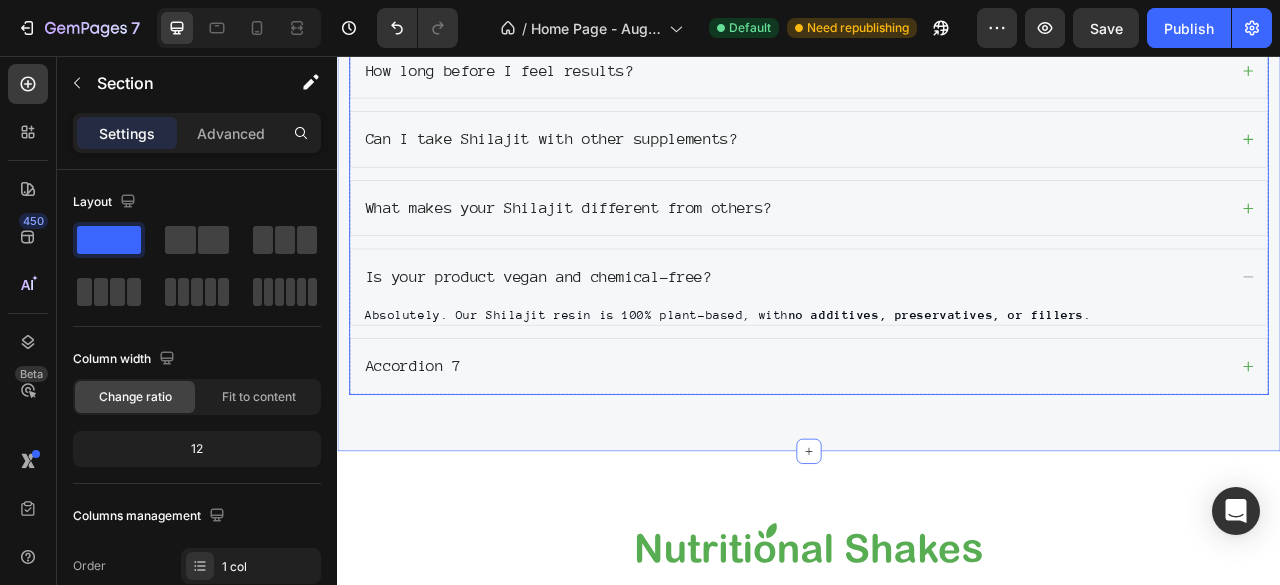 click on "Is your product vegan and chemical-free?" at bounding box center (937, 337) 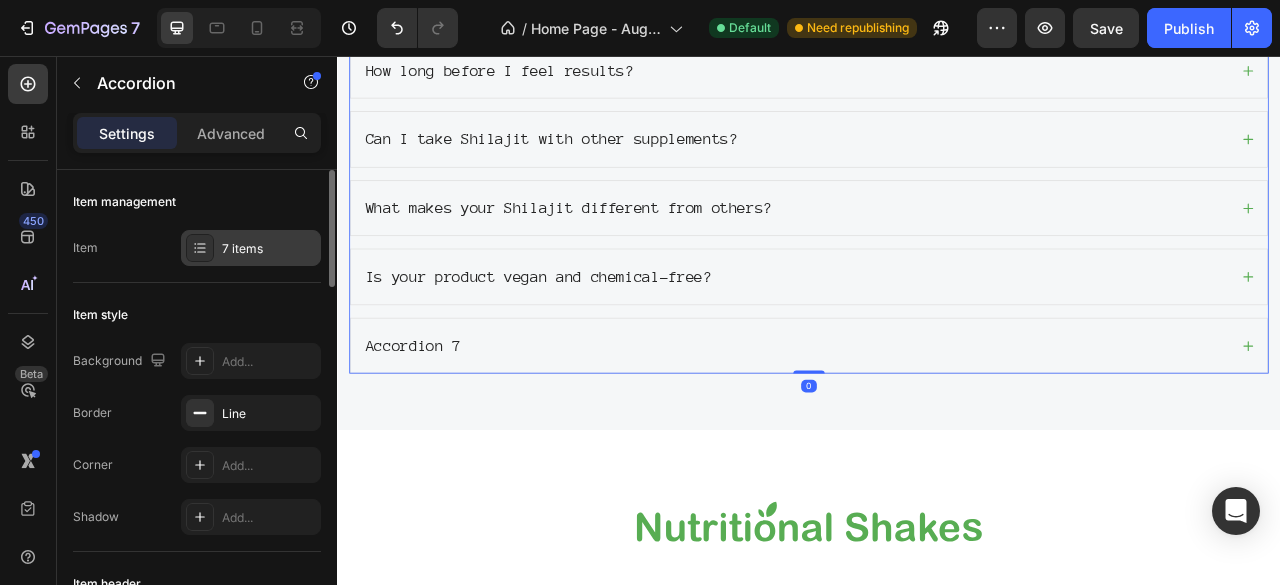click on "7 items" at bounding box center [269, 249] 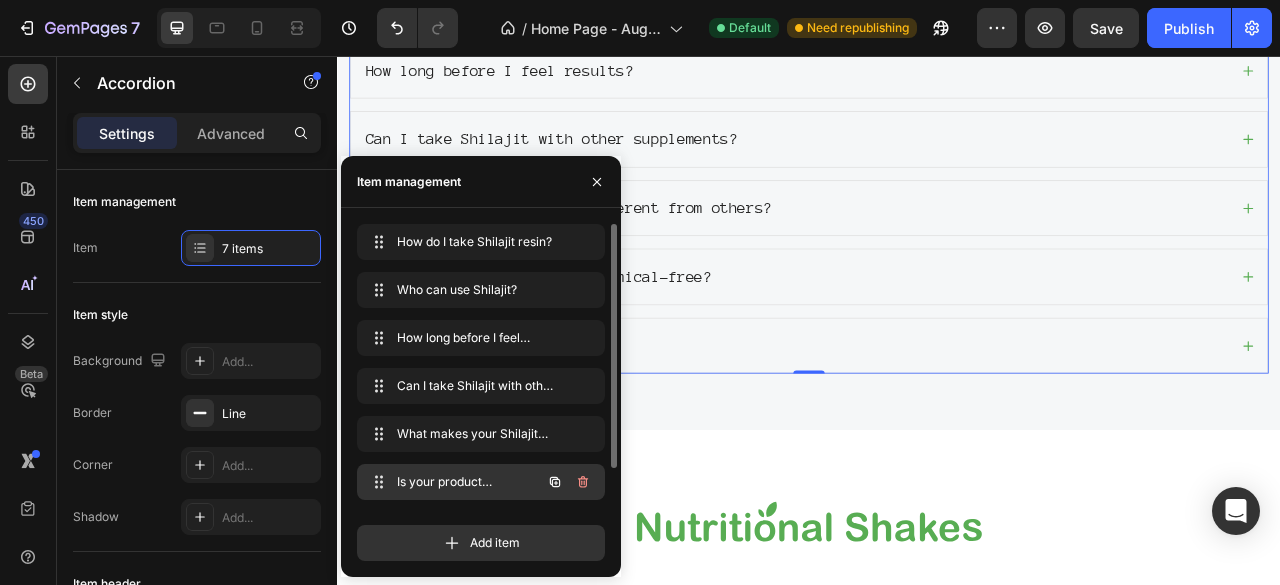 scroll, scrollTop: 46, scrollLeft: 0, axis: vertical 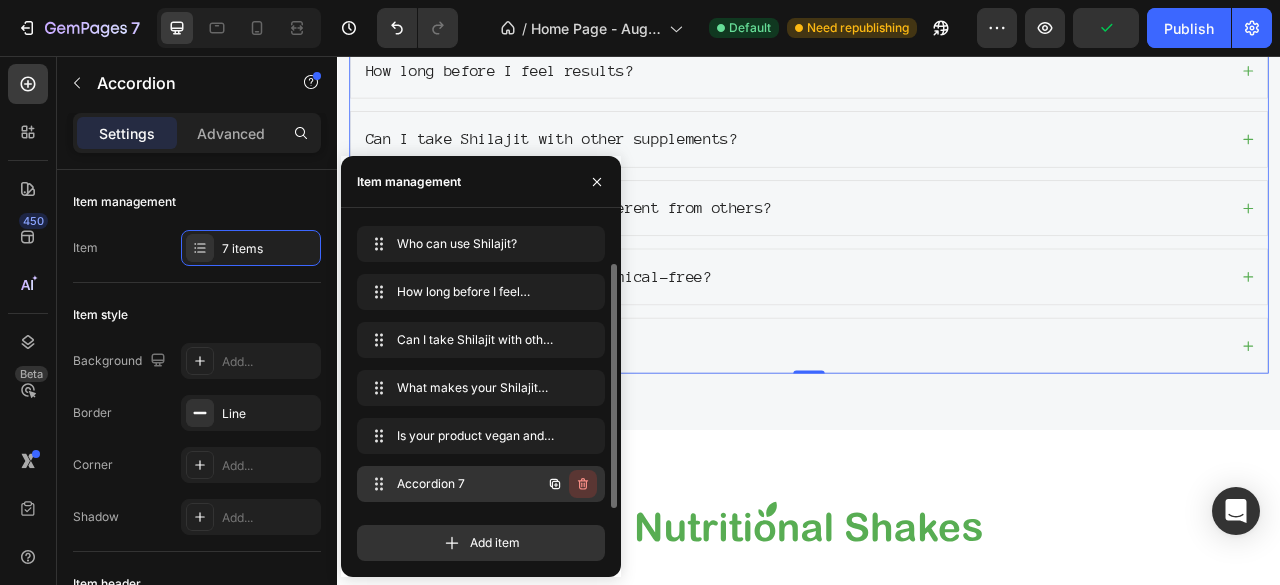 click 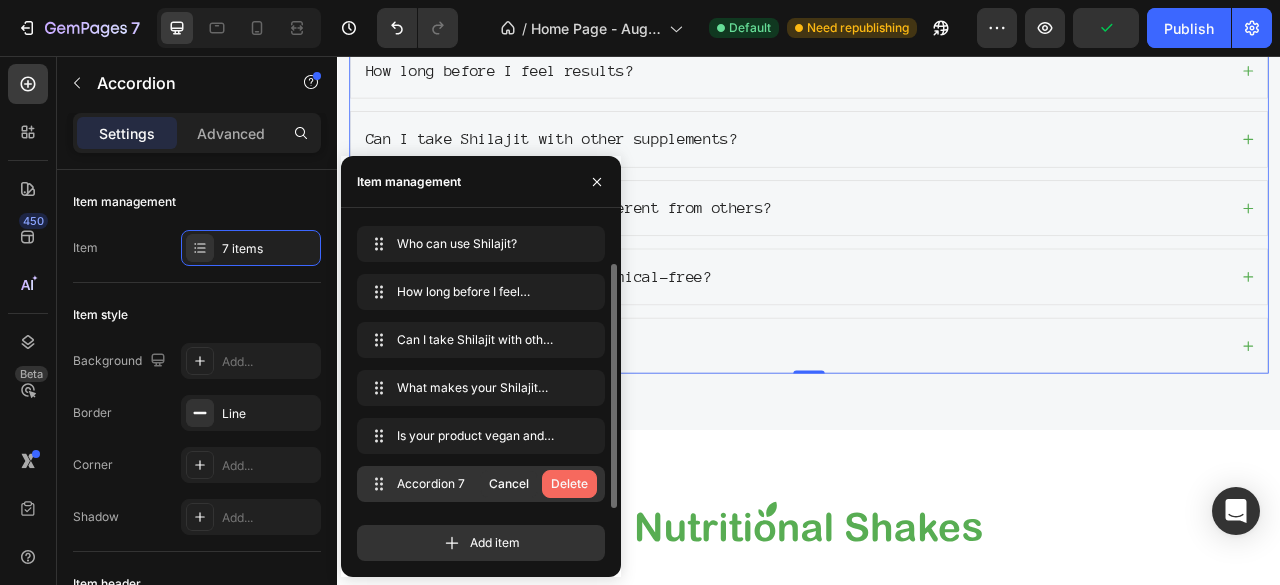 click on "Delete" at bounding box center (569, 484) 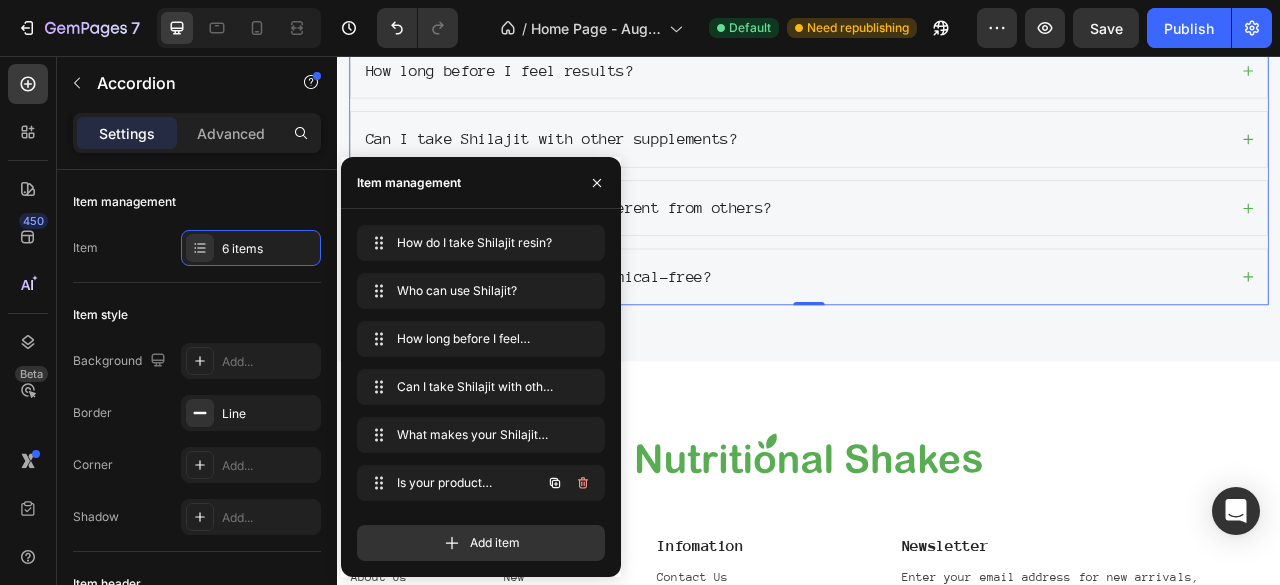 scroll, scrollTop: 0, scrollLeft: 0, axis: both 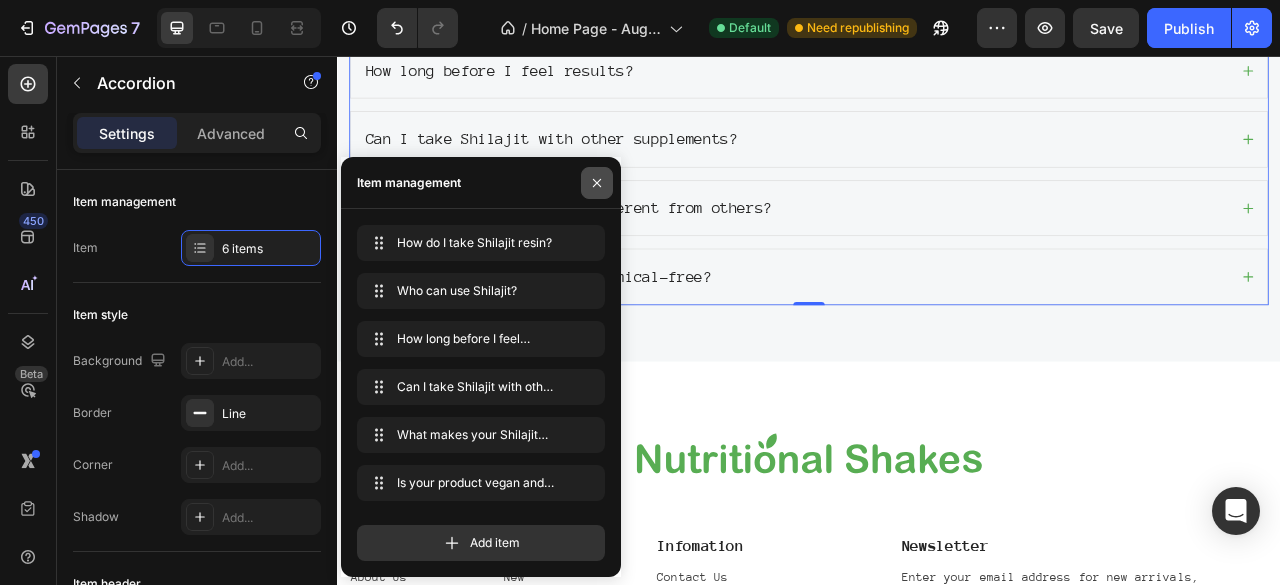 click 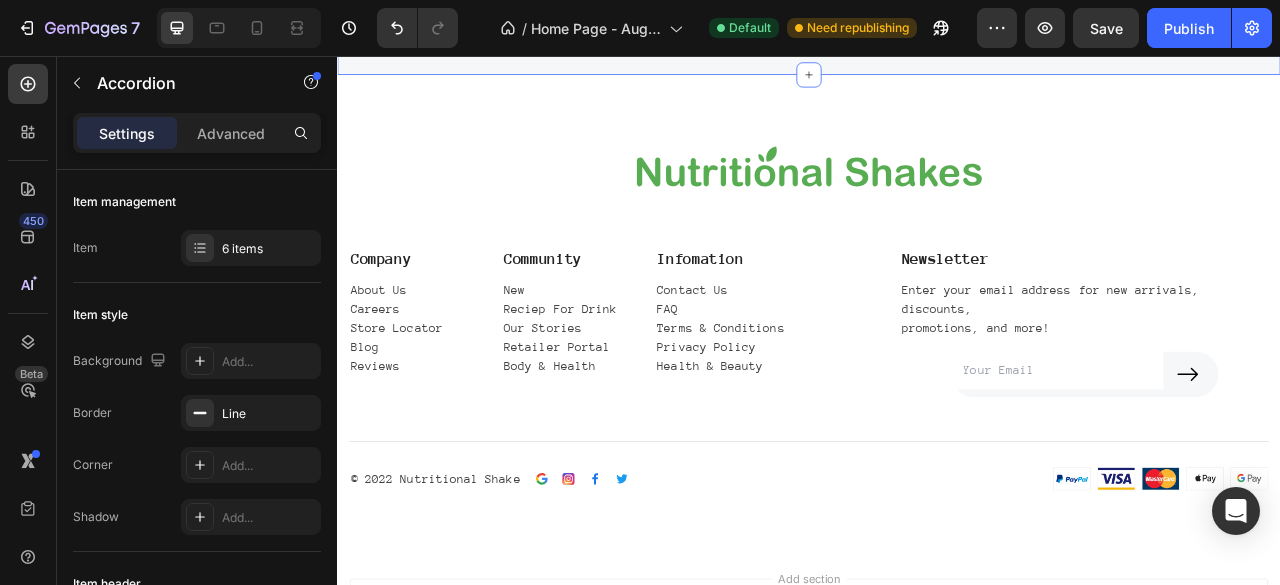 scroll, scrollTop: 4852, scrollLeft: 0, axis: vertical 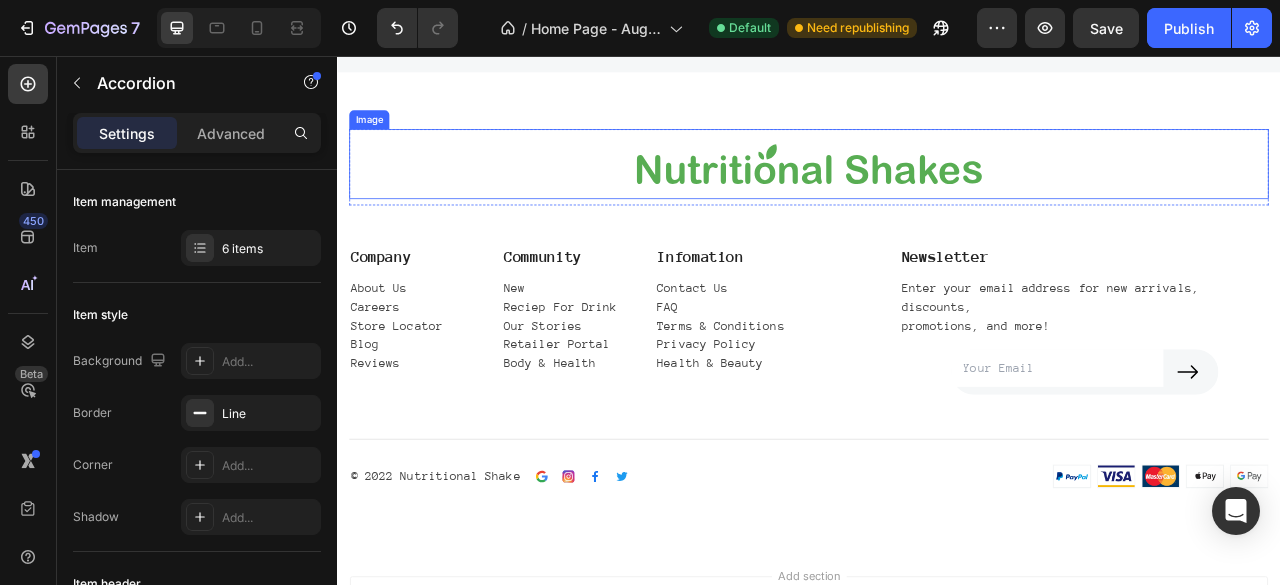 click at bounding box center [937, 193] 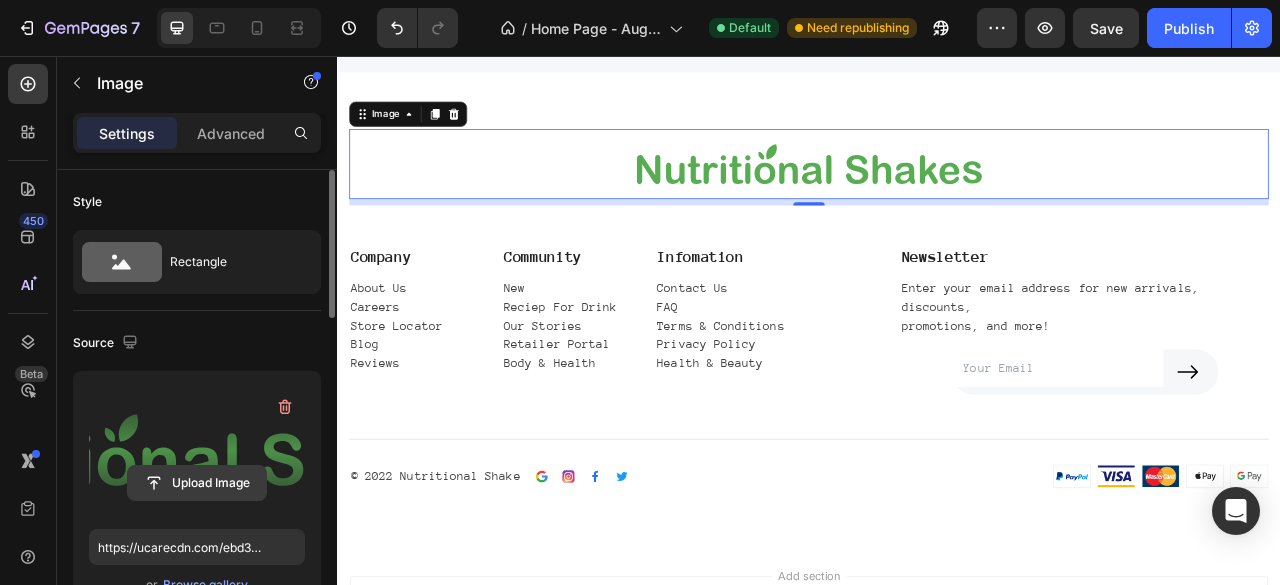 click 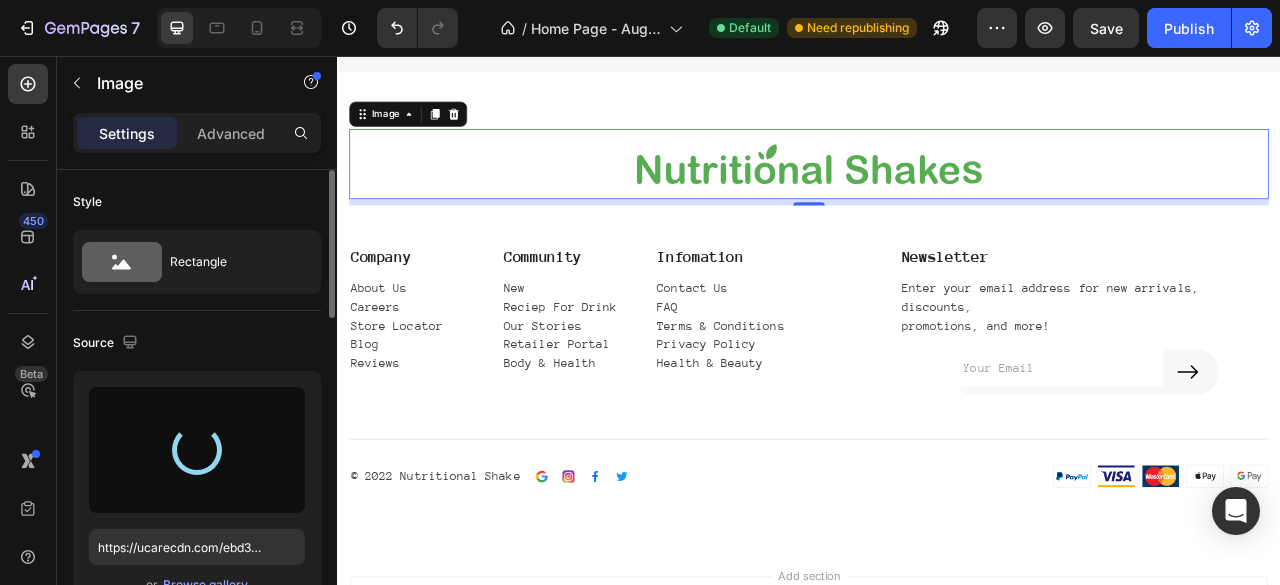 type on "https://cdn.shopify.com/s/files/1/0946/4591/1827/files/gempages_[NUMBER]-[STRING].png" 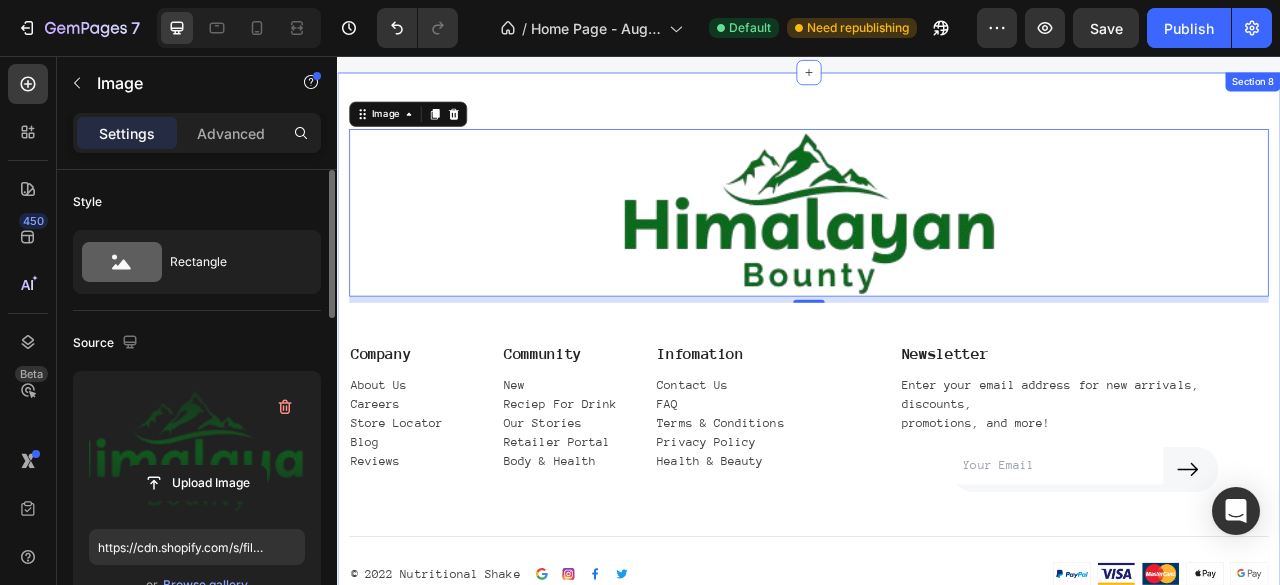 click on "Image   8 Row Company Text block About Us Careers Store Locator Blog Reviews Text block Community Text block New Reciep For Drink Our Stories Retailer Portal Body & Health Text block Row Infomation Text block Contact Us FAQ Terms & Conditions Privacy Policy Health & Beauty Text block Row Newsletter Text block Enter your email address for new arrivals, discounts, promotions, and more! Text block Email Field
Submit Button Row Newsletter Row                Title Line © [YEAR] Nutritional Shake Text block Image Image Image Image Row Row Image Row Row Section 8" at bounding box center [937, 439] 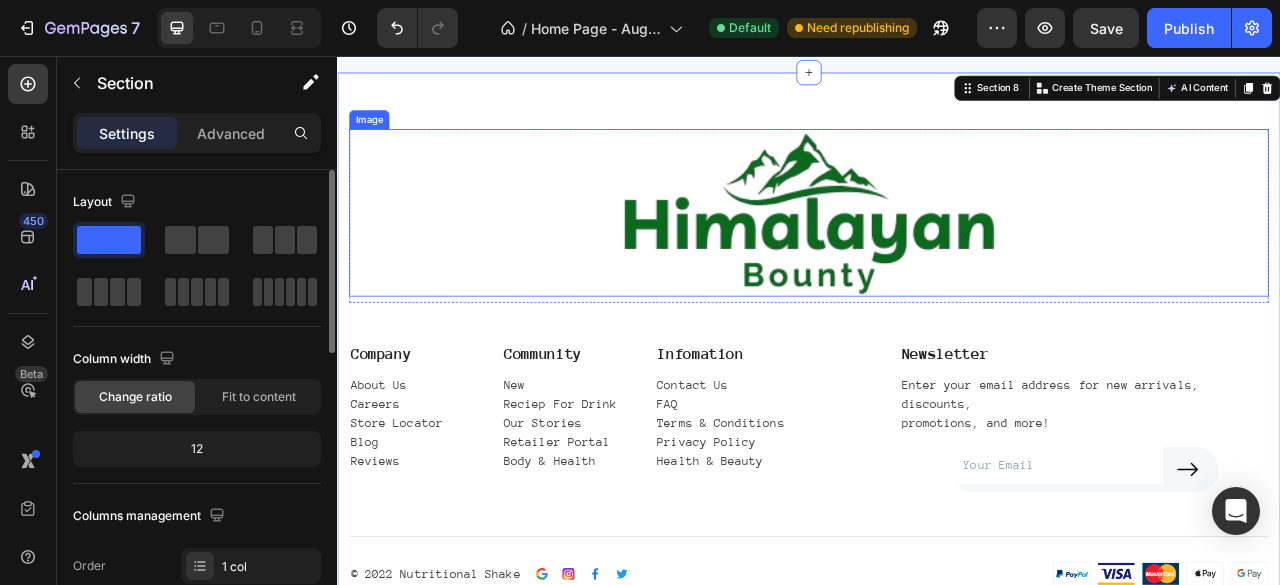 click at bounding box center (937, 255) 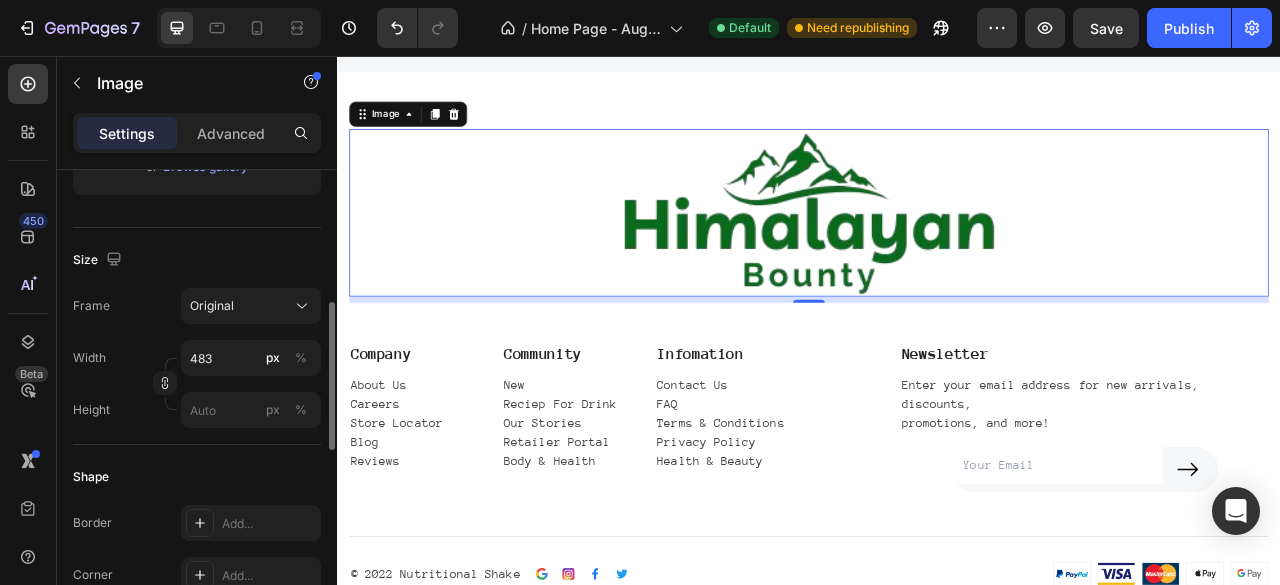 scroll, scrollTop: 419, scrollLeft: 0, axis: vertical 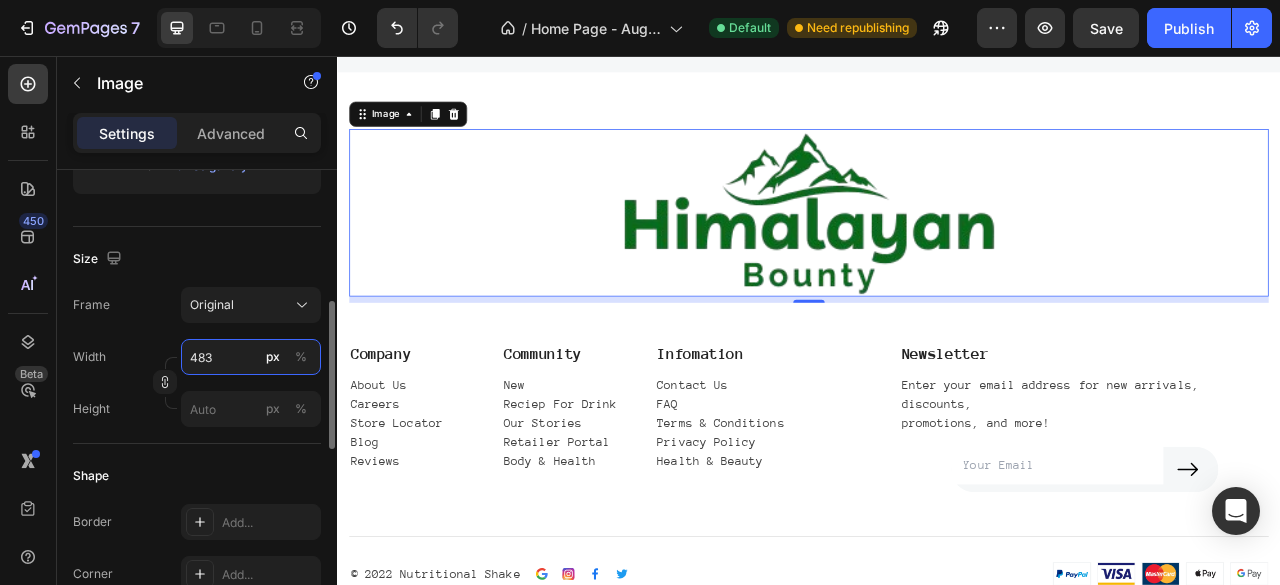 click on "483" at bounding box center [251, 357] 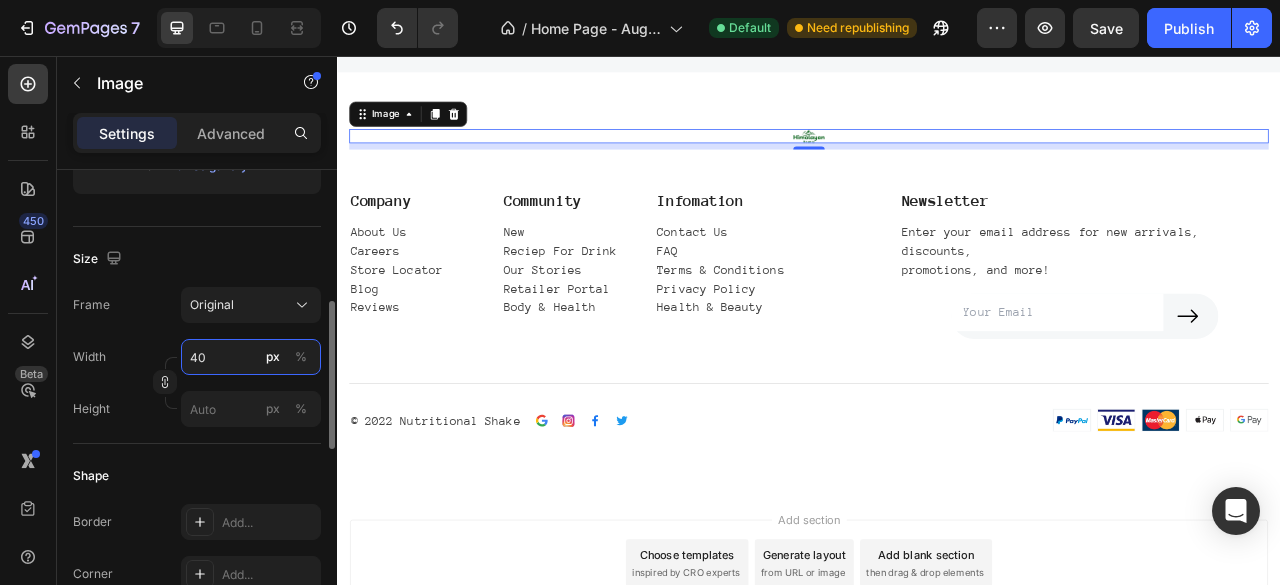 type on "4" 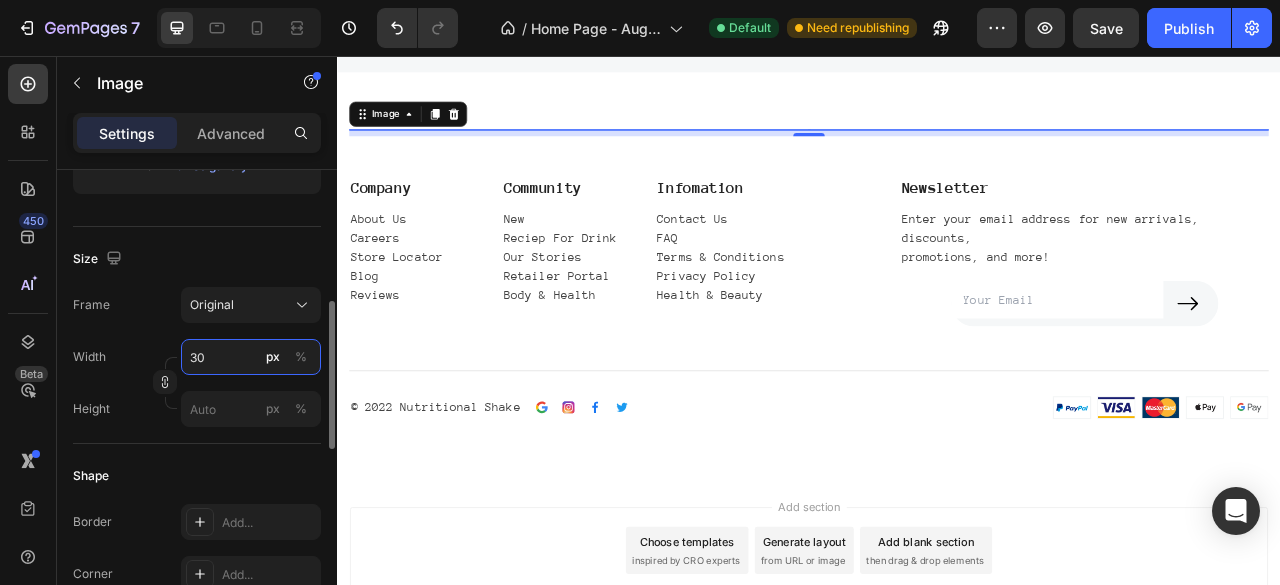 type on "300" 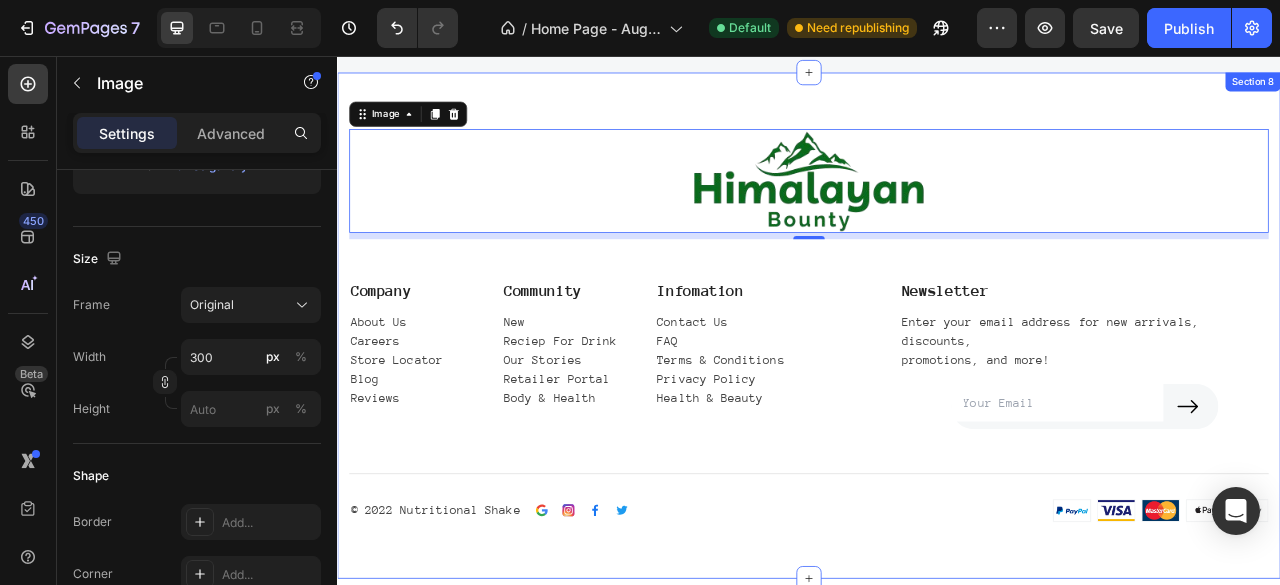 click on "Image   8 Row Company Text block About Us Careers Store Locator Blog Reviews Text block Community Text block New Reciep For Drink Our Stories Retailer Portal Body & Health Text block Row Infomation Text block Contact Us FAQ Terms & Conditions Privacy Policy Health & Beauty Text block Row Newsletter Text block Enter your email address for new arrivals, discounts, promotions, and more! Text block Email Field
Submit Button Row Newsletter Row                Title Line © [YEAR] Nutritional Shake Text block Image Image Image Image Row Row Image Row Row Section 8" at bounding box center [937, 399] 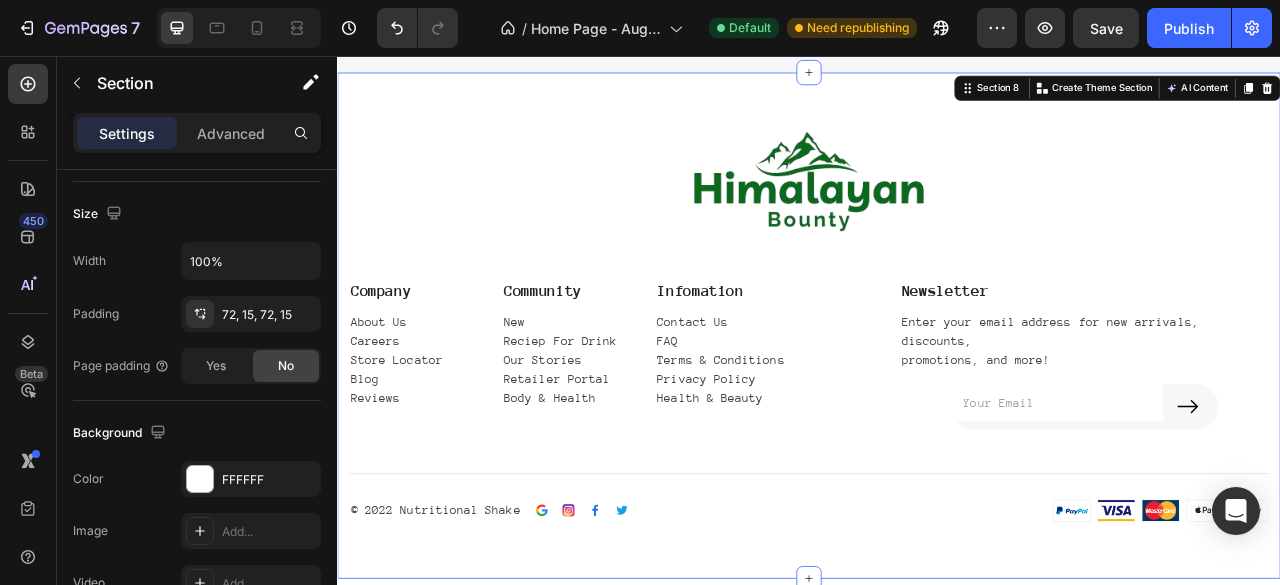 scroll, scrollTop: 0, scrollLeft: 0, axis: both 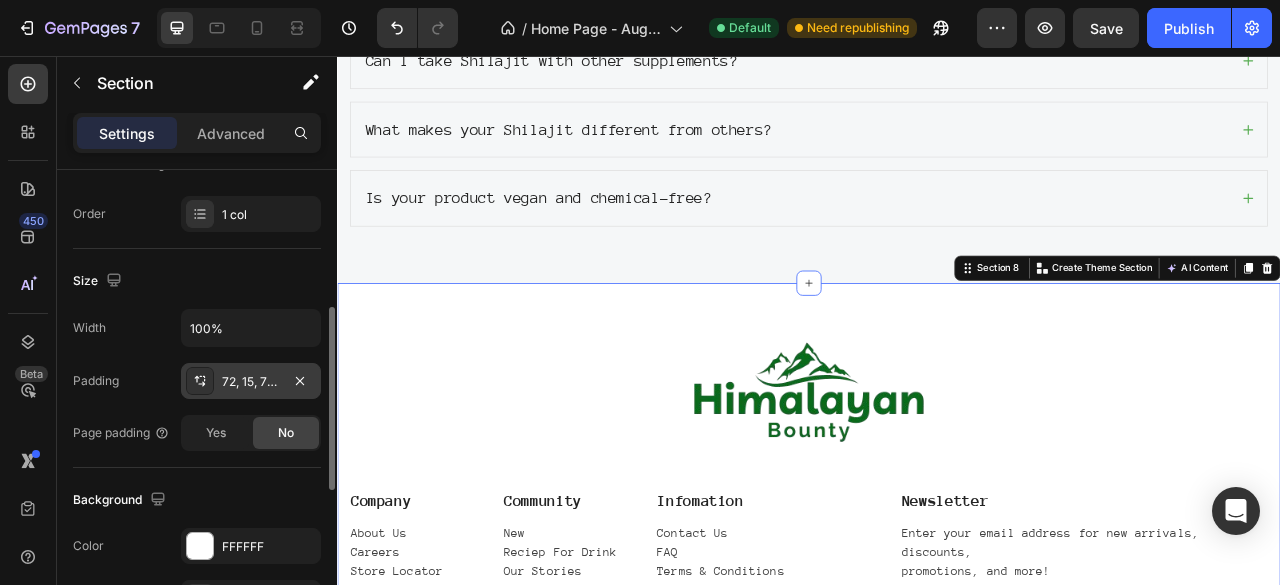 click on "72, 15, 72, 15" at bounding box center (251, 382) 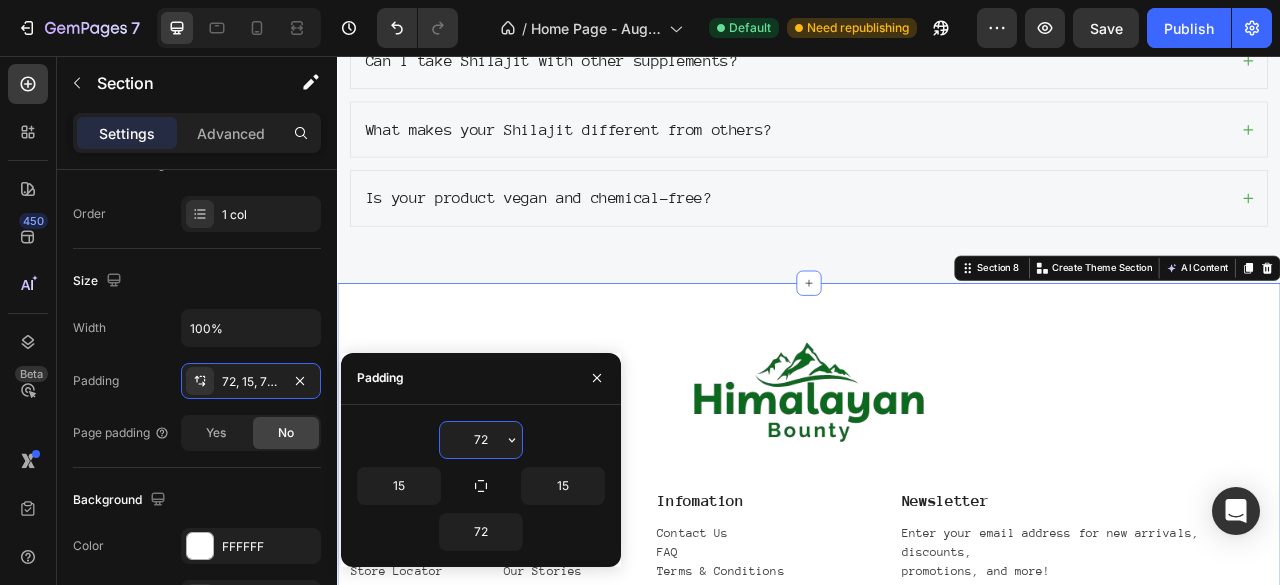 click on "72" at bounding box center (481, 440) 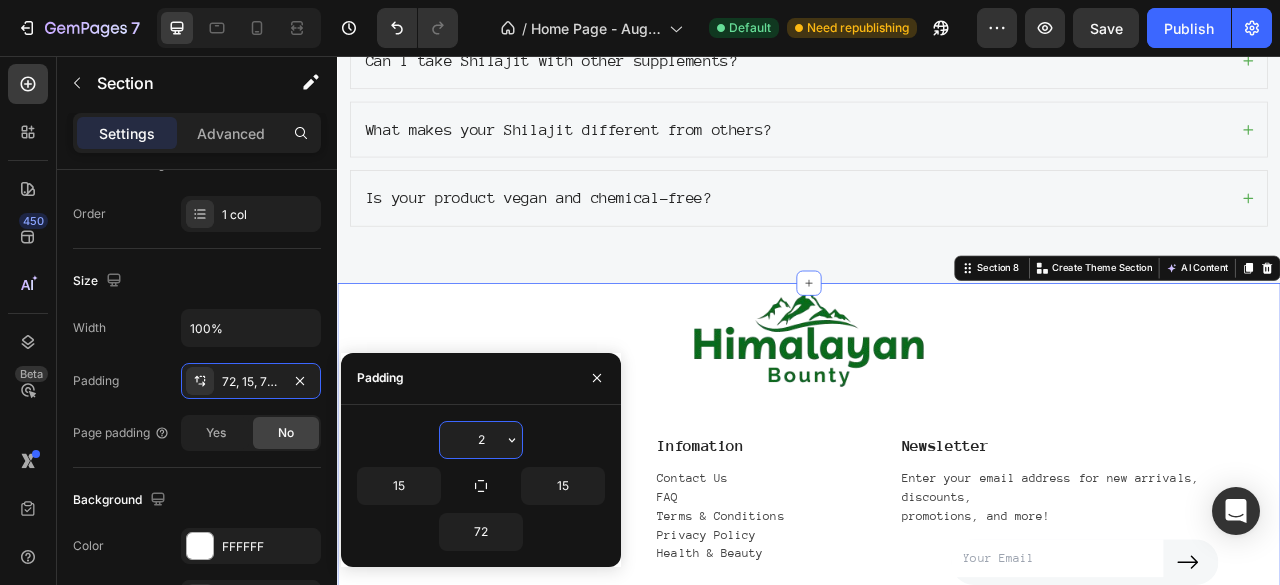 type on "20" 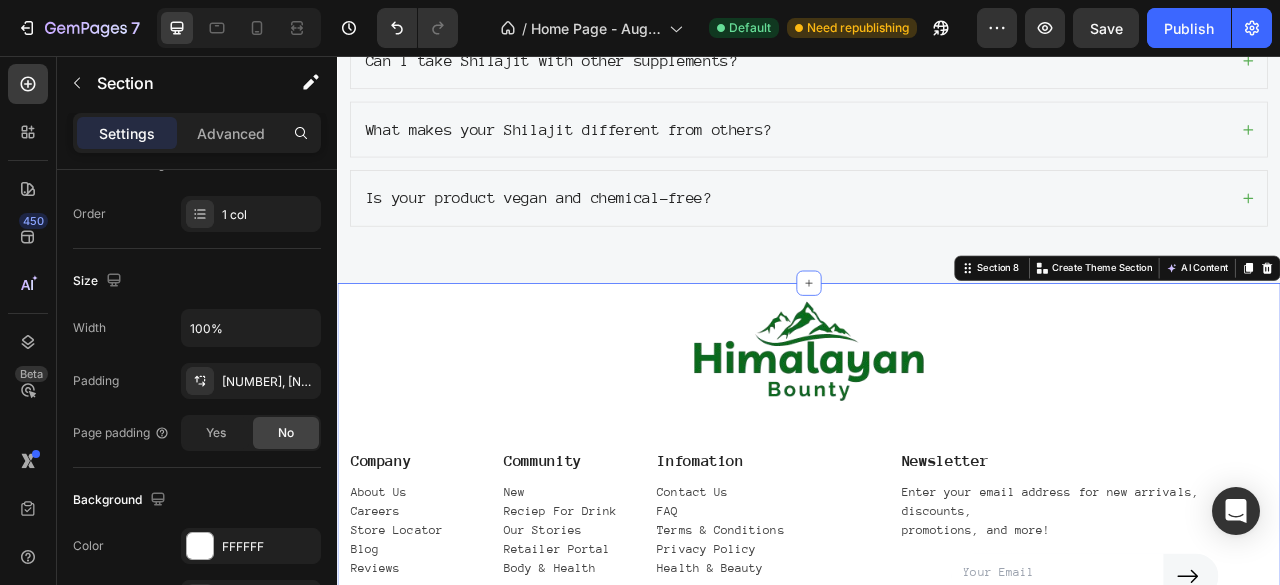 click on "Image Row Company Text block About Us Careers Store Locator Blog Reviews Text block Community Text block New Reciep For Drink Our Stories Retailer Portal Body & Health Text block Row Infomation Text block Contact Us FAQ Terms & Conditions Privacy Policy Health & Beauty Text block Row Newsletter Text block Enter your email address for new arrivals, discounts, promotions, and more! Text block Email Field
Submit Button Row Newsletter Row                Title Line © [YEAR] Nutritional Shake Text block Image Image Image Image Row Row Image Row Row Section 8   You can create reusable sections Create Theme Section AI Content Write with GemAI What would you like to describe here? Tone and Voice Persuasive Product Sundried Himalayan Shilajit Resin Show more Generate" at bounding box center (937, 641) 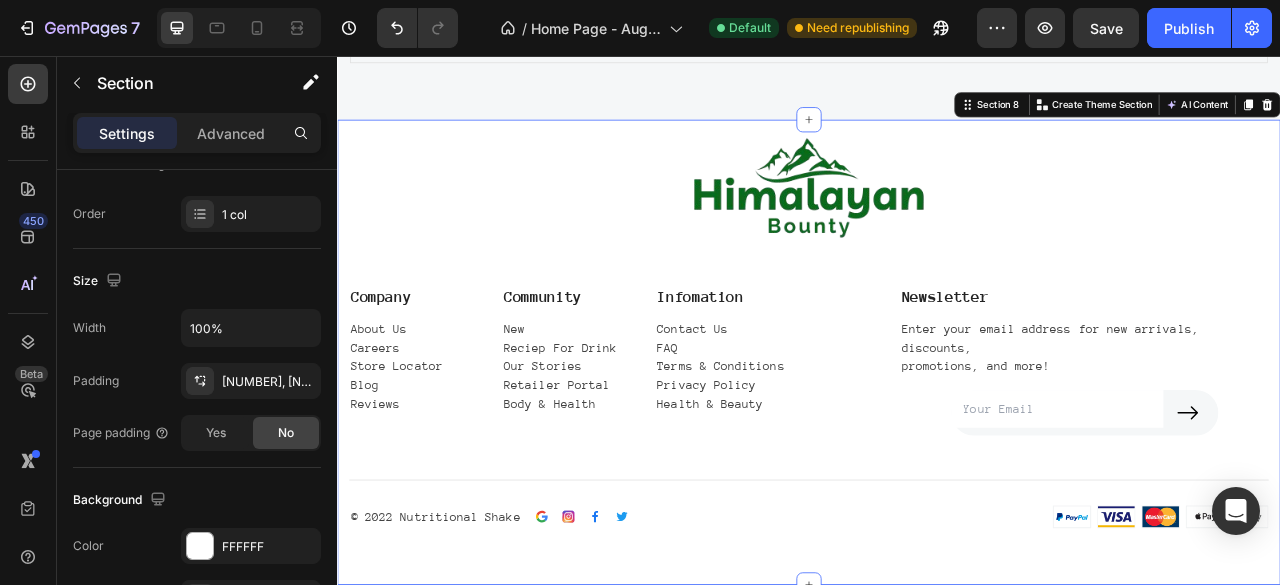 scroll, scrollTop: 4785, scrollLeft: 0, axis: vertical 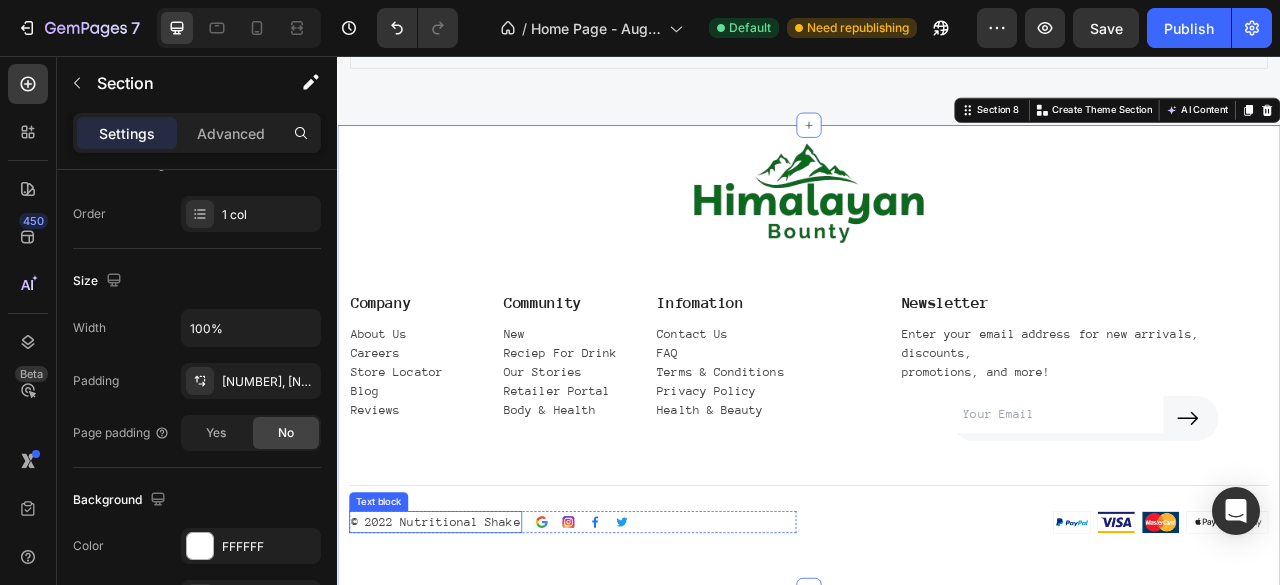 click on "© 2022 Nutritional Shake" at bounding box center [462, 649] 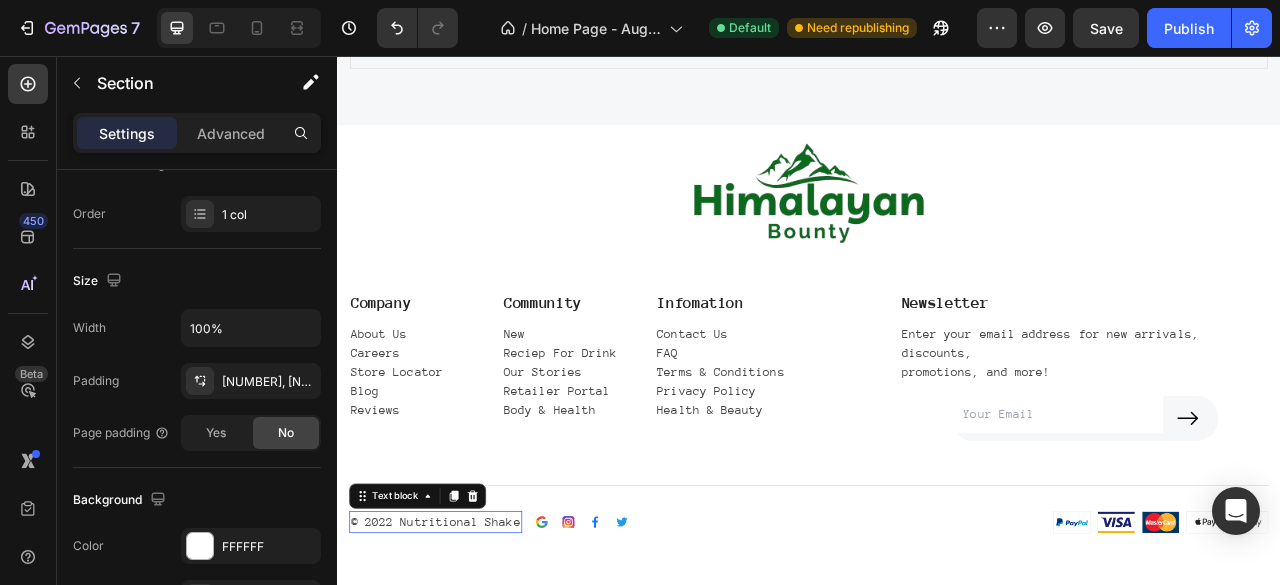 click on "© 2022 Nutritional Shake" at bounding box center [462, 649] 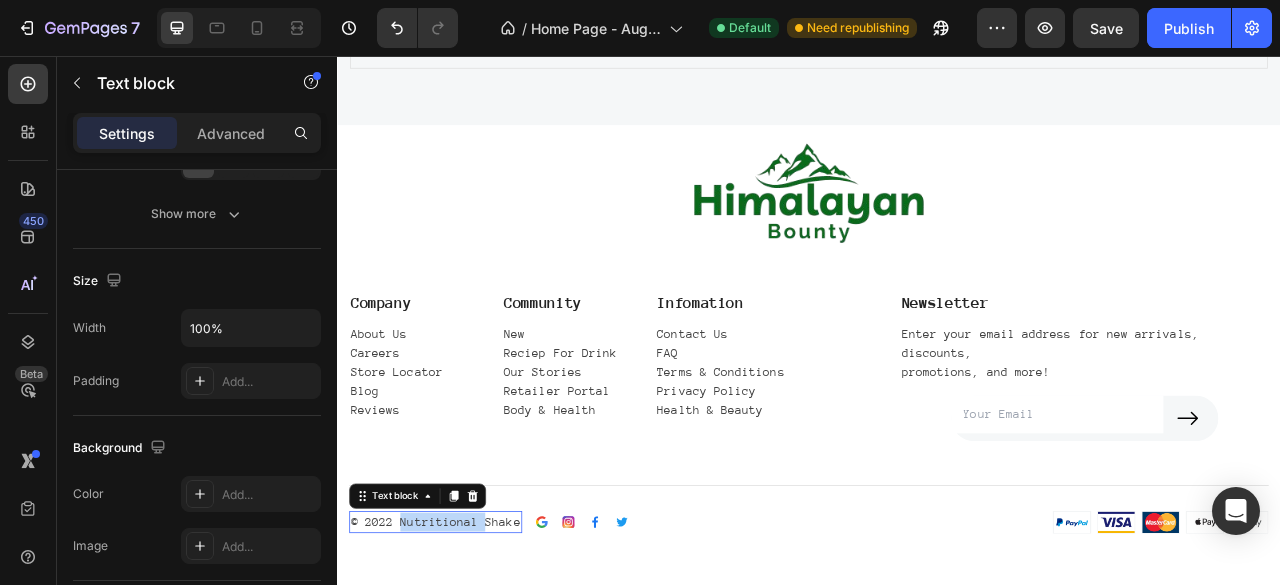 scroll, scrollTop: 0, scrollLeft: 0, axis: both 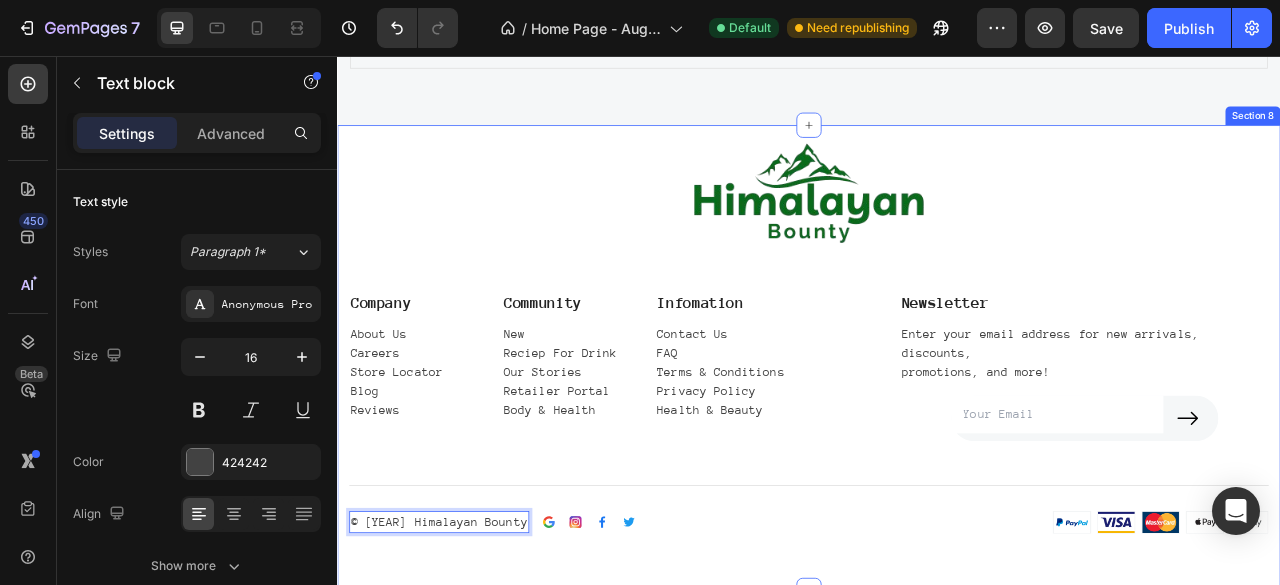 click on "Image Row Company Text block About Us Careers Store Locator Blog Reviews Text block Community Text block New Reciep For Drink Our Stories Retailer Portal Body & Health Text block Row Infomation Text block Contact Us FAQ Terms & Conditions Privacy Policy Health & Beauty Text block Row Newsletter Text block Enter your email address for new arrivals, discounts, promotions, and more! Text block Email Field
Submit Button Row Newsletter Row                Title Line © [YEAR] Himalayan Bounty Text block   0 Image Image Image Image Row Row Image Row Row Section 8" at bounding box center [937, 440] 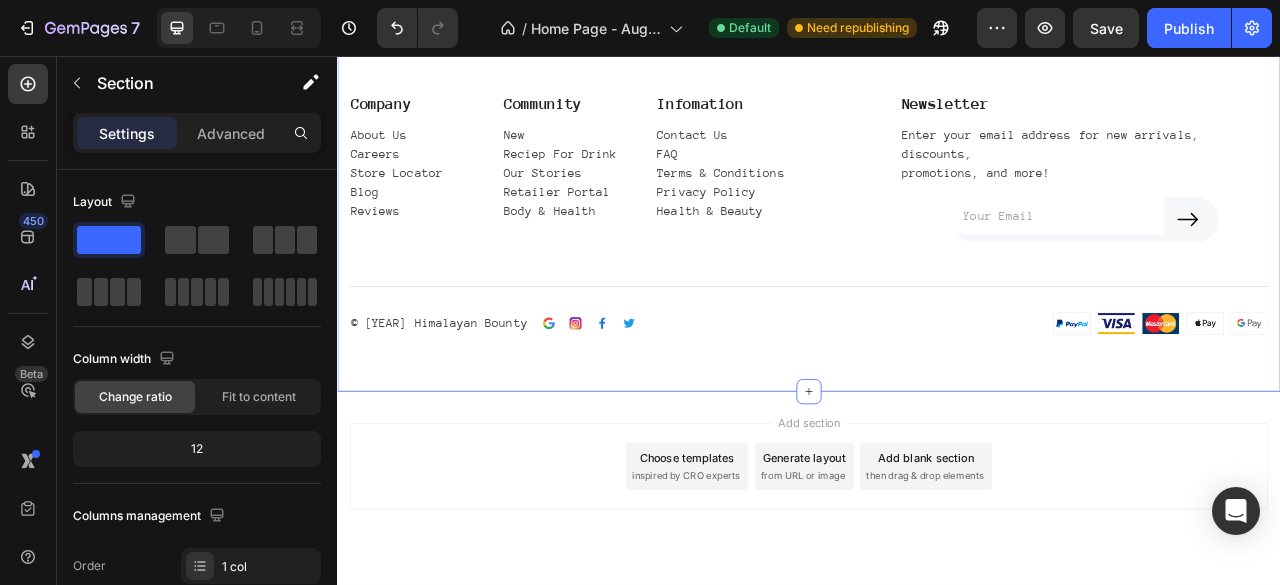 scroll, scrollTop: 5039, scrollLeft: 0, axis: vertical 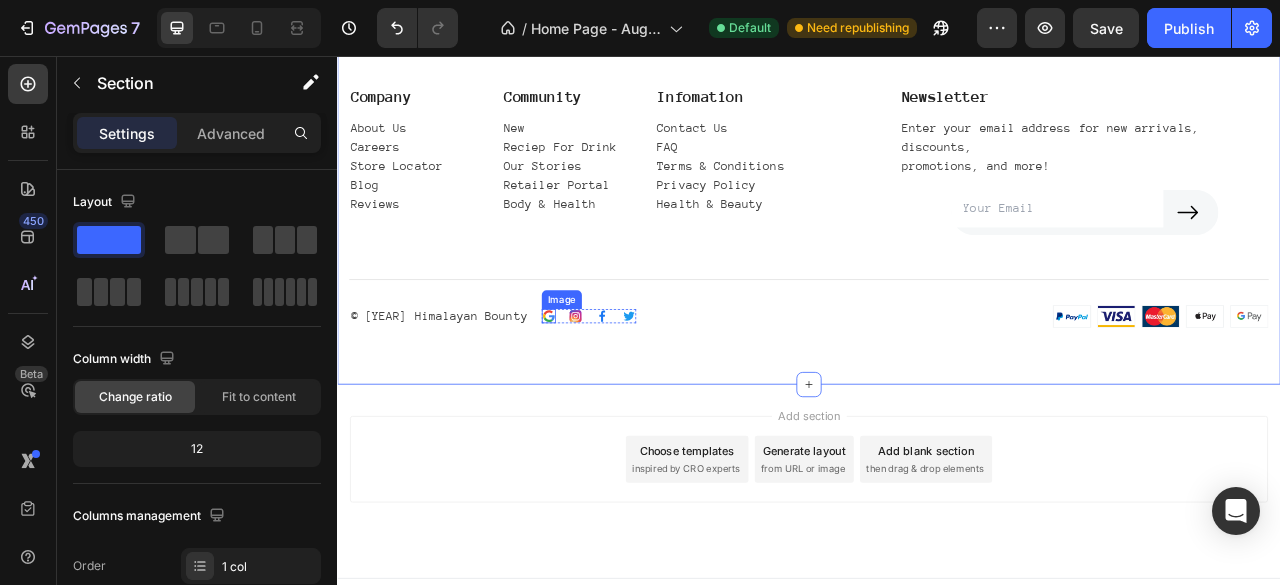 click at bounding box center (606, 387) 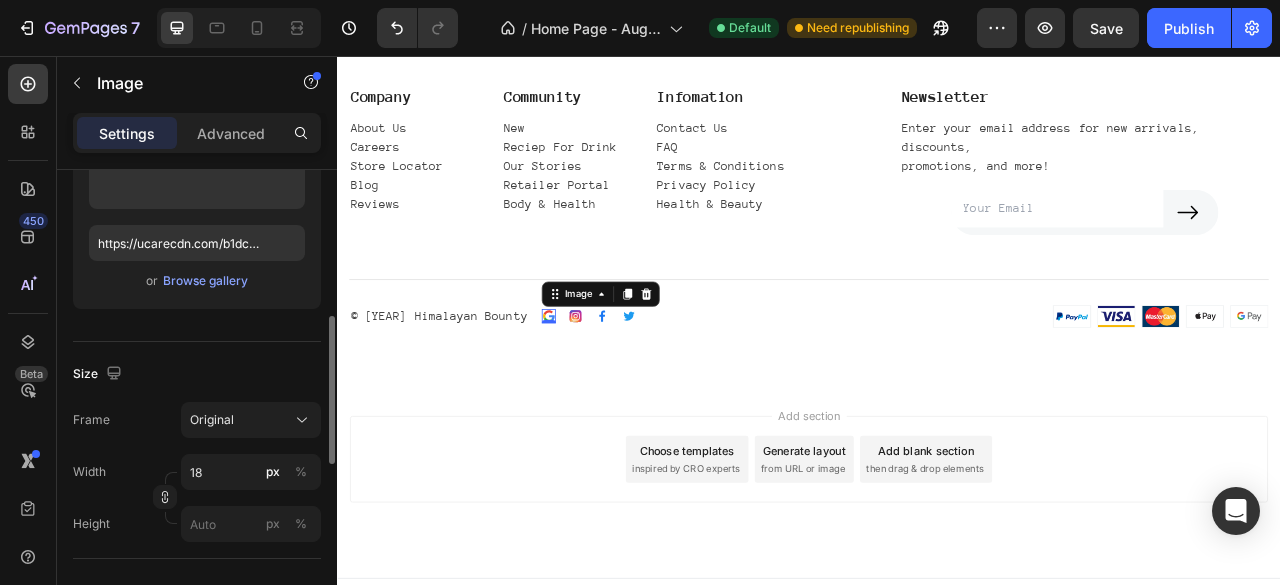 scroll, scrollTop: 300, scrollLeft: 0, axis: vertical 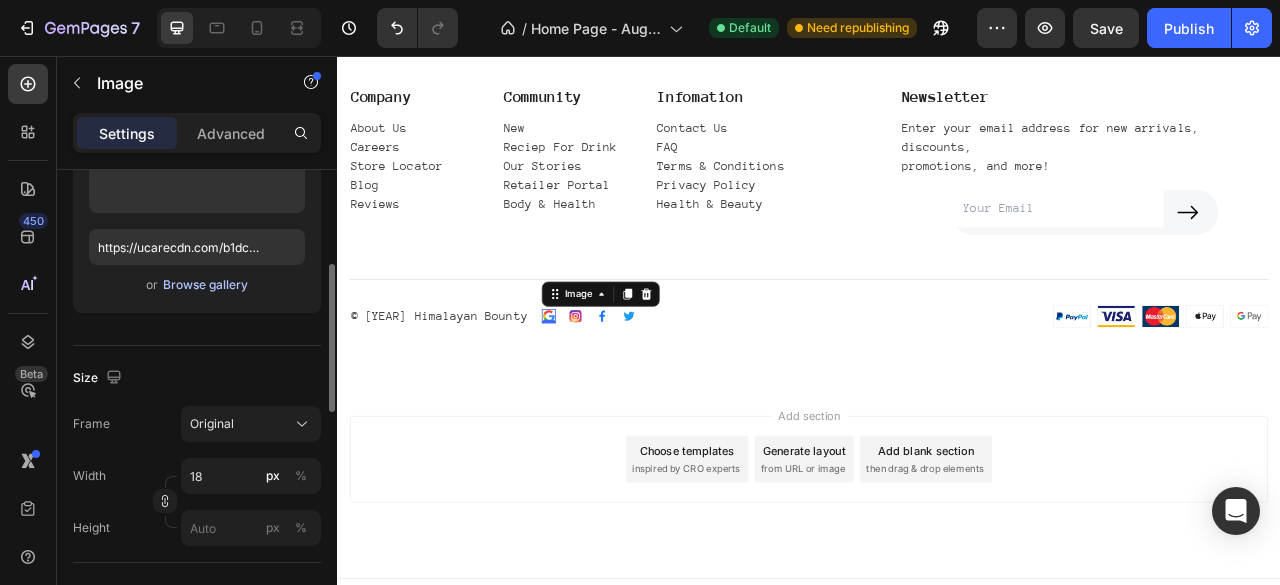 click on "Browse gallery" at bounding box center [205, 285] 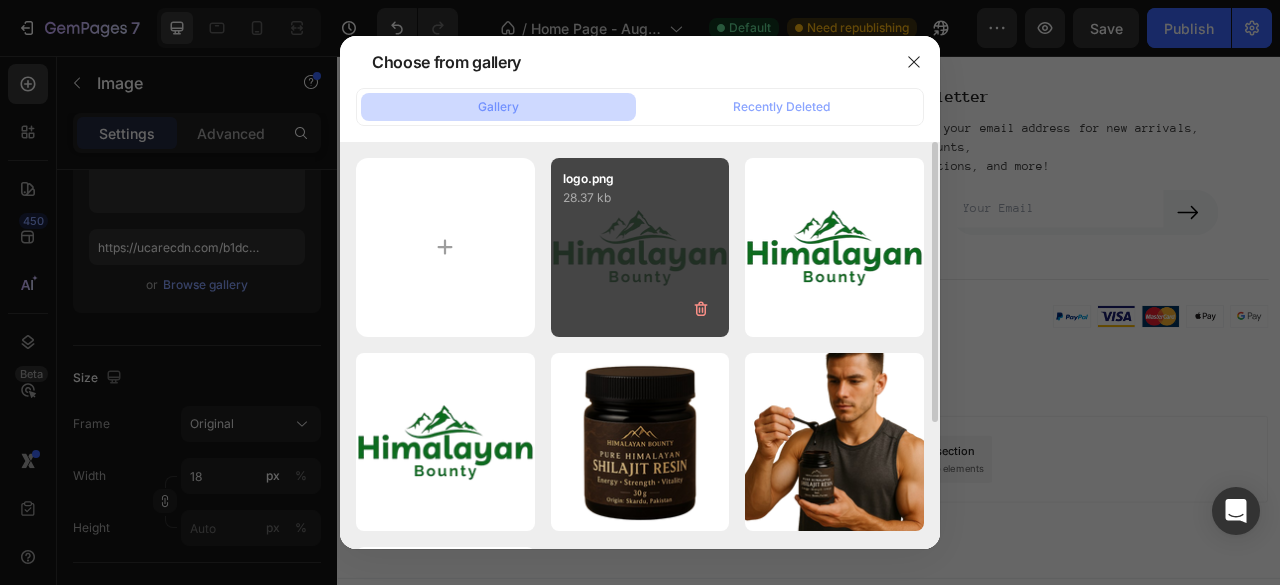 scroll, scrollTop: 190, scrollLeft: 0, axis: vertical 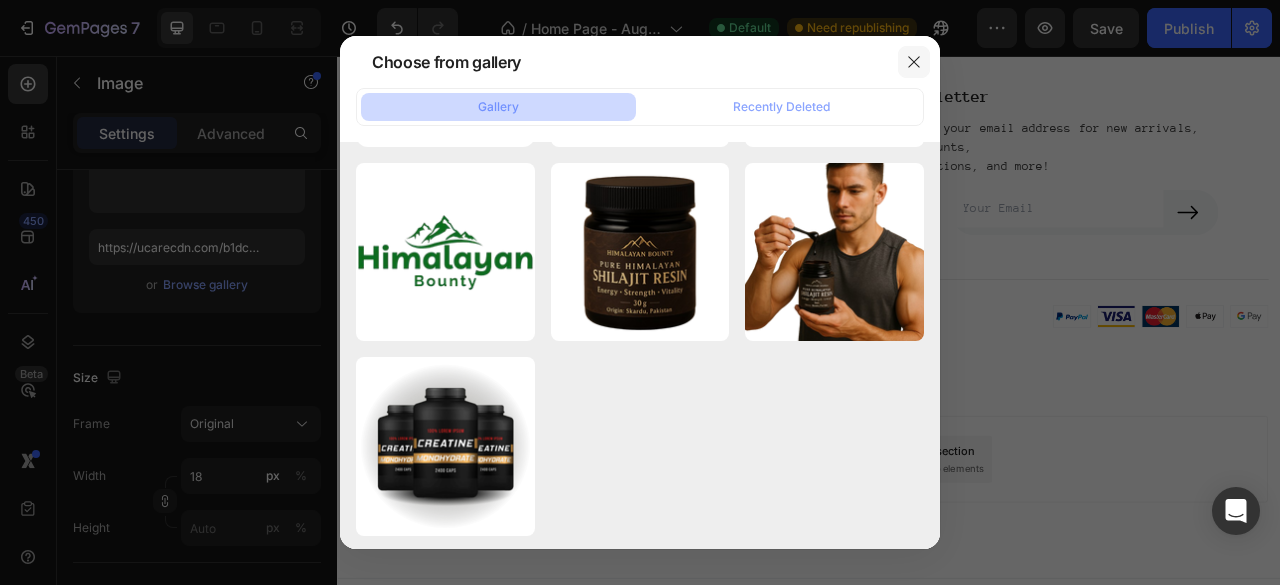 click 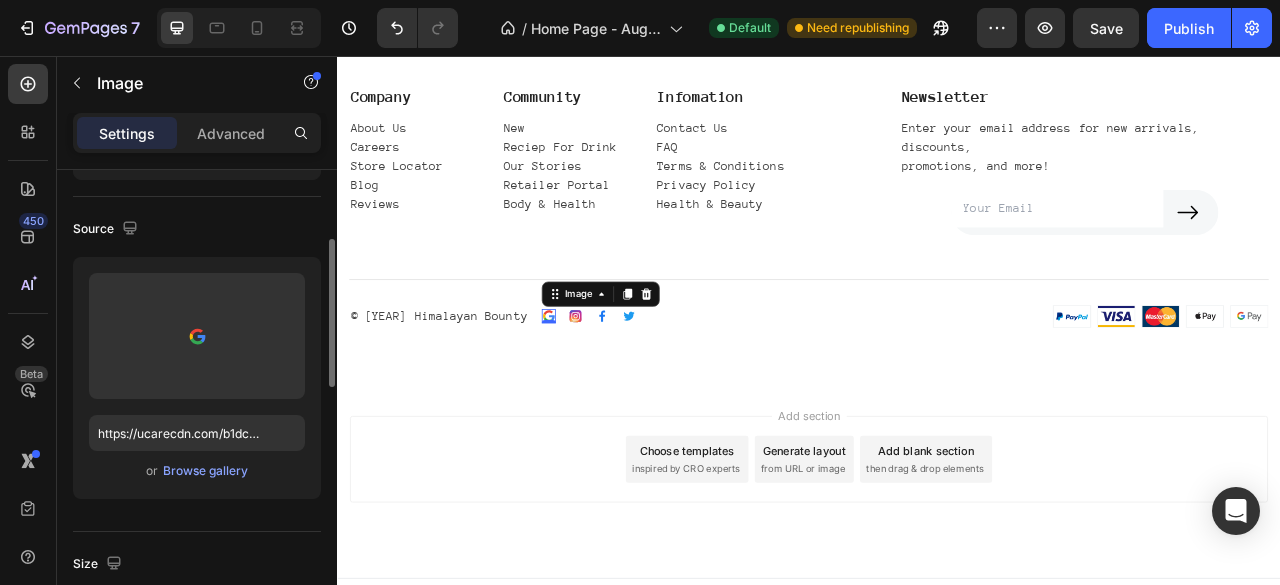 scroll, scrollTop: 0, scrollLeft: 0, axis: both 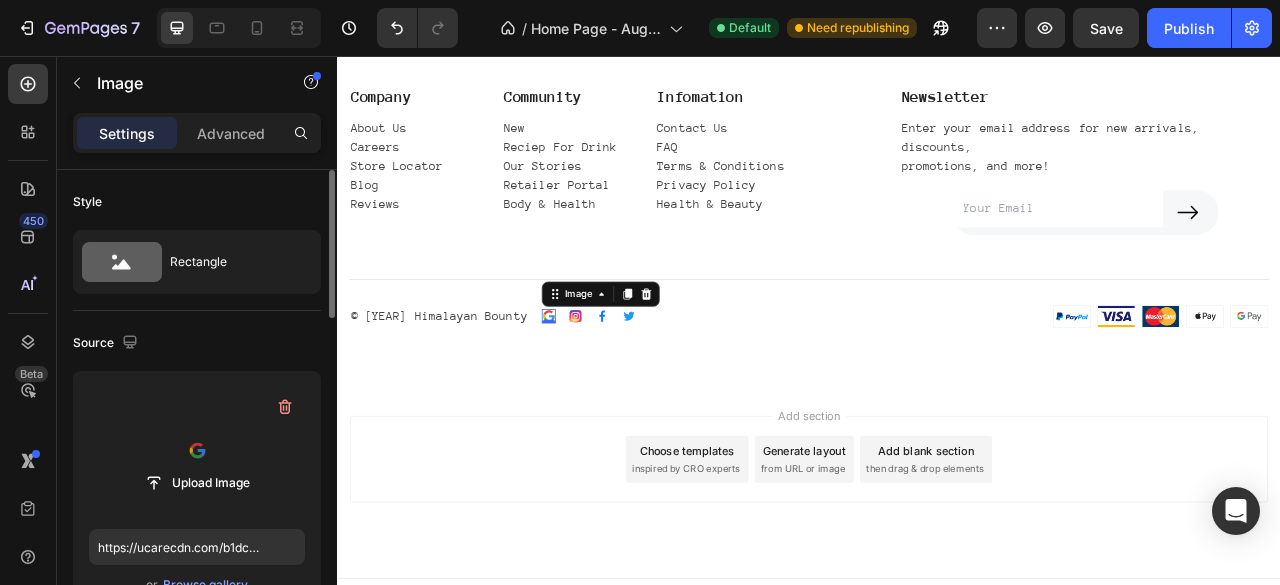 click at bounding box center [197, 450] 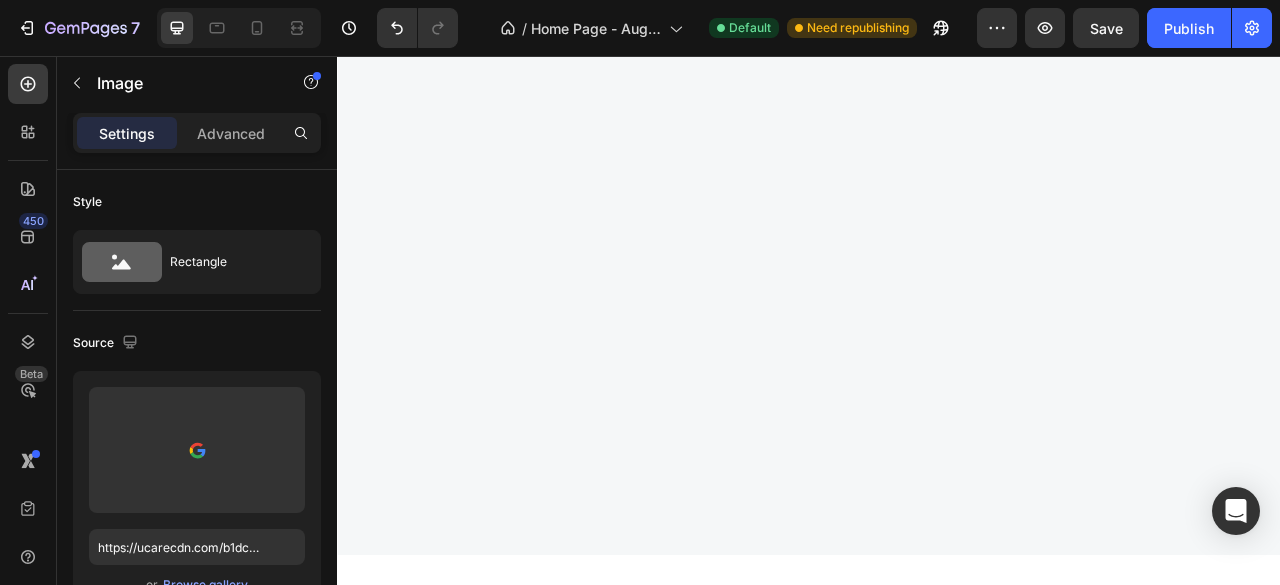 scroll, scrollTop: 0, scrollLeft: 0, axis: both 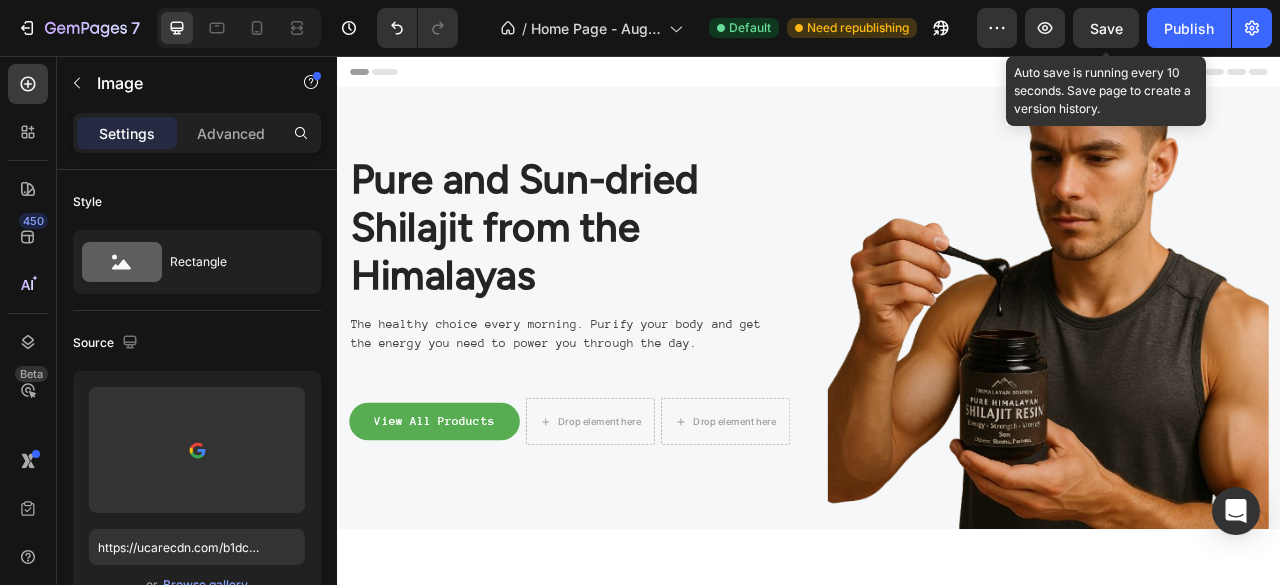 click on "Save" at bounding box center (1106, 28) 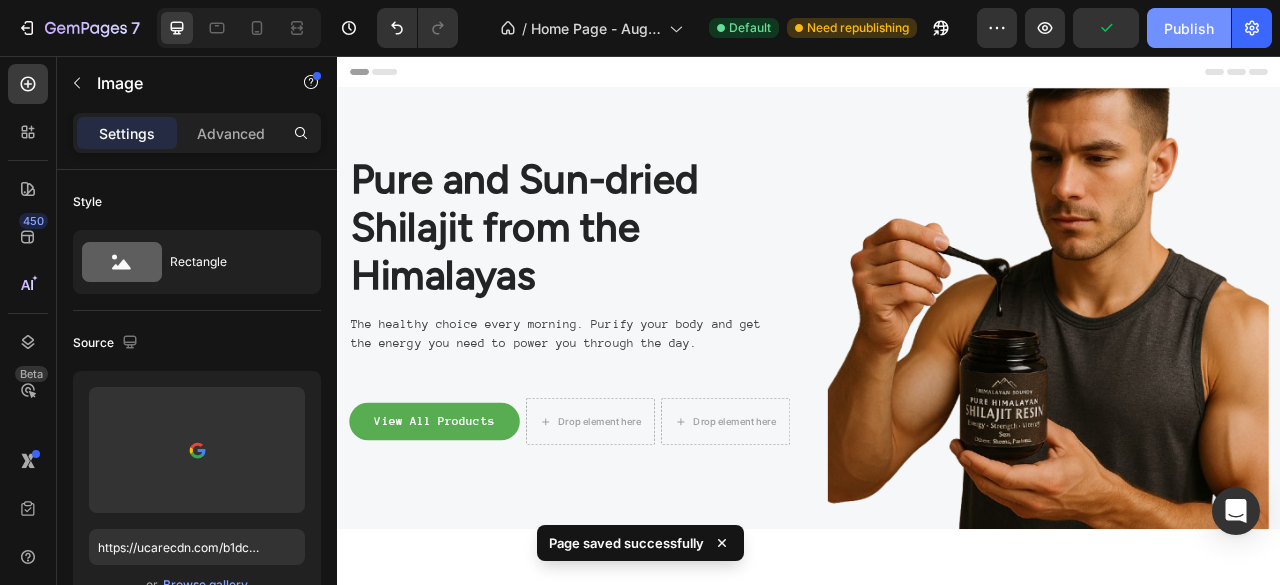 click on "Publish" at bounding box center (1189, 28) 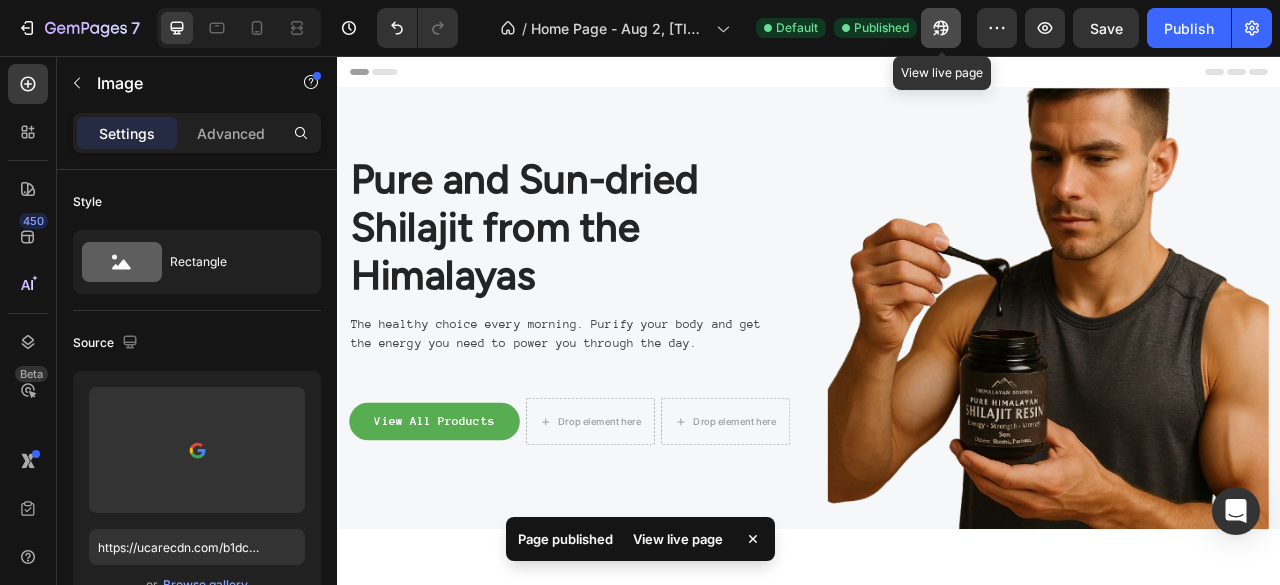 click 